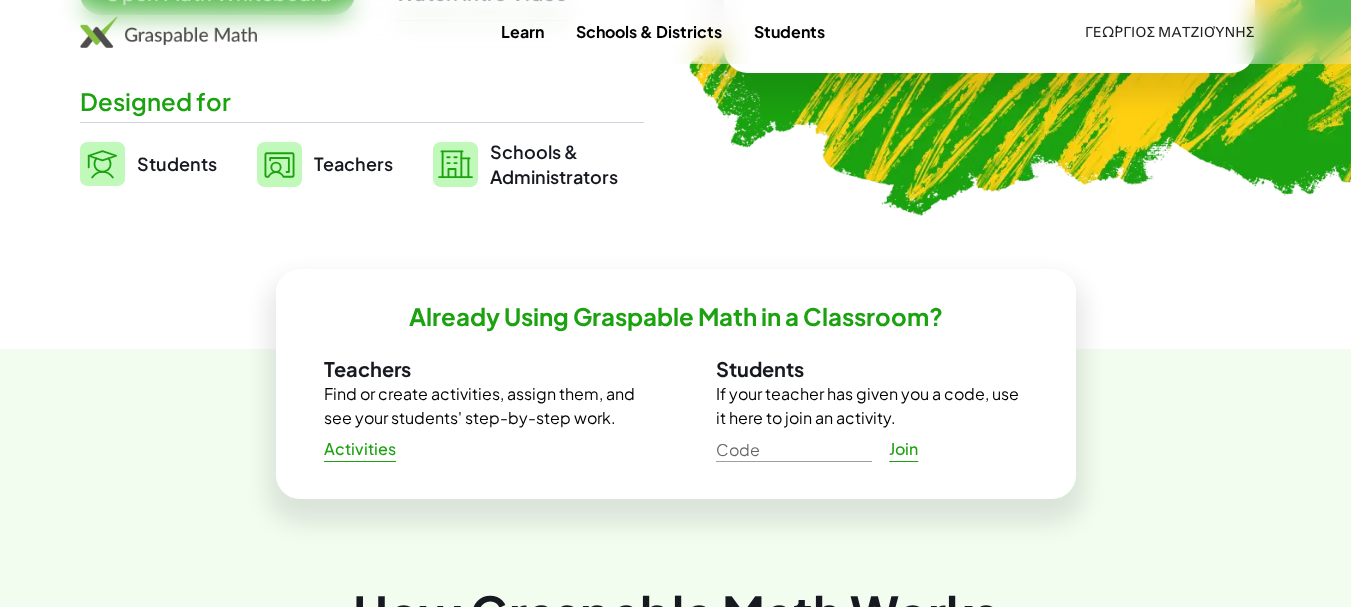 scroll, scrollTop: 500, scrollLeft: 0, axis: vertical 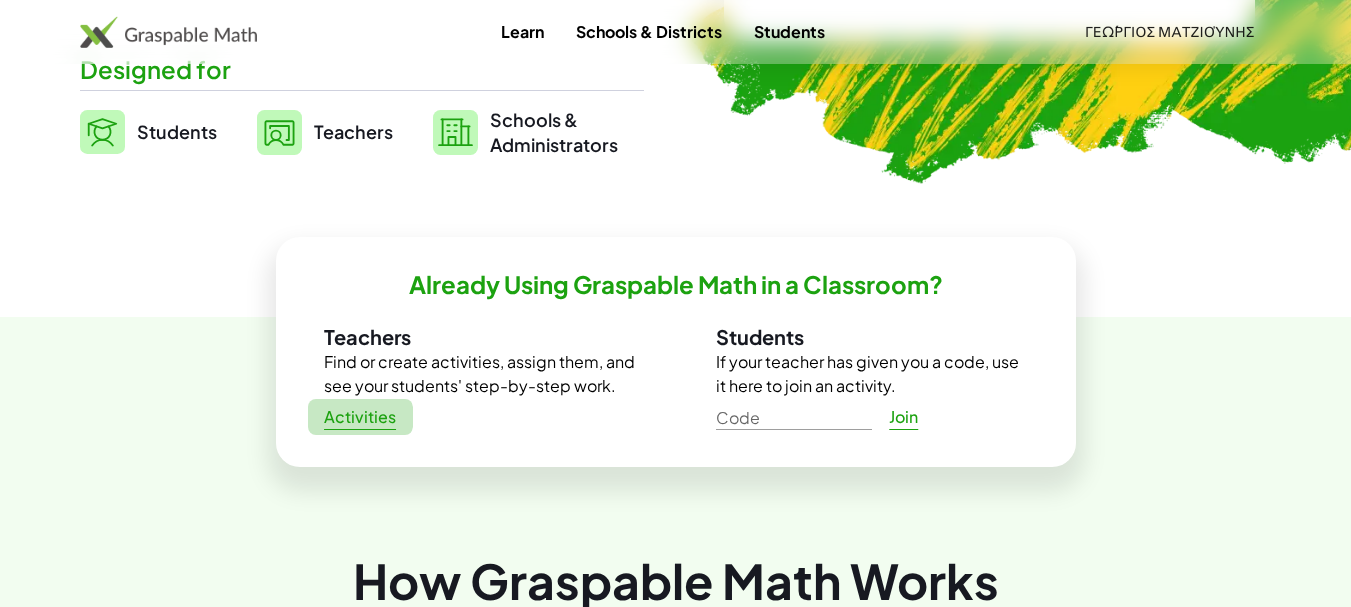 click on "Activities" 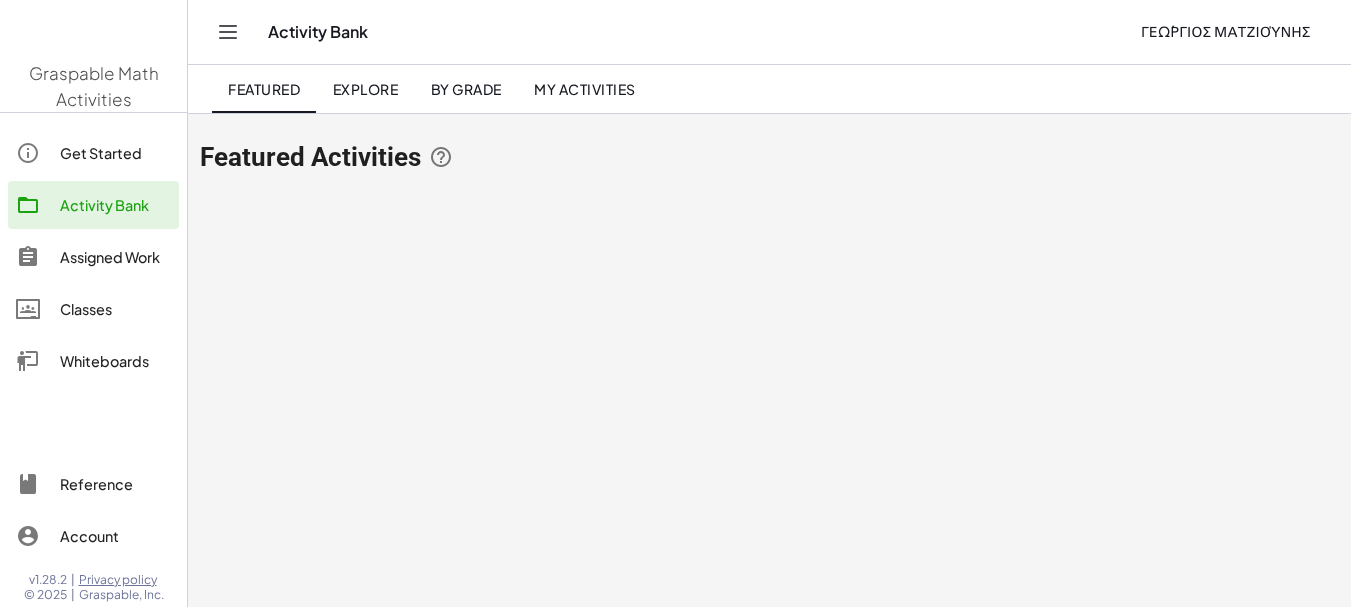 scroll, scrollTop: 0, scrollLeft: 0, axis: both 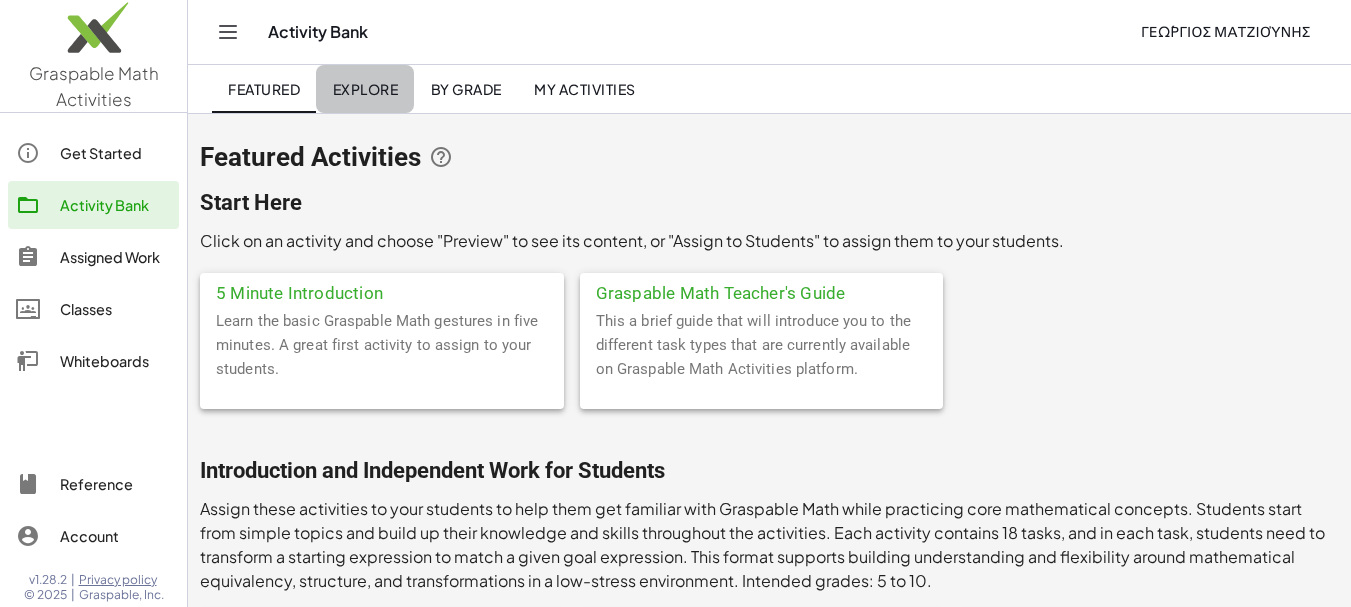 click on "Explore" 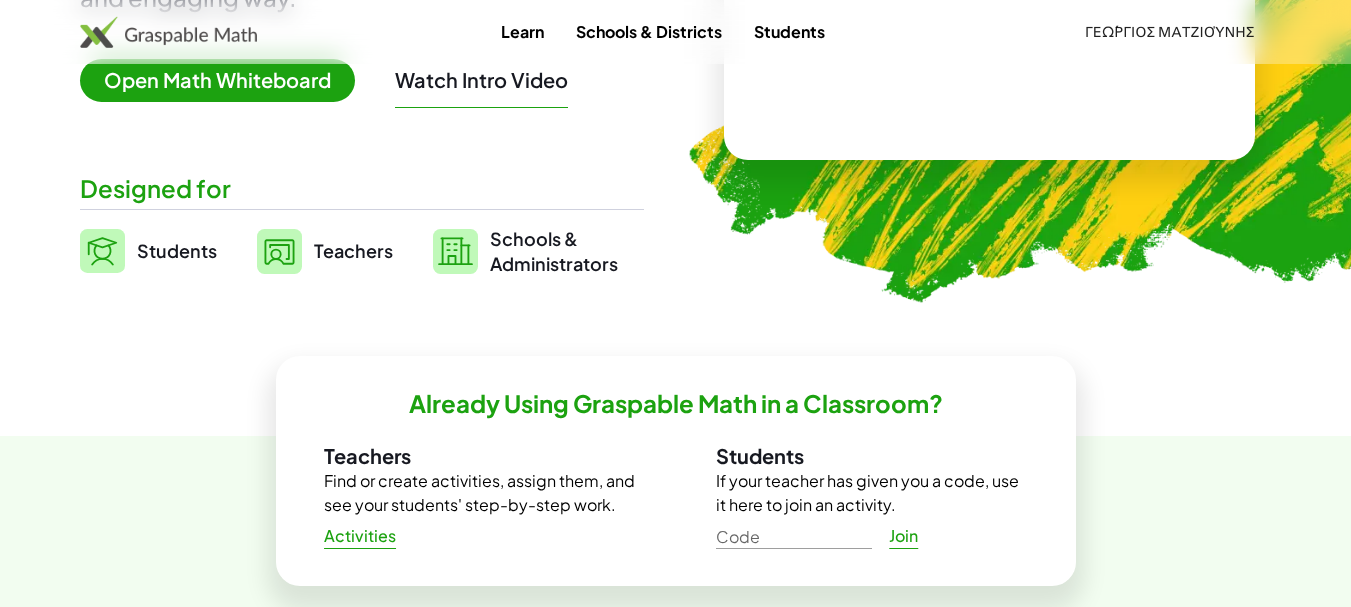 scroll, scrollTop: 400, scrollLeft: 0, axis: vertical 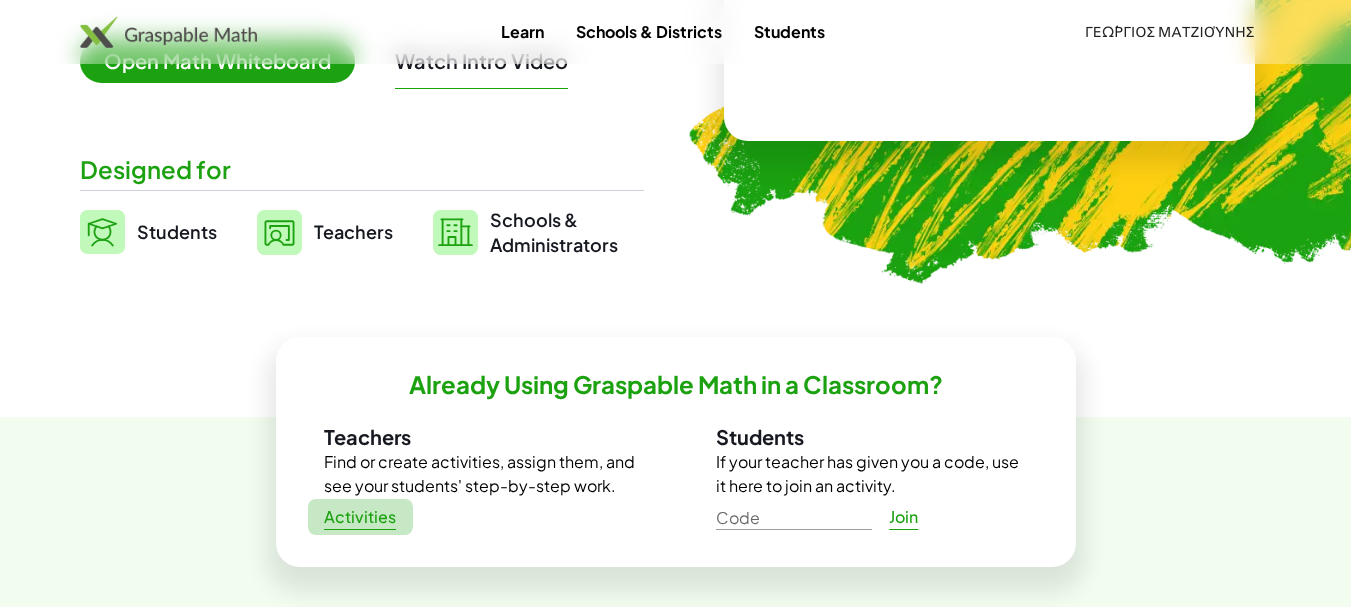 click on "Activities" 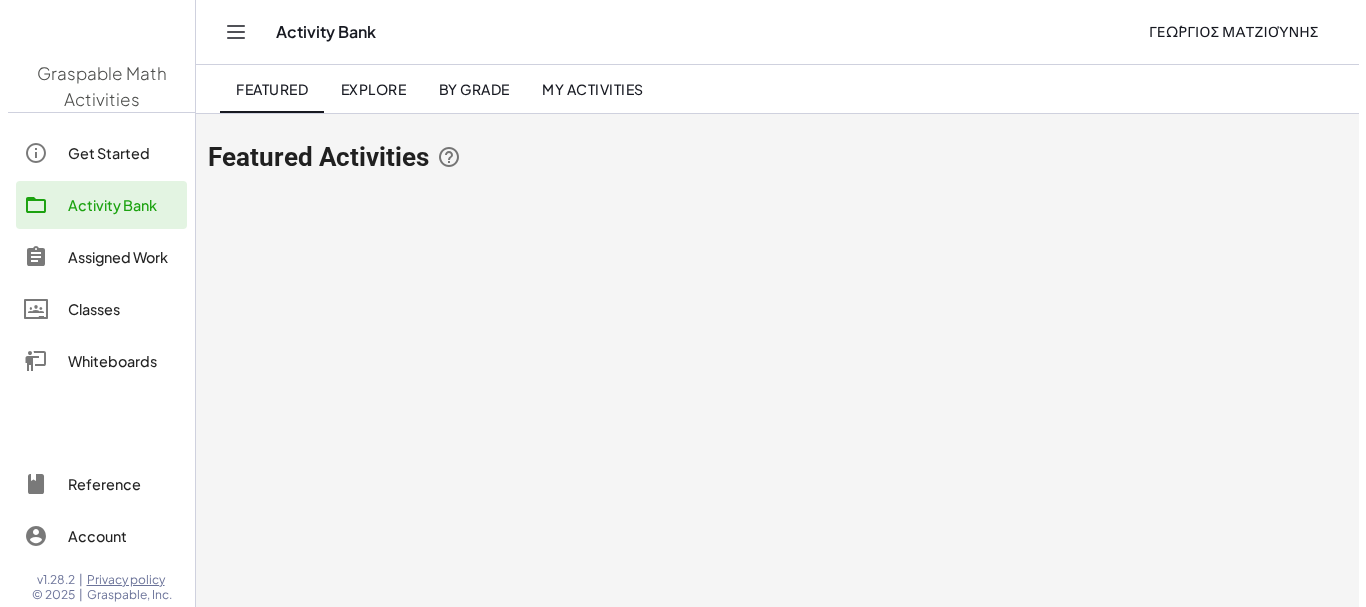 scroll, scrollTop: 0, scrollLeft: 0, axis: both 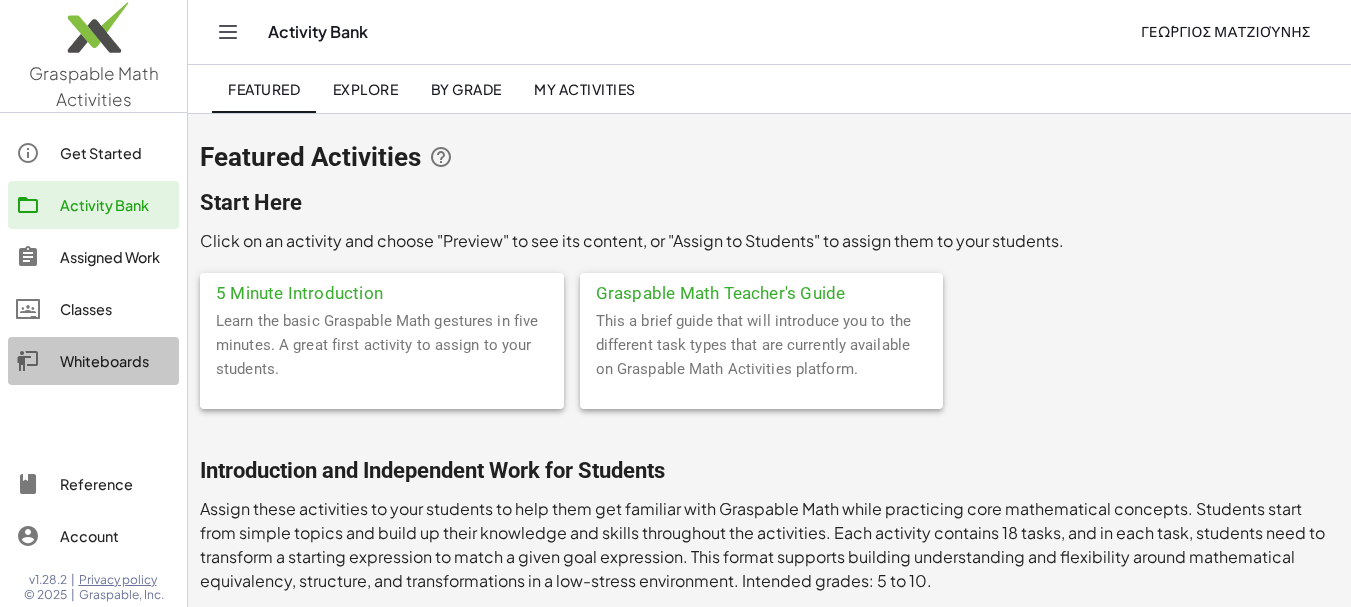 click on "Whiteboards" 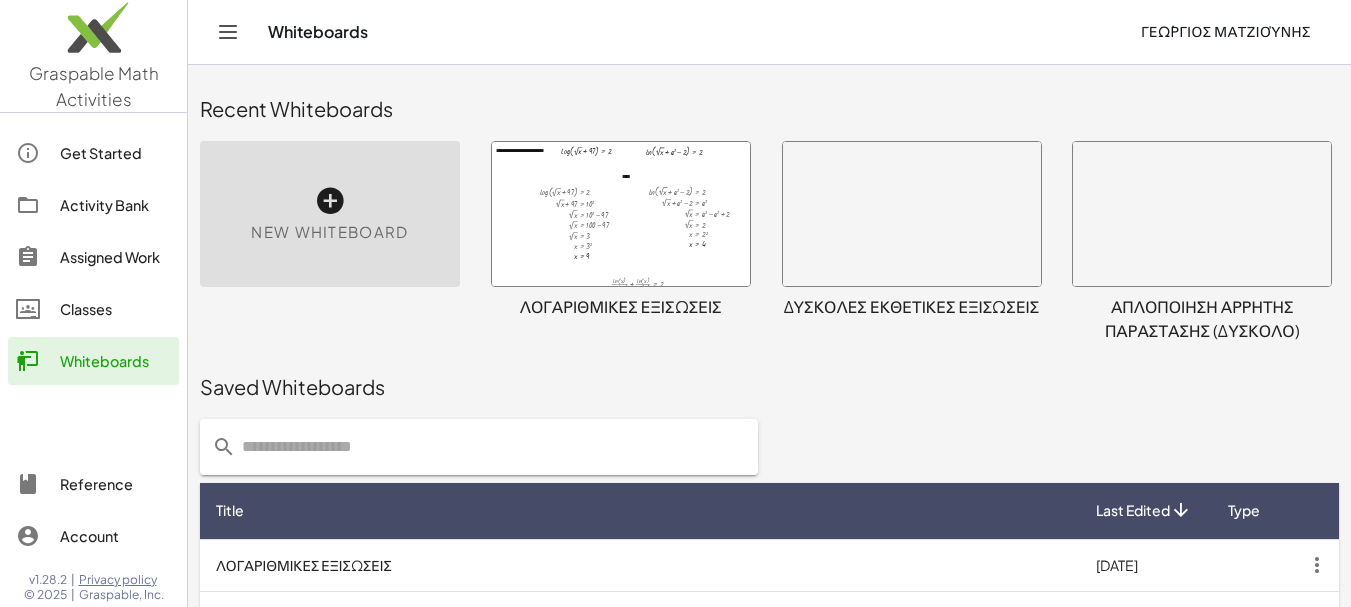 click at bounding box center (4008, 1942) 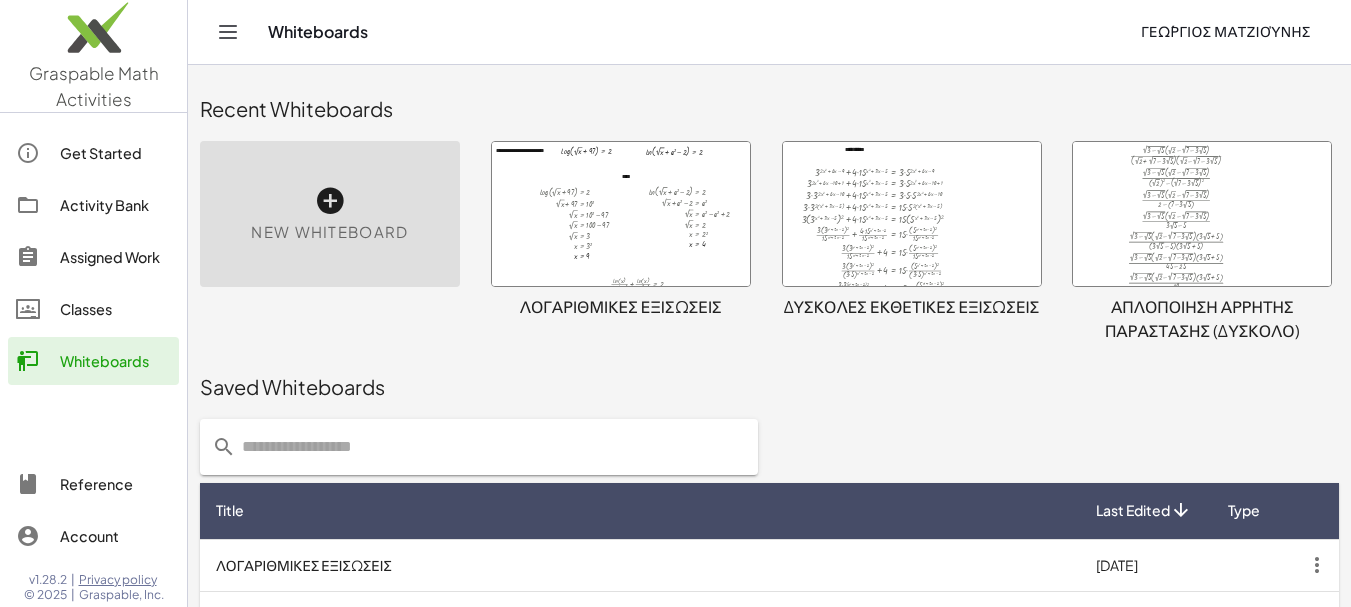 click at bounding box center (912, 214) 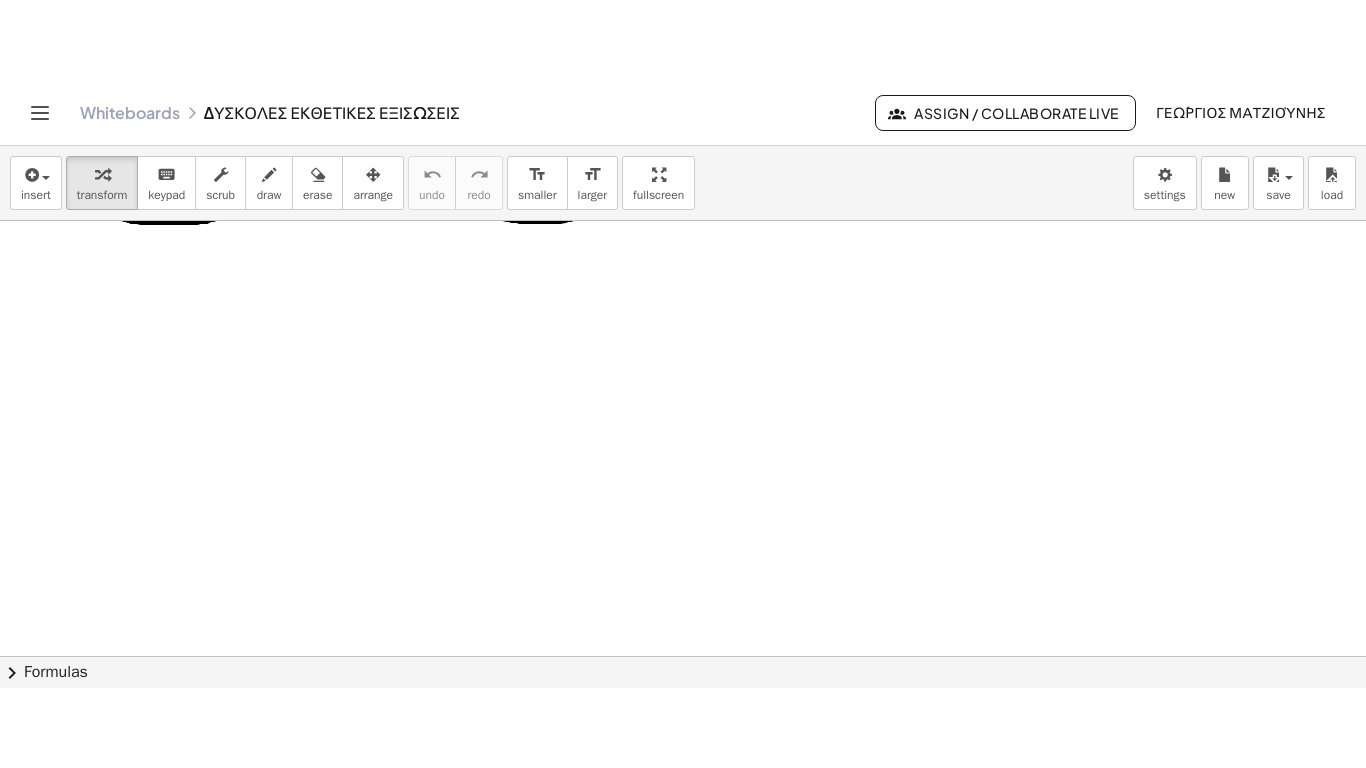 scroll, scrollTop: 3679, scrollLeft: 0, axis: vertical 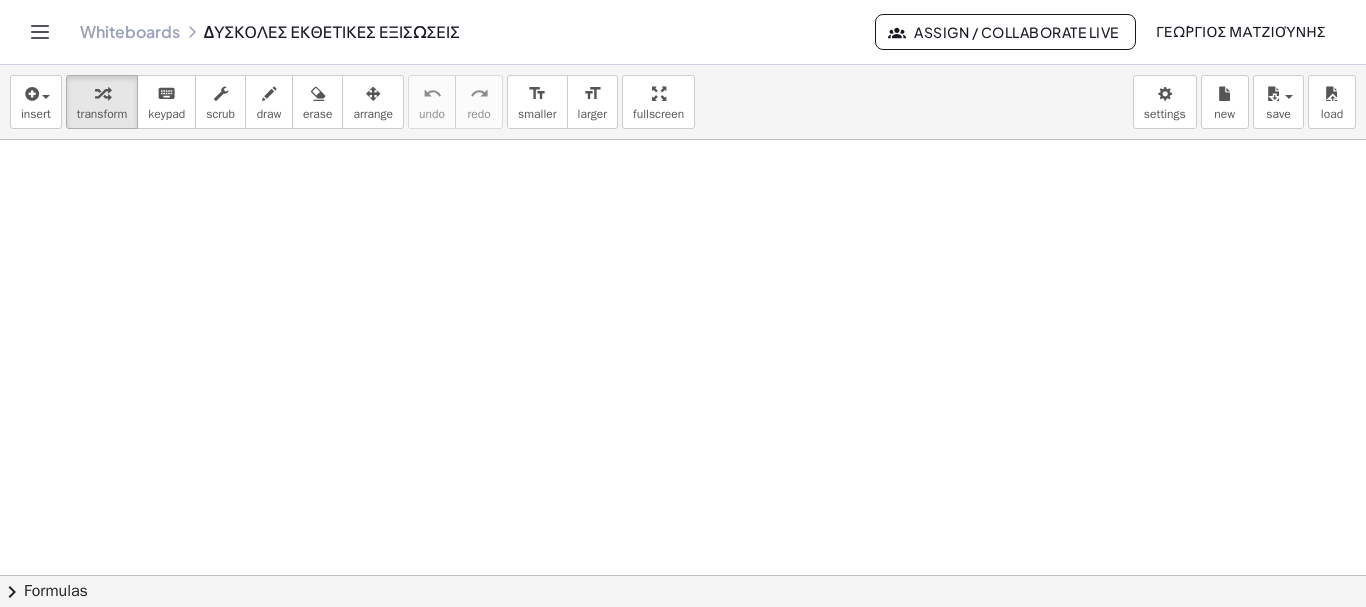 click at bounding box center [683, -1364] 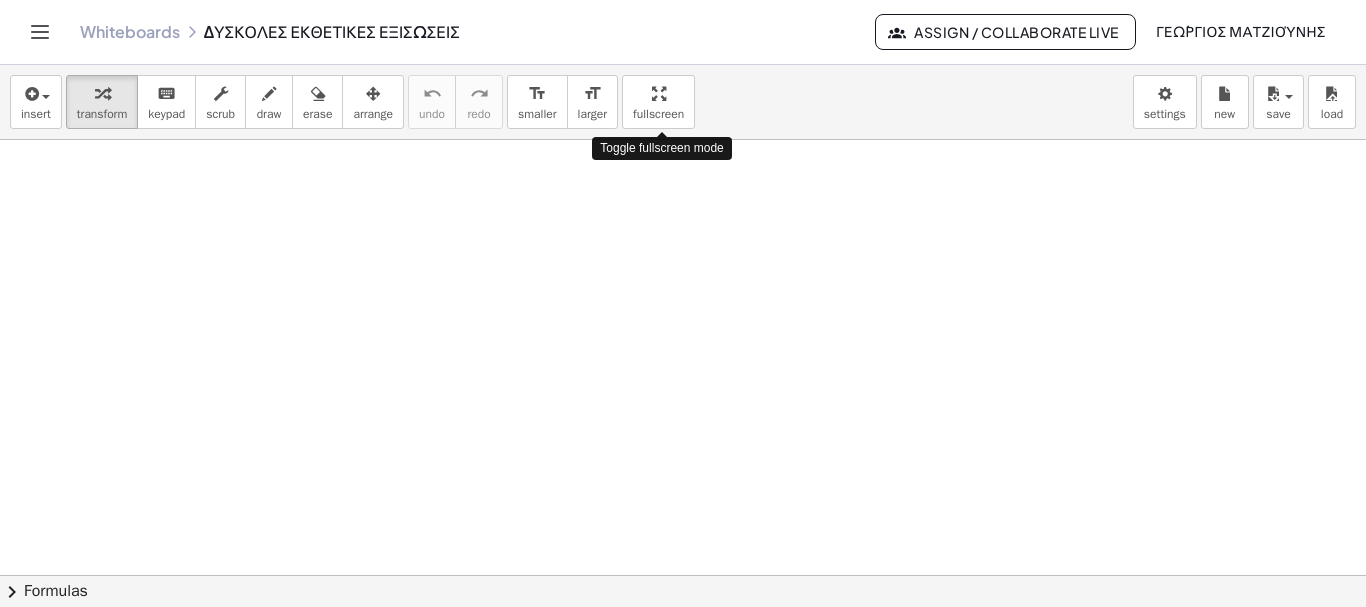 drag, startPoint x: 668, startPoint y: 109, endPoint x: 668, endPoint y: 230, distance: 121 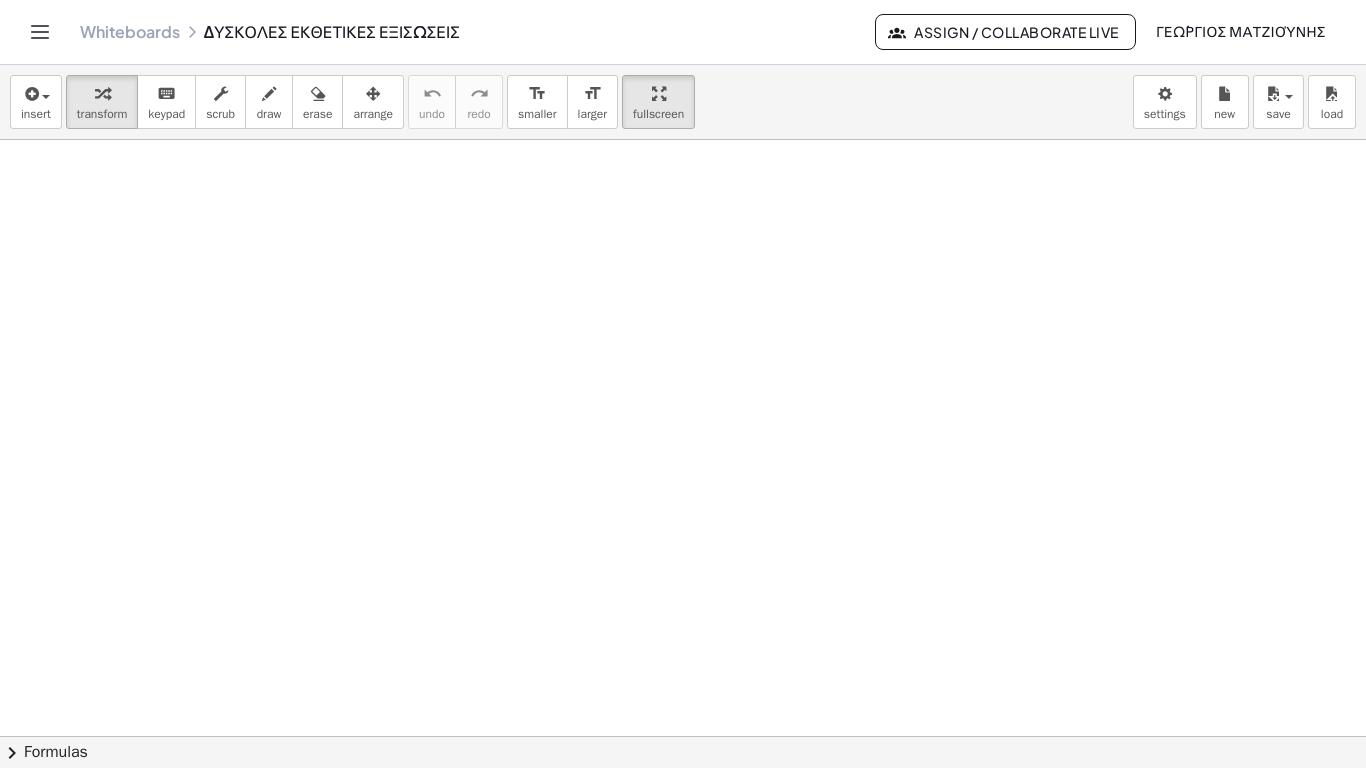 scroll, scrollTop: 3679, scrollLeft: 0, axis: vertical 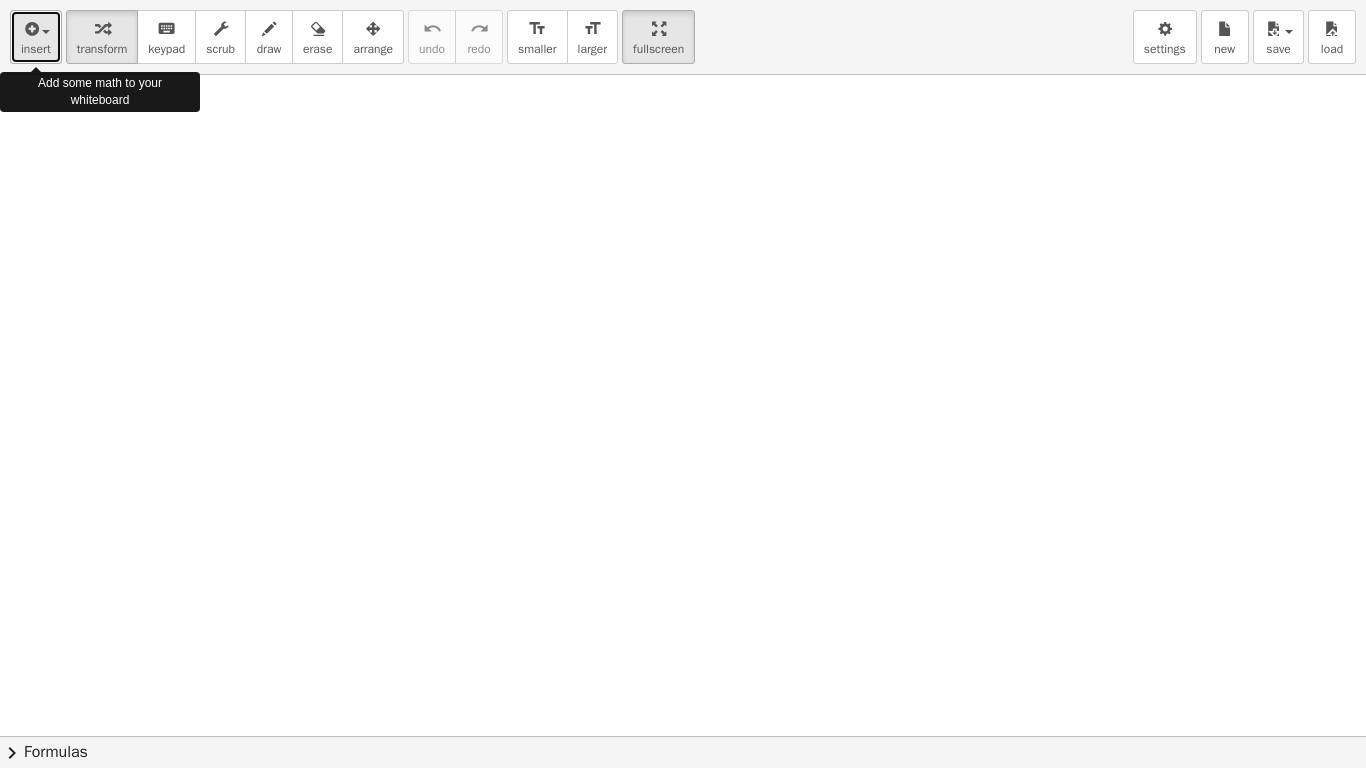 click at bounding box center [36, 28] 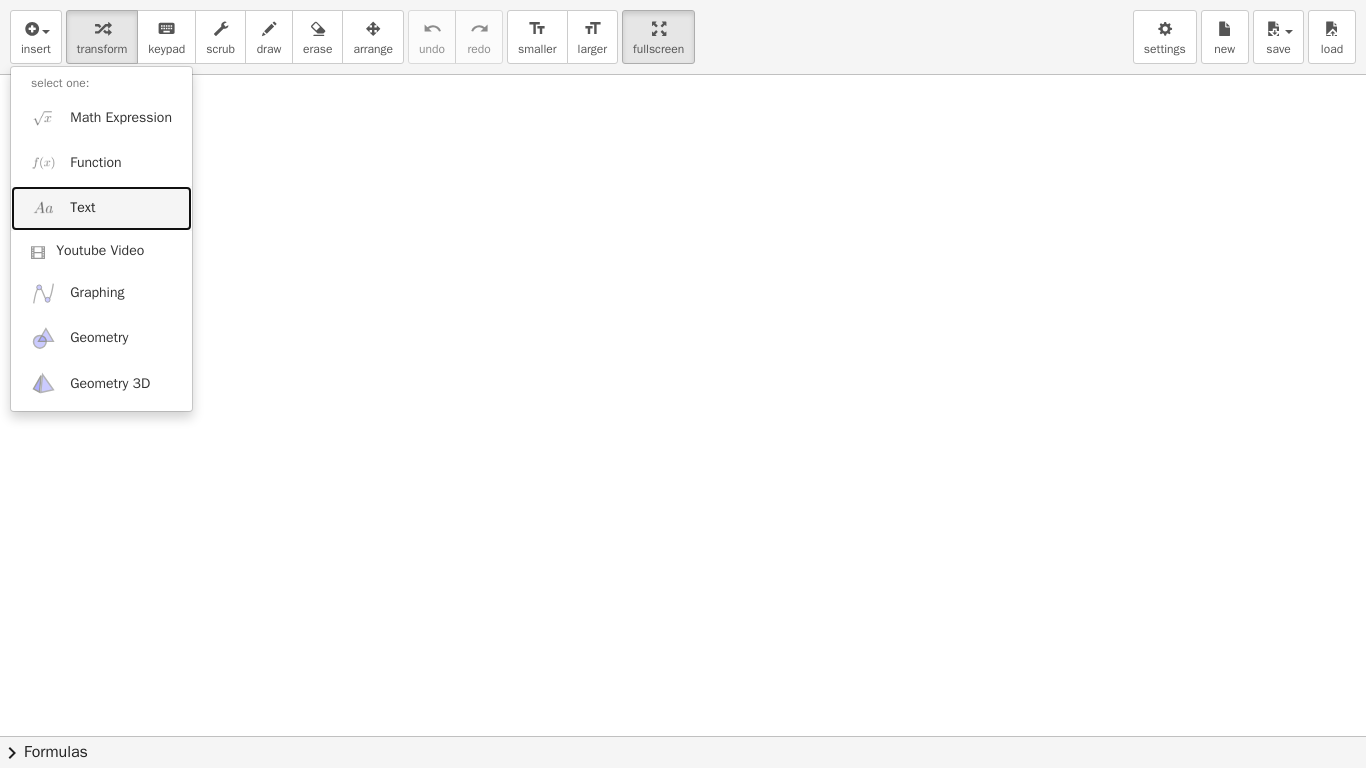 click on "Text" at bounding box center (101, 208) 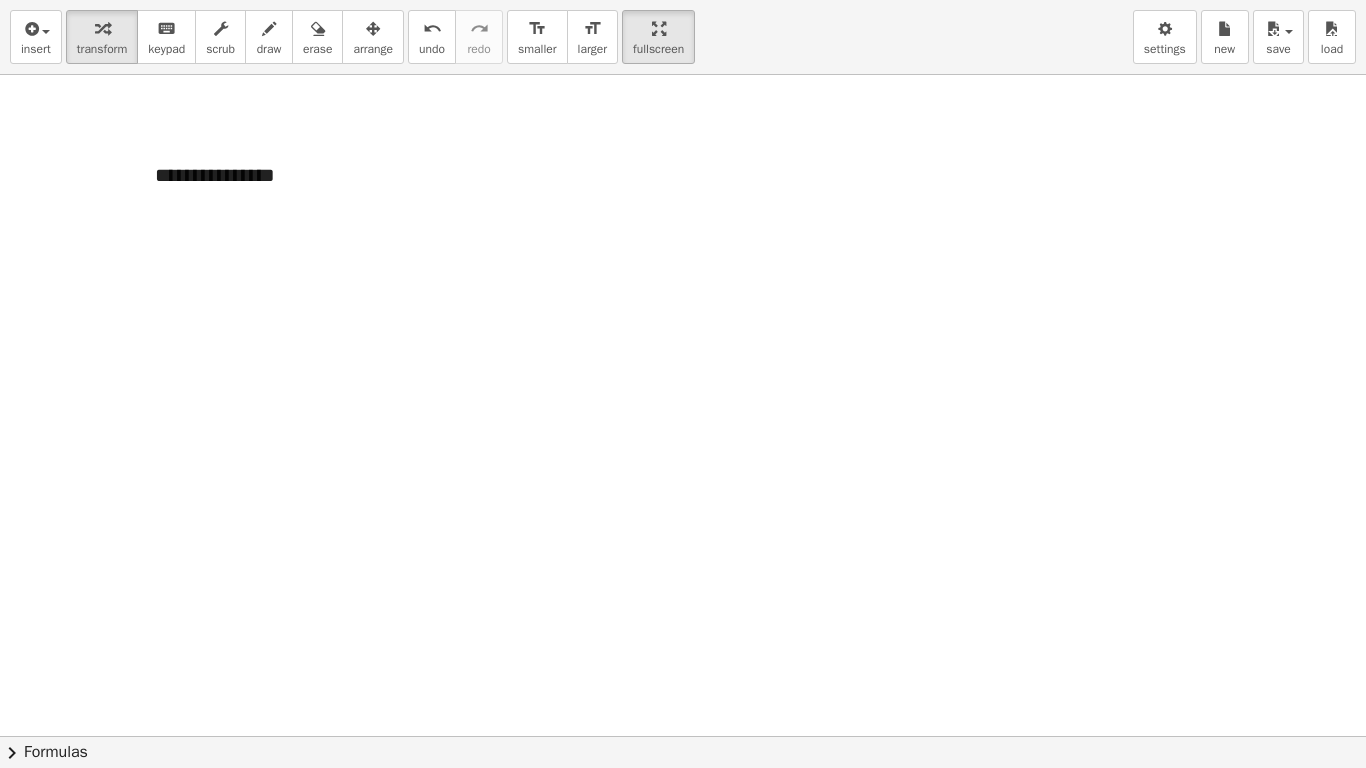 type 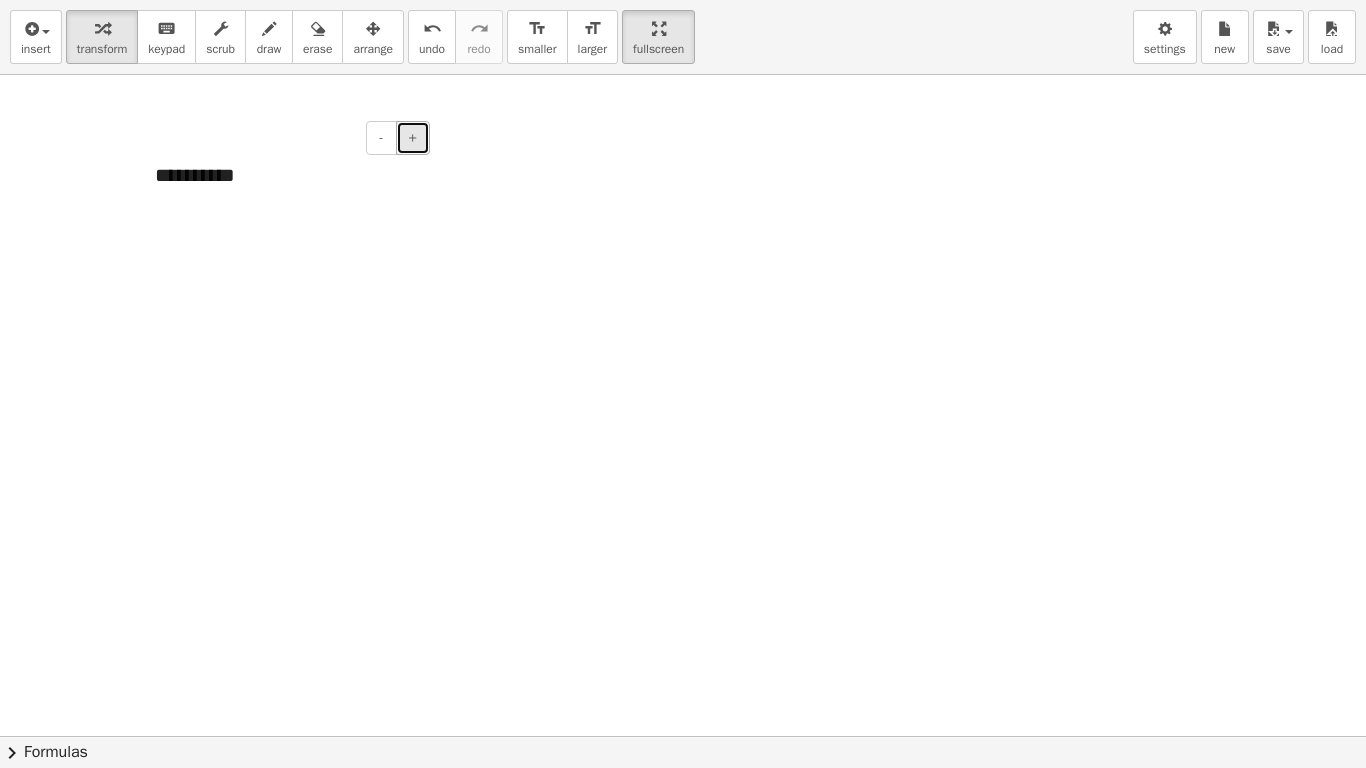 click on "+" at bounding box center (413, 137) 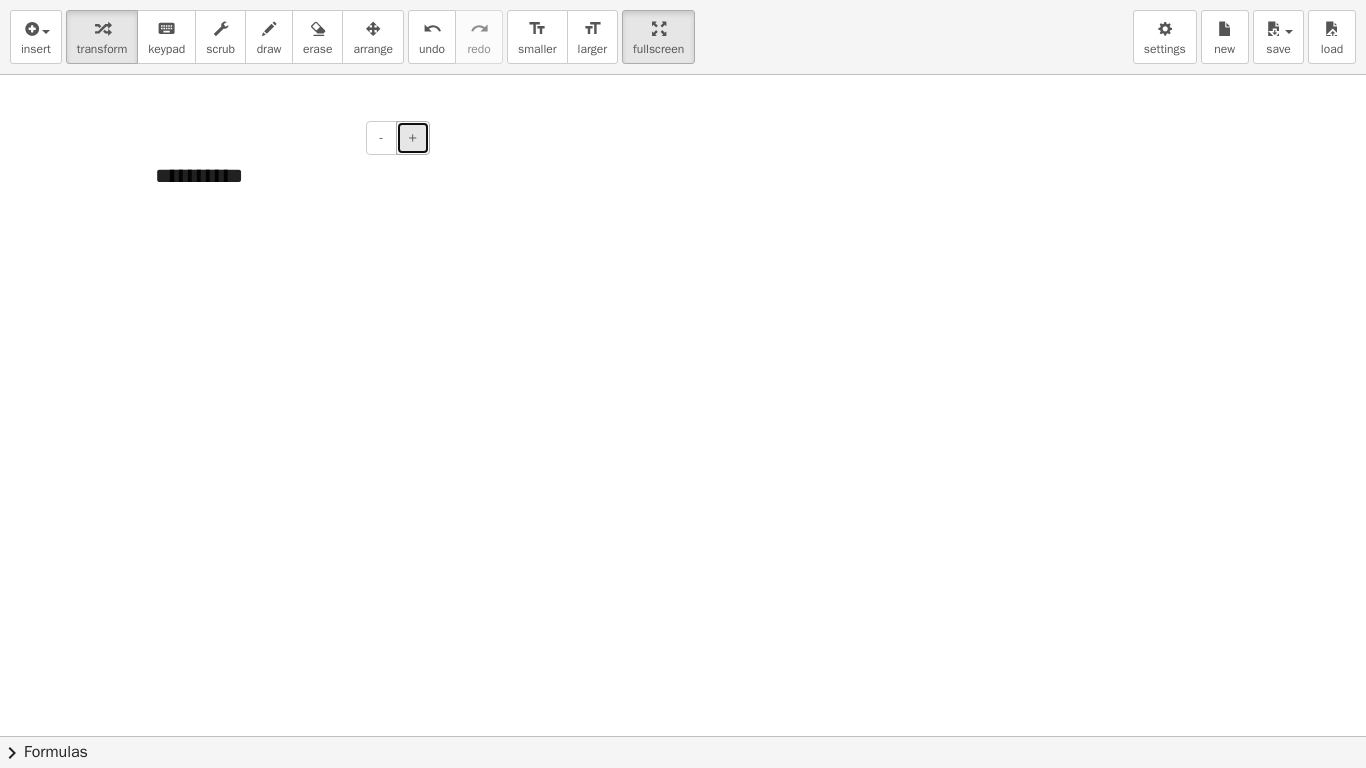 click on "+" at bounding box center (413, 137) 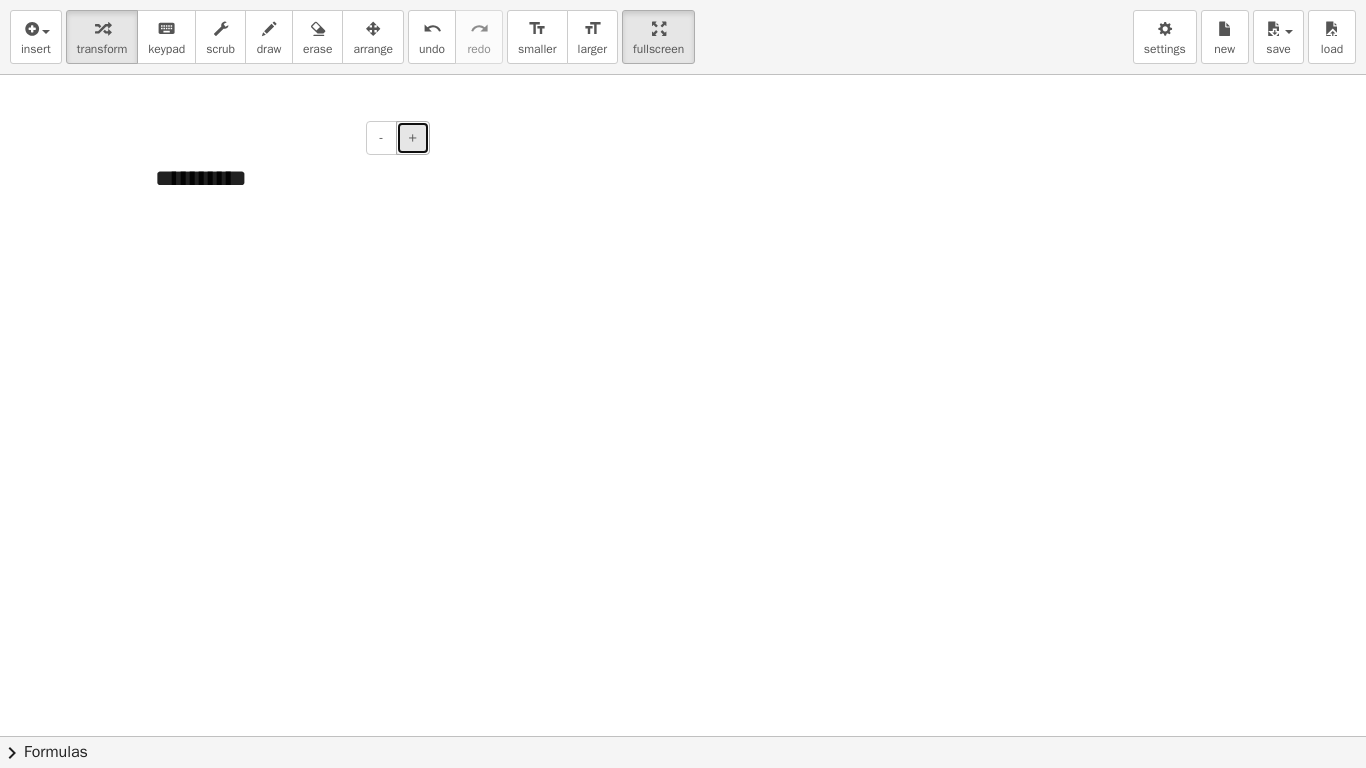 click on "+" at bounding box center (413, 137) 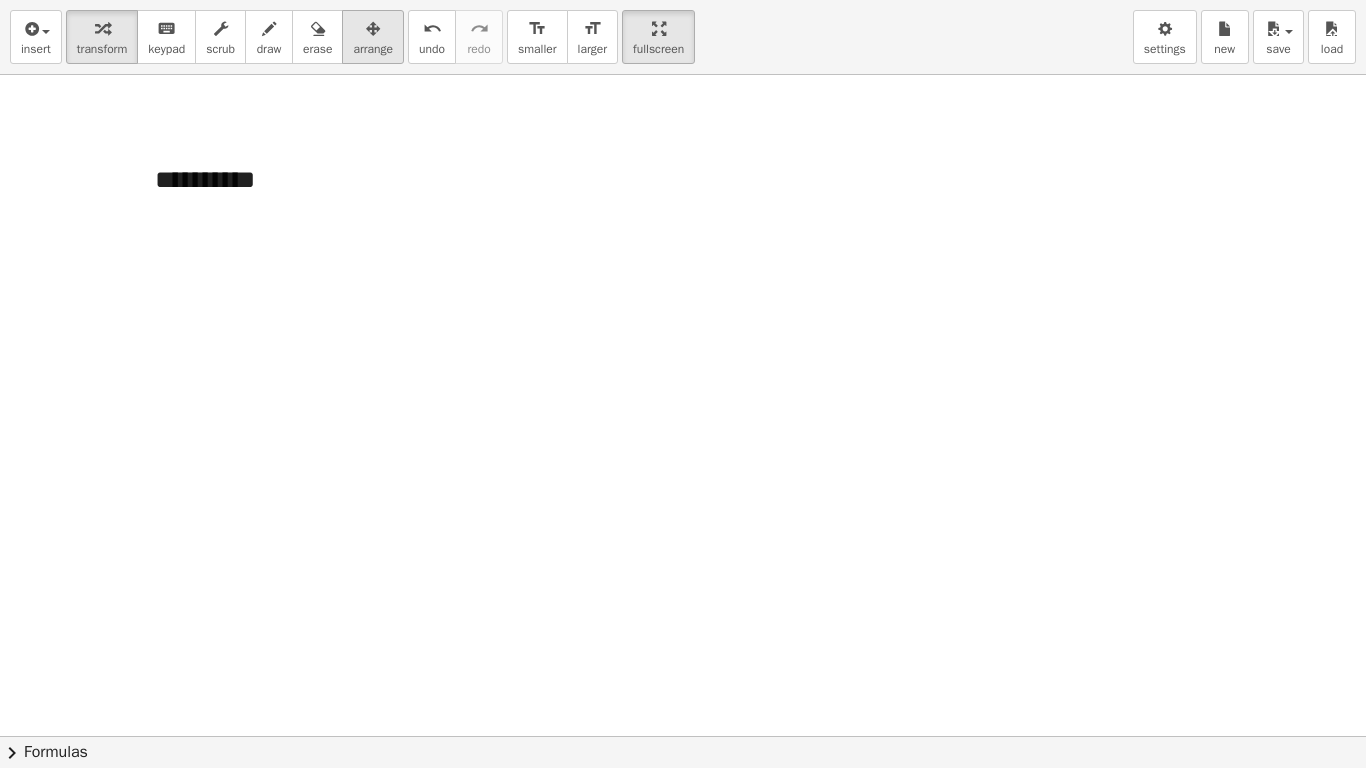 click on "arrange" at bounding box center (373, 49) 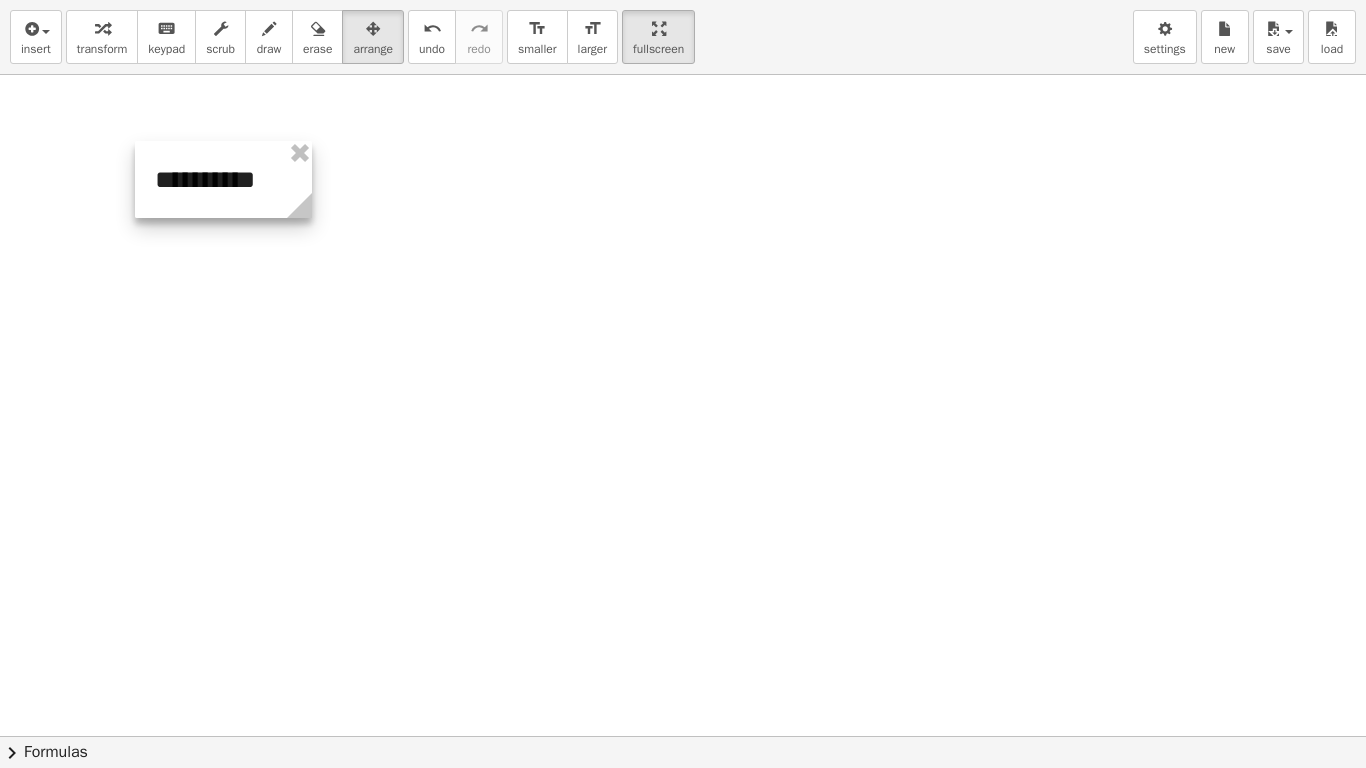 drag, startPoint x: 436, startPoint y: 215, endPoint x: 313, endPoint y: 204, distance: 123.49089 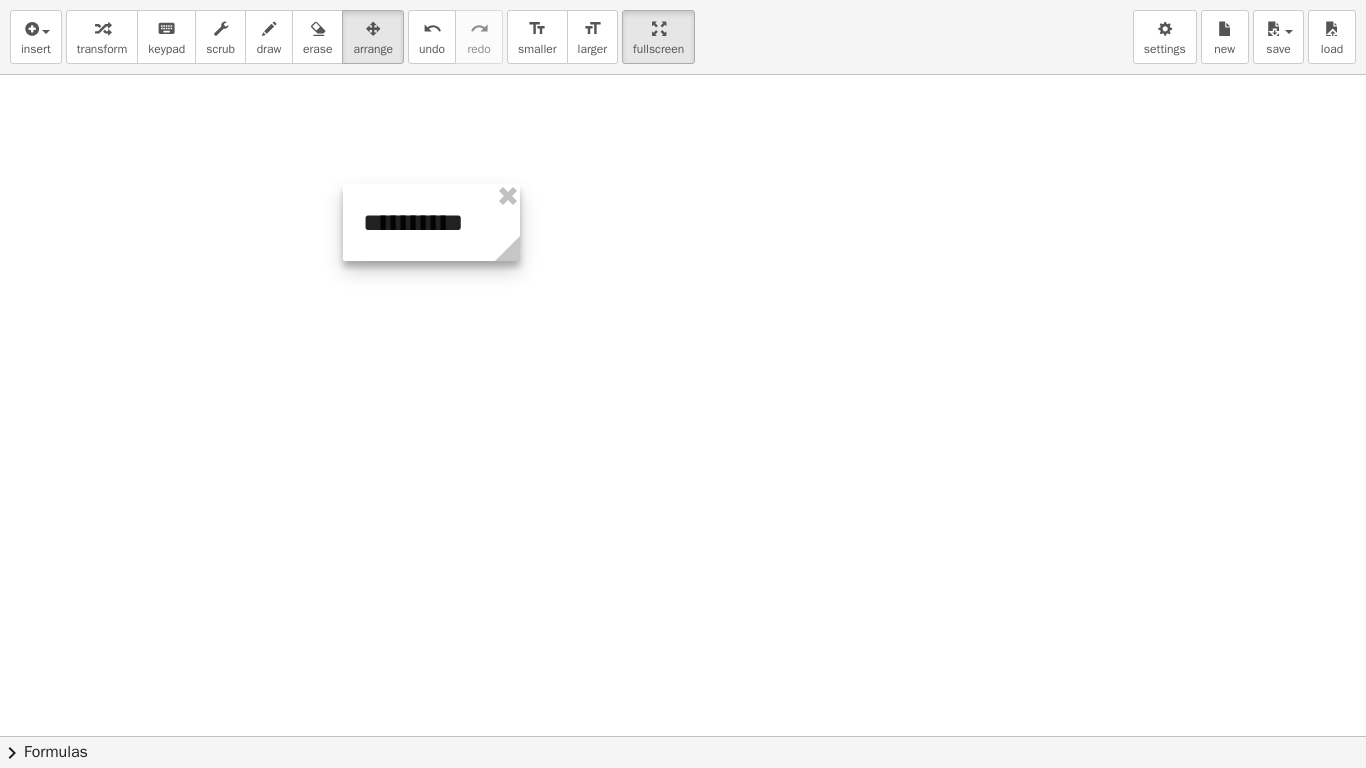 drag, startPoint x: 247, startPoint y: 186, endPoint x: 455, endPoint y: 229, distance: 212.39821 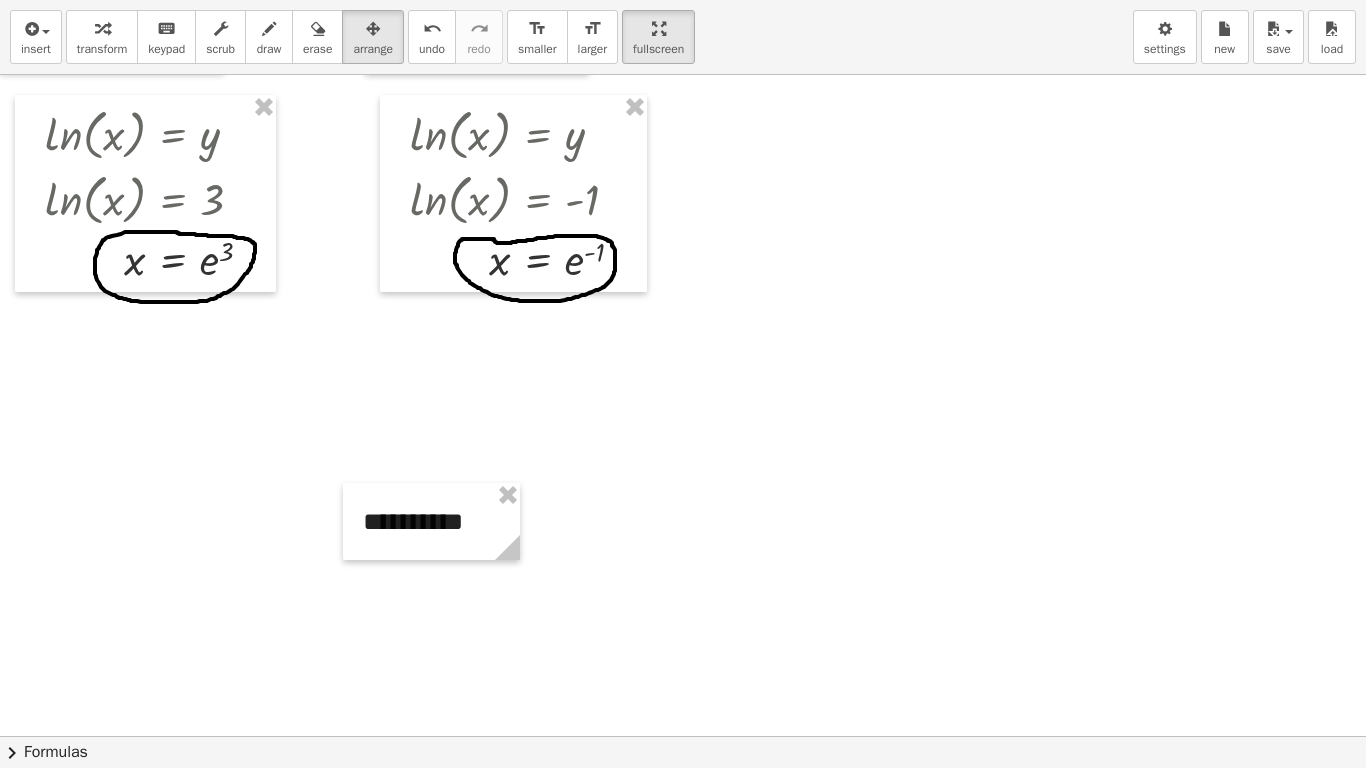 scroll, scrollTop: 3379, scrollLeft: 0, axis: vertical 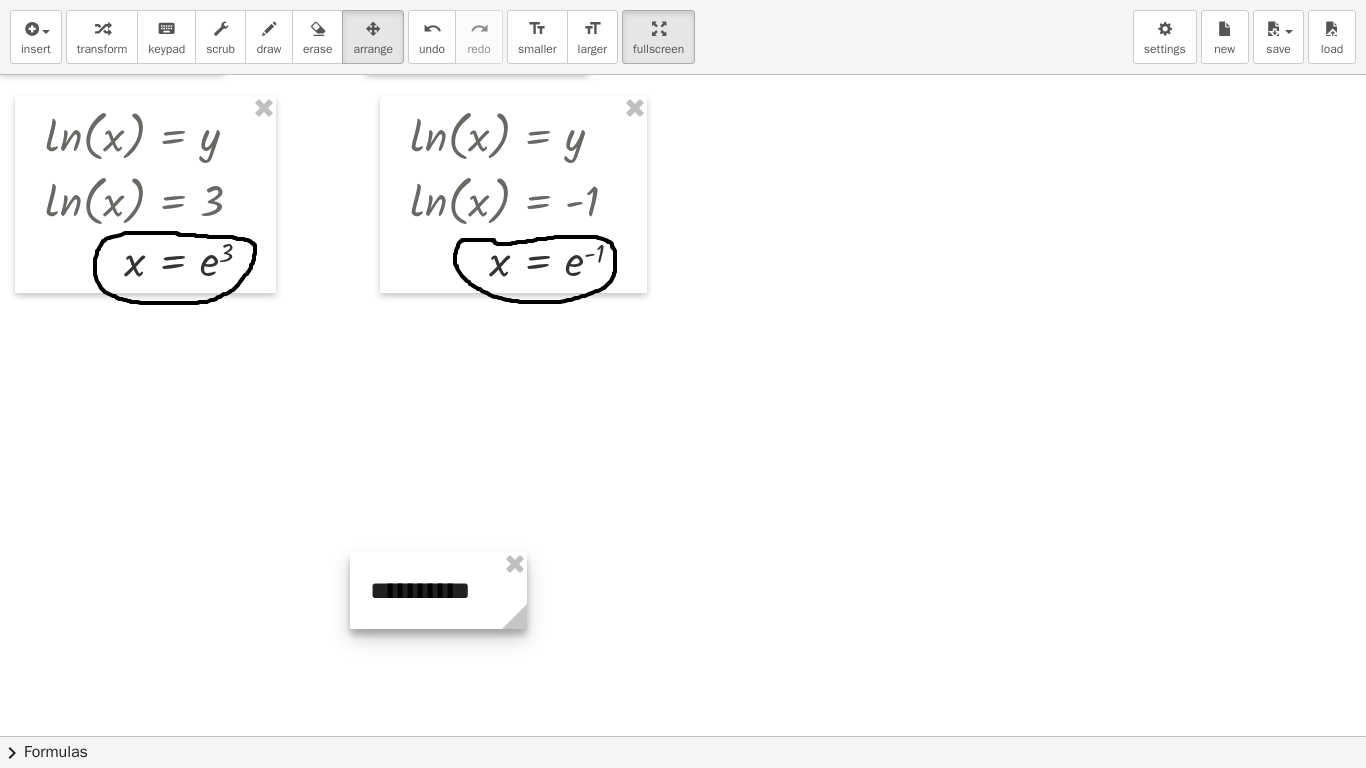 drag, startPoint x: 465, startPoint y: 523, endPoint x: 472, endPoint y: 591, distance: 68.359344 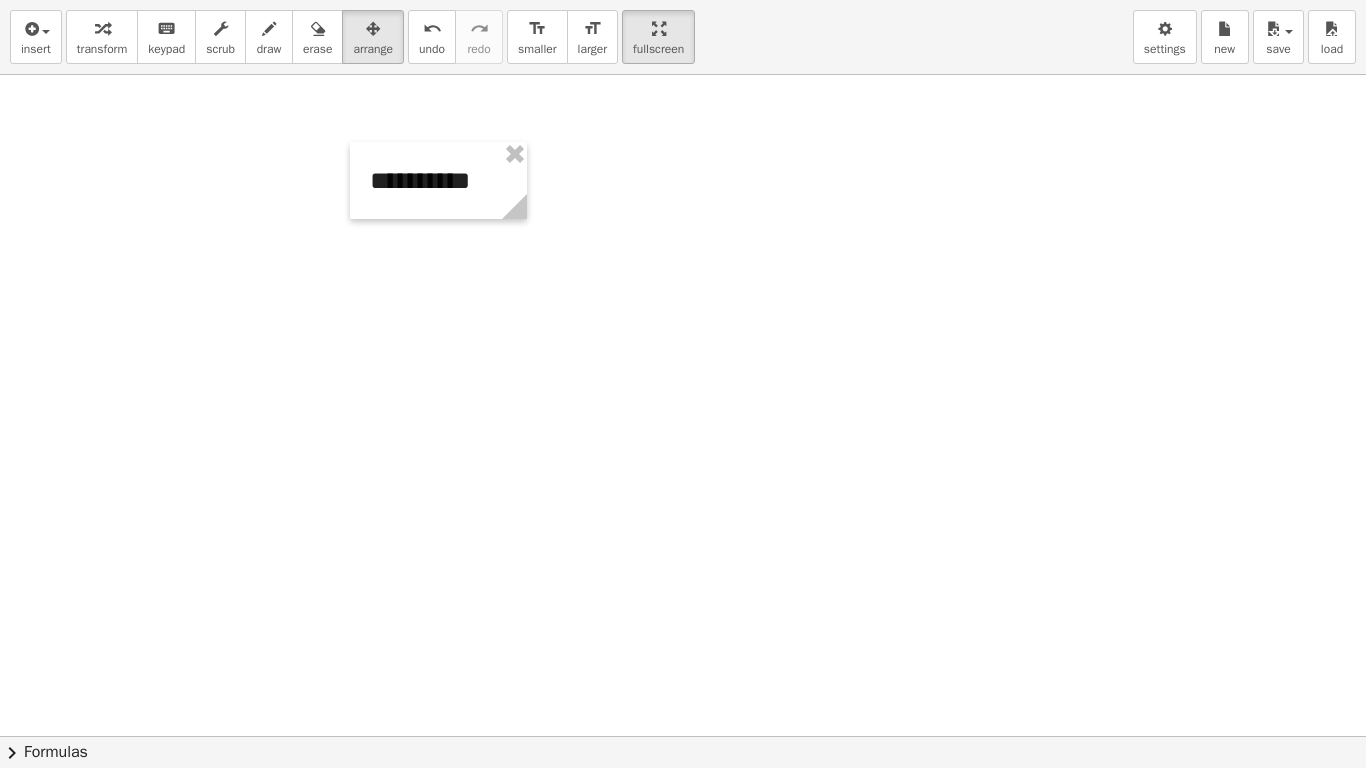 scroll, scrollTop: 3889, scrollLeft: 0, axis: vertical 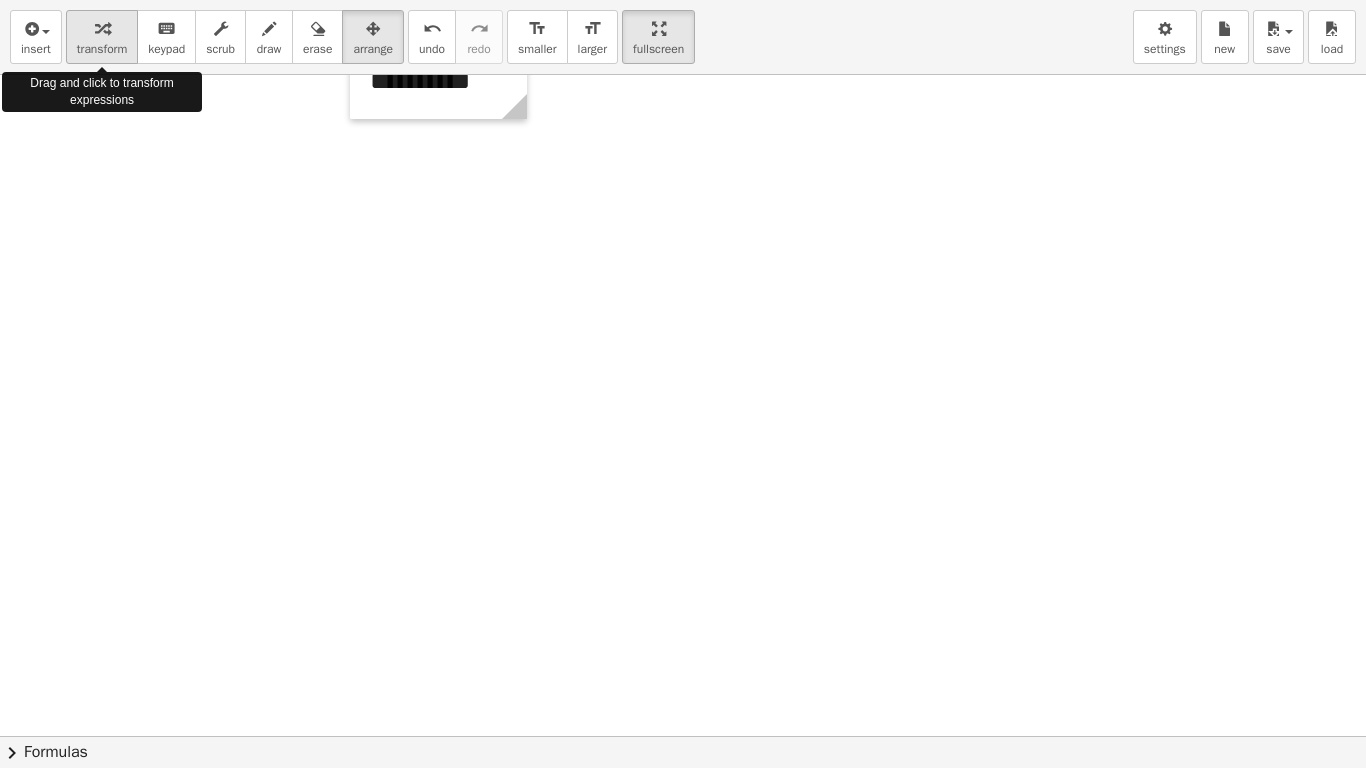 click on "transform" at bounding box center [102, 49] 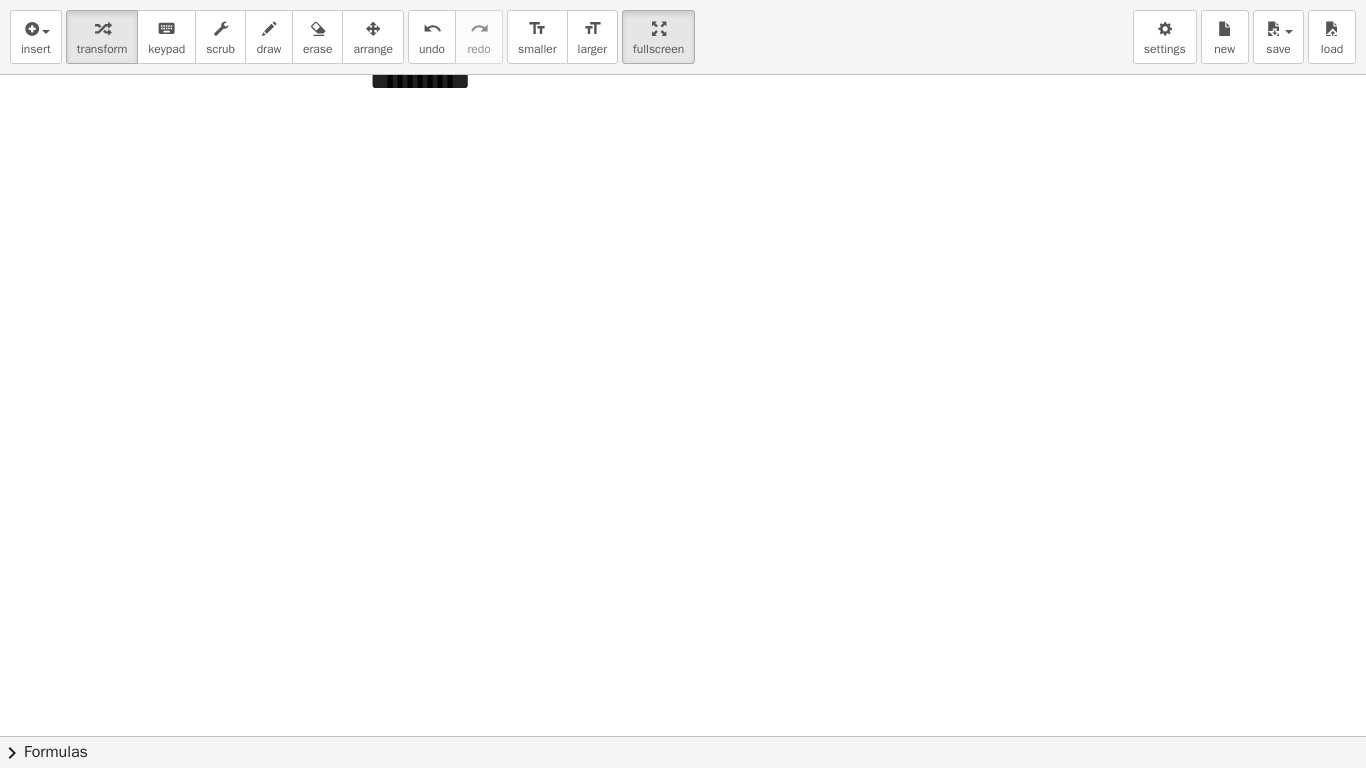 click at bounding box center [683, -1501] 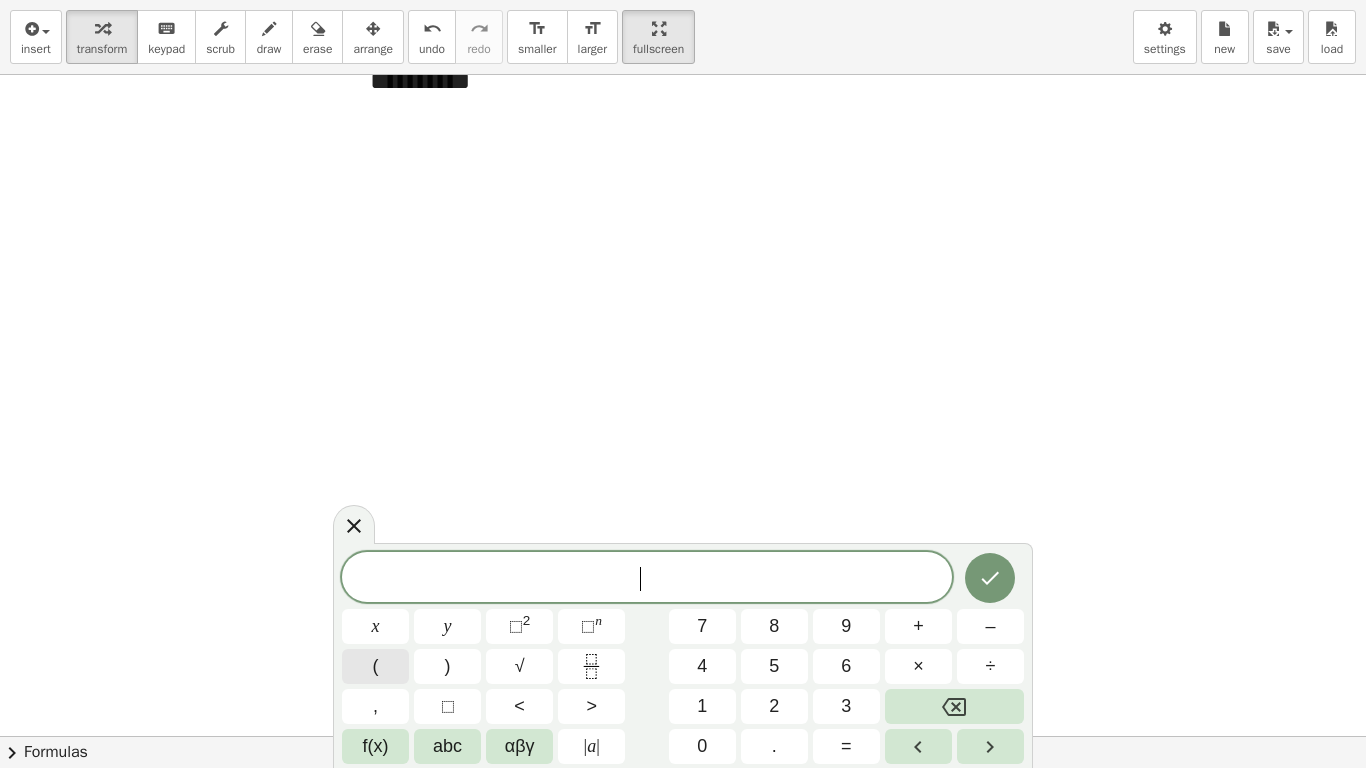 click on "(" at bounding box center [376, 666] 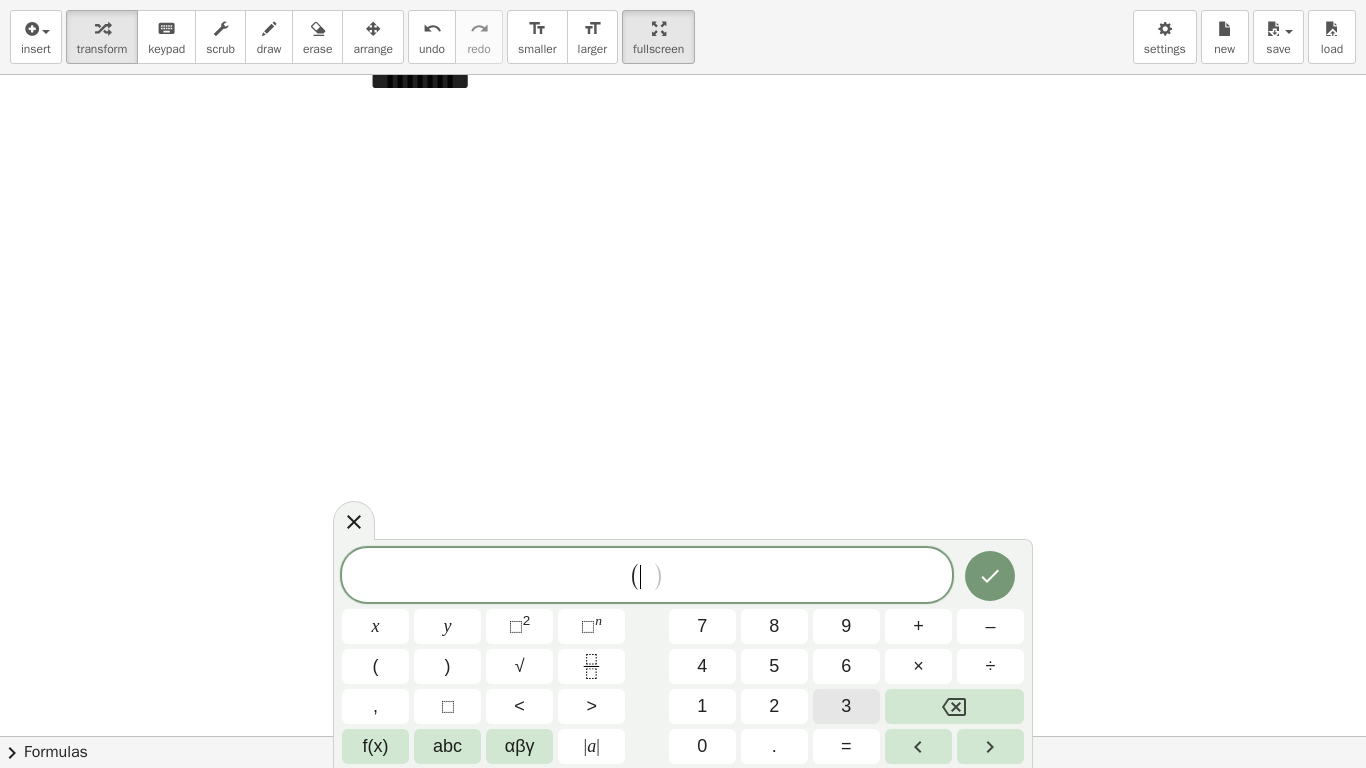 click on "3" at bounding box center [846, 706] 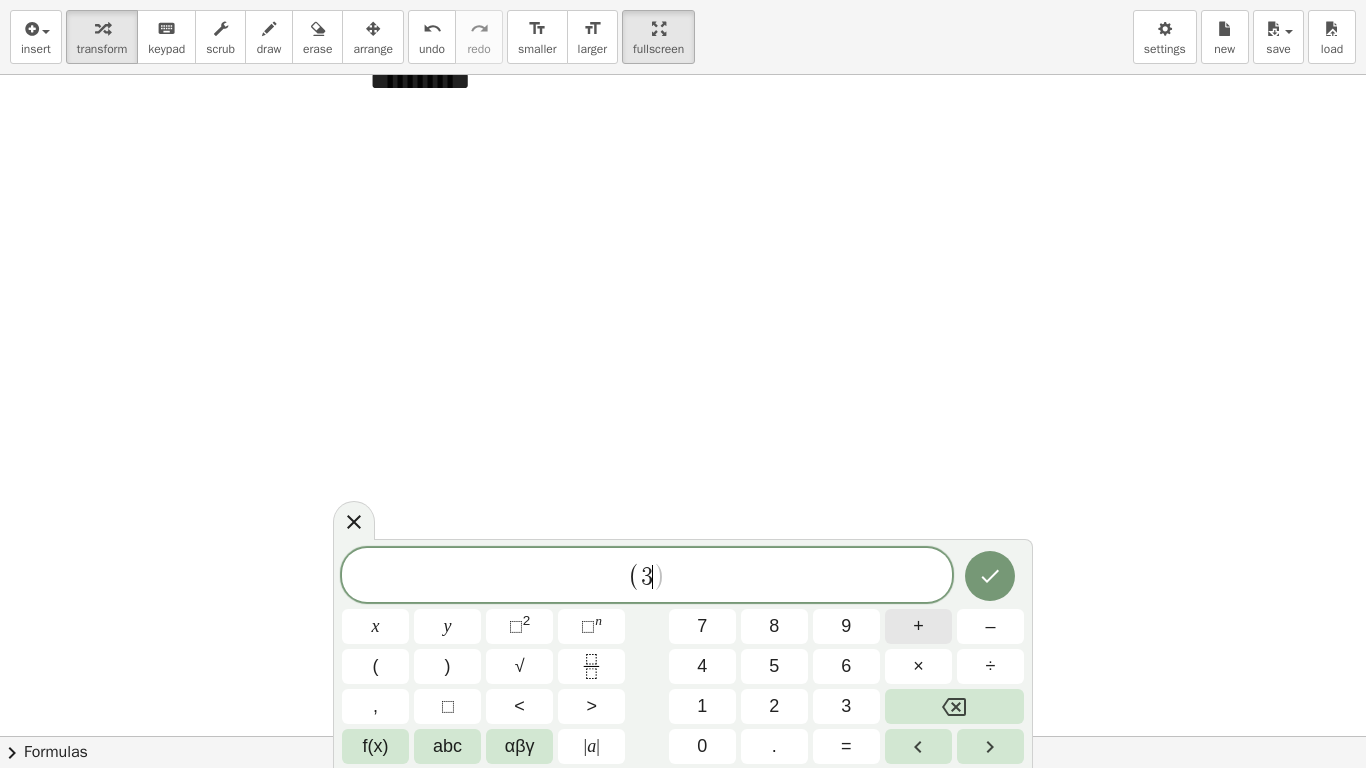 click on "+" at bounding box center (918, 626) 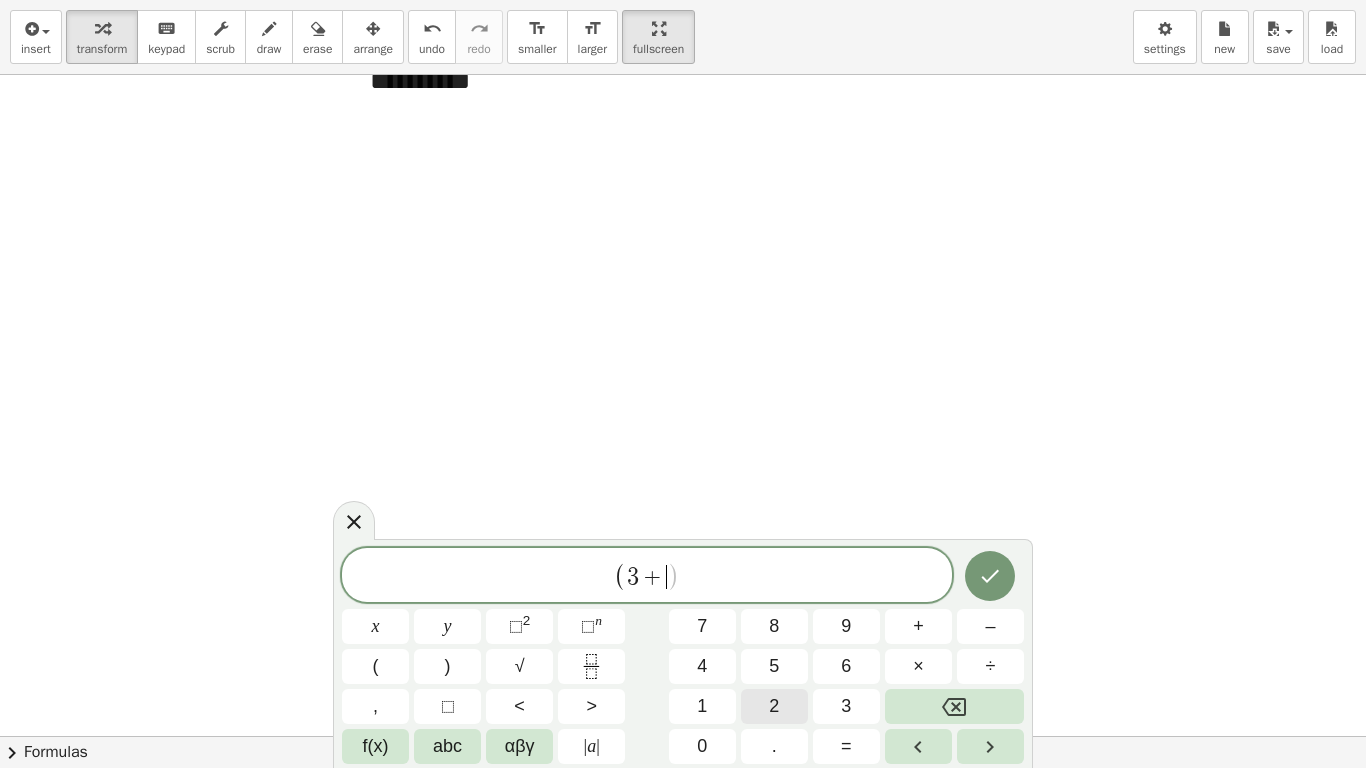 click on "2" at bounding box center [774, 706] 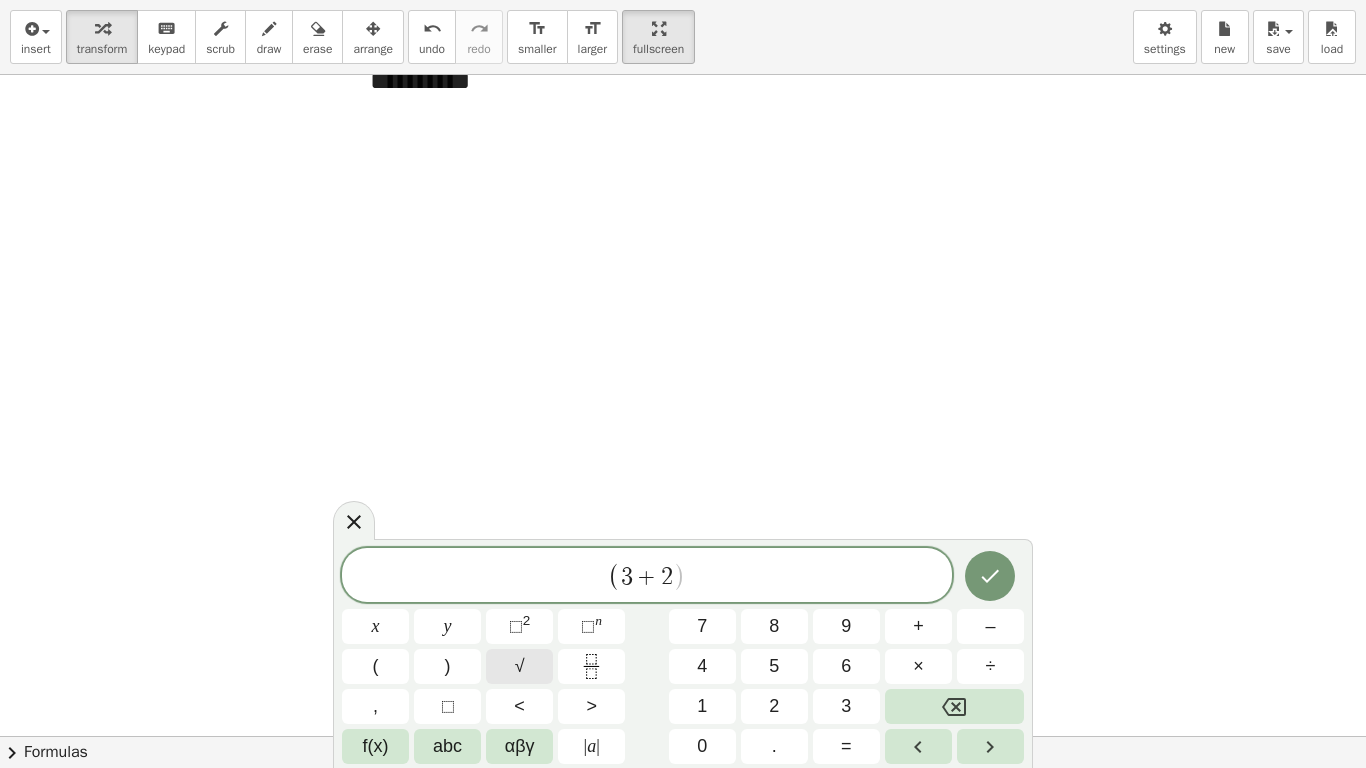 click on "√" at bounding box center [520, 666] 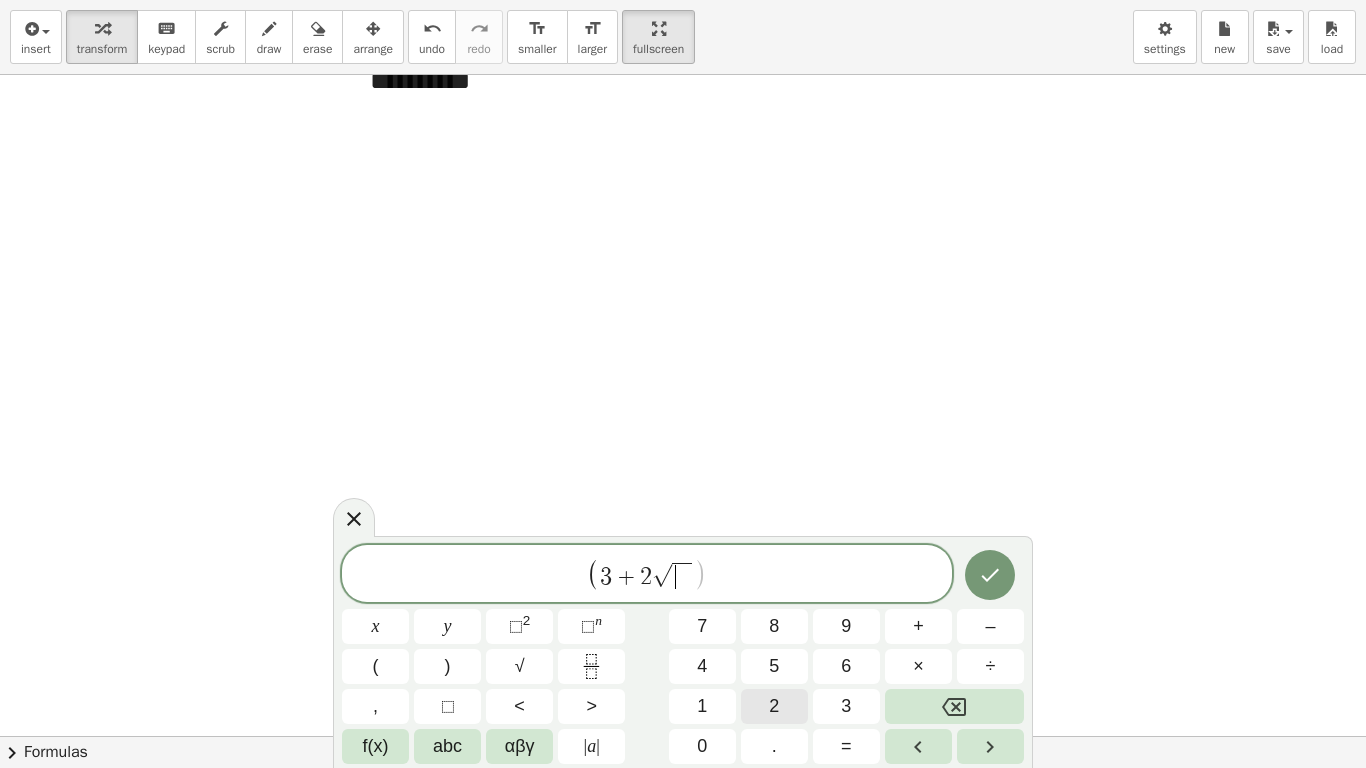 click on "2" at bounding box center [774, 706] 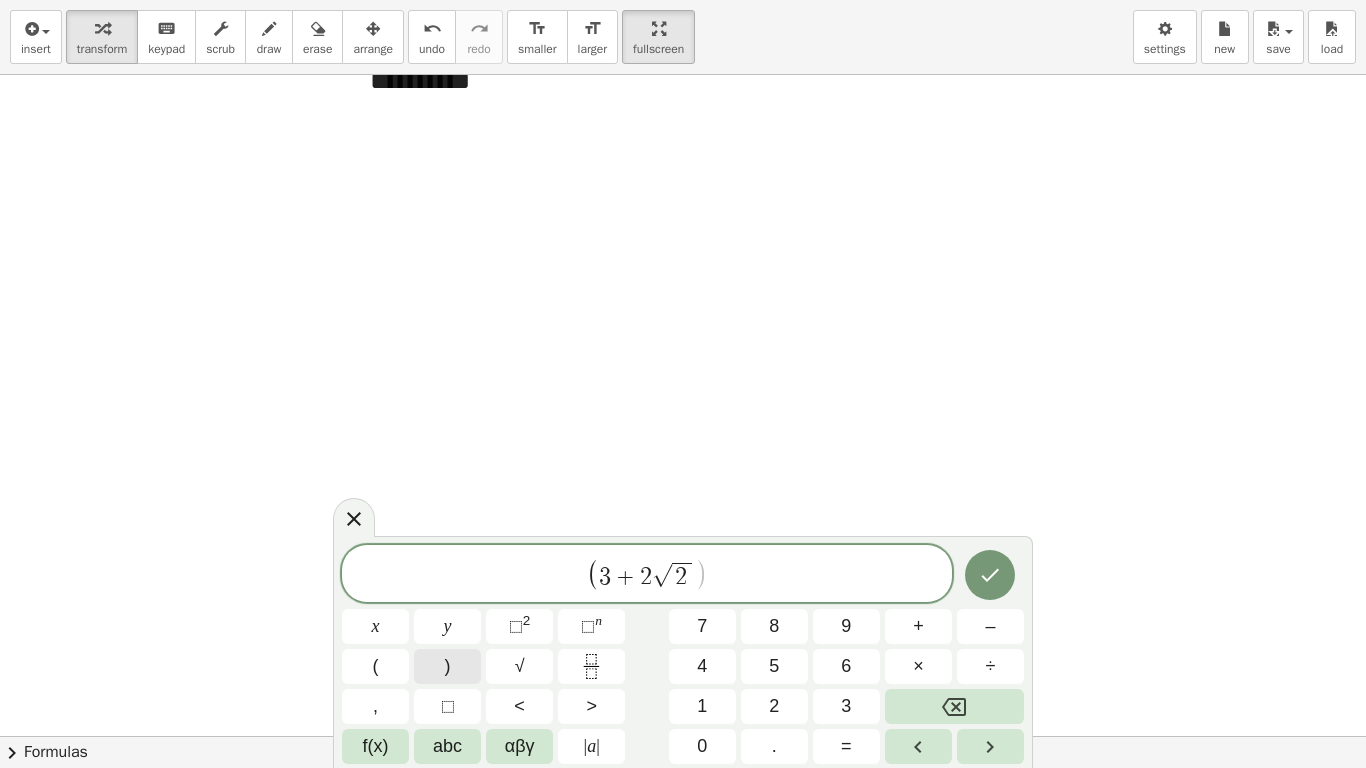 click on ")" at bounding box center (448, 666) 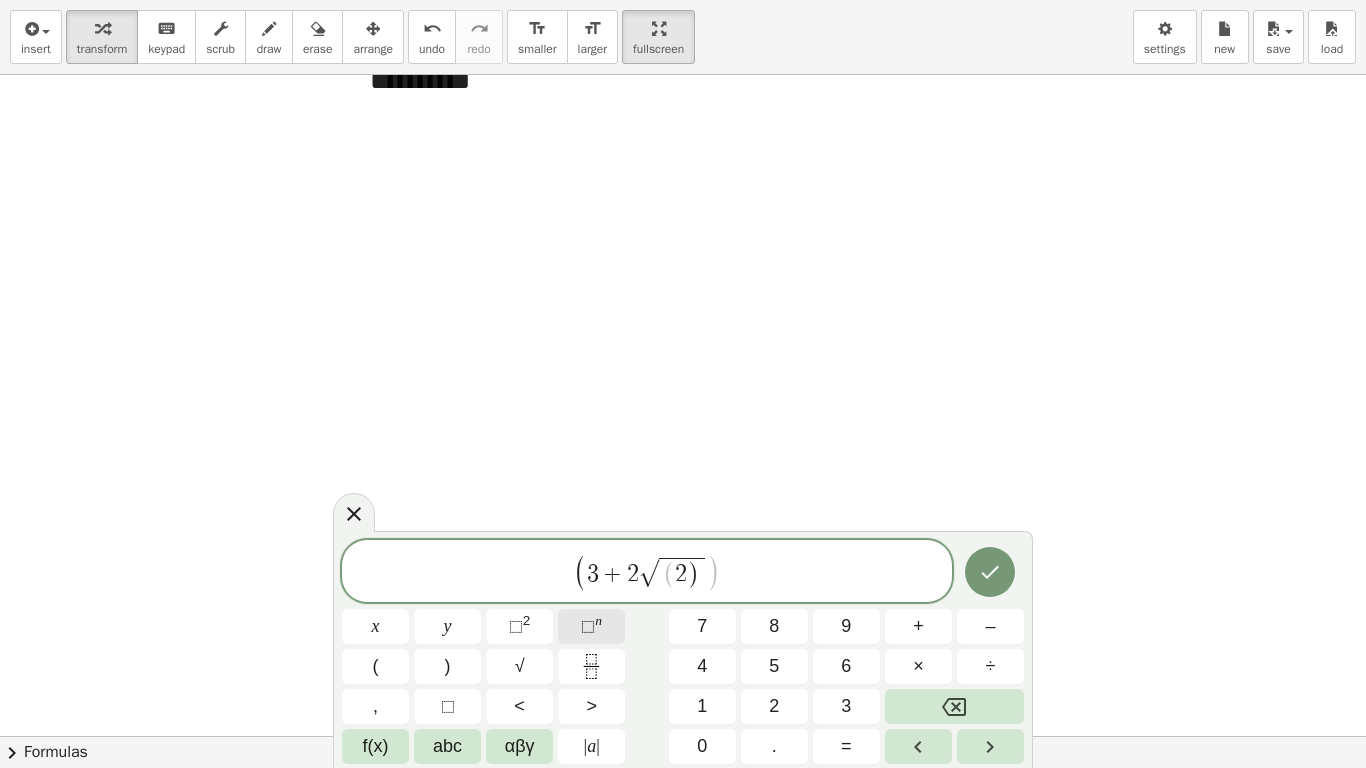 click on "⬚" at bounding box center (588, 626) 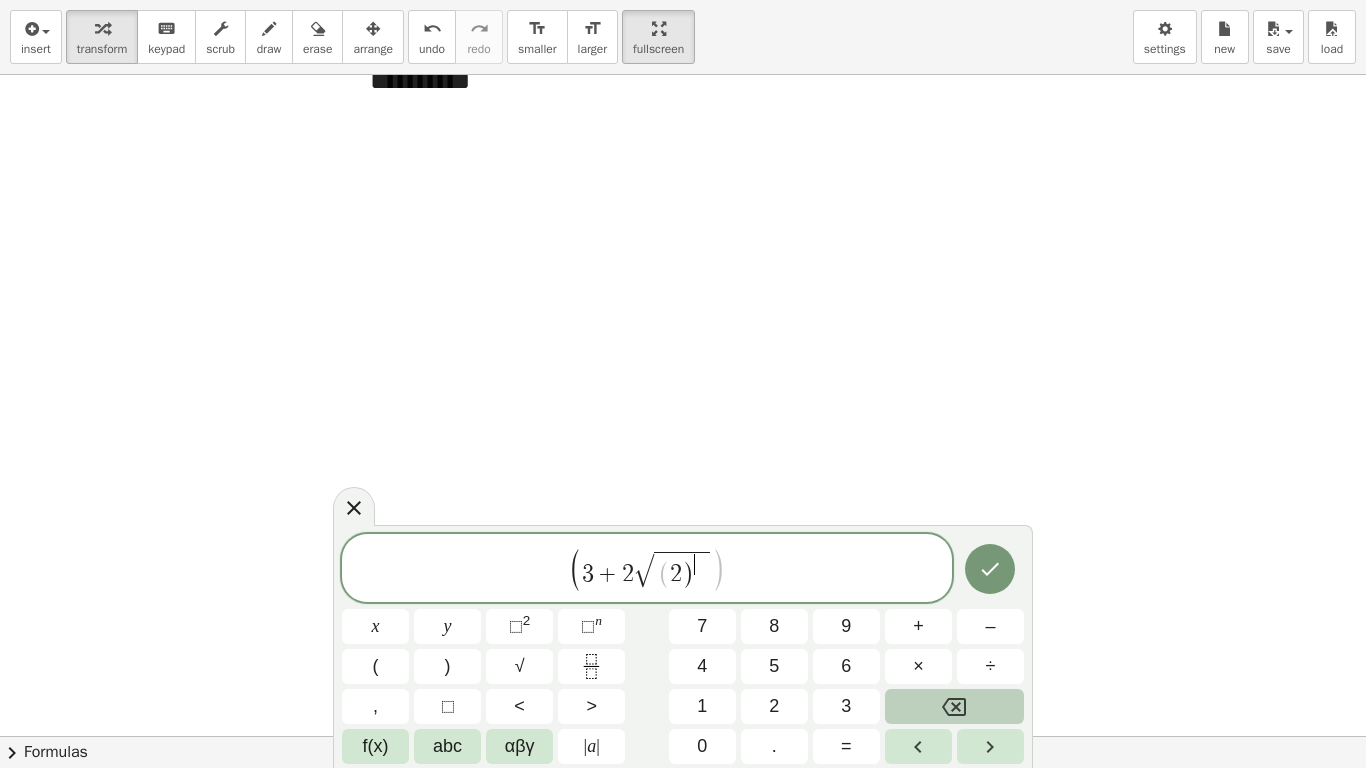 click 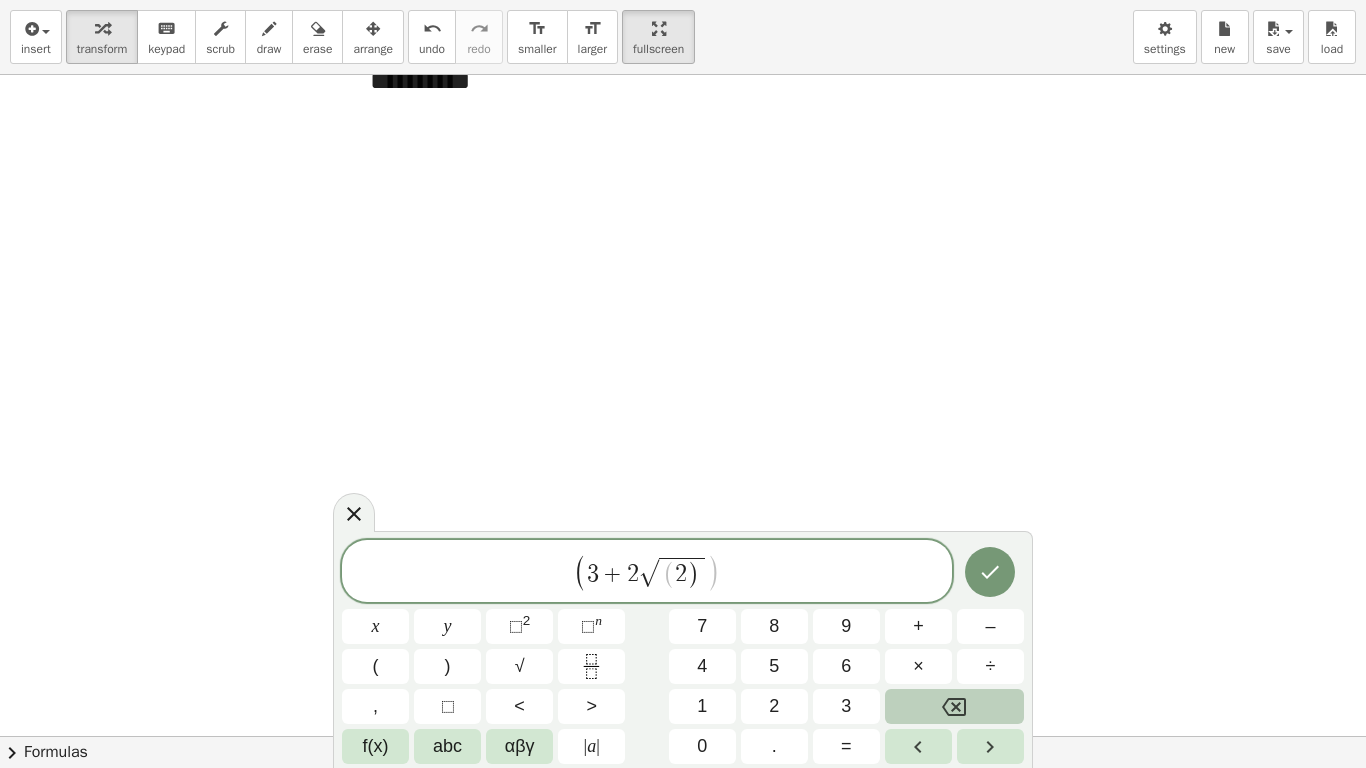 click 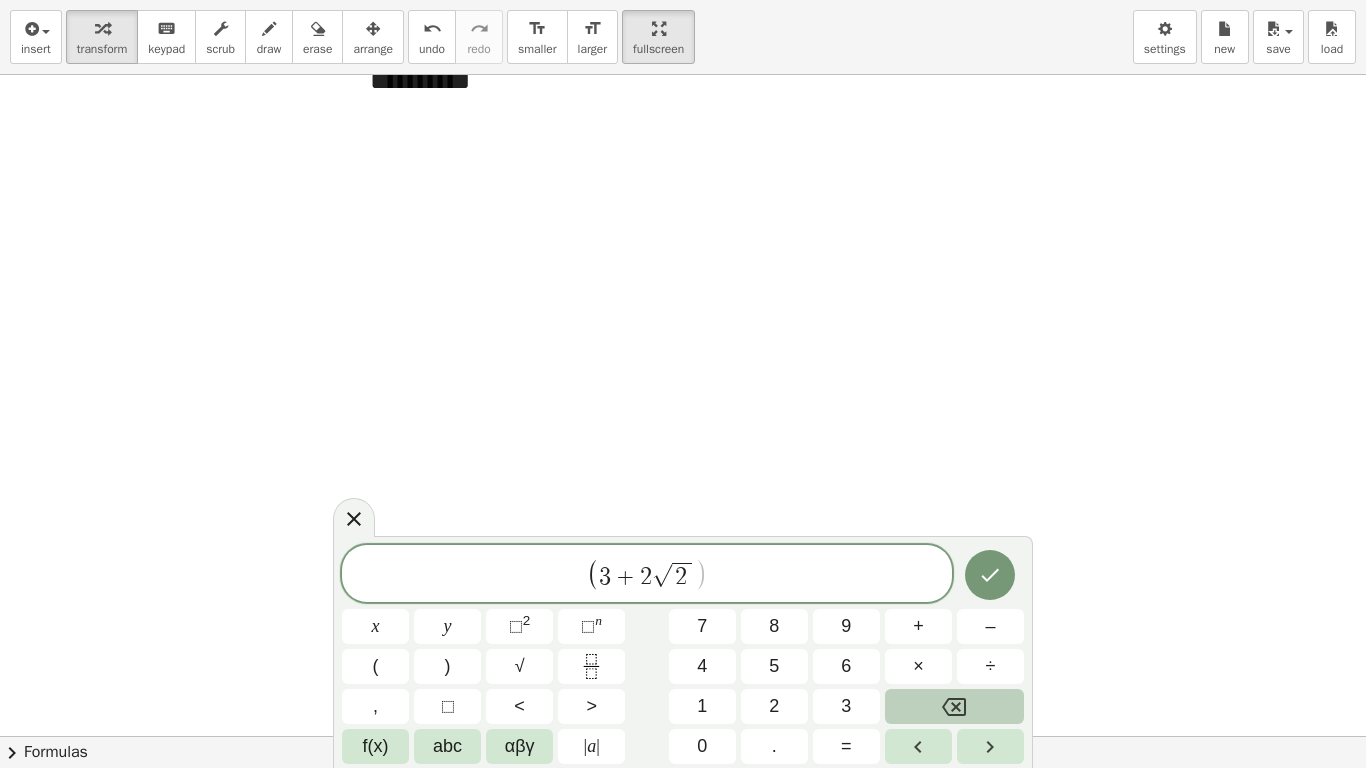 click 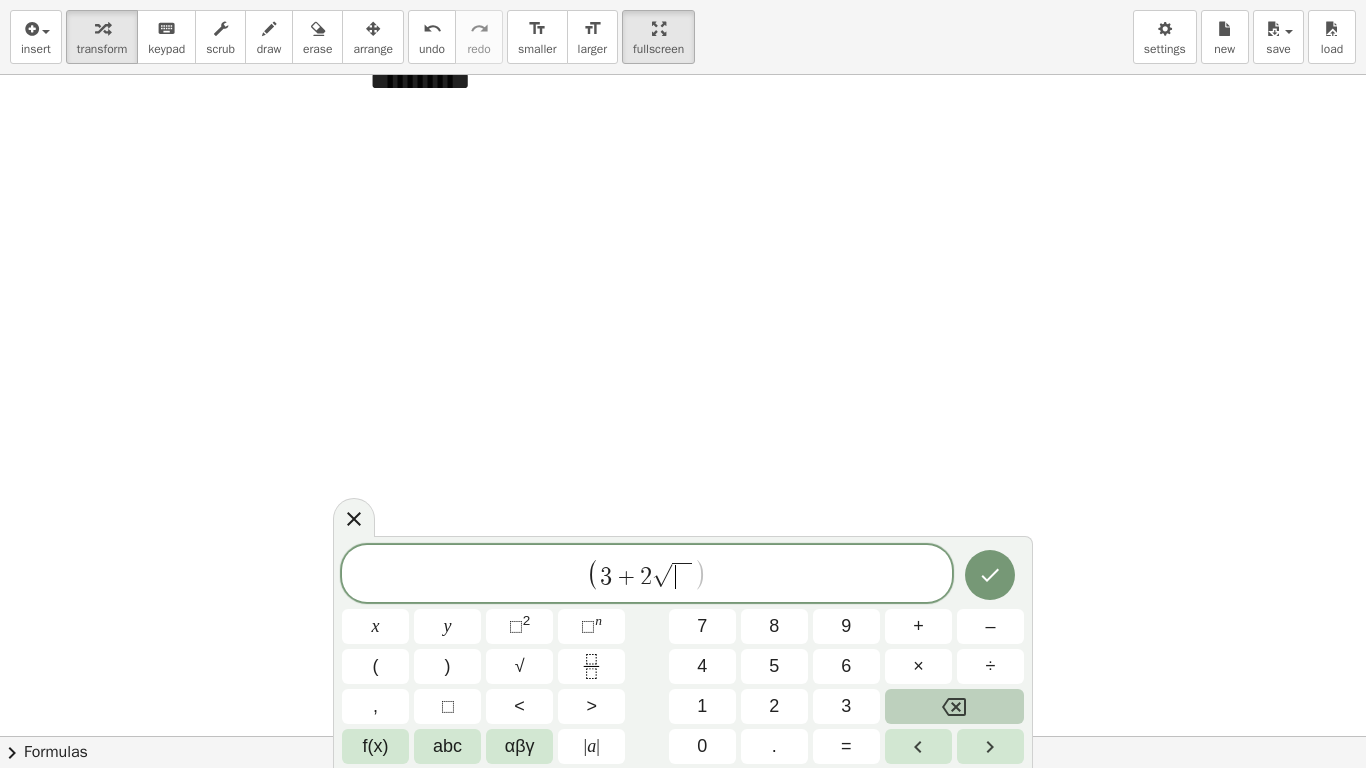 click 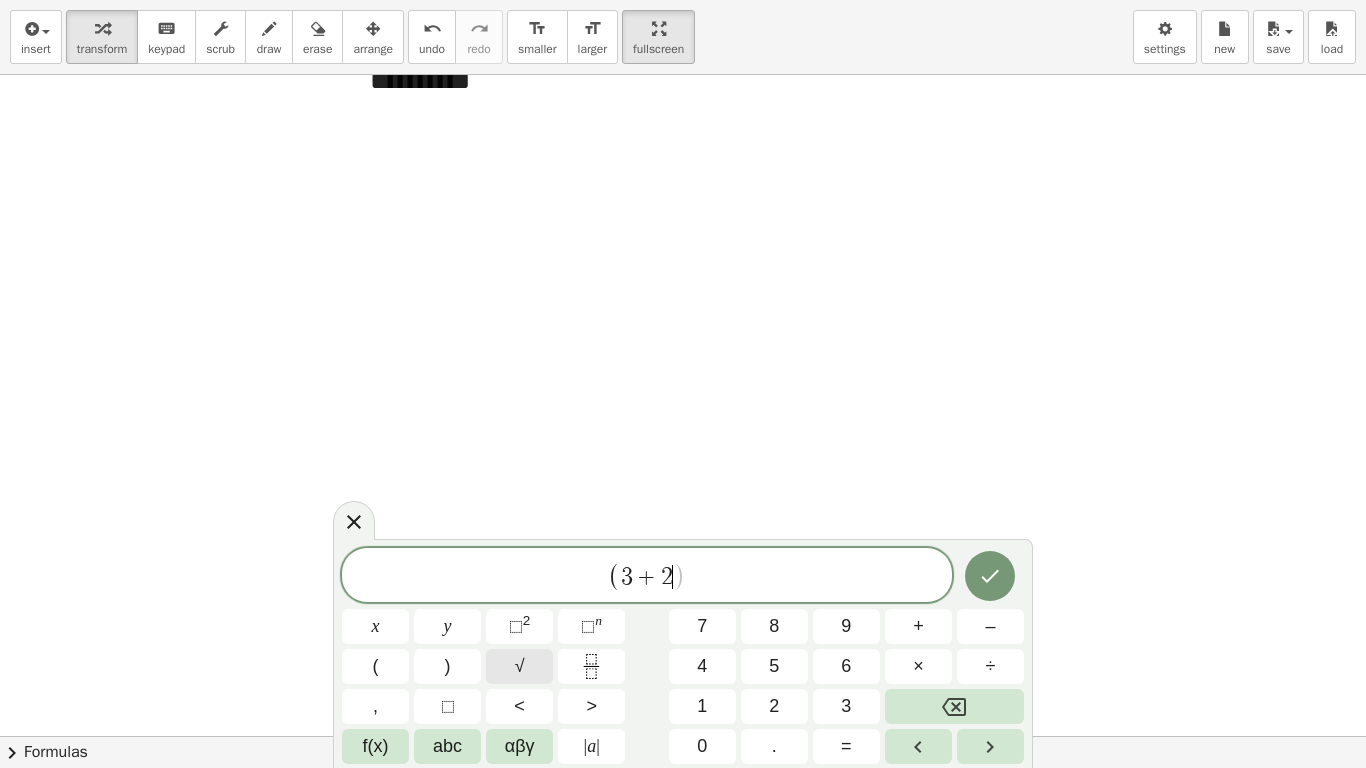 click on "√" at bounding box center [520, 666] 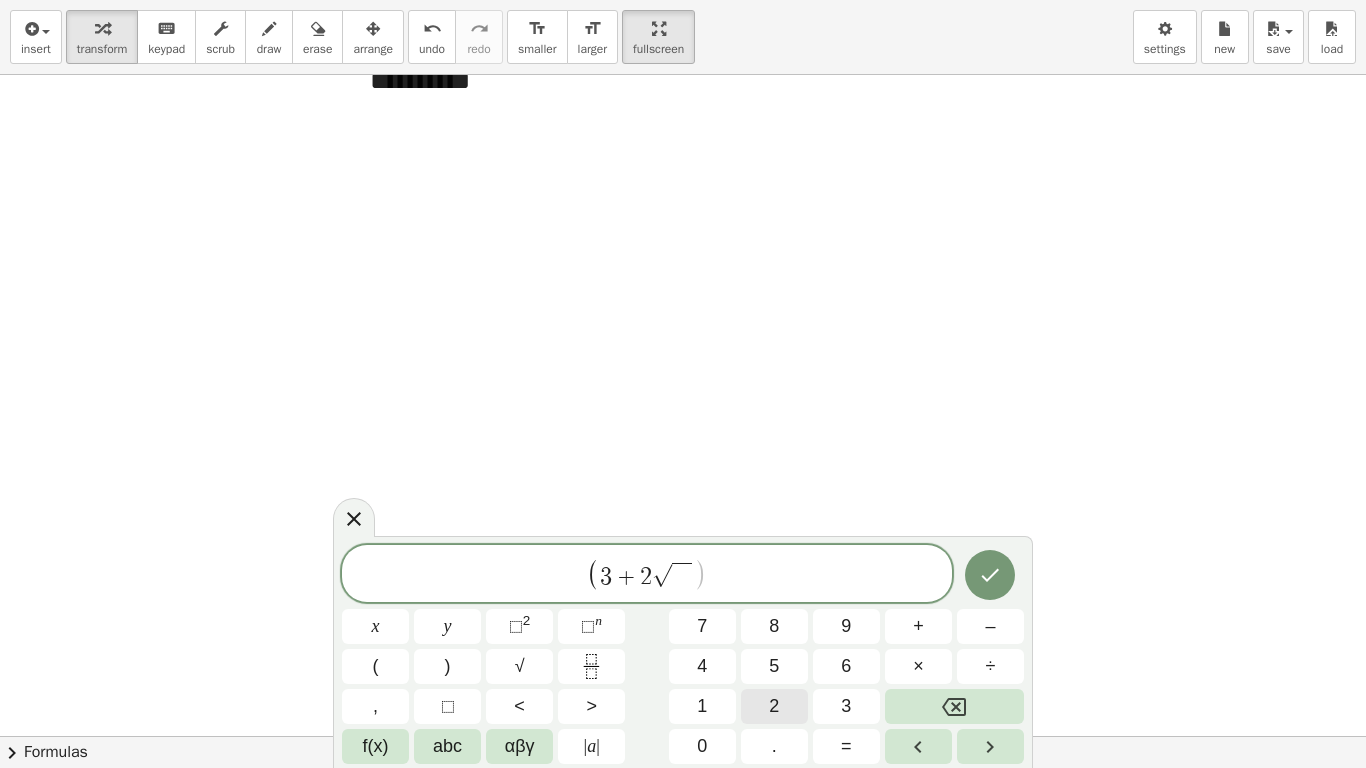 click on "2" at bounding box center (774, 706) 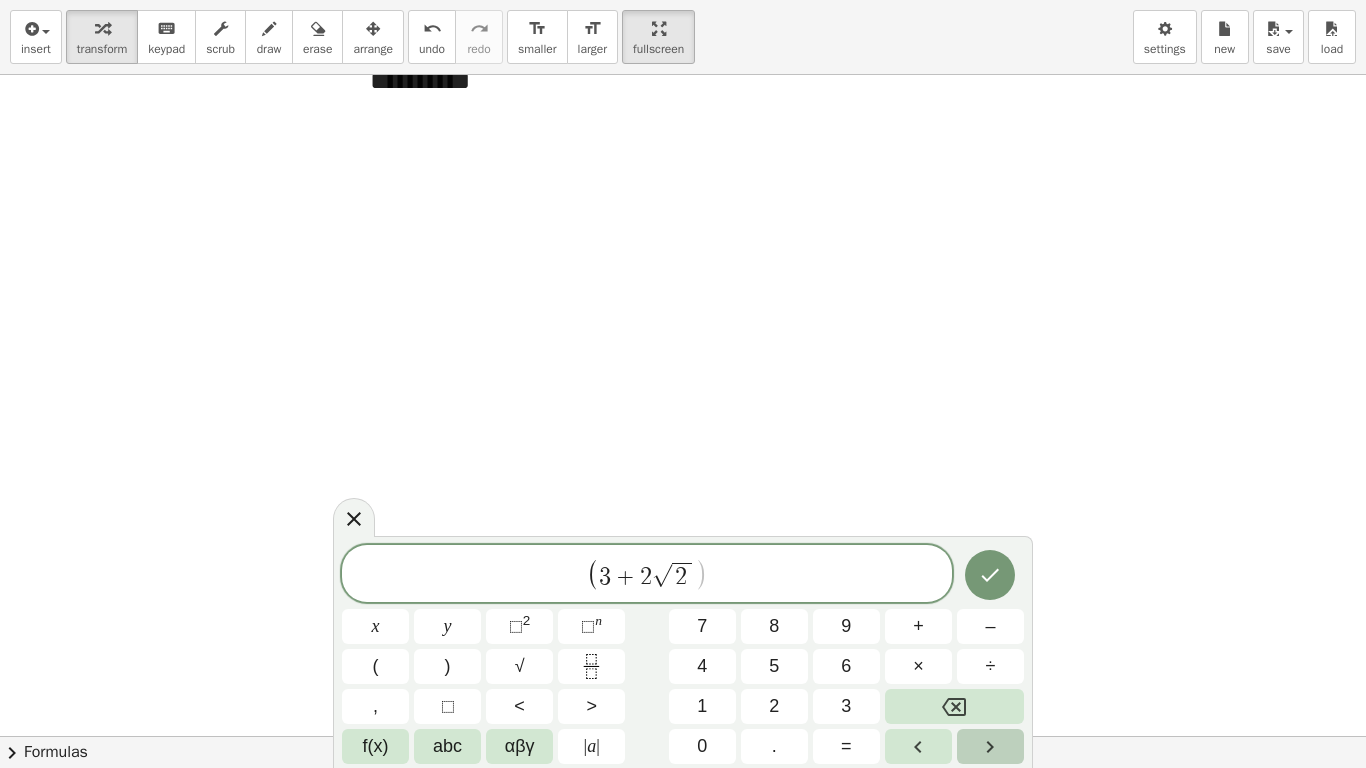click 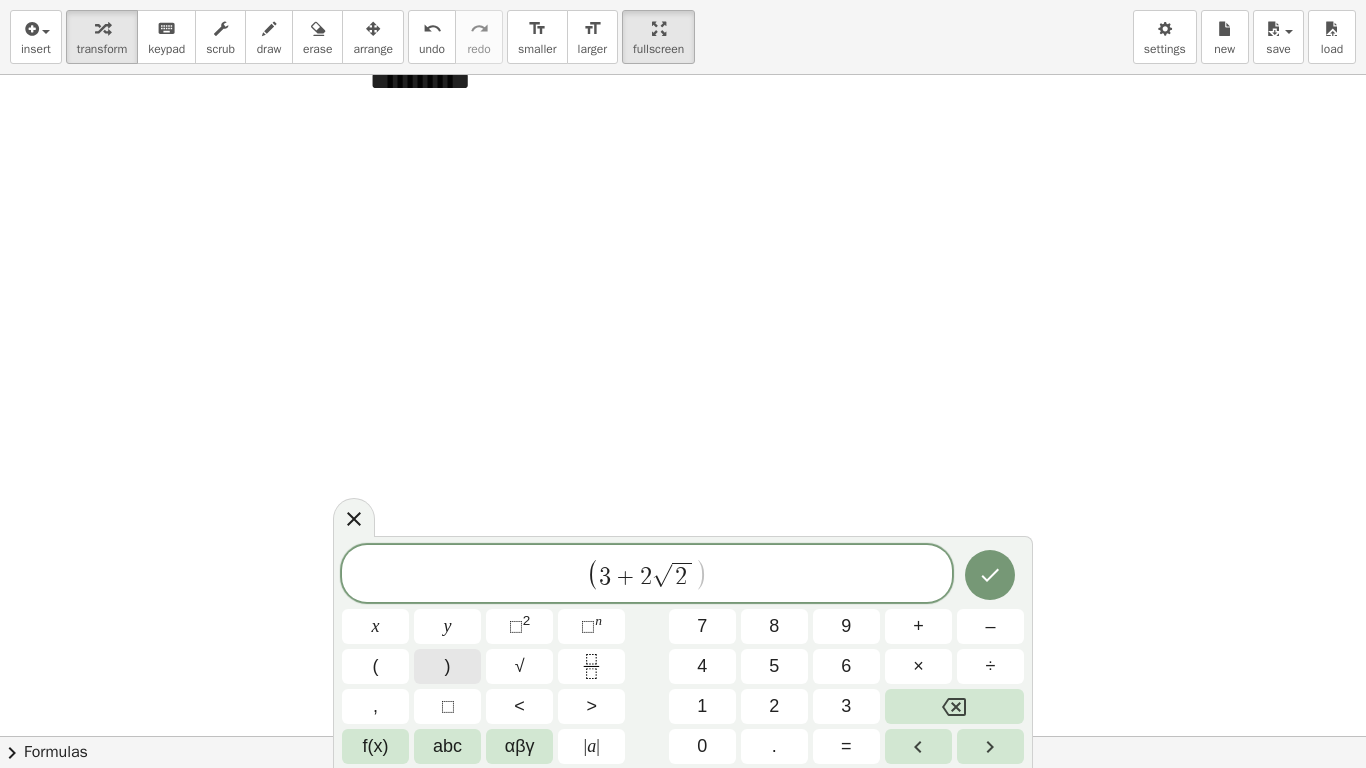 click on ")" at bounding box center [447, 666] 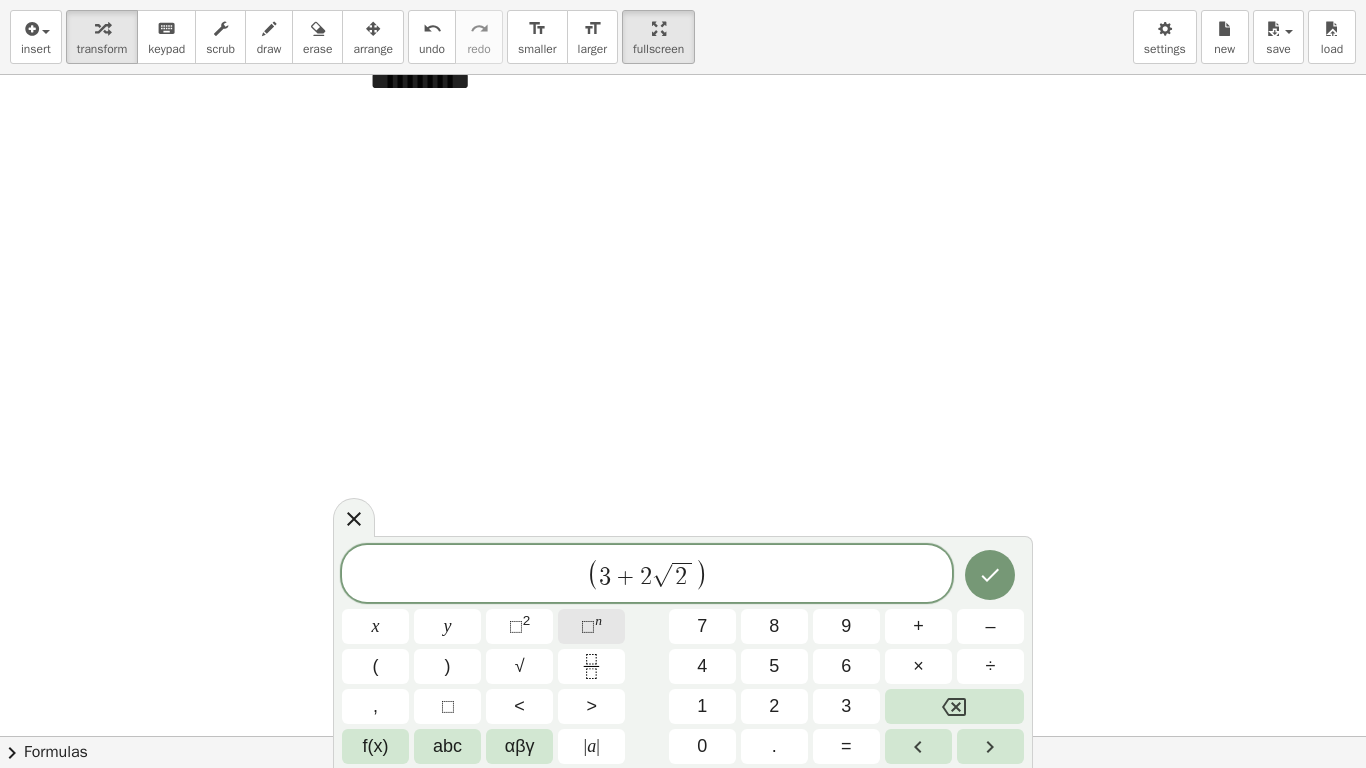 click on "⬚" at bounding box center (588, 626) 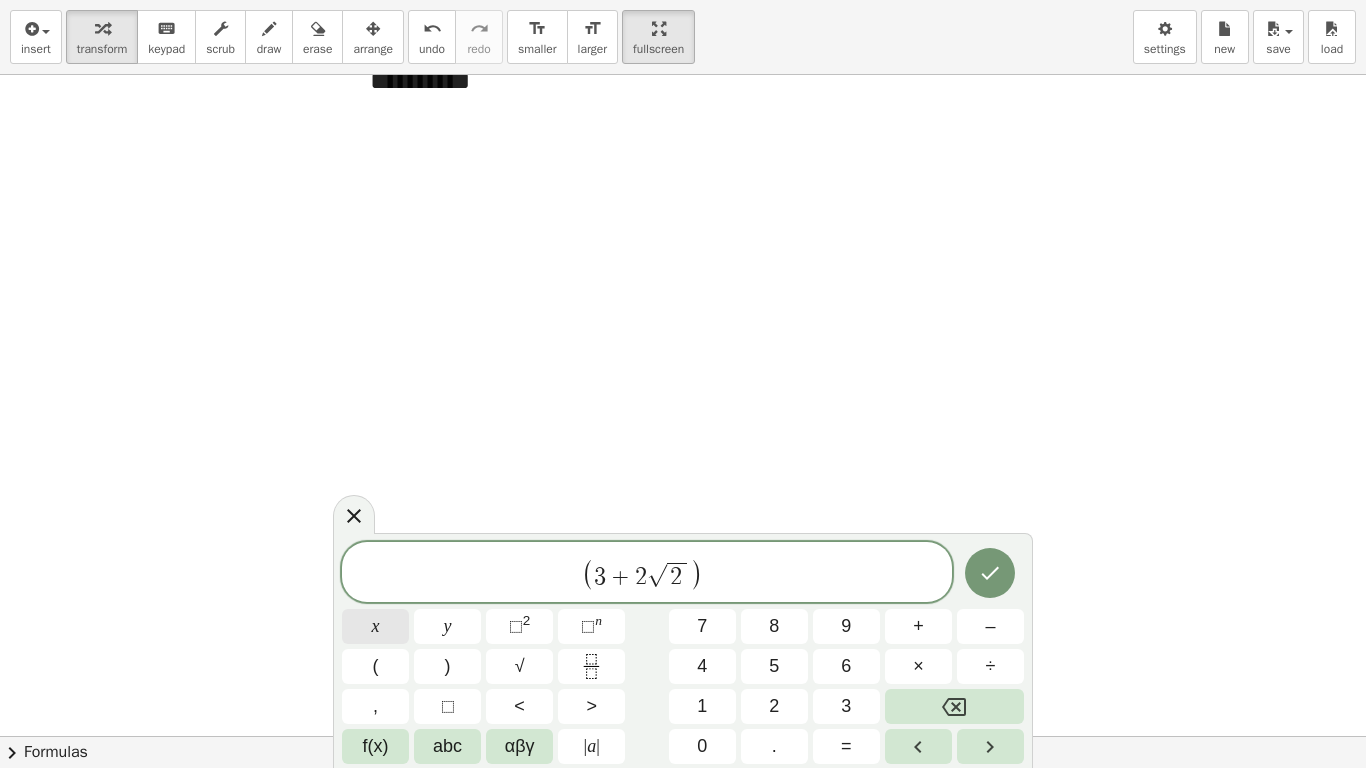 click on "x" at bounding box center [376, 626] 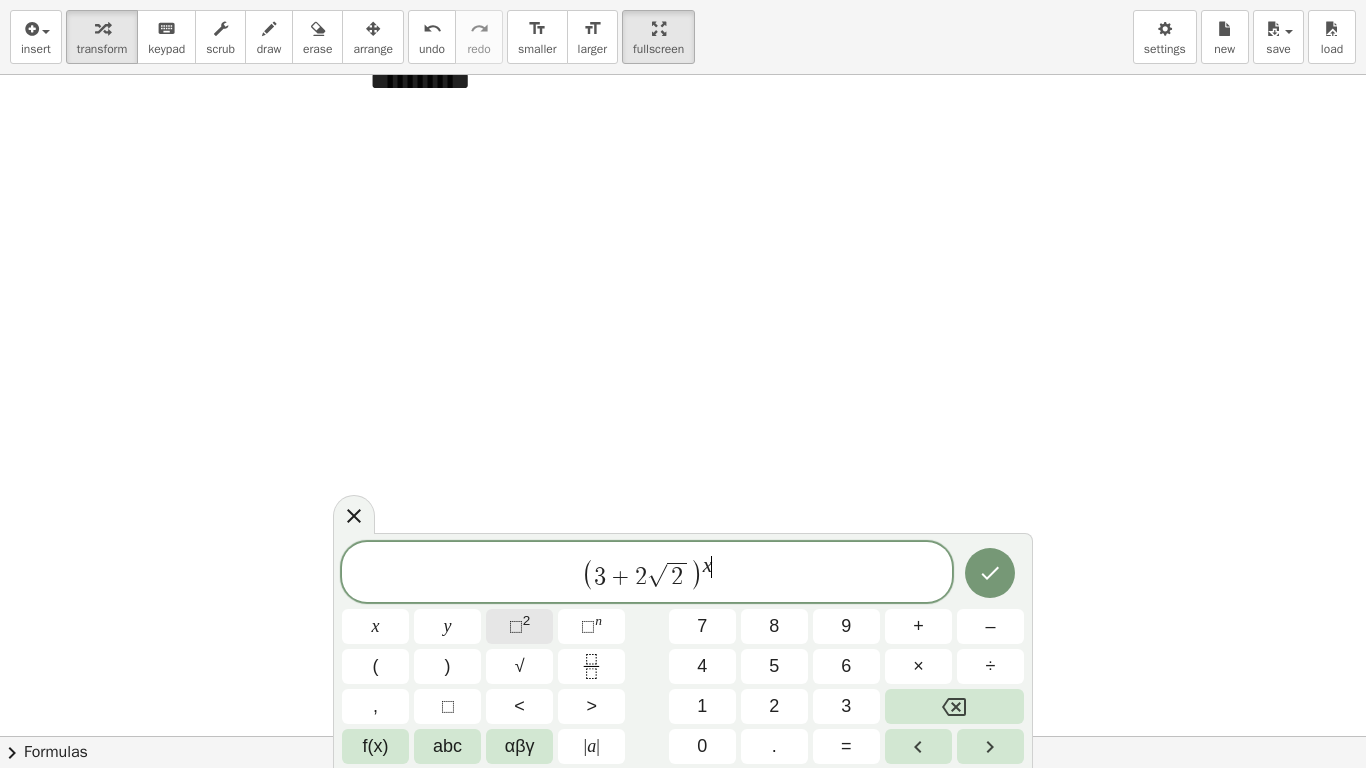 click on "2" at bounding box center (527, 620) 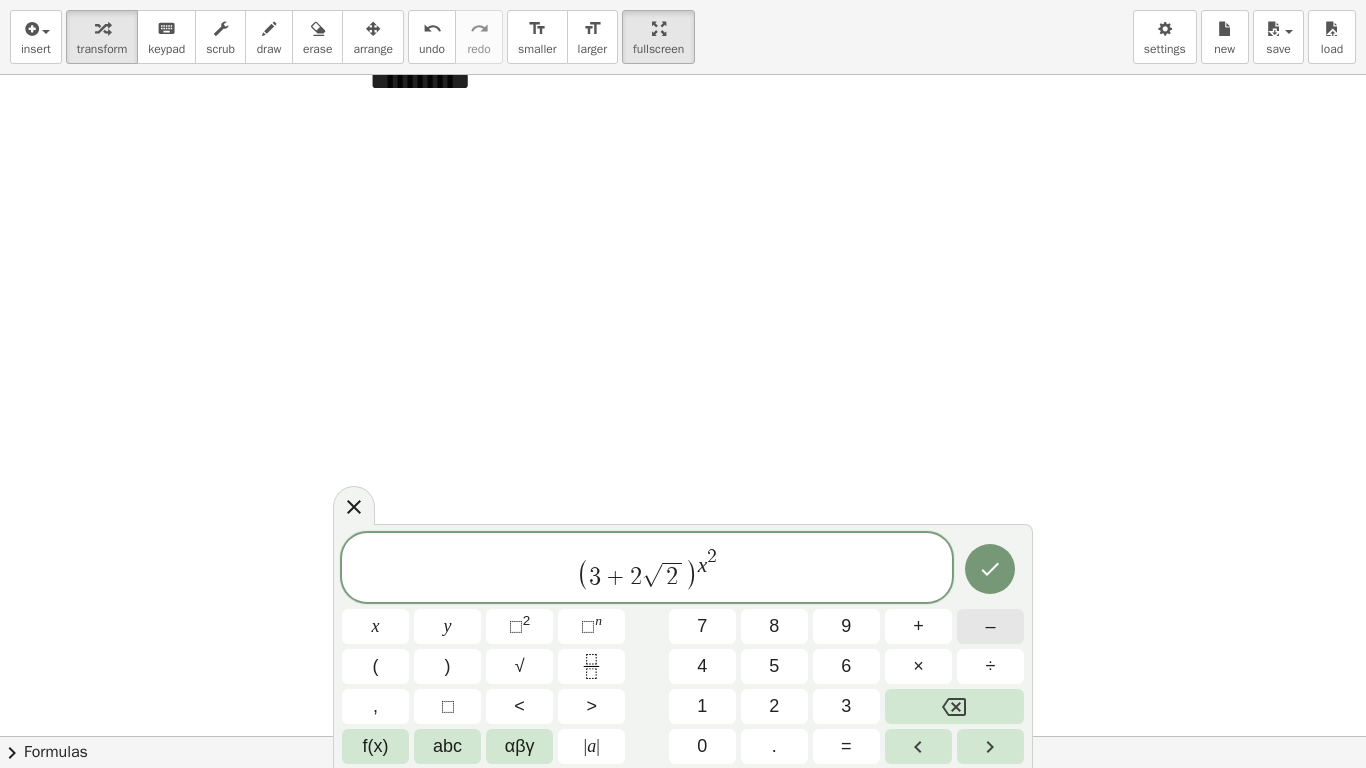 click on "–" at bounding box center (990, 626) 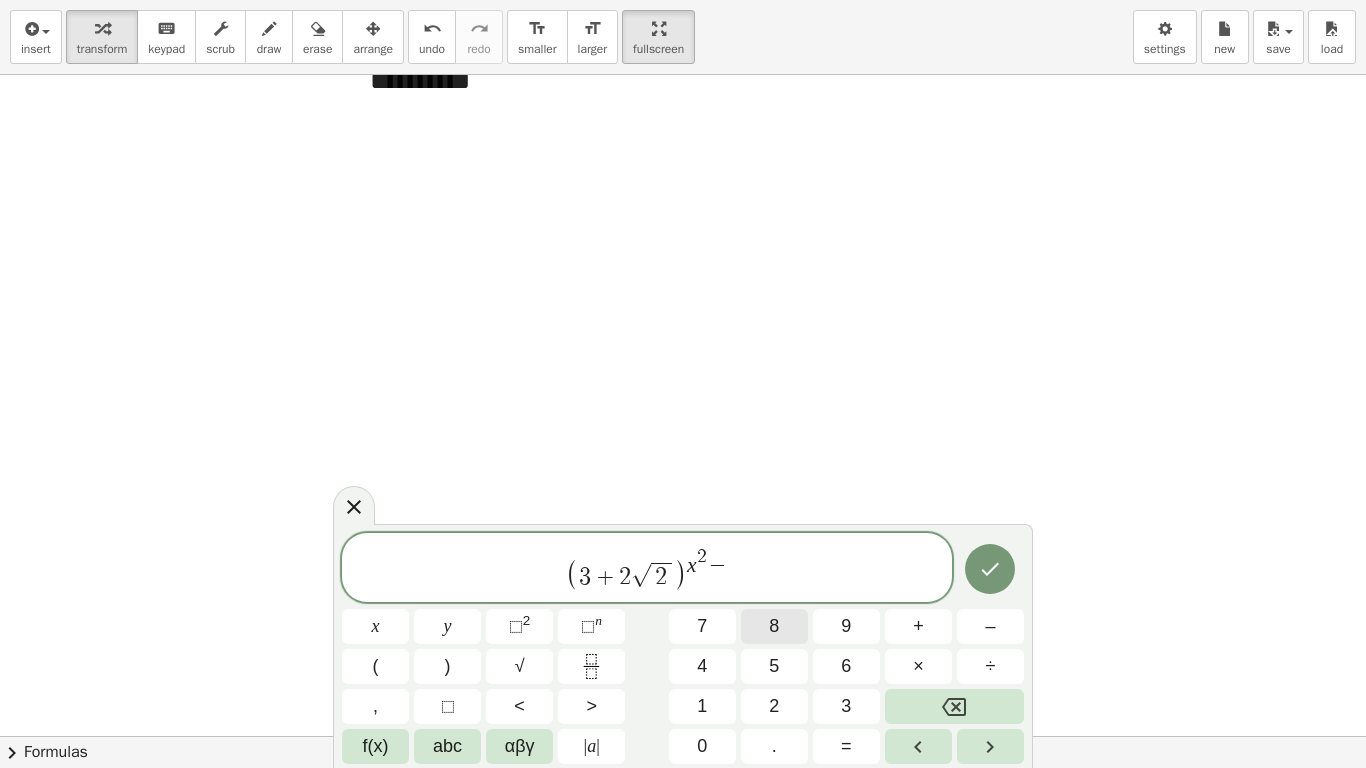 click on "8" at bounding box center [774, 626] 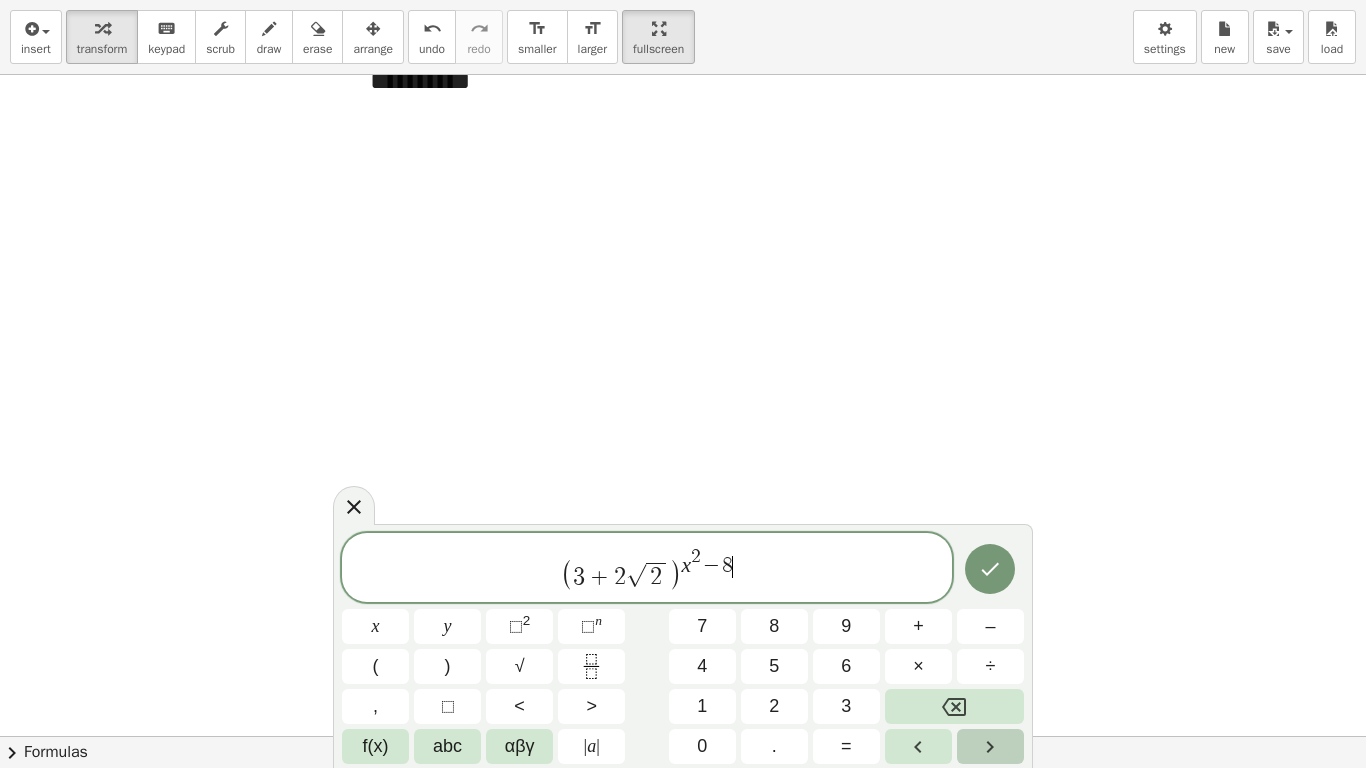 click 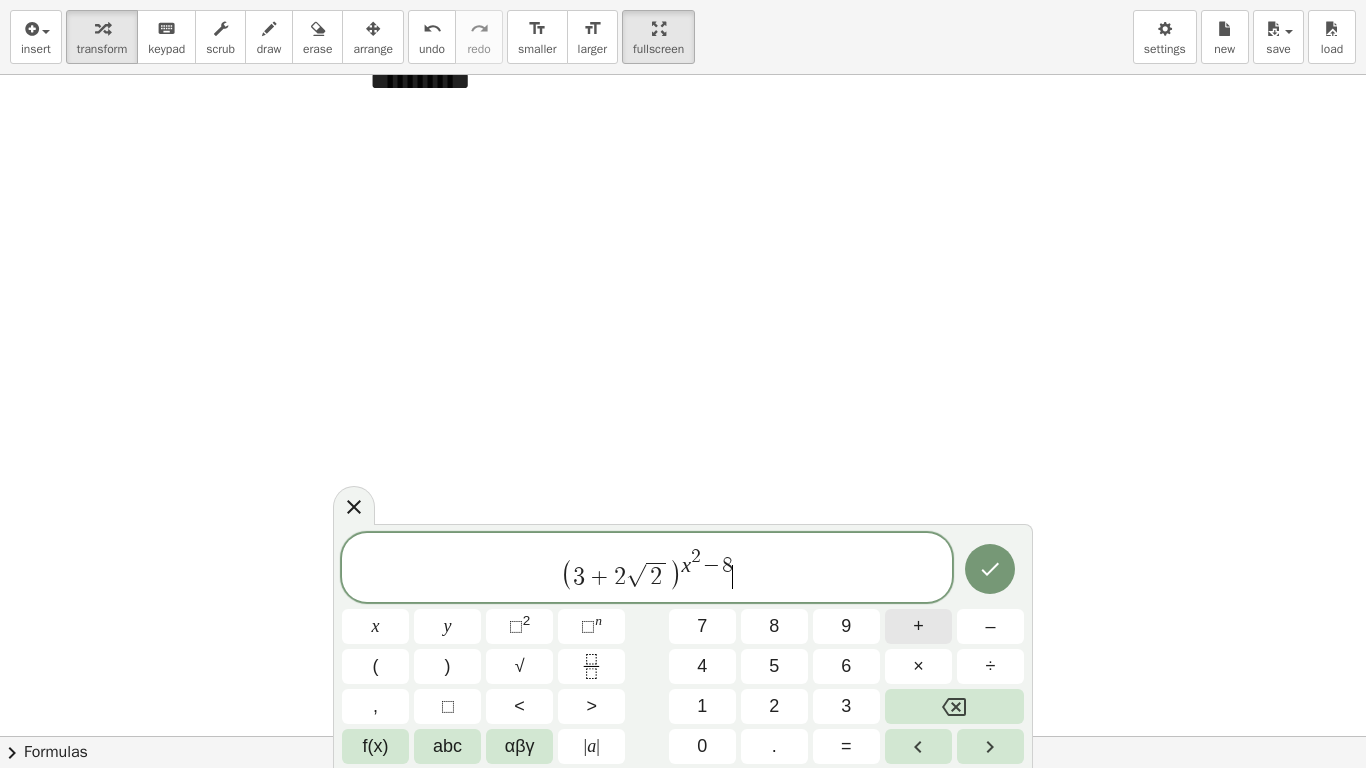 click on "+" at bounding box center [918, 626] 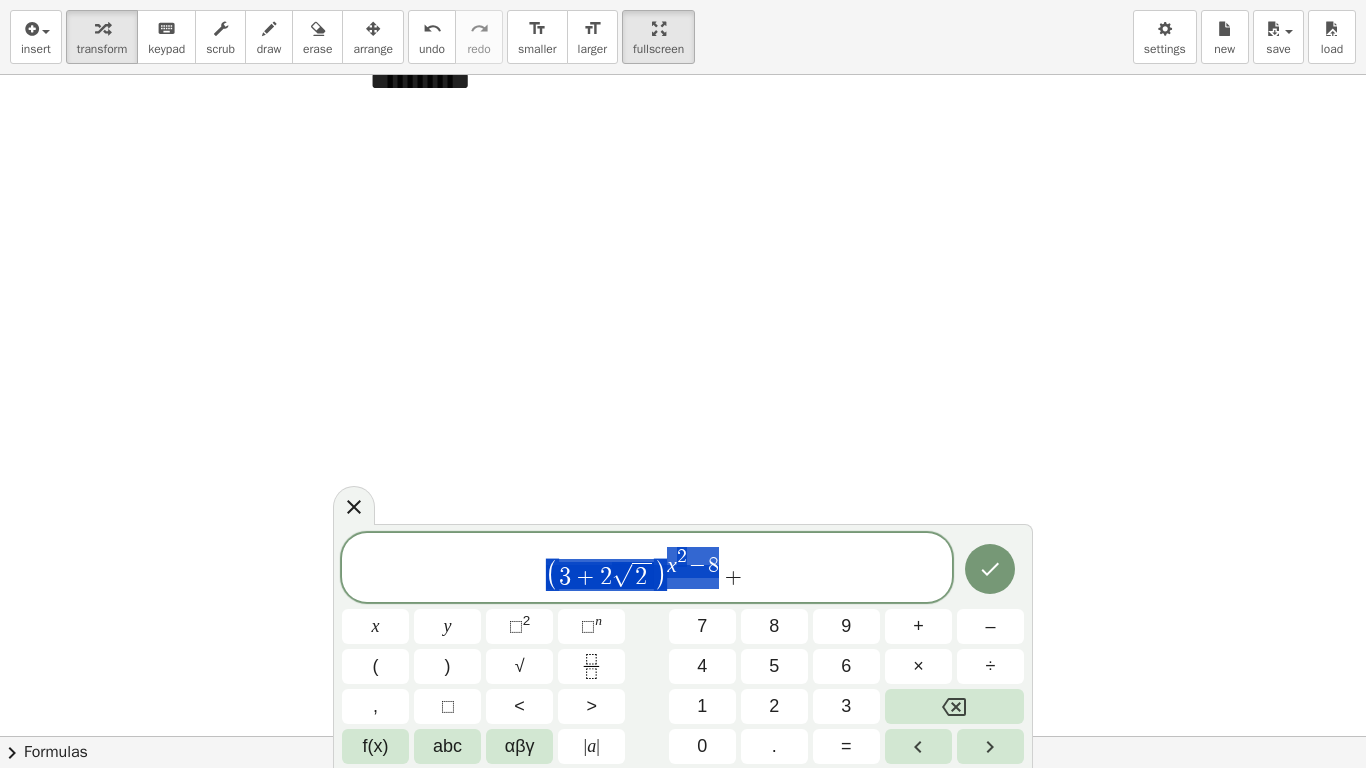 drag, startPoint x: 549, startPoint y: 575, endPoint x: 711, endPoint y: 569, distance: 162.11107 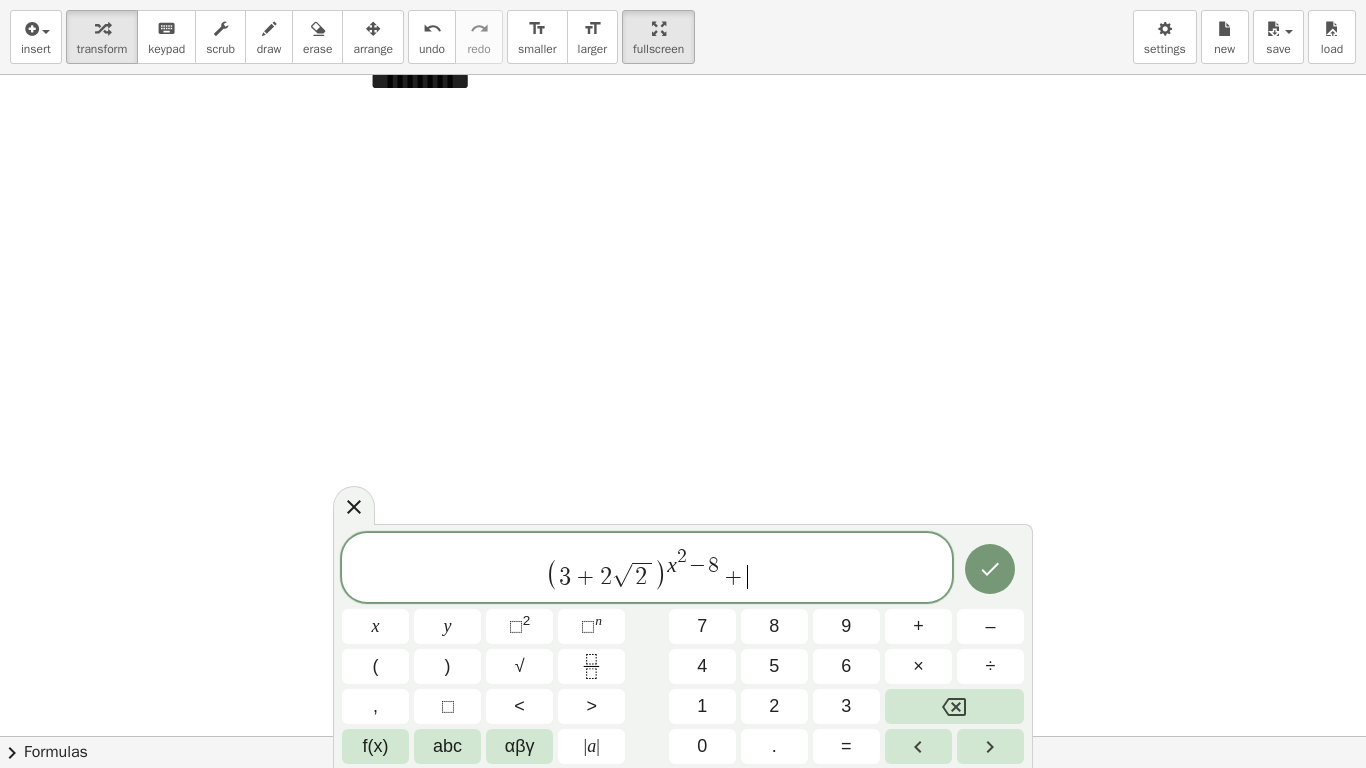 click on "( 3 + 2 √ 2 ) x 2 − 8 + ​" at bounding box center (647, 569) 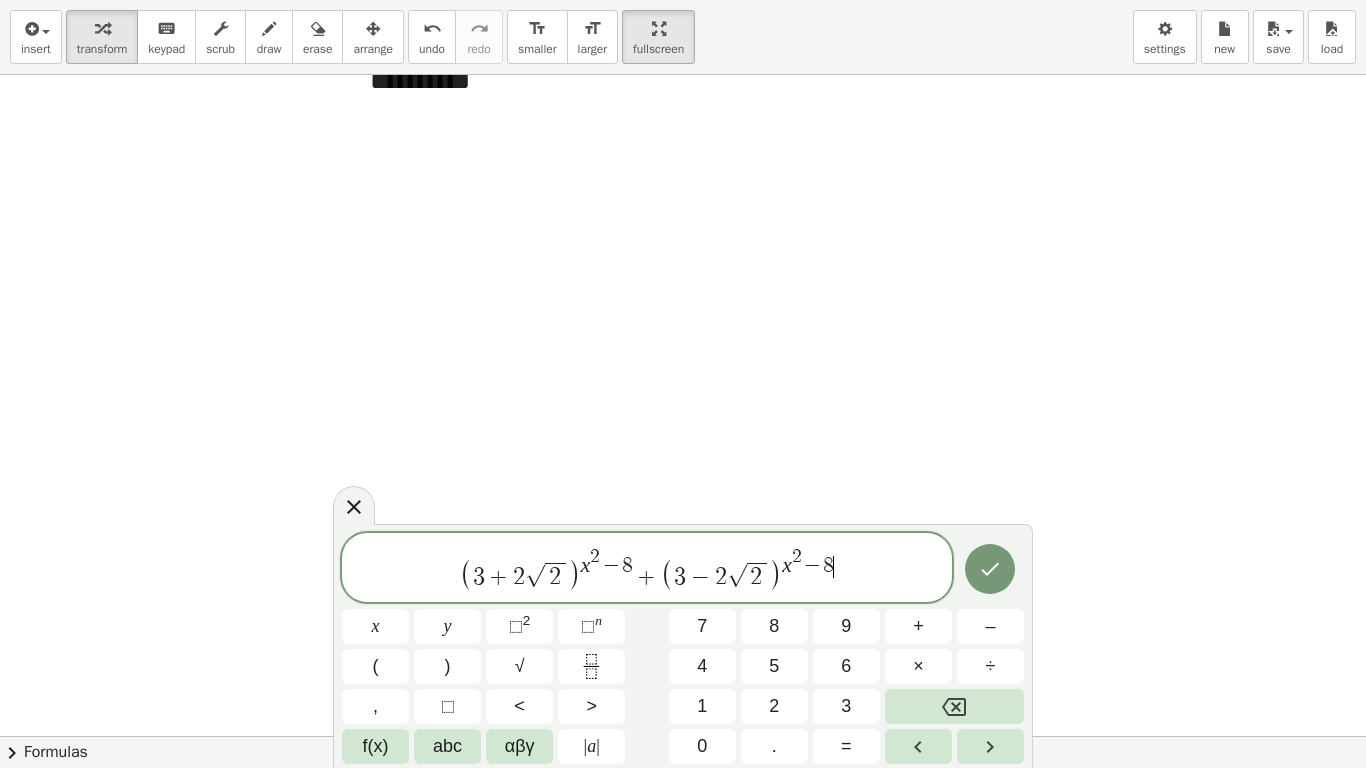 click on "( 3 + 2 √ 2 ) x 2 − 8 + ( 3 − 2 √ 2 ) x 2 − 8 ​" at bounding box center (647, 569) 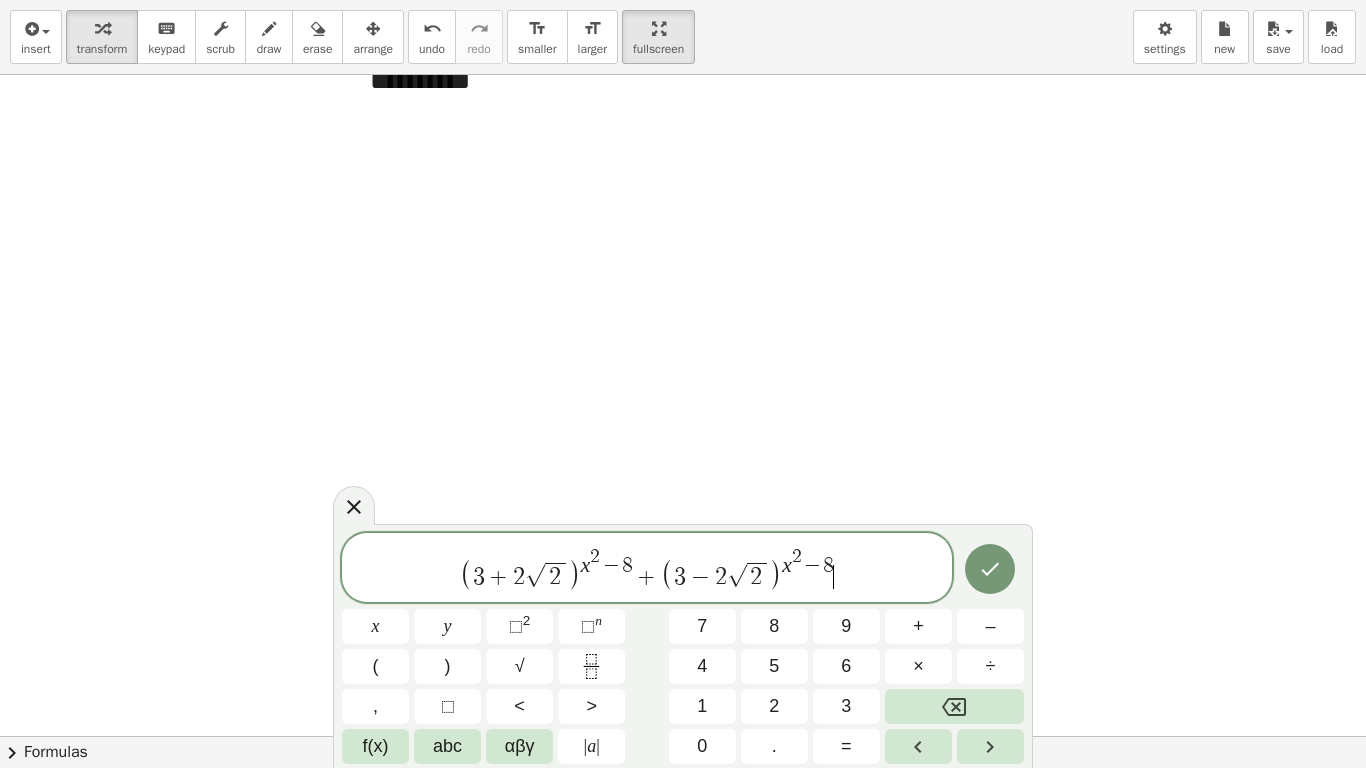 click on "( 3 + 2 √ 2 ) x 2 − 8 + ( 3 − 2 √ 2 ) x 2 − 8 ​" at bounding box center [647, 569] 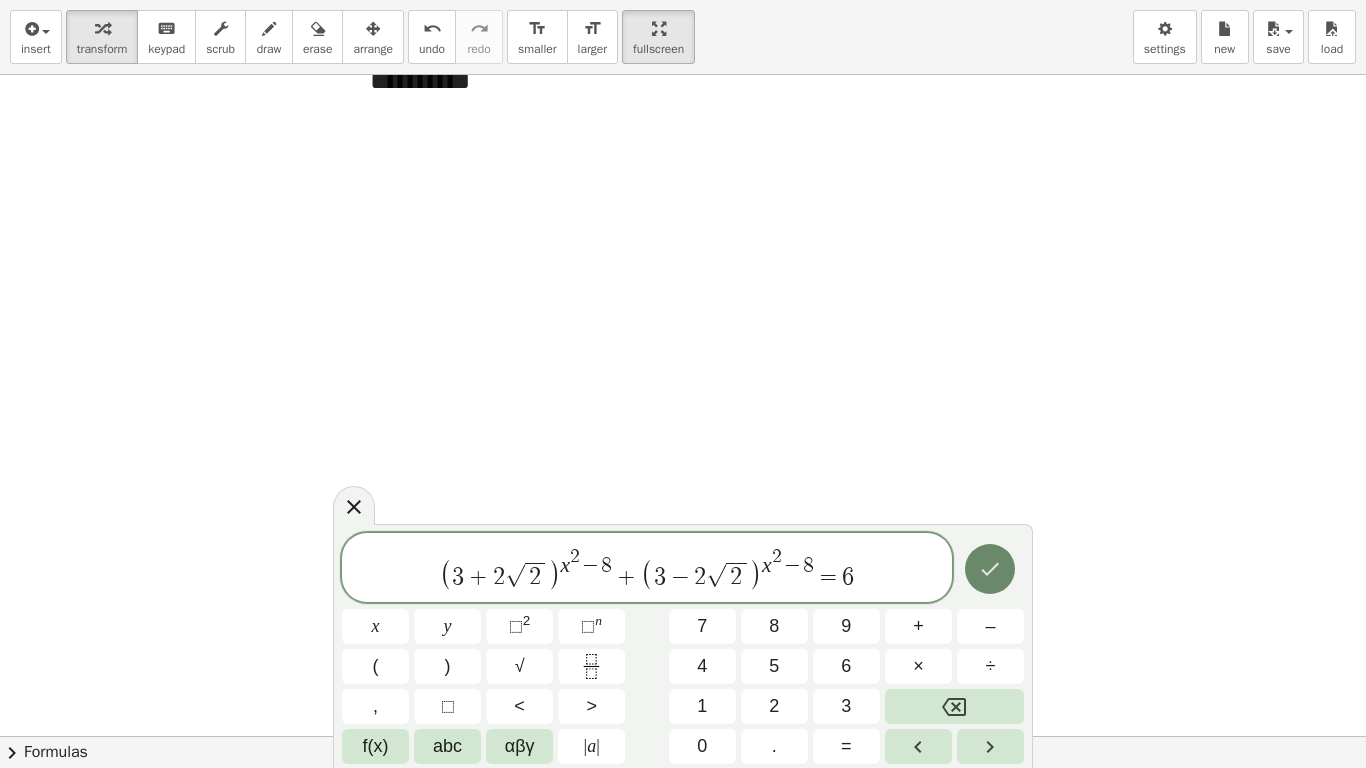 click 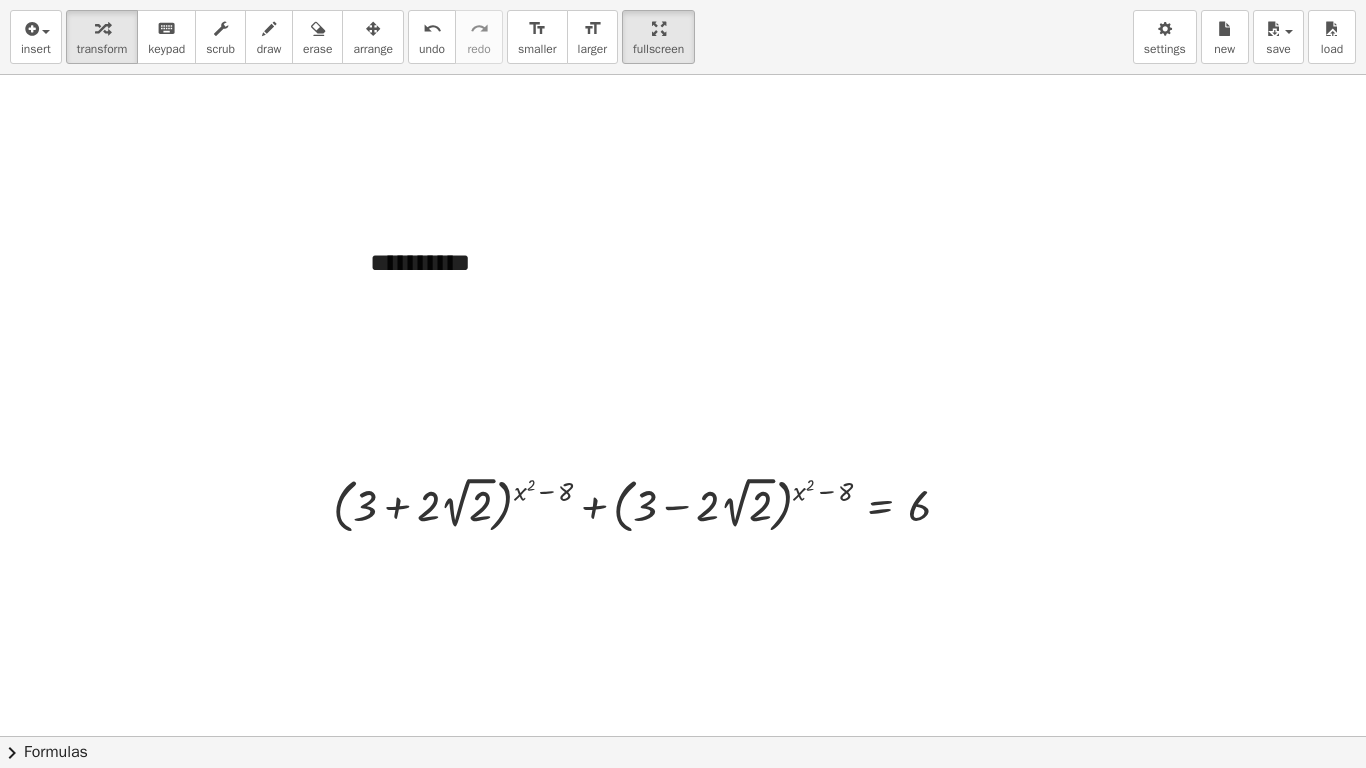 scroll, scrollTop: 3689, scrollLeft: 0, axis: vertical 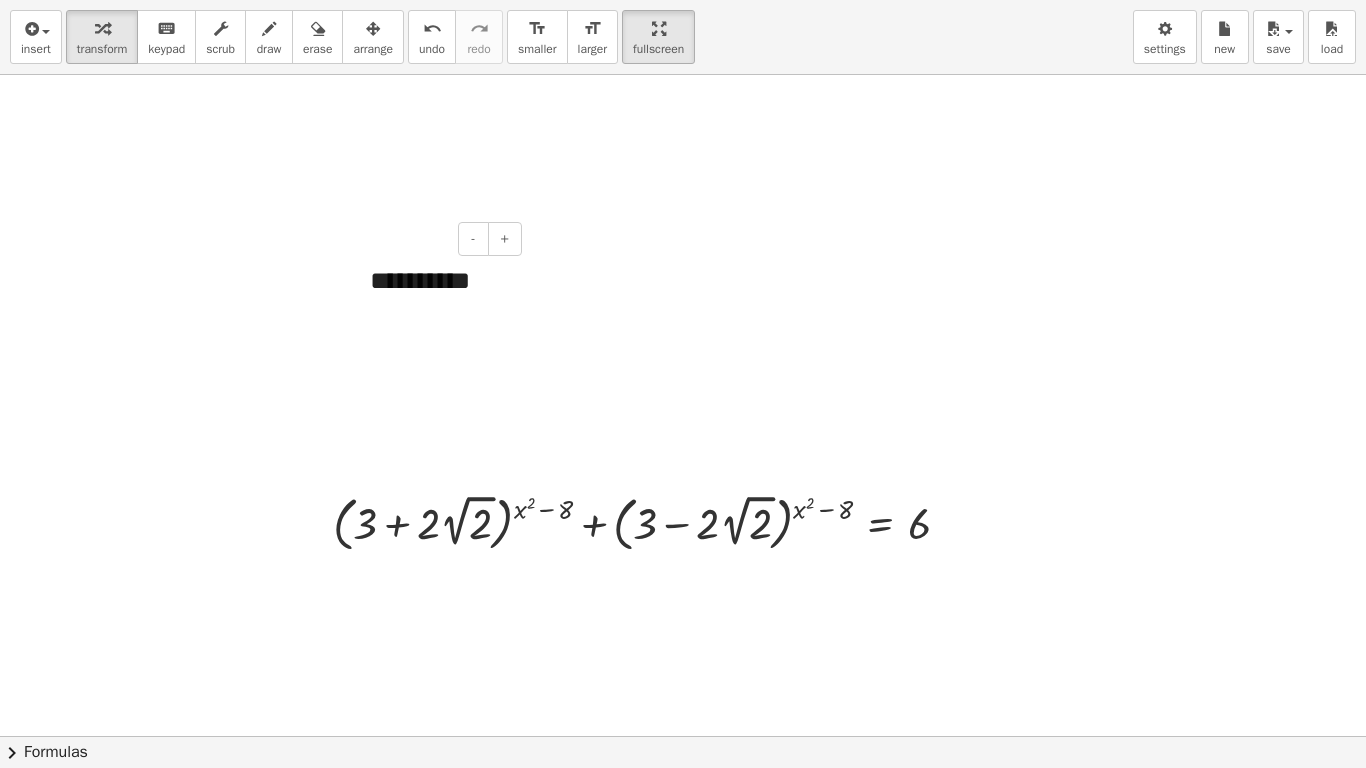 click on "**********" at bounding box center (438, 280) 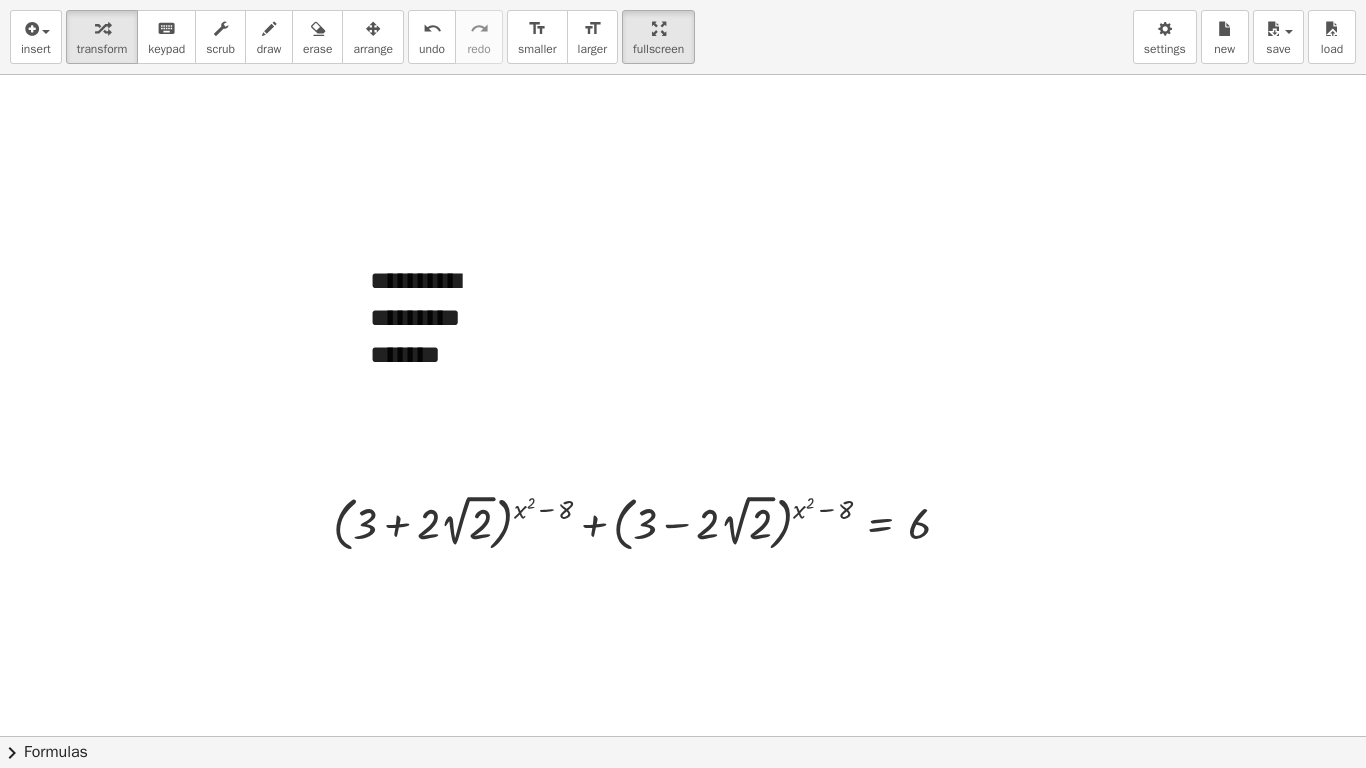 drag, startPoint x: 395, startPoint y: 36, endPoint x: 550, endPoint y: 339, distance: 340.34393 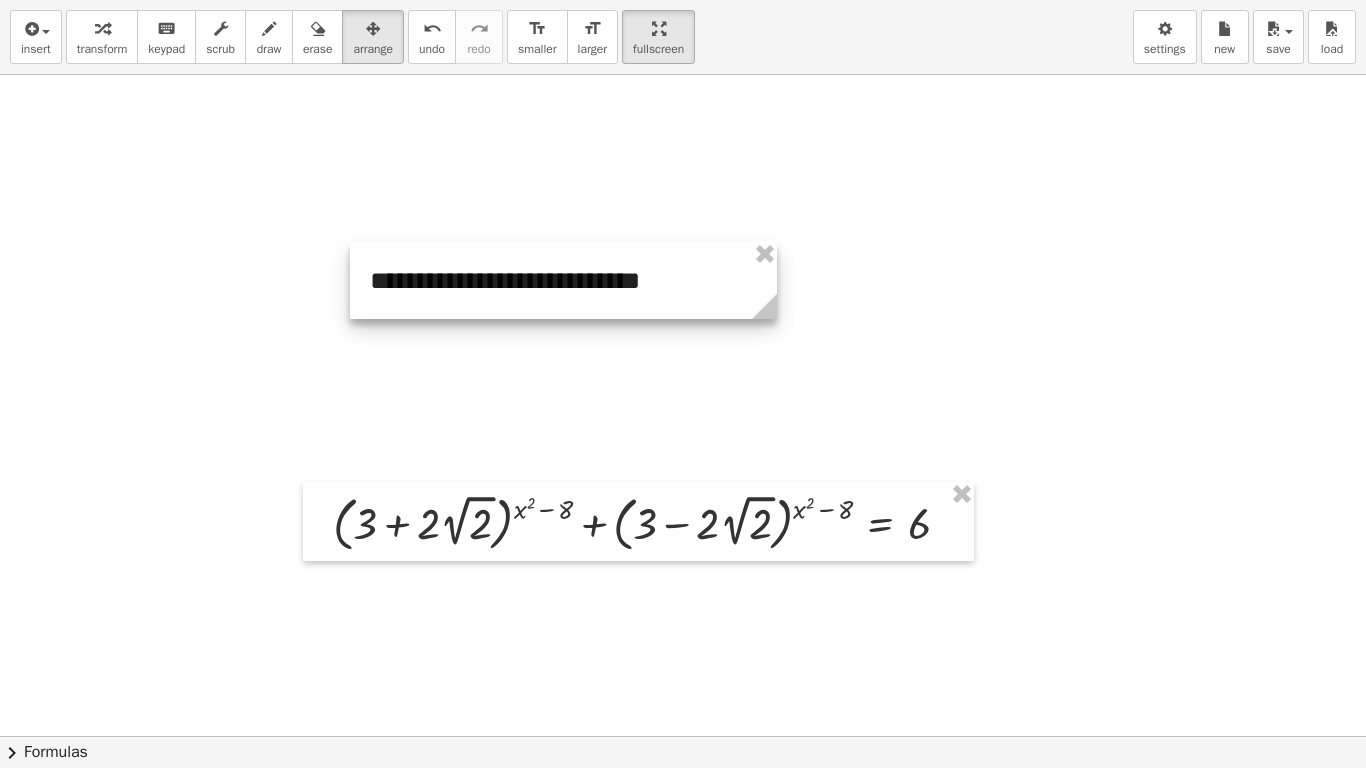 drag, startPoint x: 521, startPoint y: 377, endPoint x: 771, endPoint y: 300, distance: 261.5894 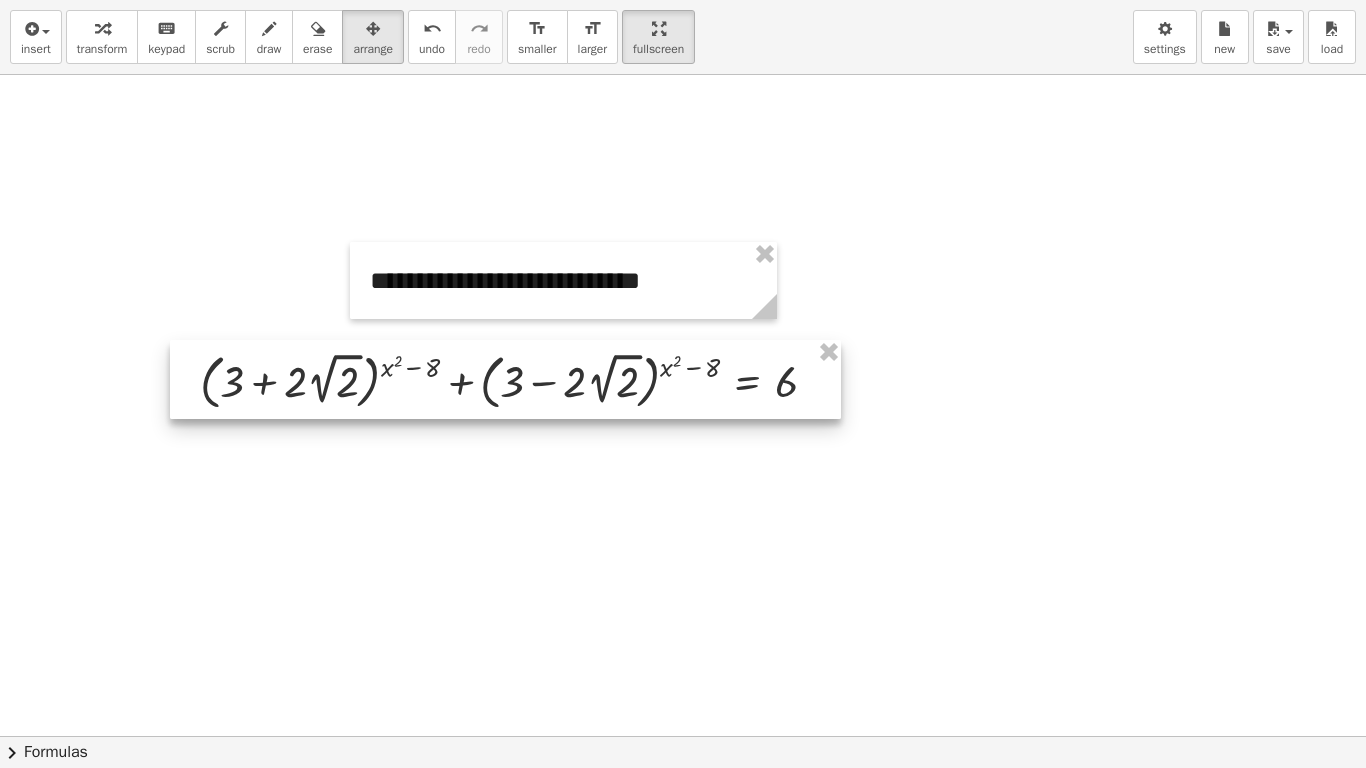 drag, startPoint x: 595, startPoint y: 538, endPoint x: 462, endPoint y: 396, distance: 194.55847 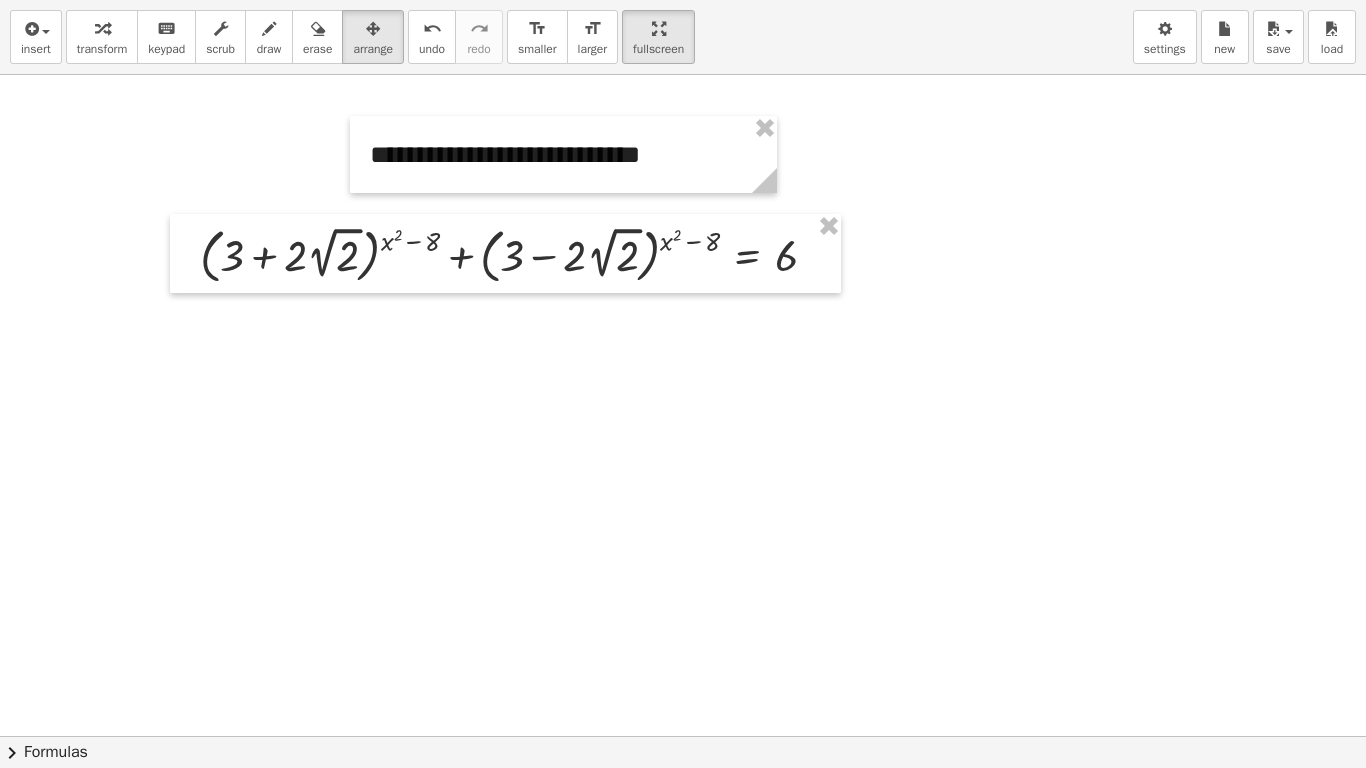 scroll, scrollTop: 3889, scrollLeft: 0, axis: vertical 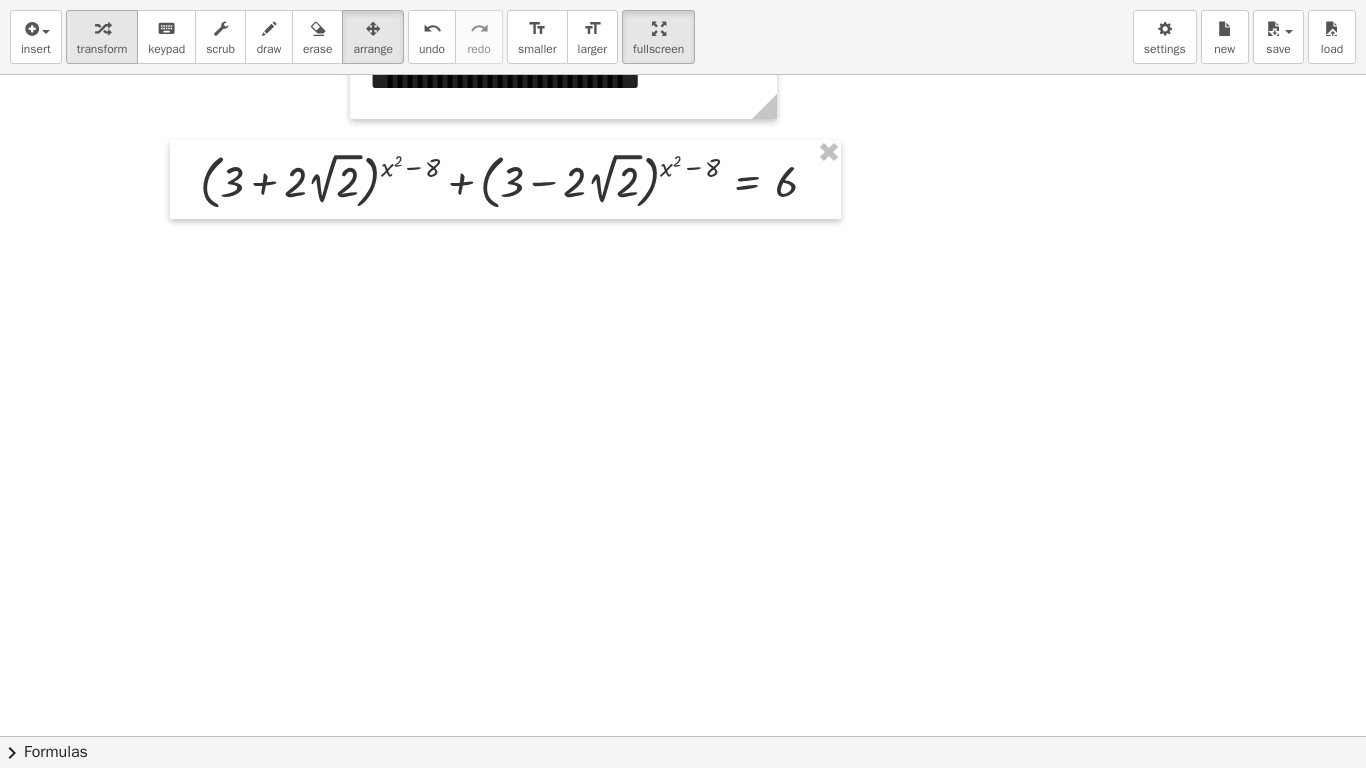 click at bounding box center [102, 29] 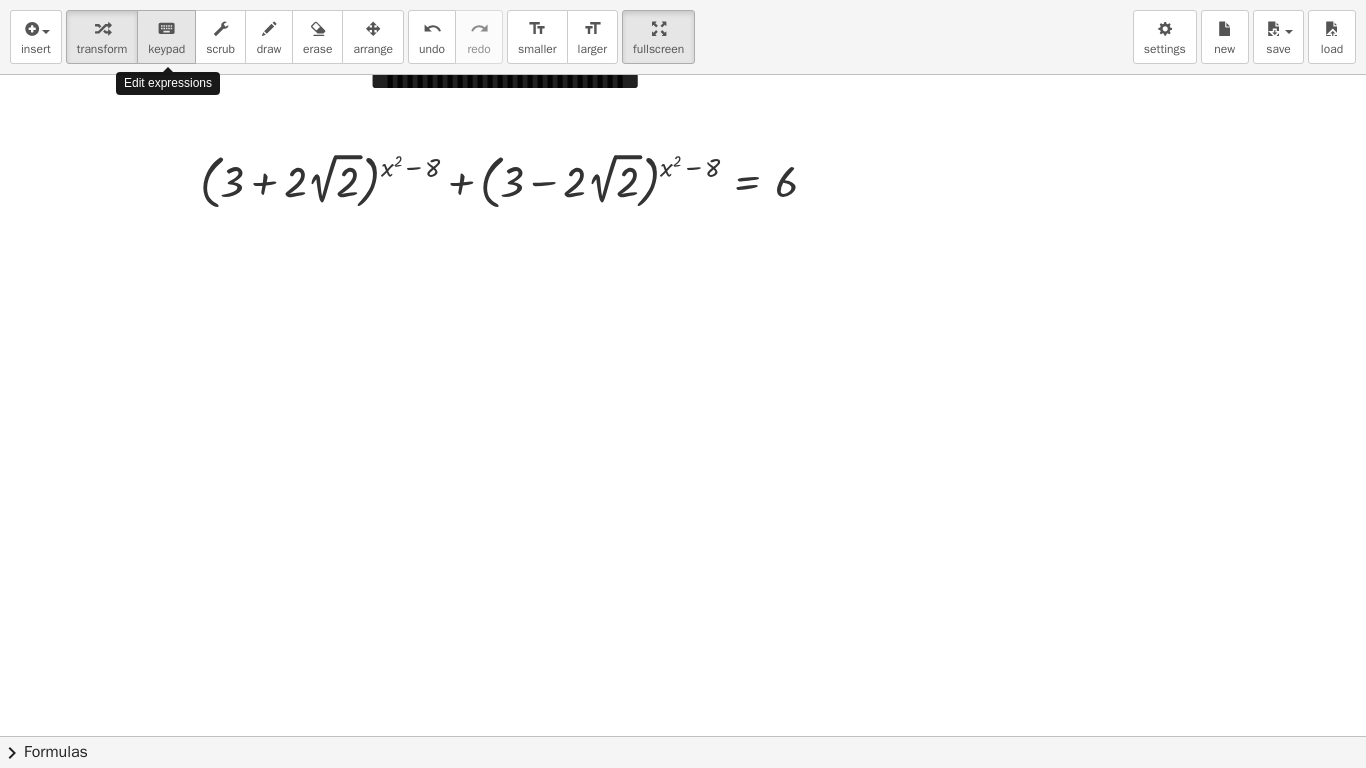 click on "keyboard" at bounding box center (166, 29) 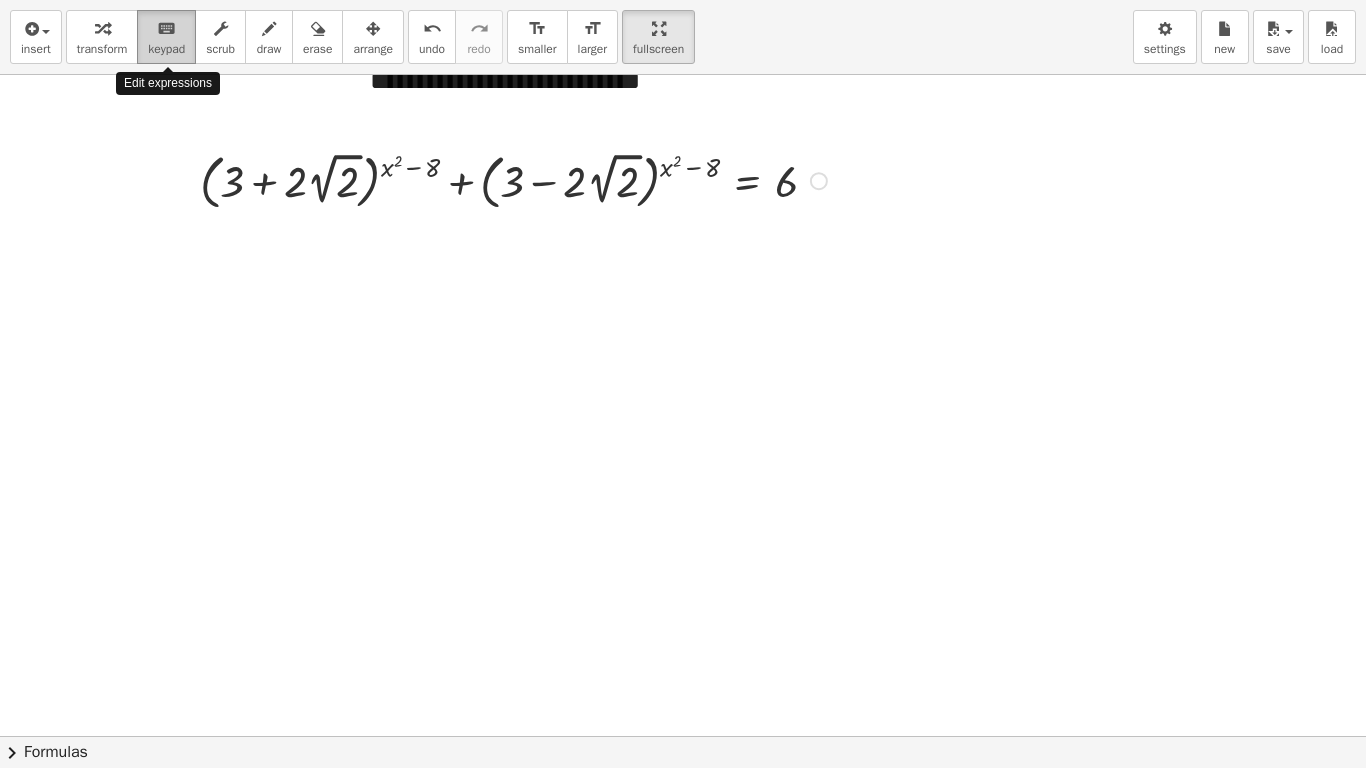 click on "keyboard keypad" at bounding box center [166, 37] 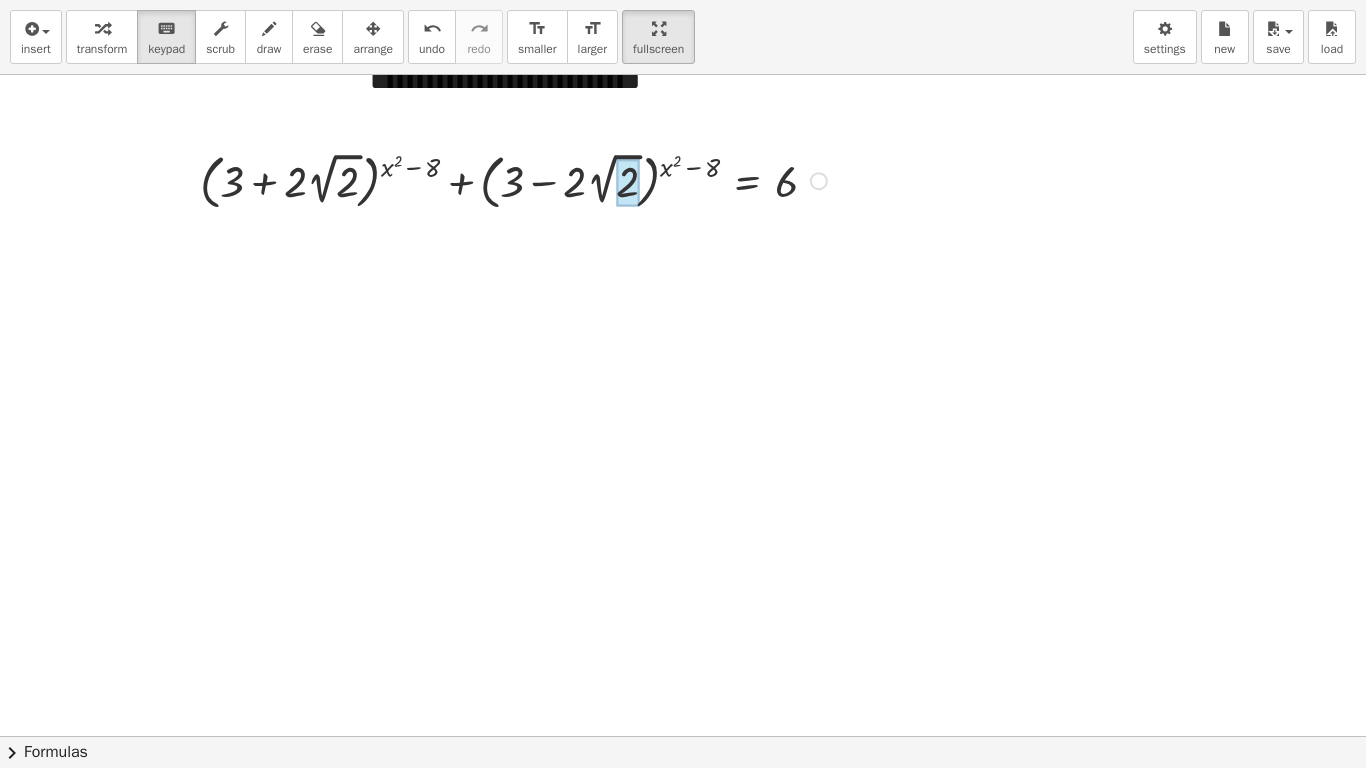 drag, startPoint x: 500, startPoint y: 181, endPoint x: 616, endPoint y: 182, distance: 116.00431 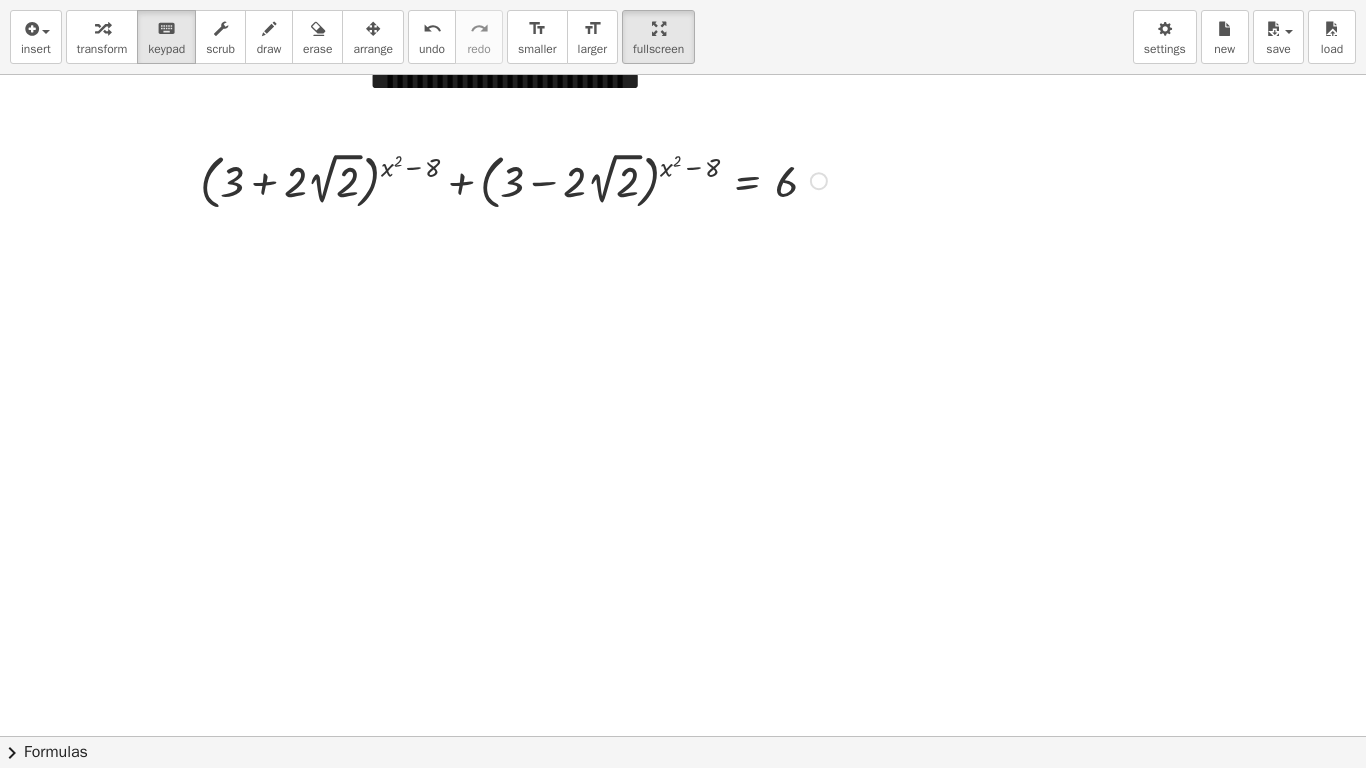 click at bounding box center (516, 179) 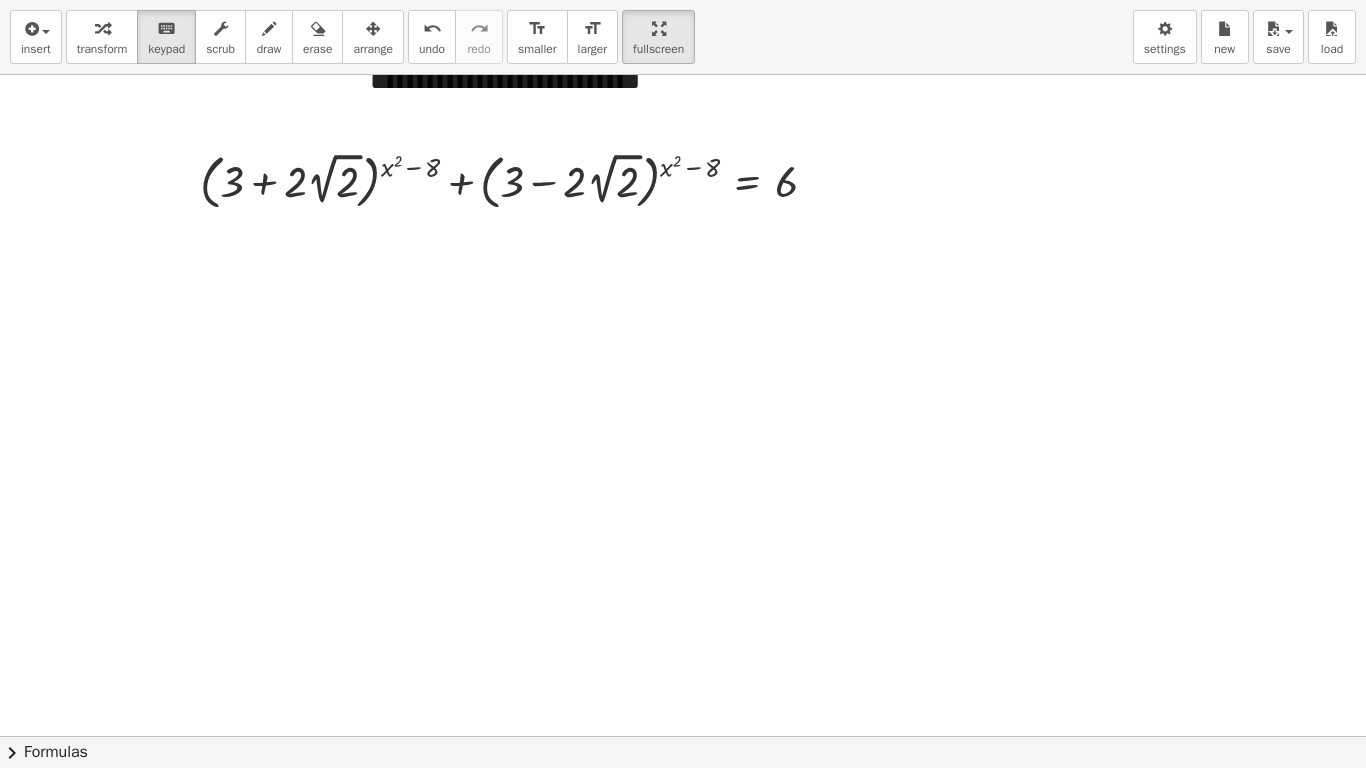 click at bounding box center (102, 28) 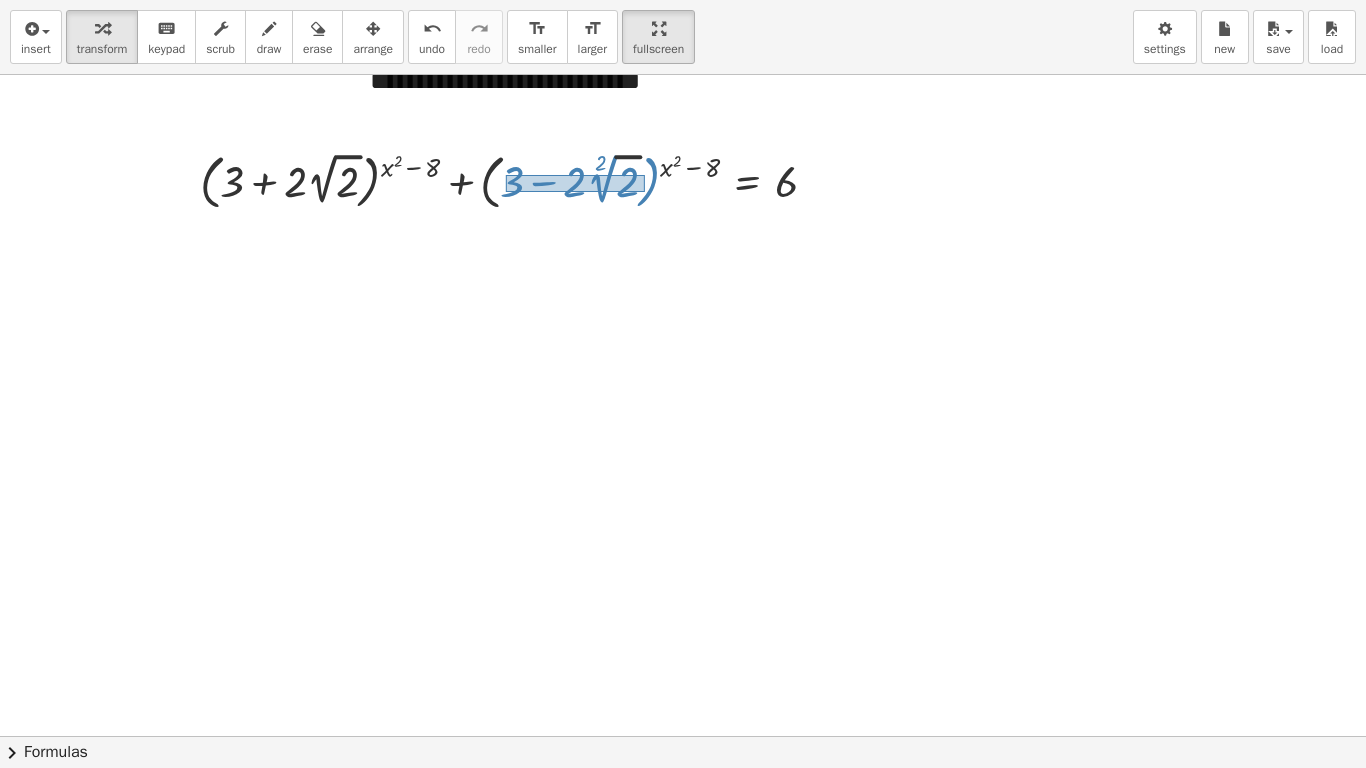 drag, startPoint x: 506, startPoint y: 175, endPoint x: 645, endPoint y: 192, distance: 140.0357 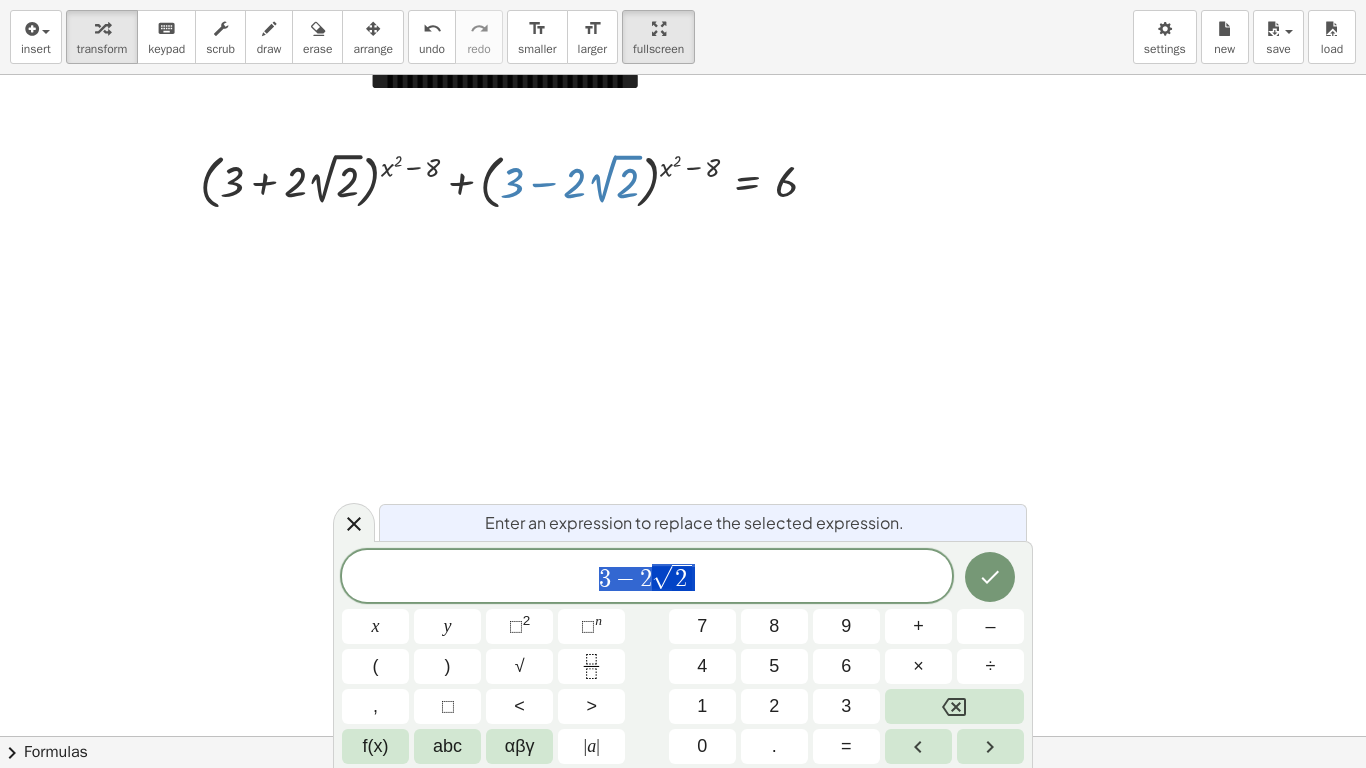 drag, startPoint x: 607, startPoint y: 190, endPoint x: 616, endPoint y: 161, distance: 30.364452 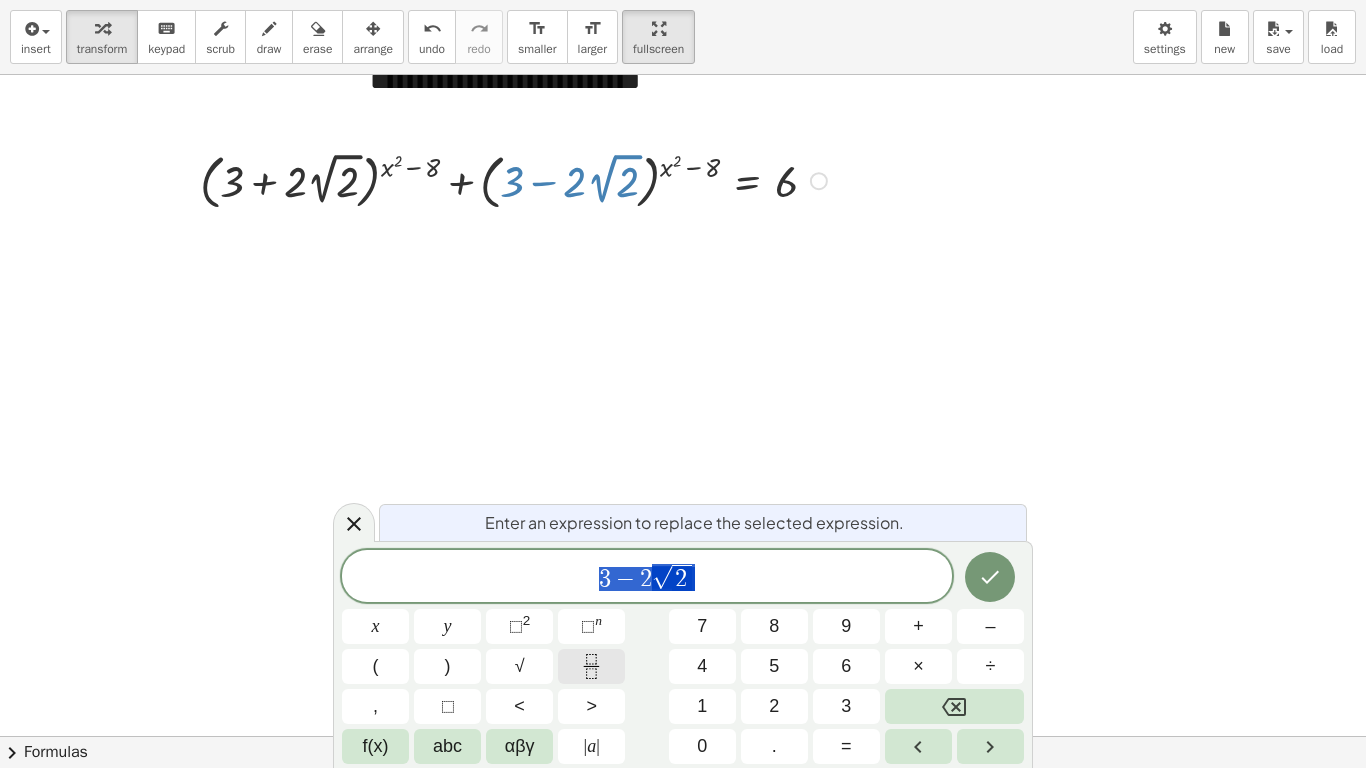 click 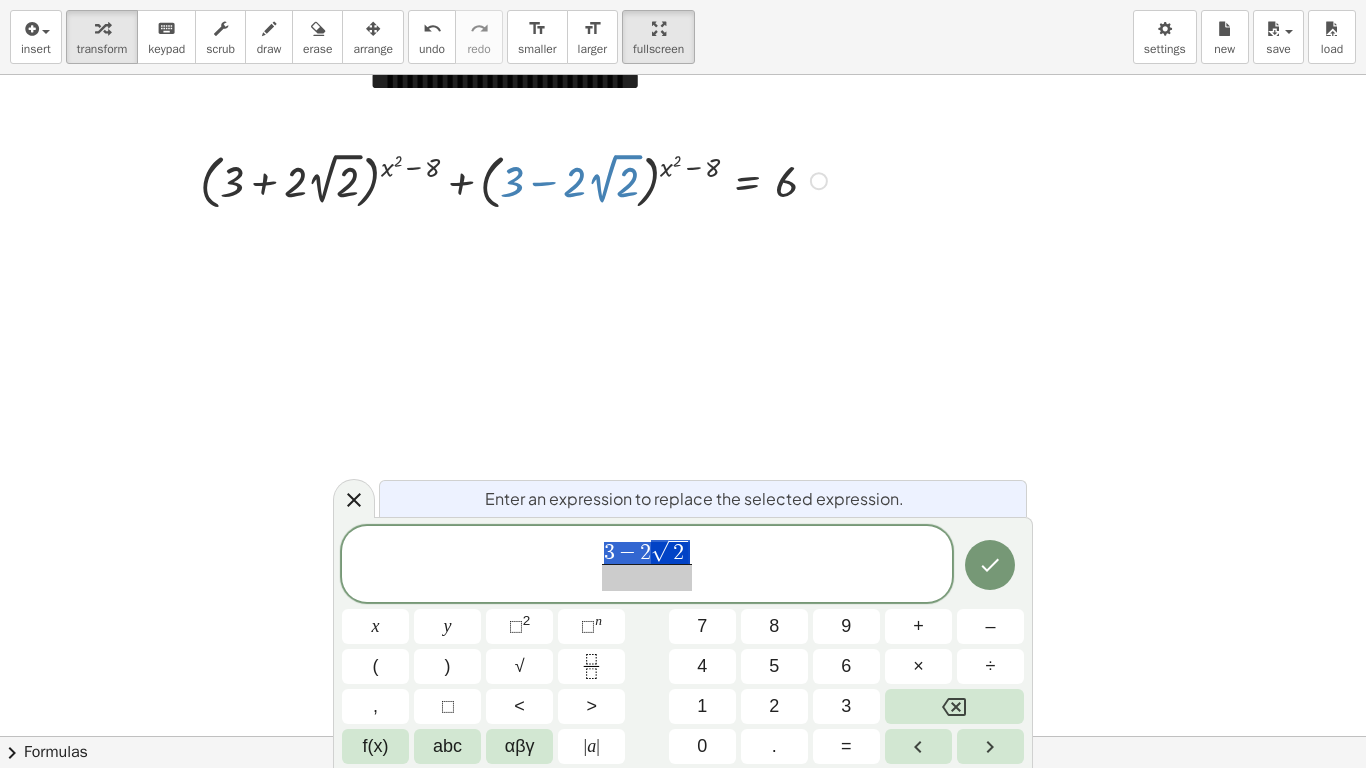 drag, startPoint x: 600, startPoint y: 545, endPoint x: 692, endPoint y: 544, distance: 92.00543 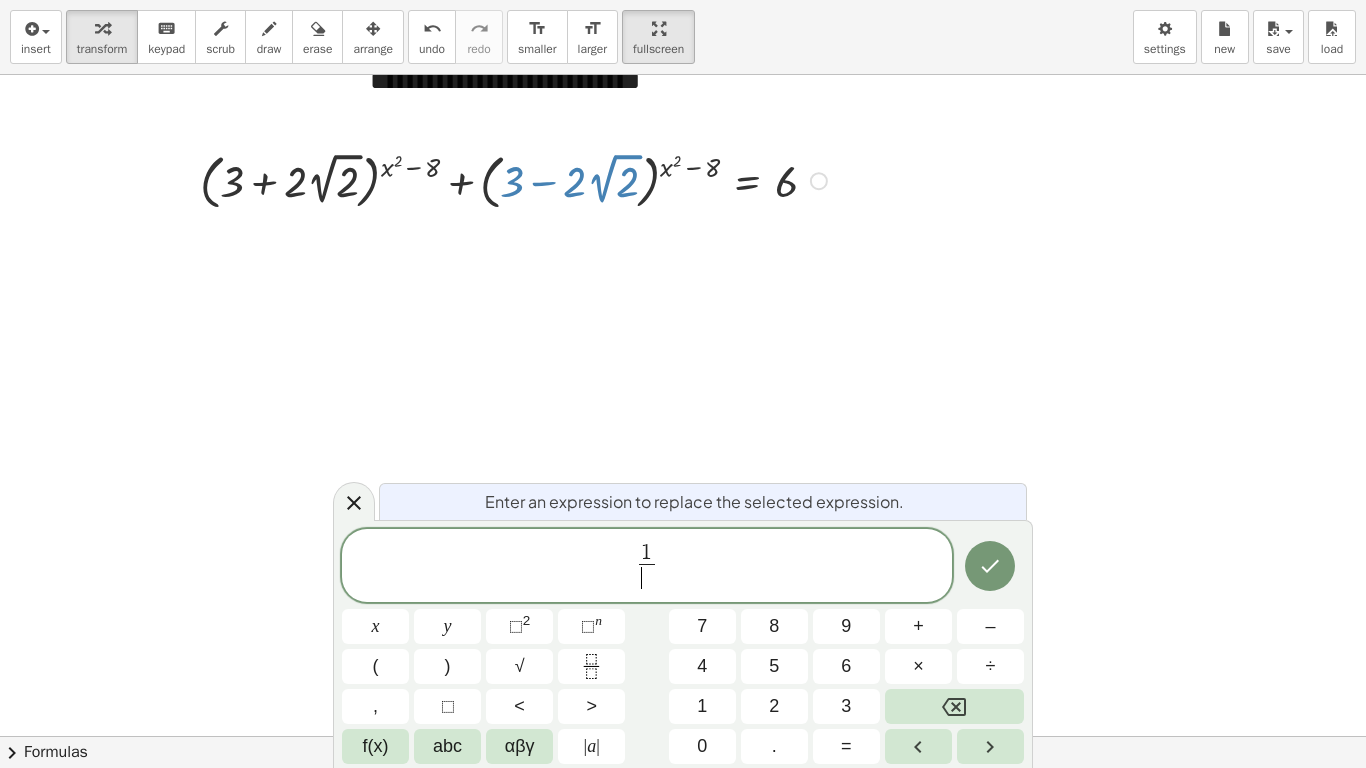 click on "​" at bounding box center (646, 577) 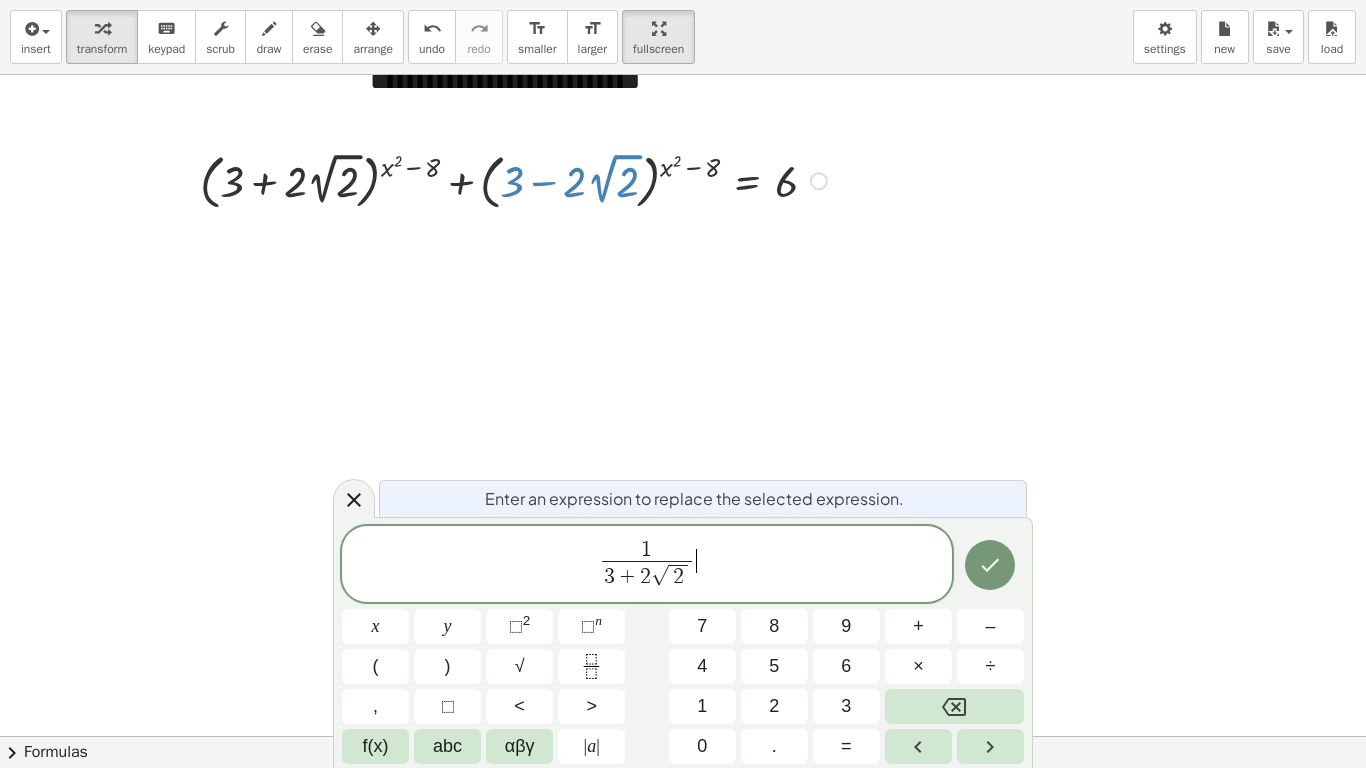 click on "1 3 + 2 √ 2 ​ ​" at bounding box center (647, 566) 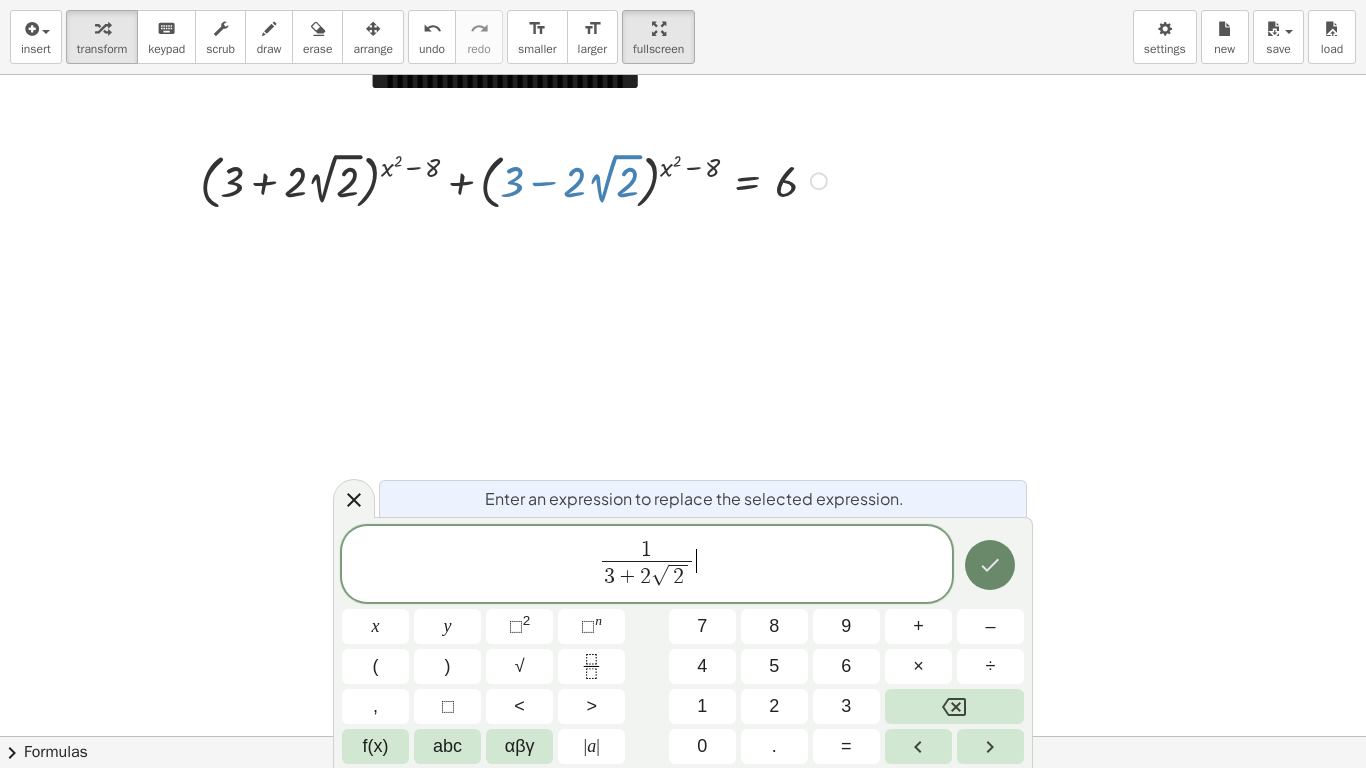 click 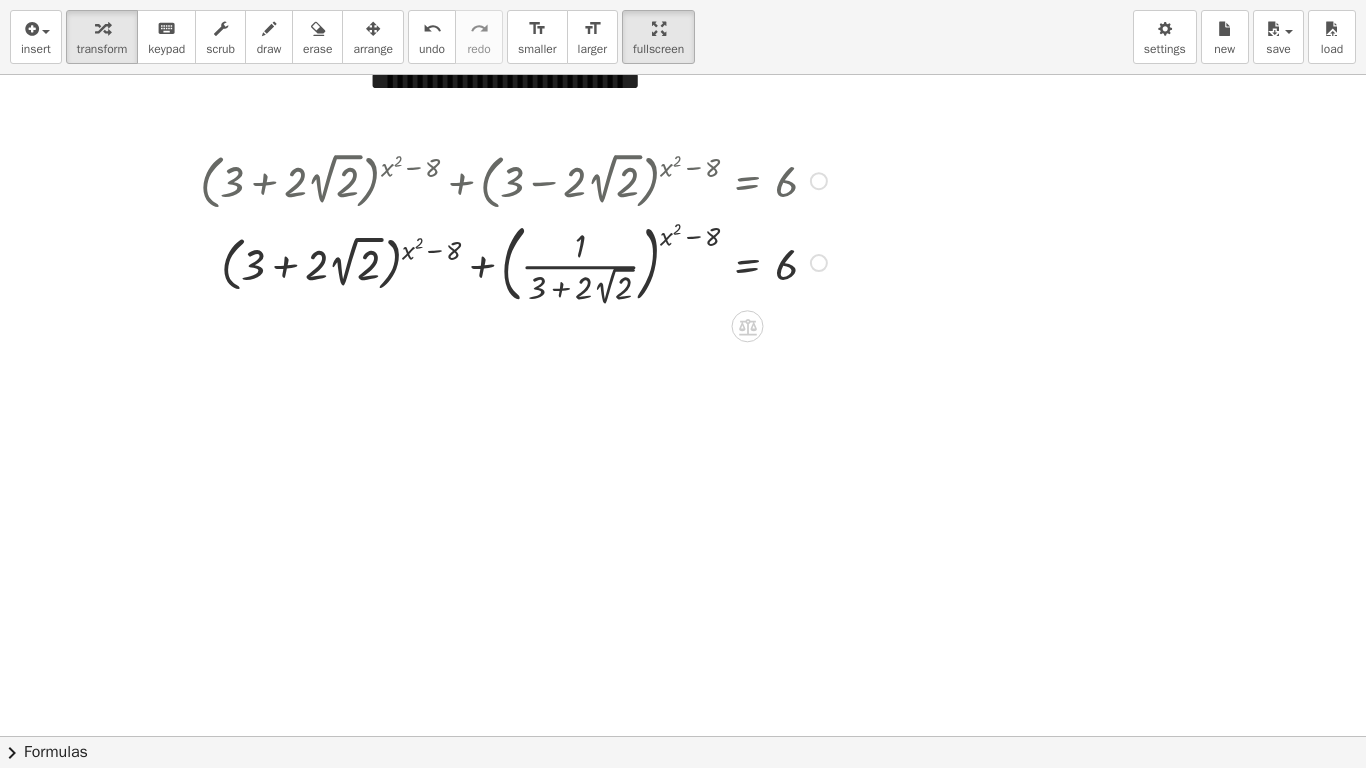 click at bounding box center [516, 261] 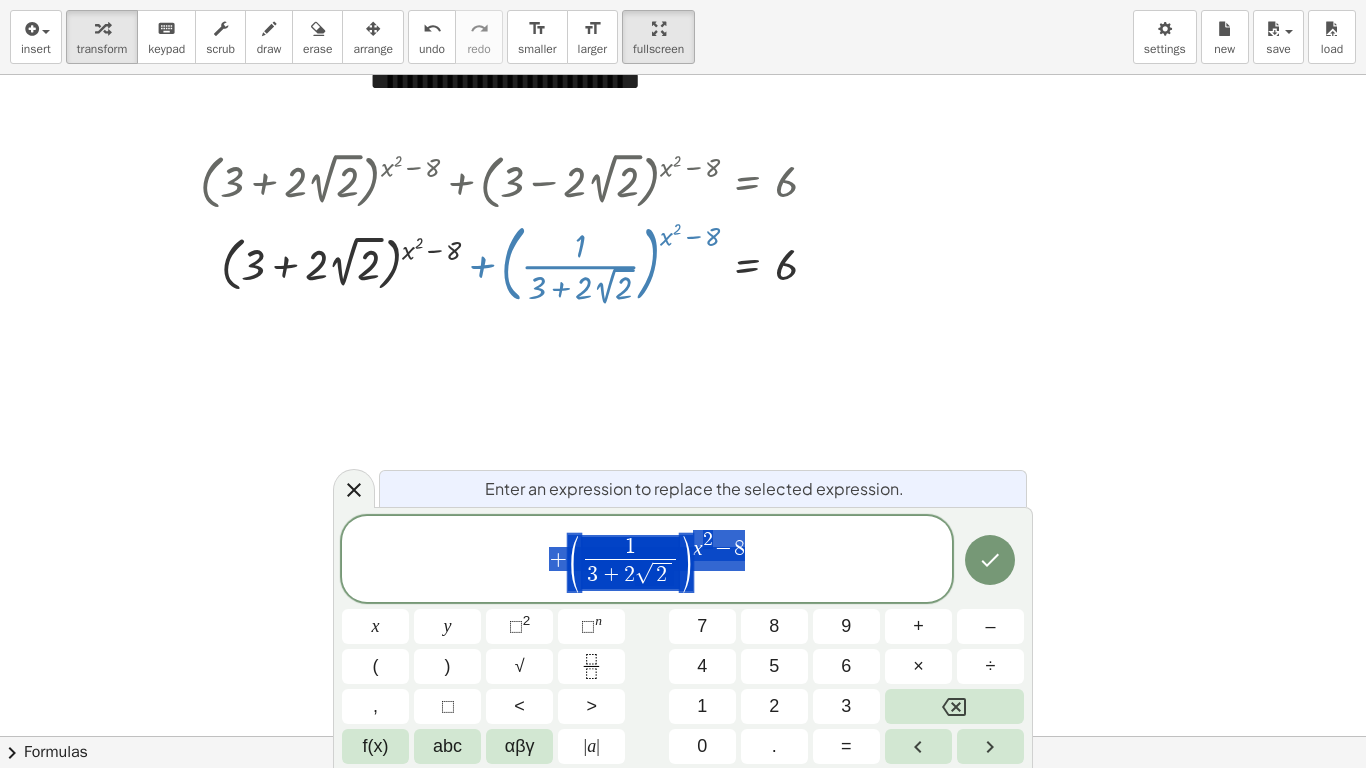 drag, startPoint x: 516, startPoint y: 239, endPoint x: 552, endPoint y: 241, distance: 36.05551 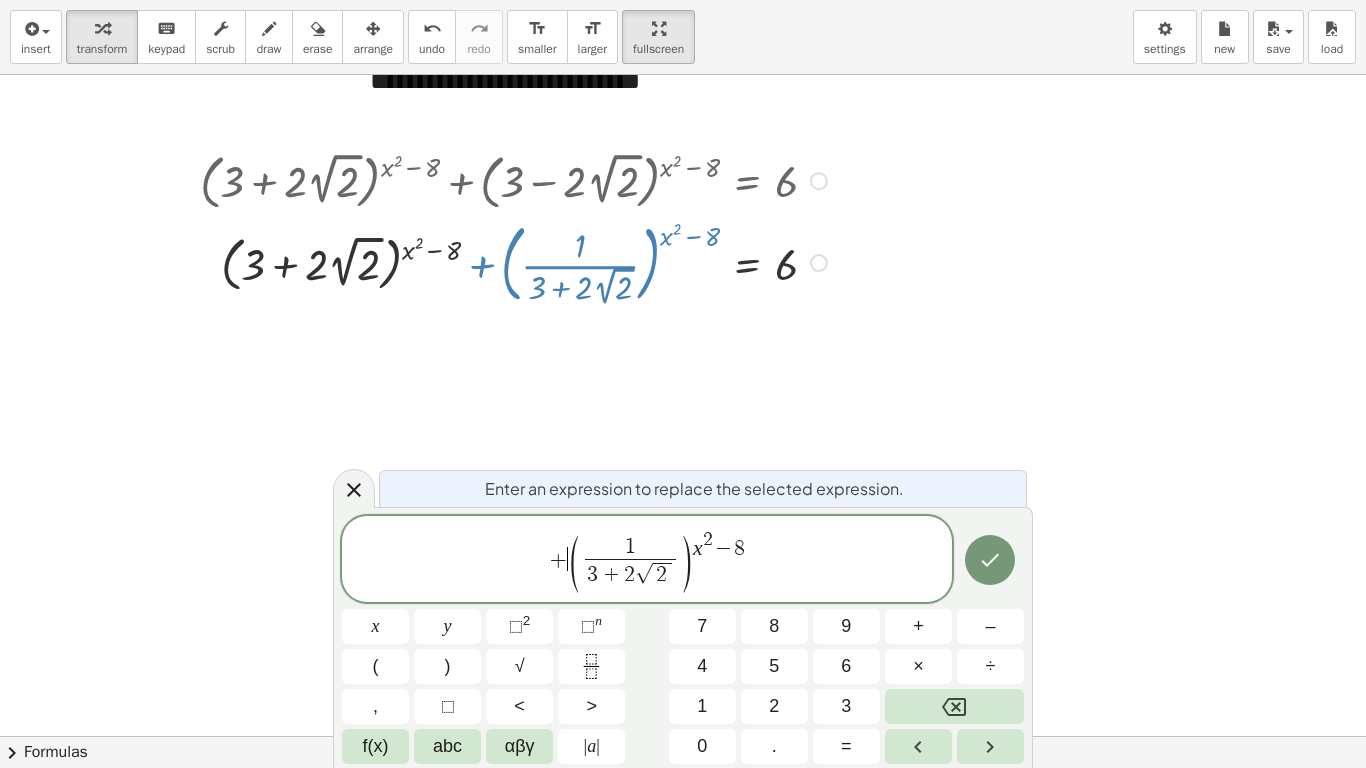 click on "(" at bounding box center [574, 563] 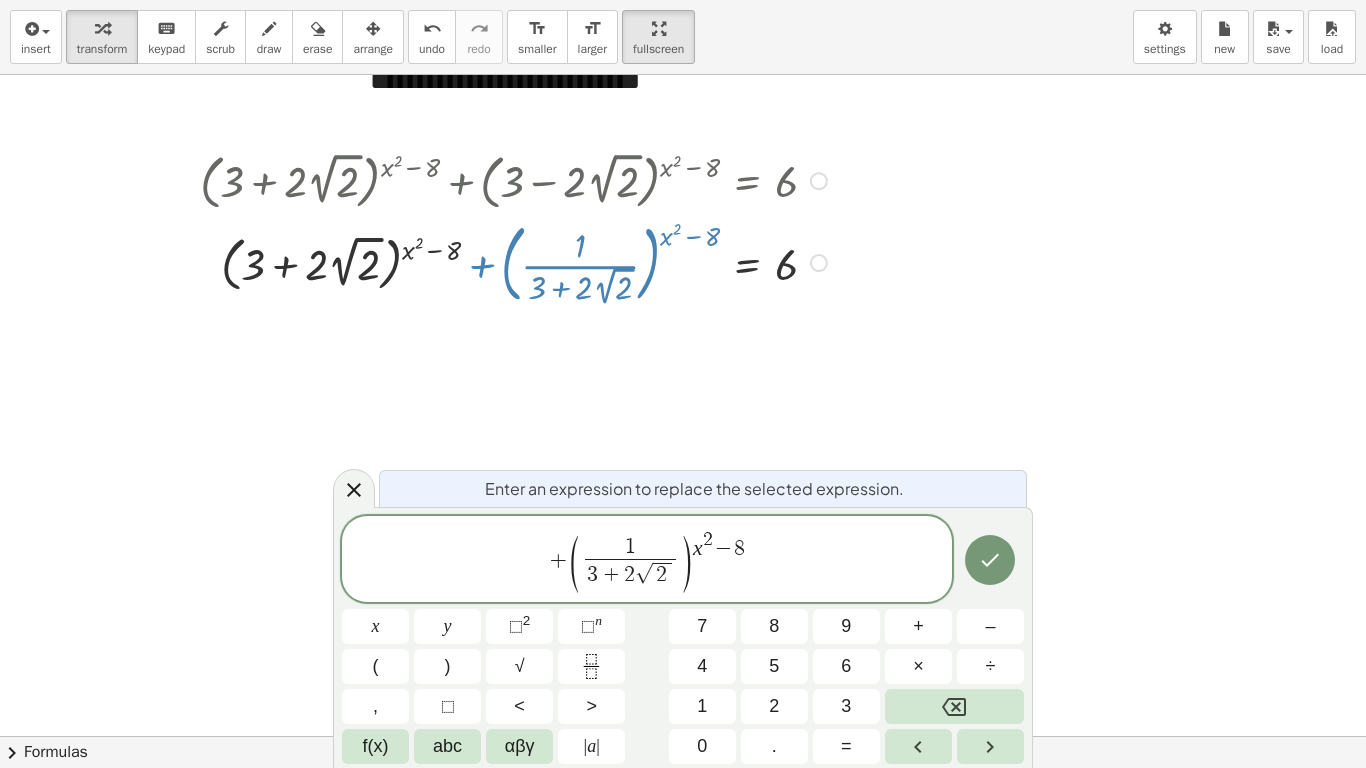 click on "( 1 3 + 2 √ 2 ​ )" at bounding box center [630, 563] 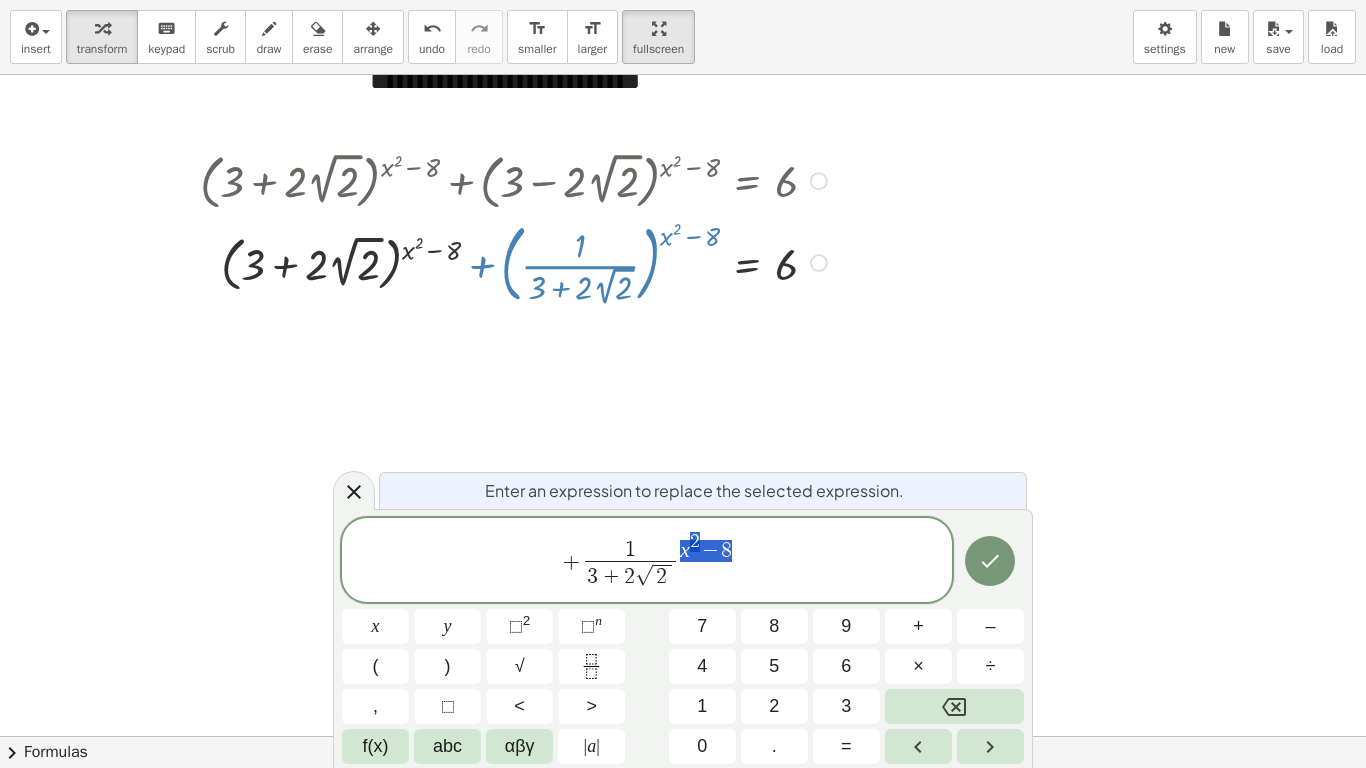 drag, startPoint x: 682, startPoint y: 549, endPoint x: 732, endPoint y: 549, distance: 50 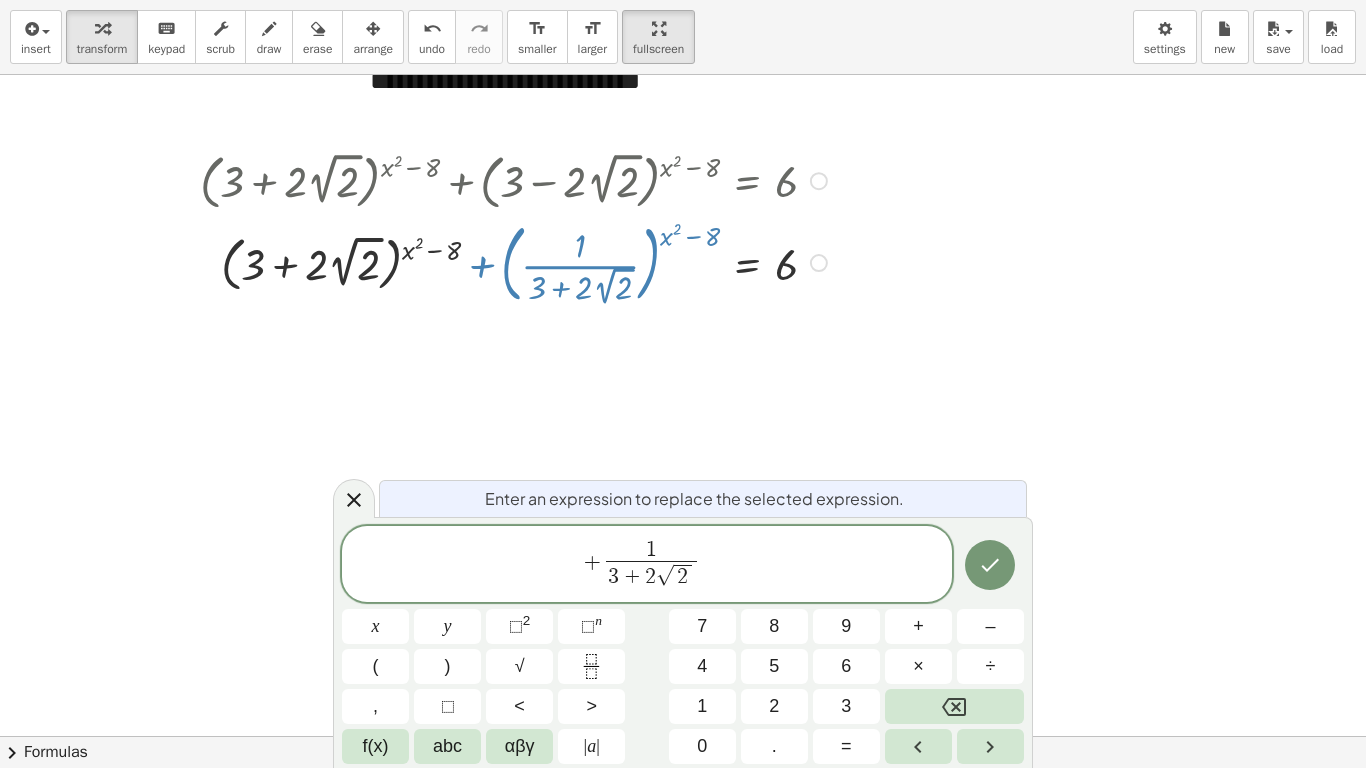 click on "3 + 2 √ 2" at bounding box center [651, 576] 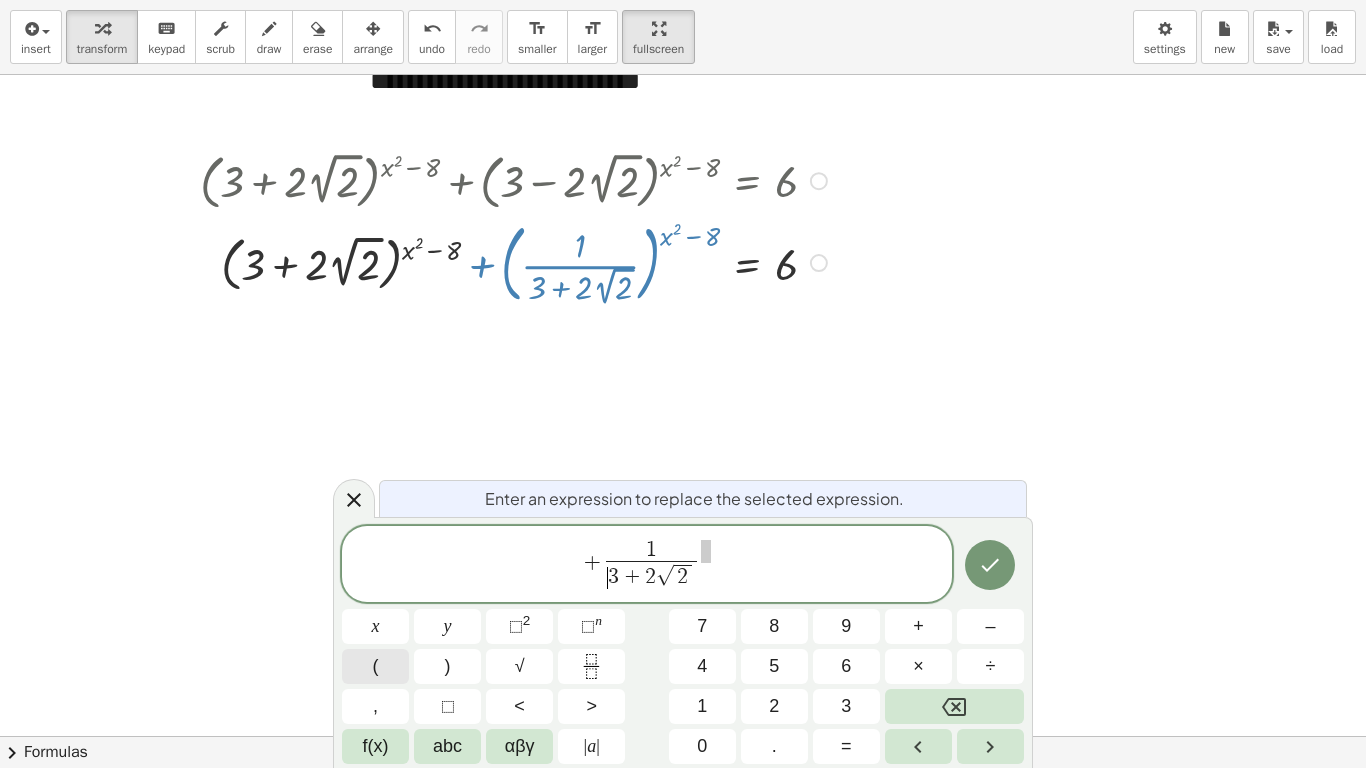 click on "(" at bounding box center [376, 666] 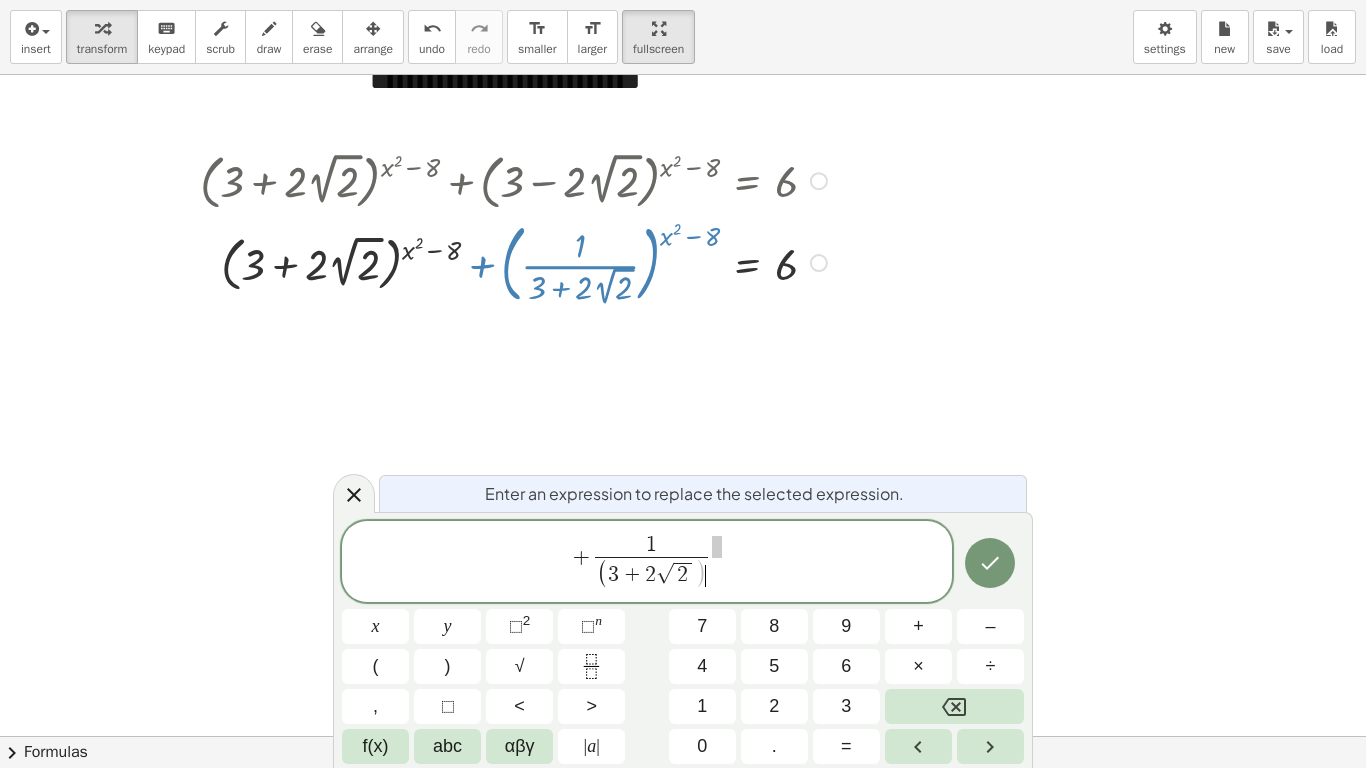 click on ")" at bounding box center (700, 574) 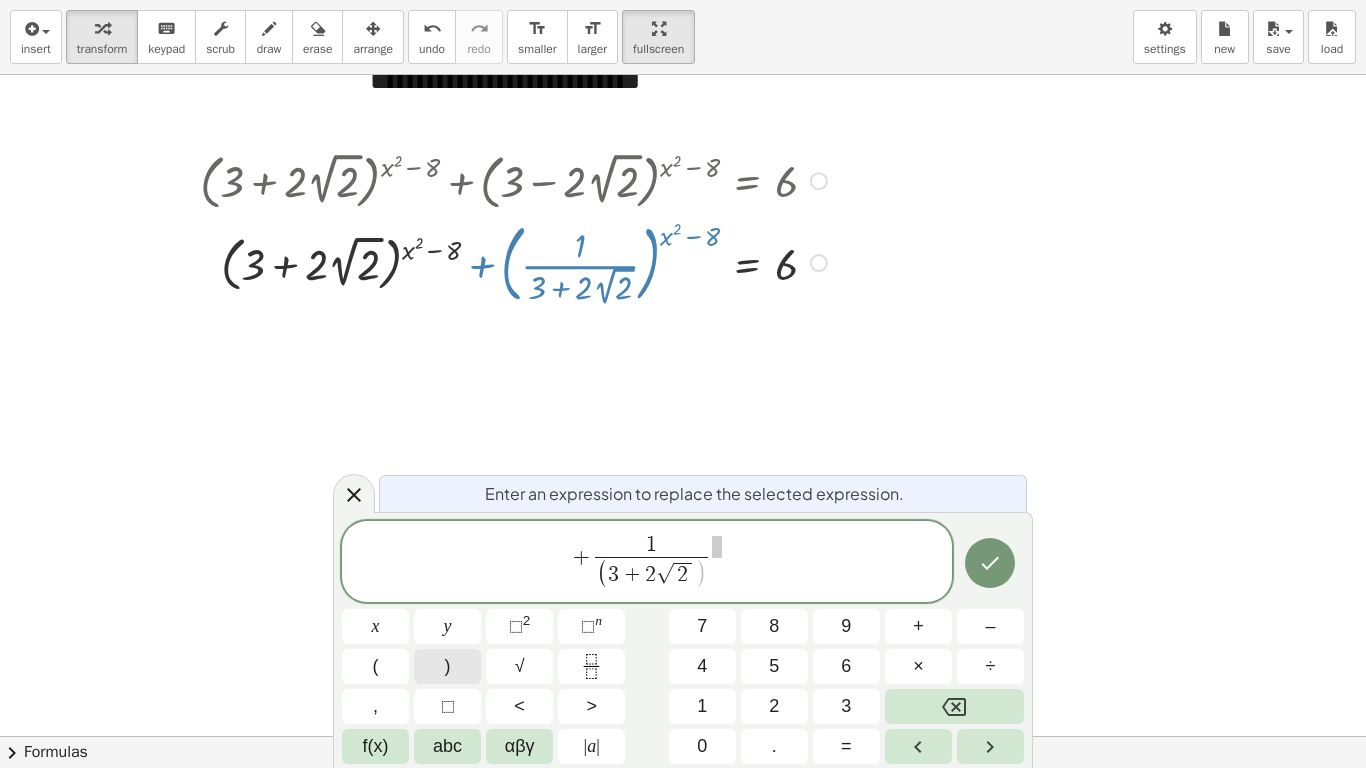 click on ")" at bounding box center (447, 666) 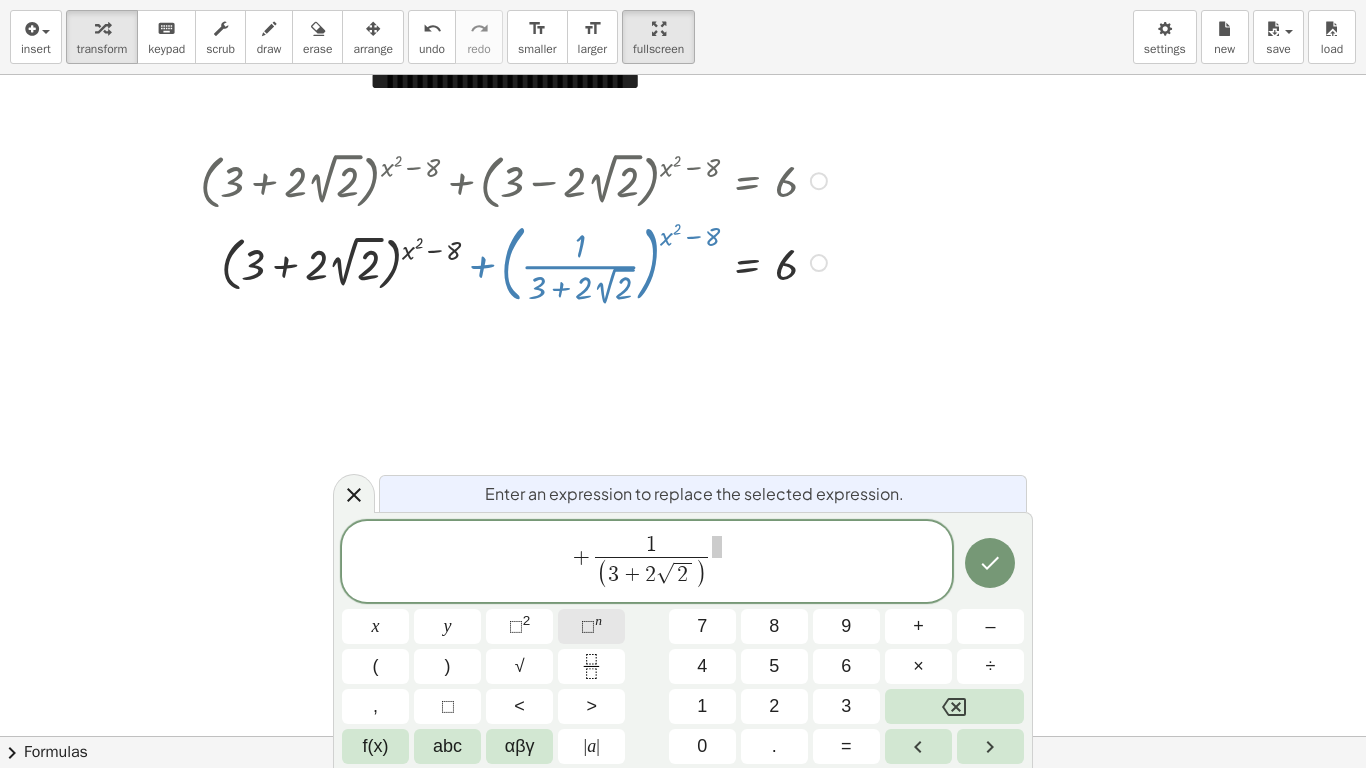 click on "⬚" at bounding box center (588, 626) 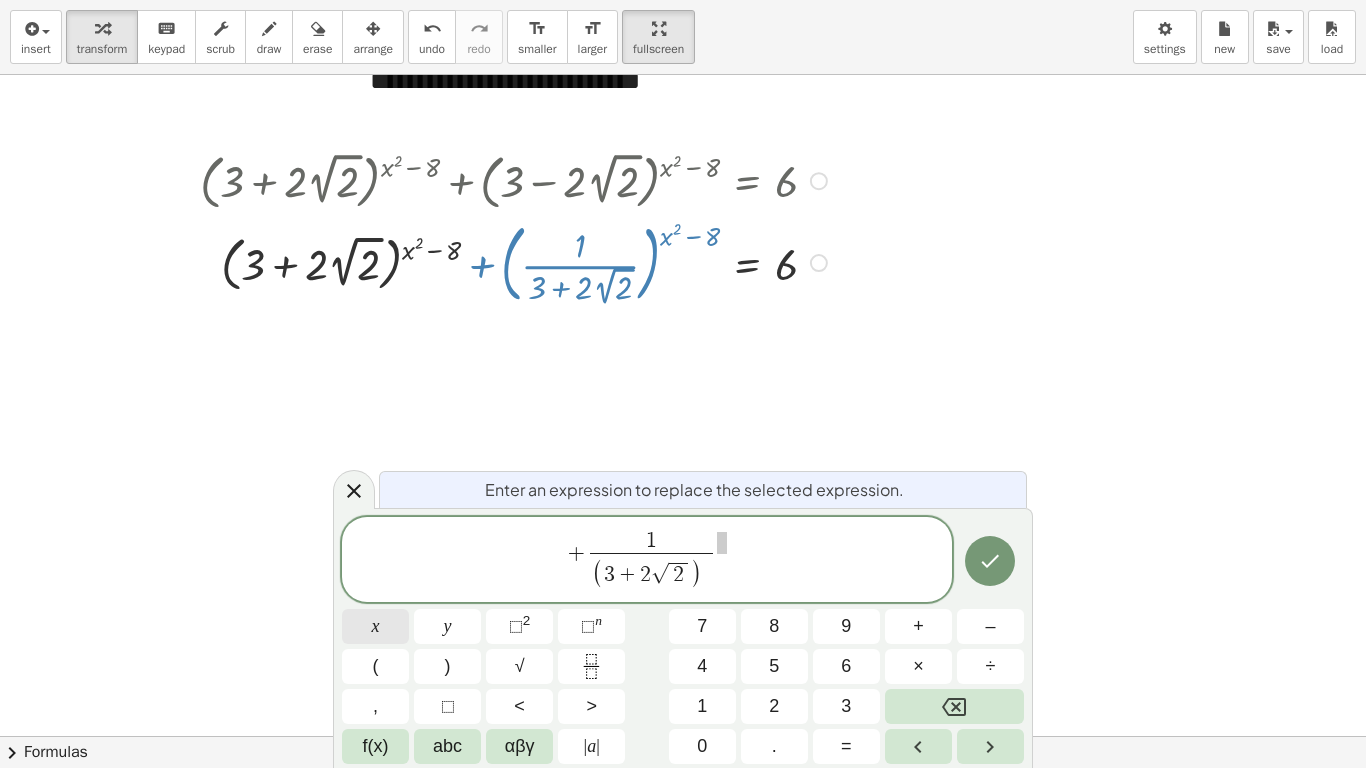 click on "x" at bounding box center [375, 626] 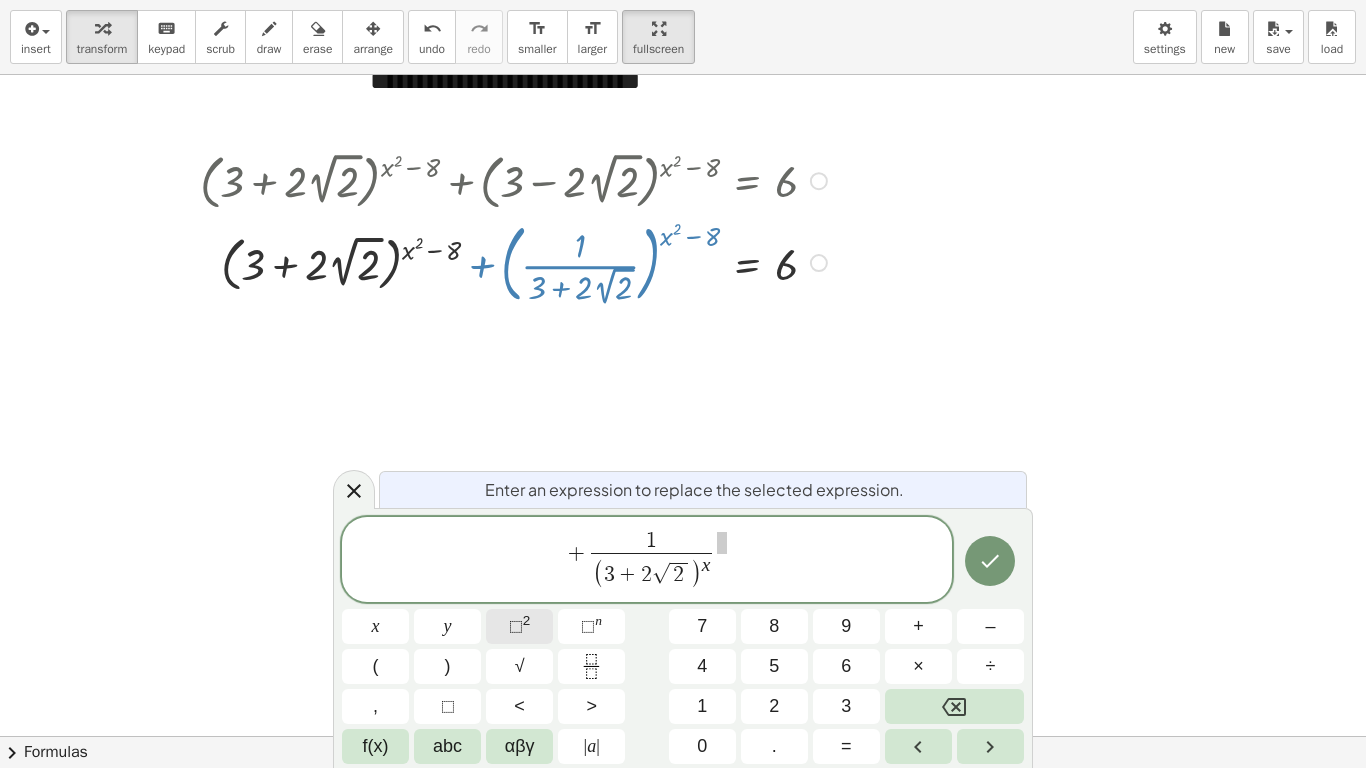 click on "⬚" at bounding box center (516, 626) 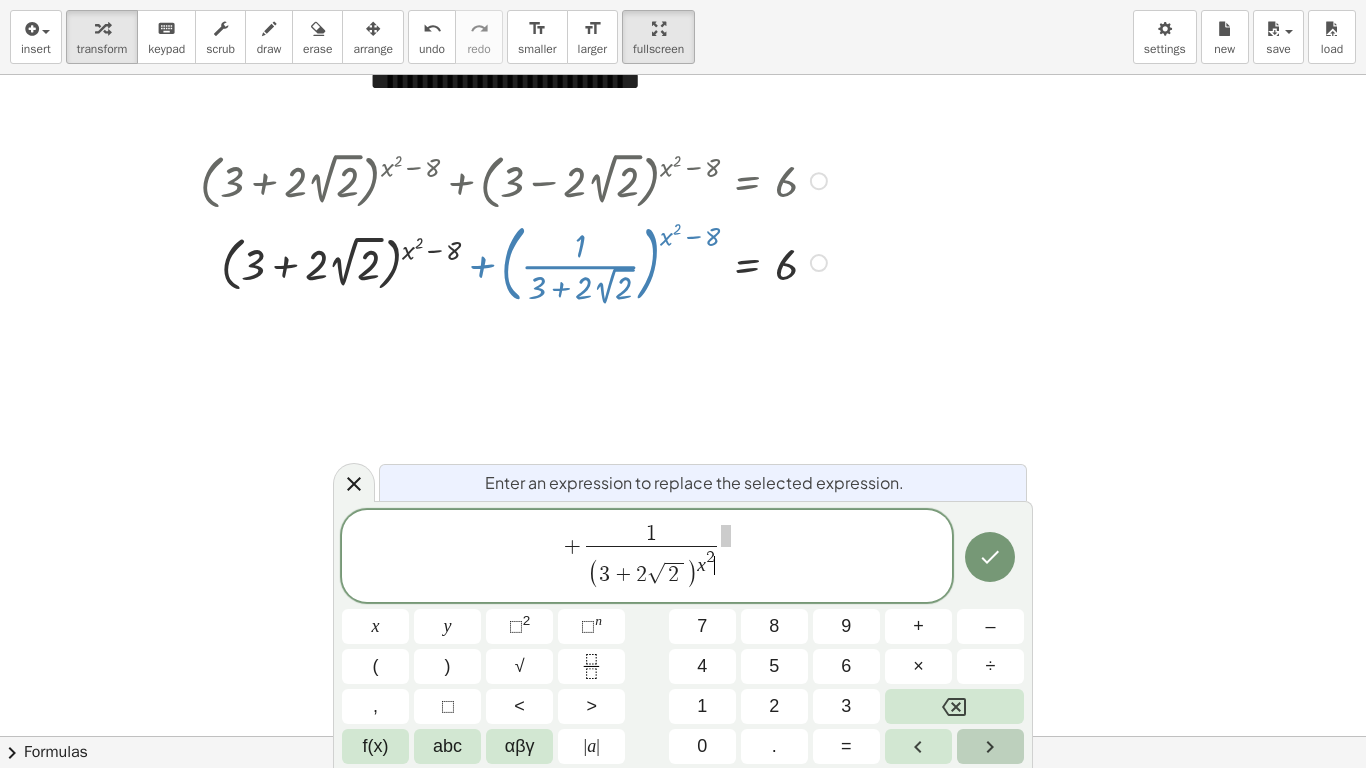 click 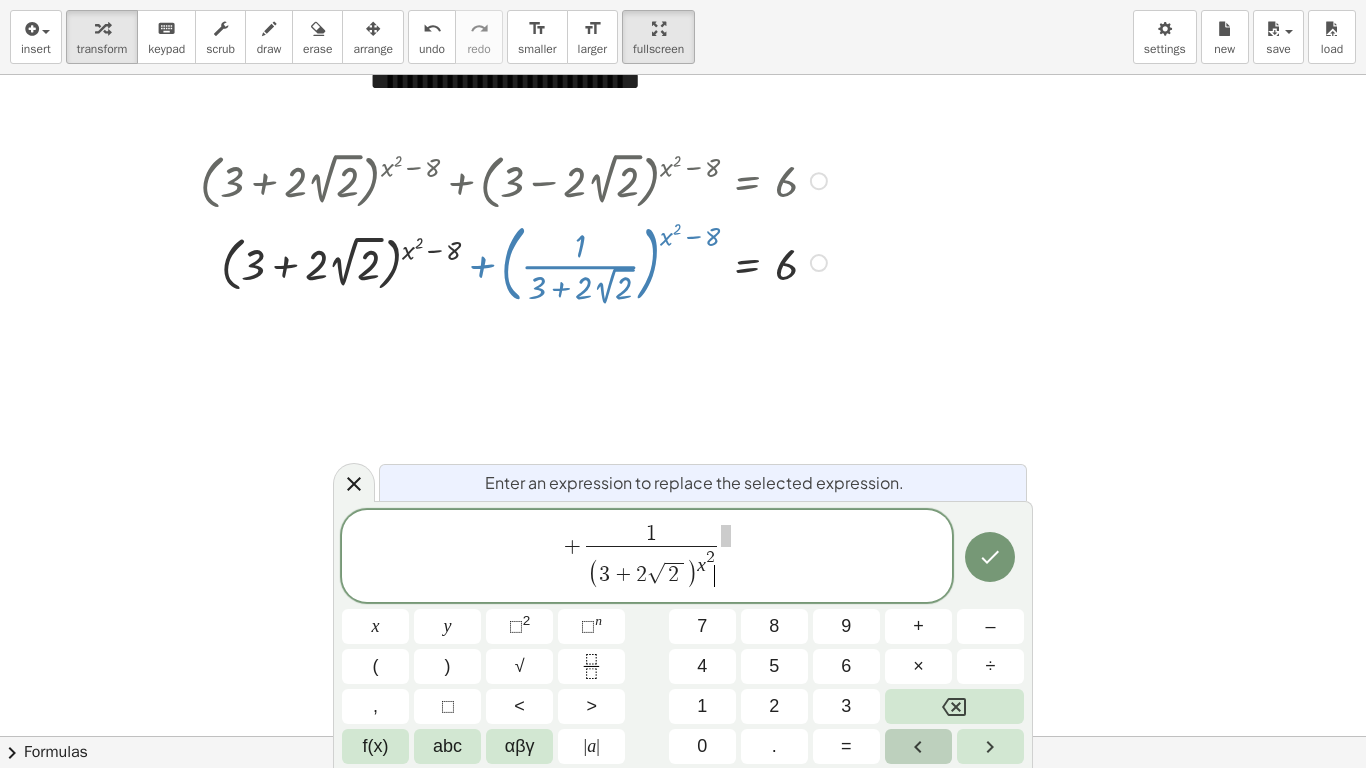 click 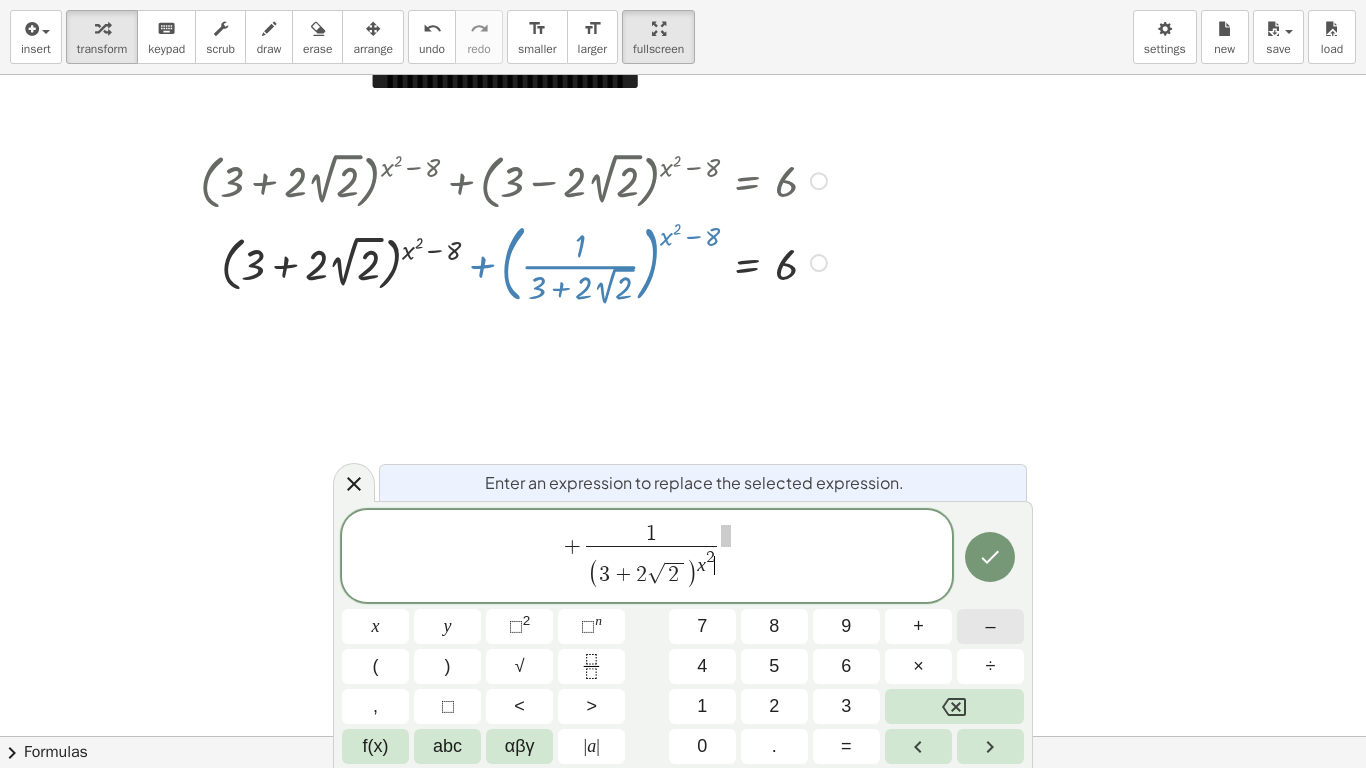 click on "–" at bounding box center [990, 626] 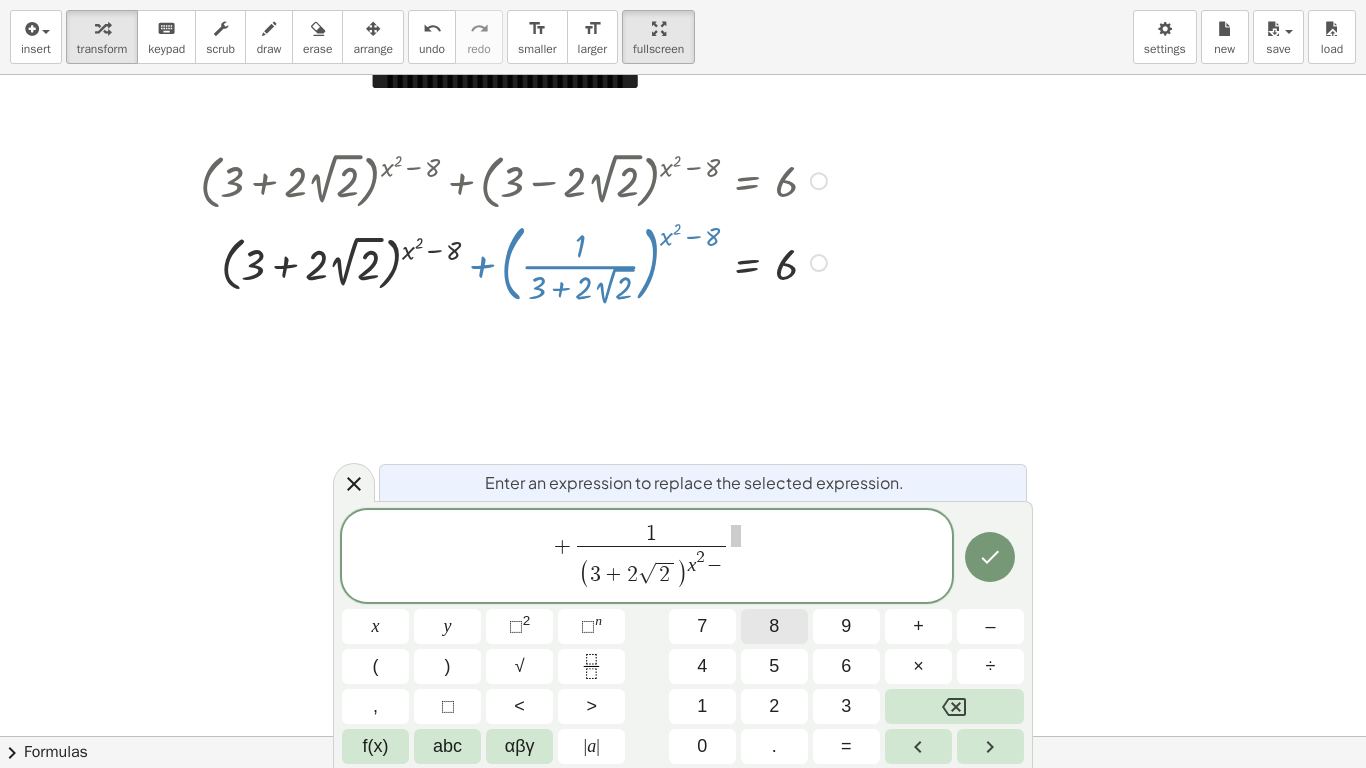 click on "8" at bounding box center (774, 626) 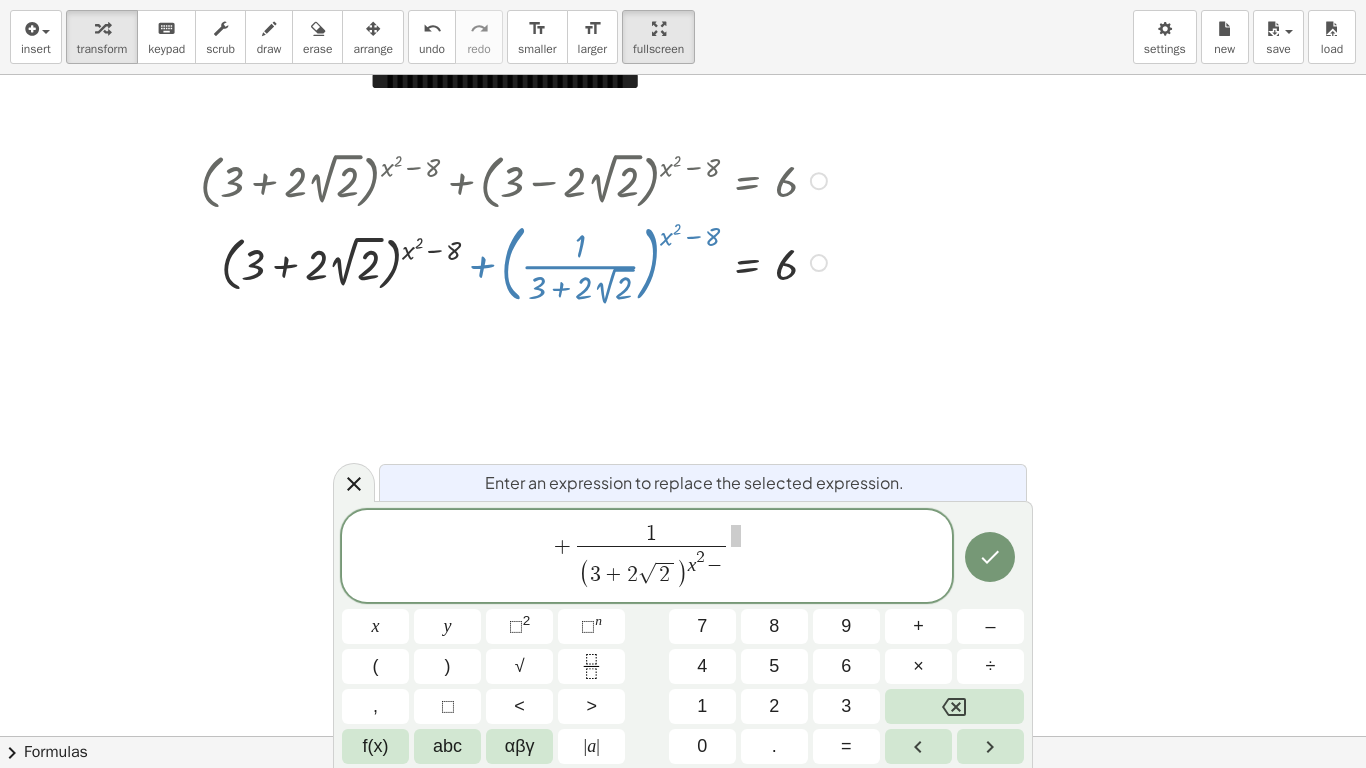 click on "+ 1 ( 3 + 2 √ 2 ) x 2 − ​ ​" at bounding box center (647, 557) 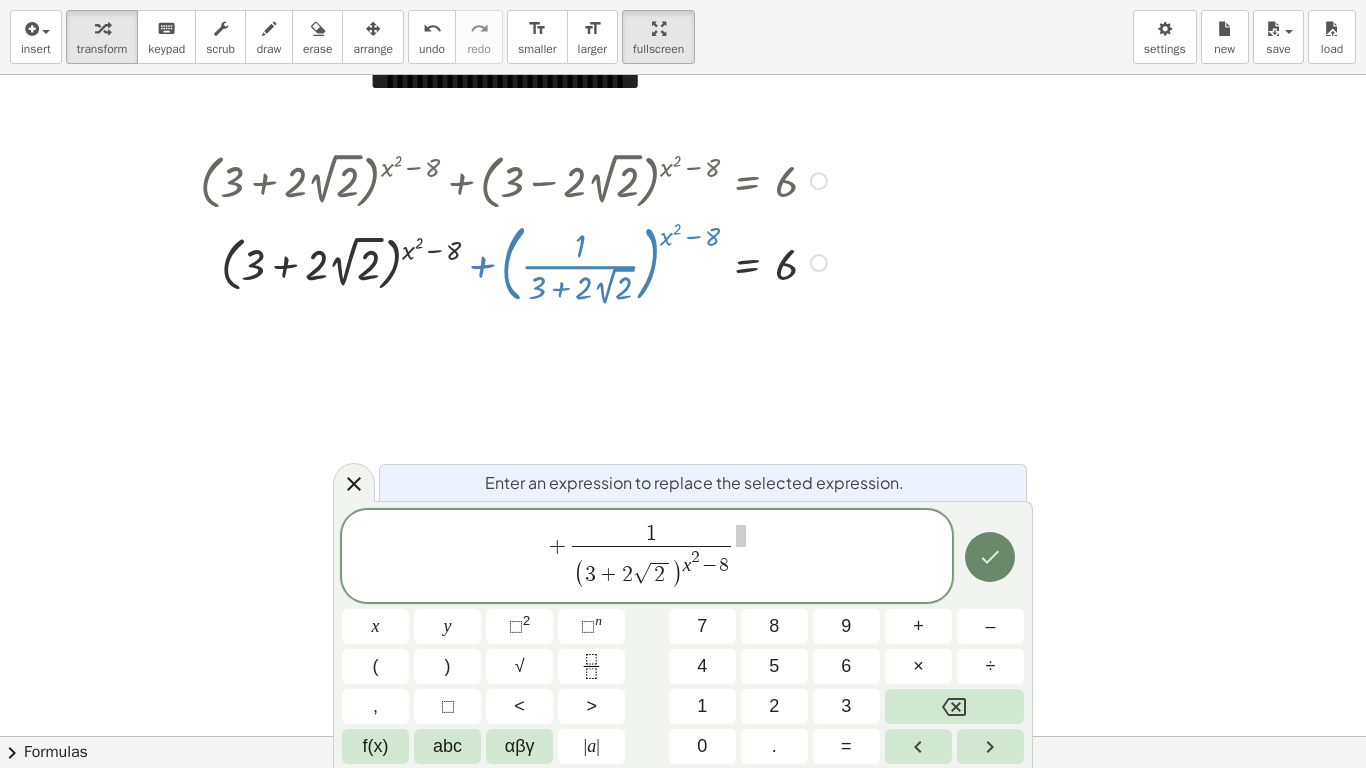 click at bounding box center [990, 557] 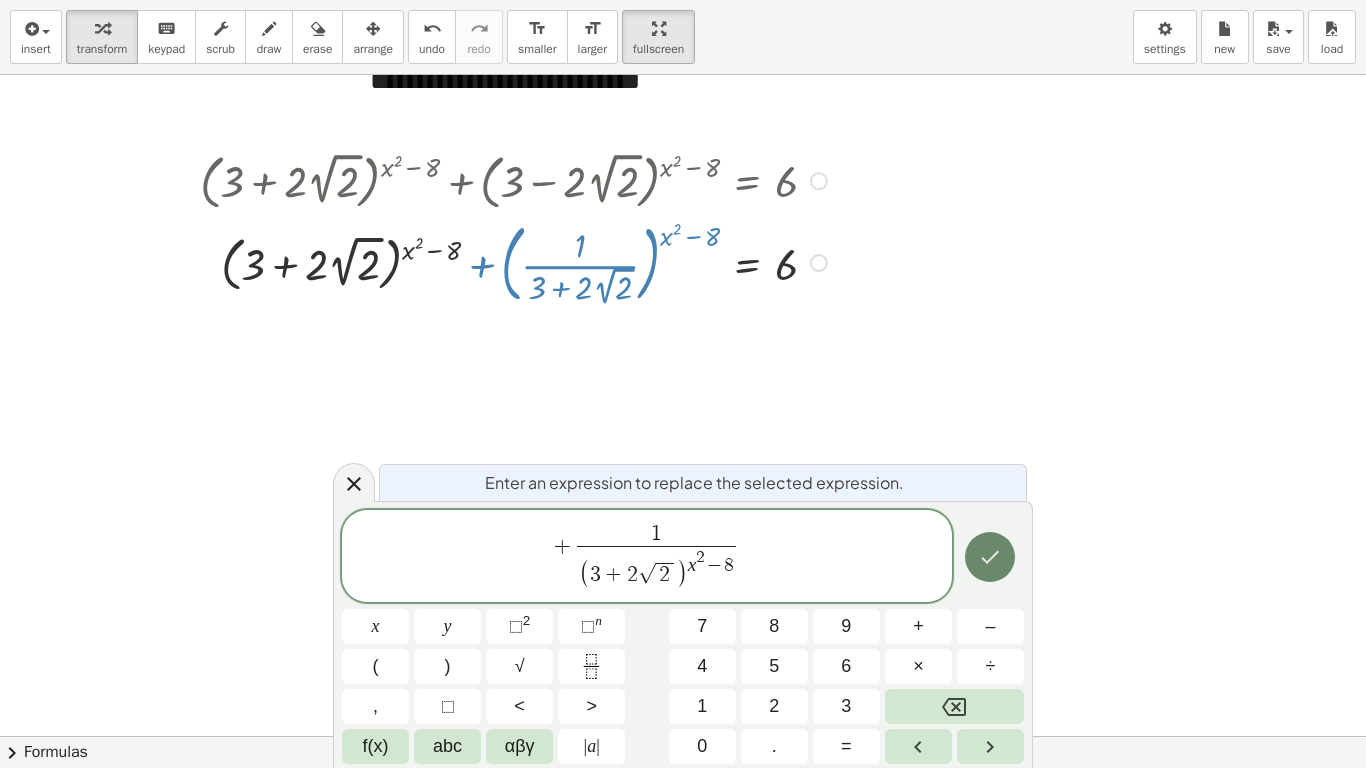 click 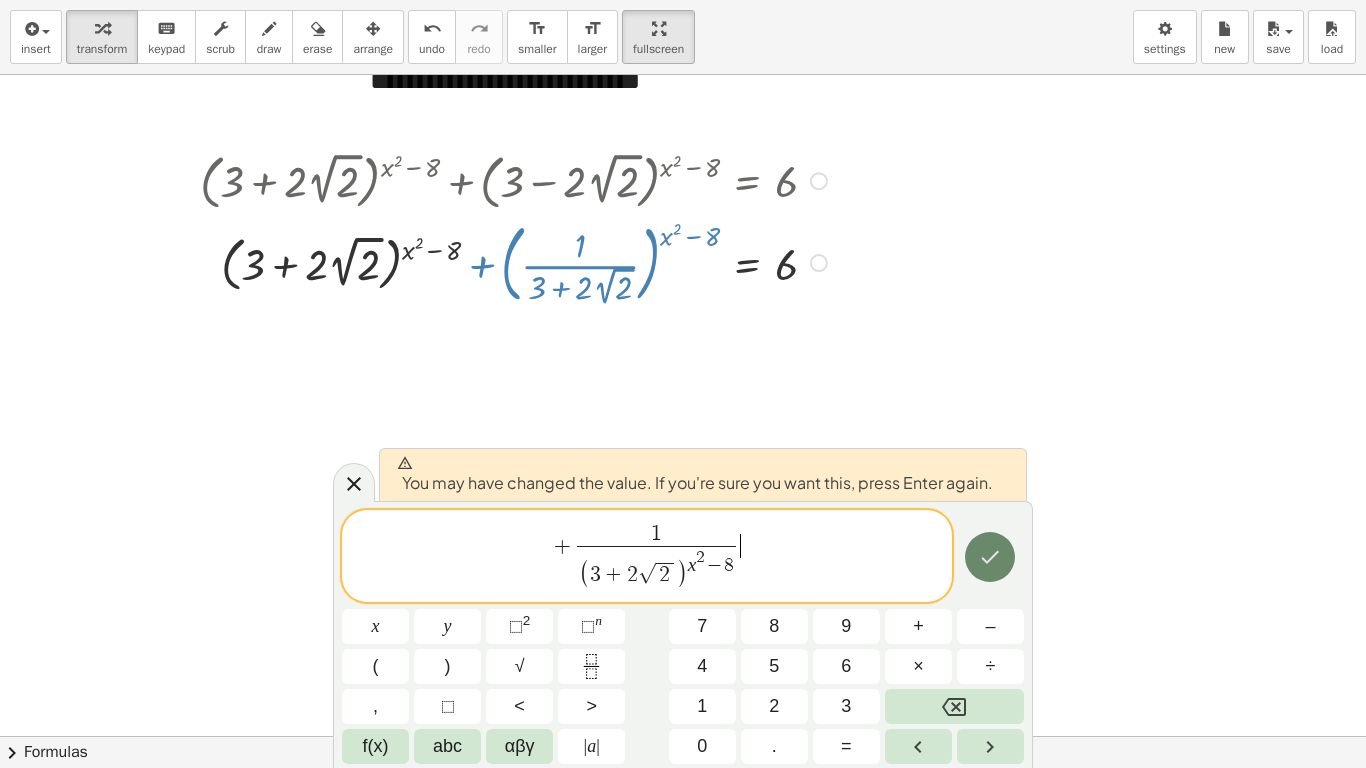 click 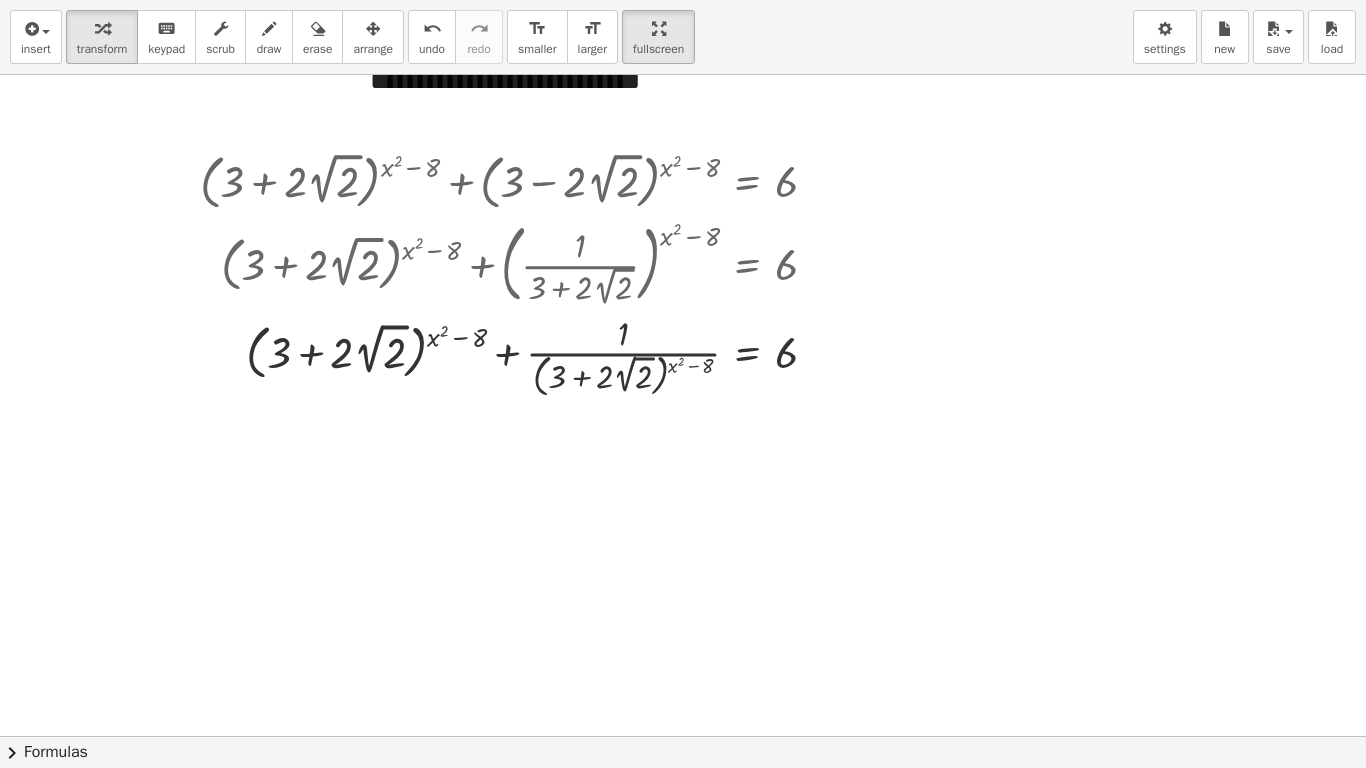 click at bounding box center (683, -1501) 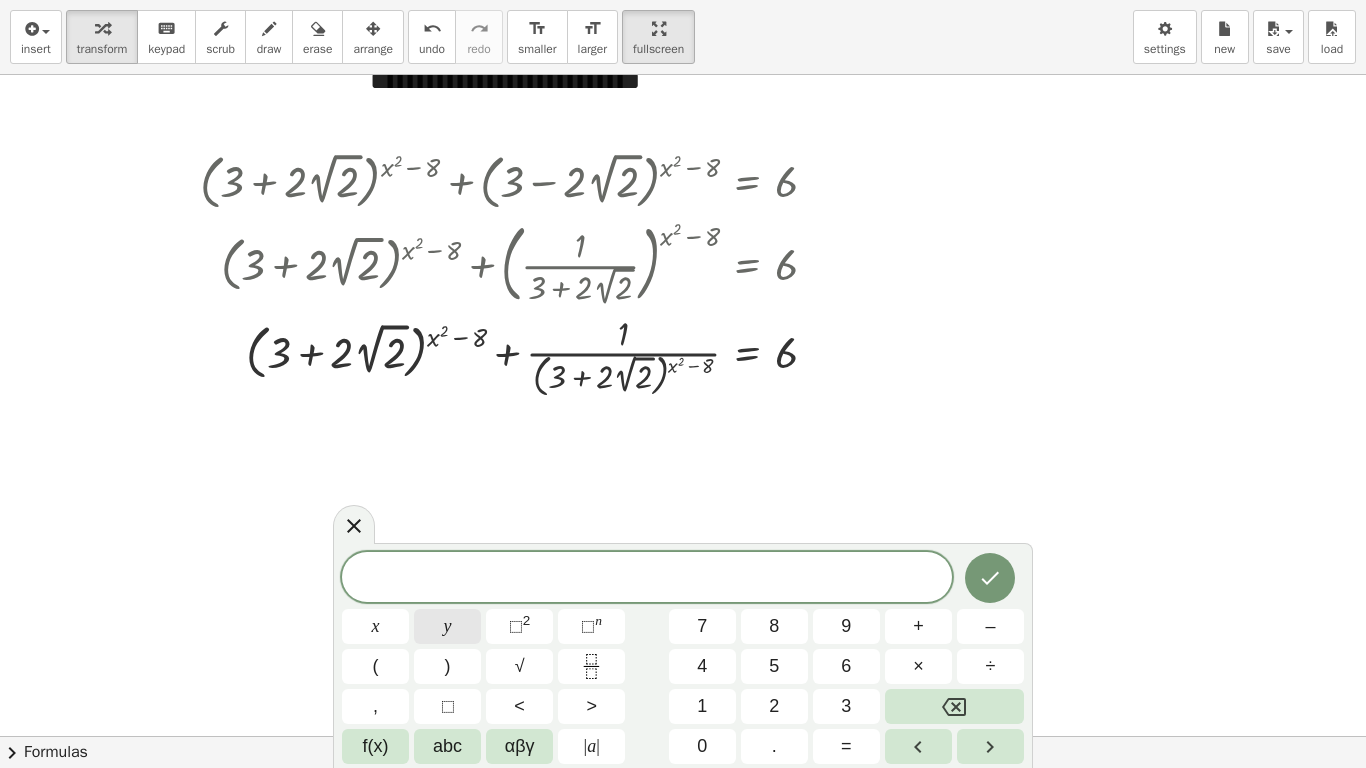 click on "y" at bounding box center (448, 626) 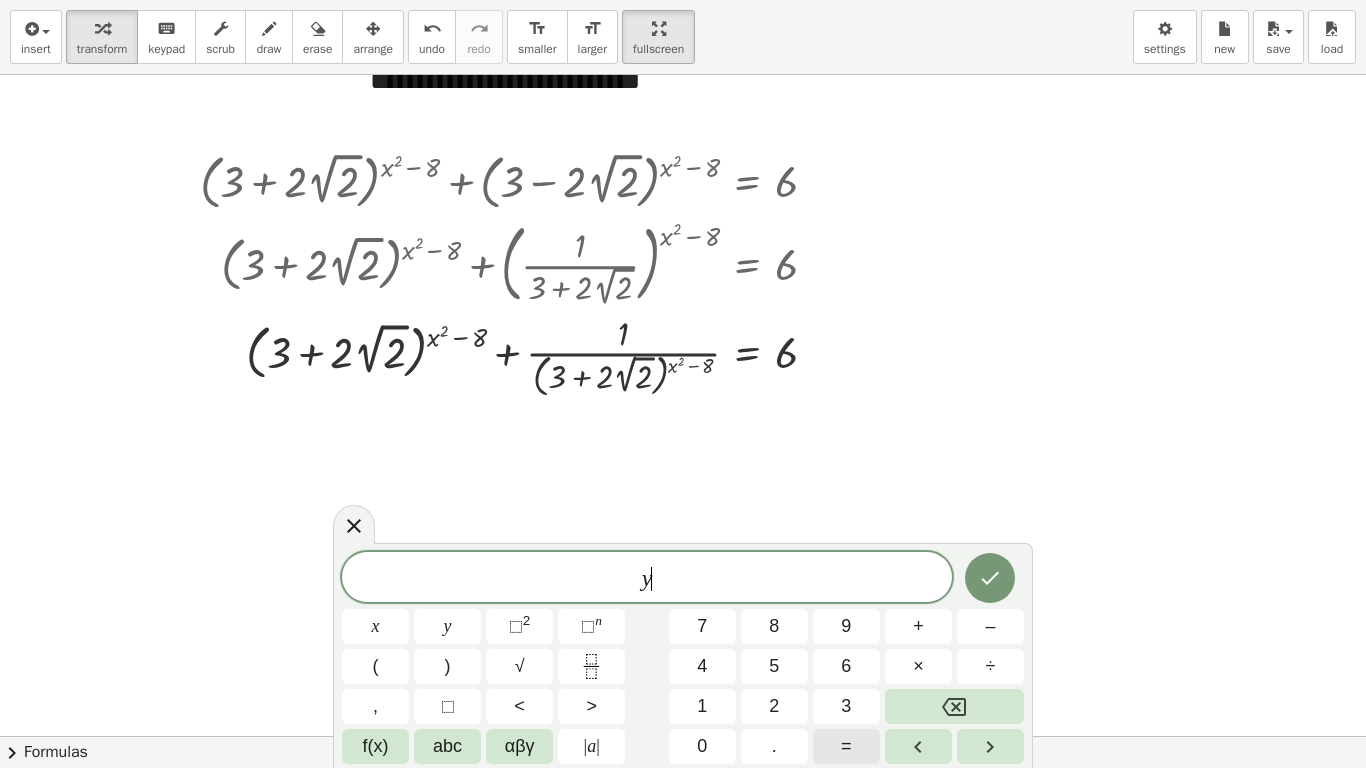 click on "=" at bounding box center (846, 746) 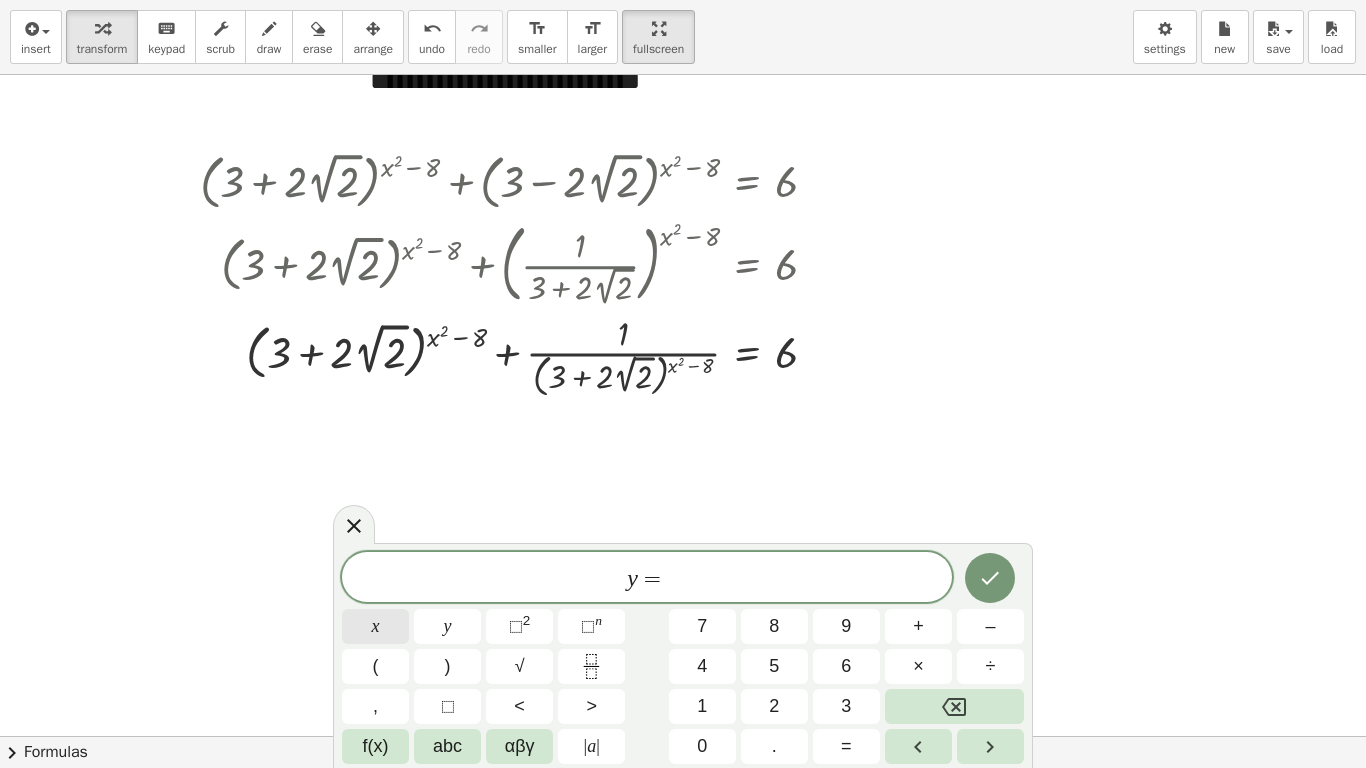 click on "x" at bounding box center [375, 626] 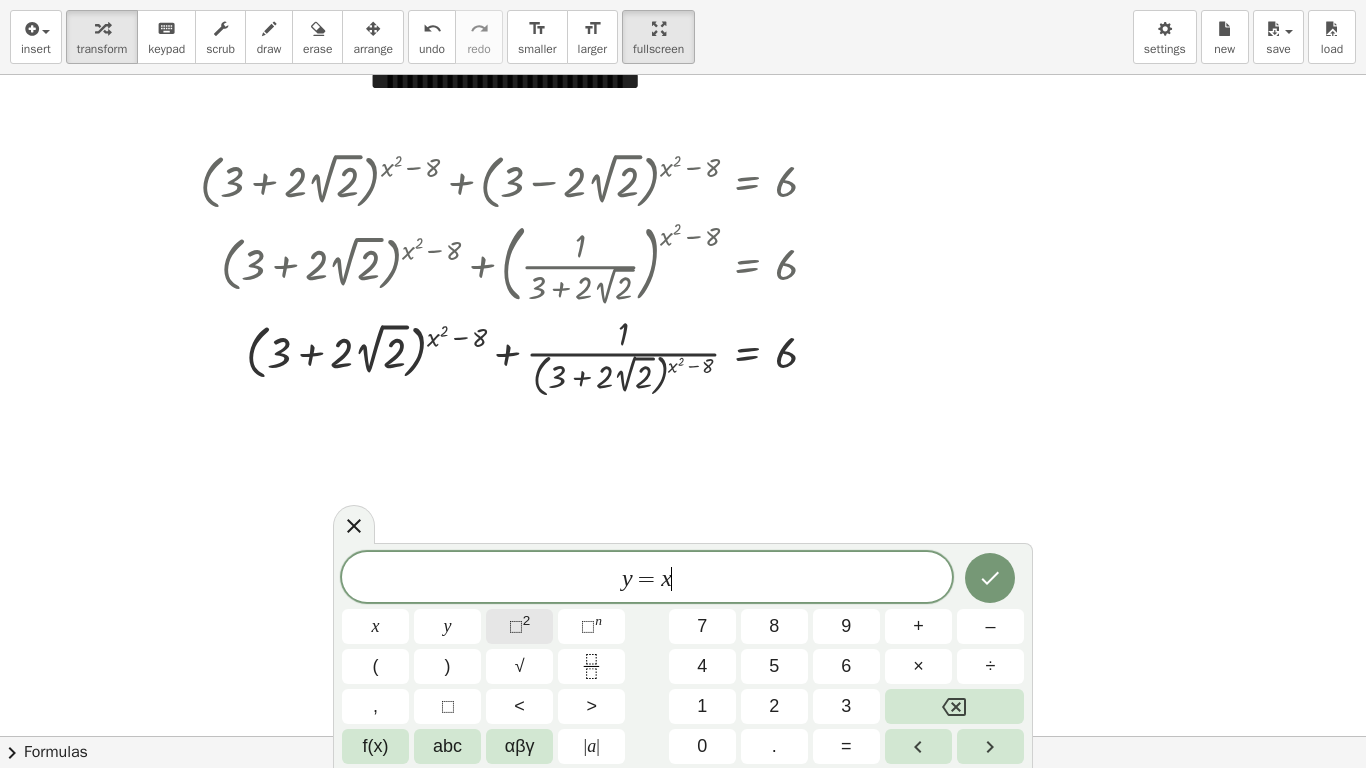 click on "2" at bounding box center (527, 620) 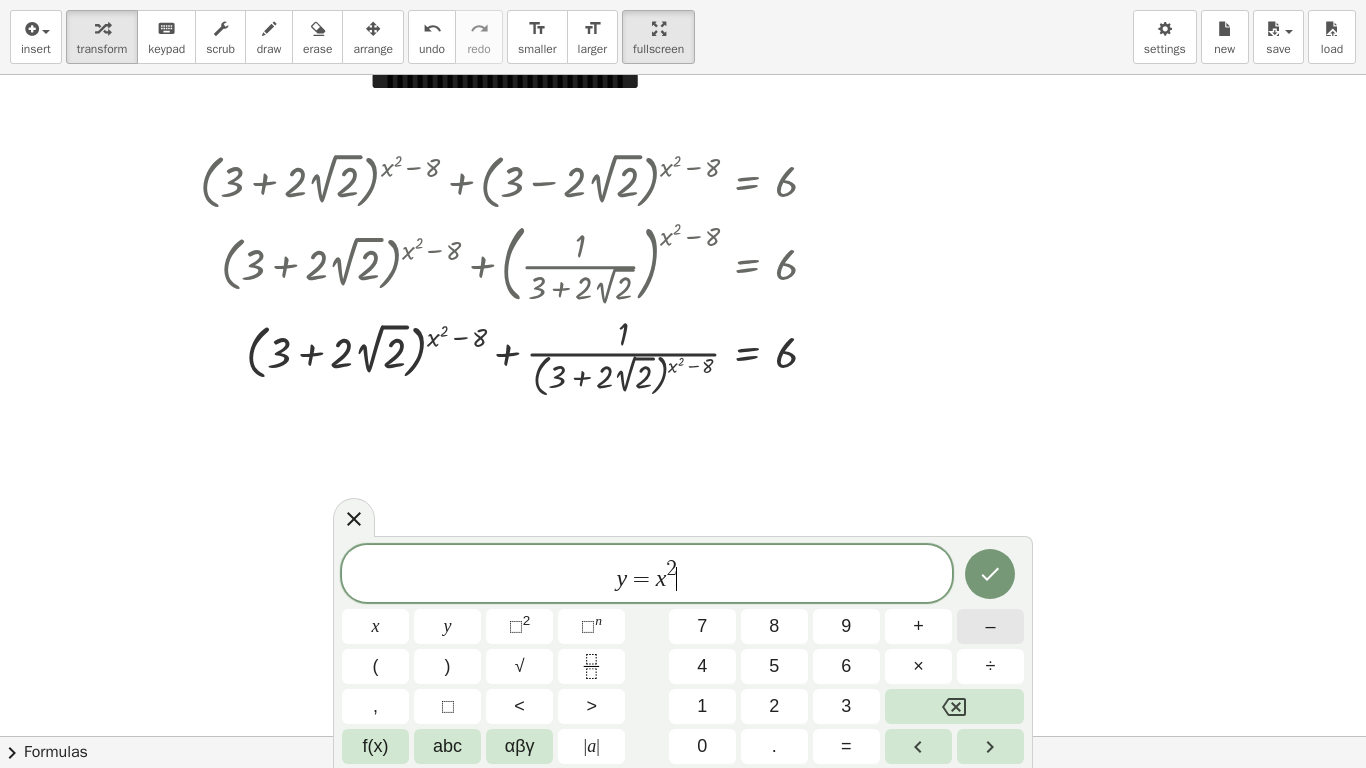 click on "–" at bounding box center (990, 626) 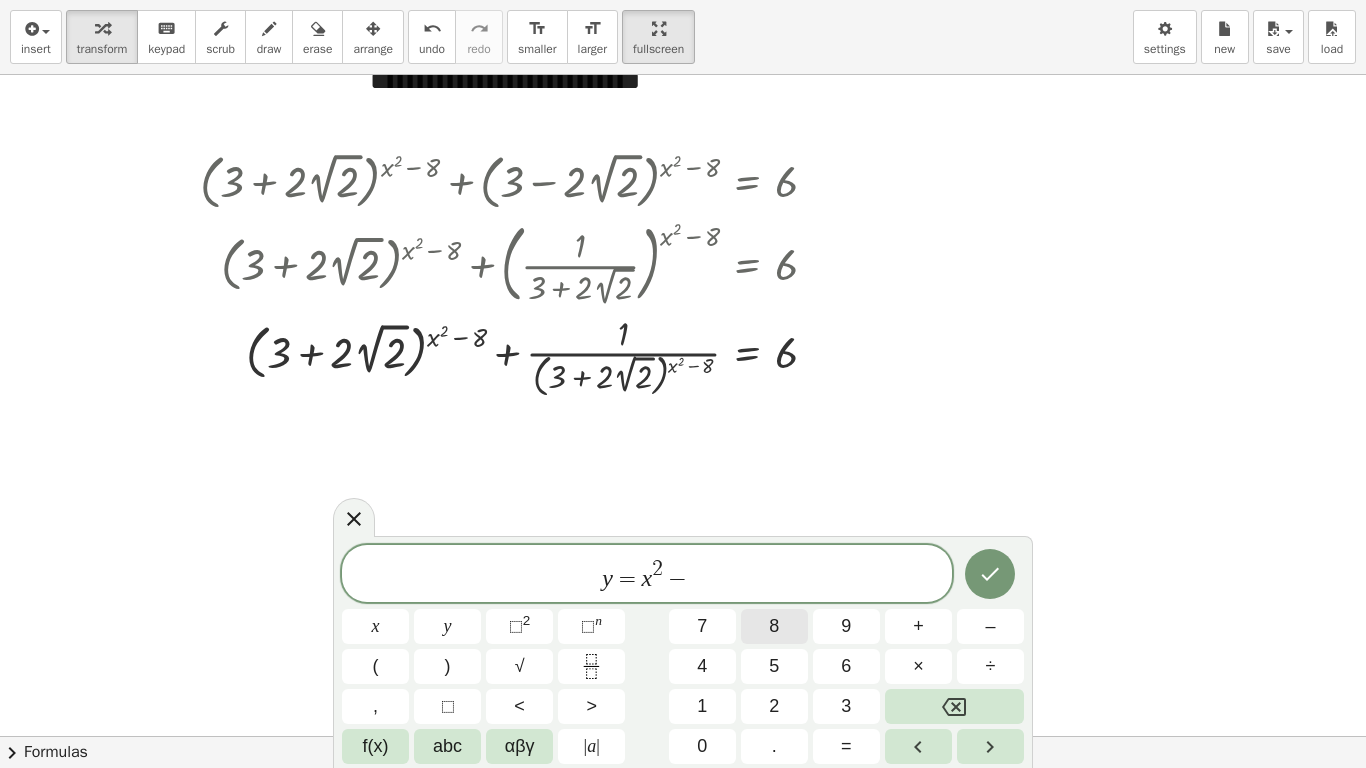 click on "8" at bounding box center (774, 626) 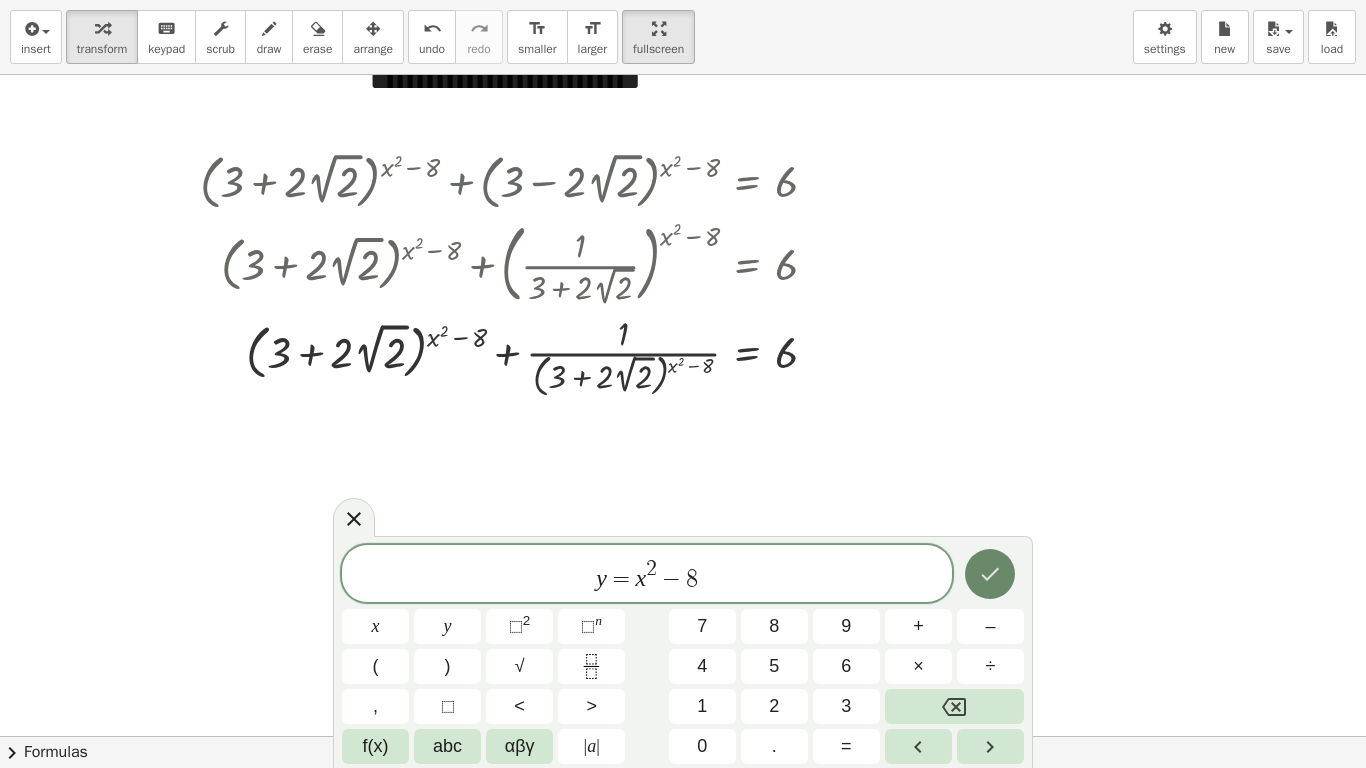 click 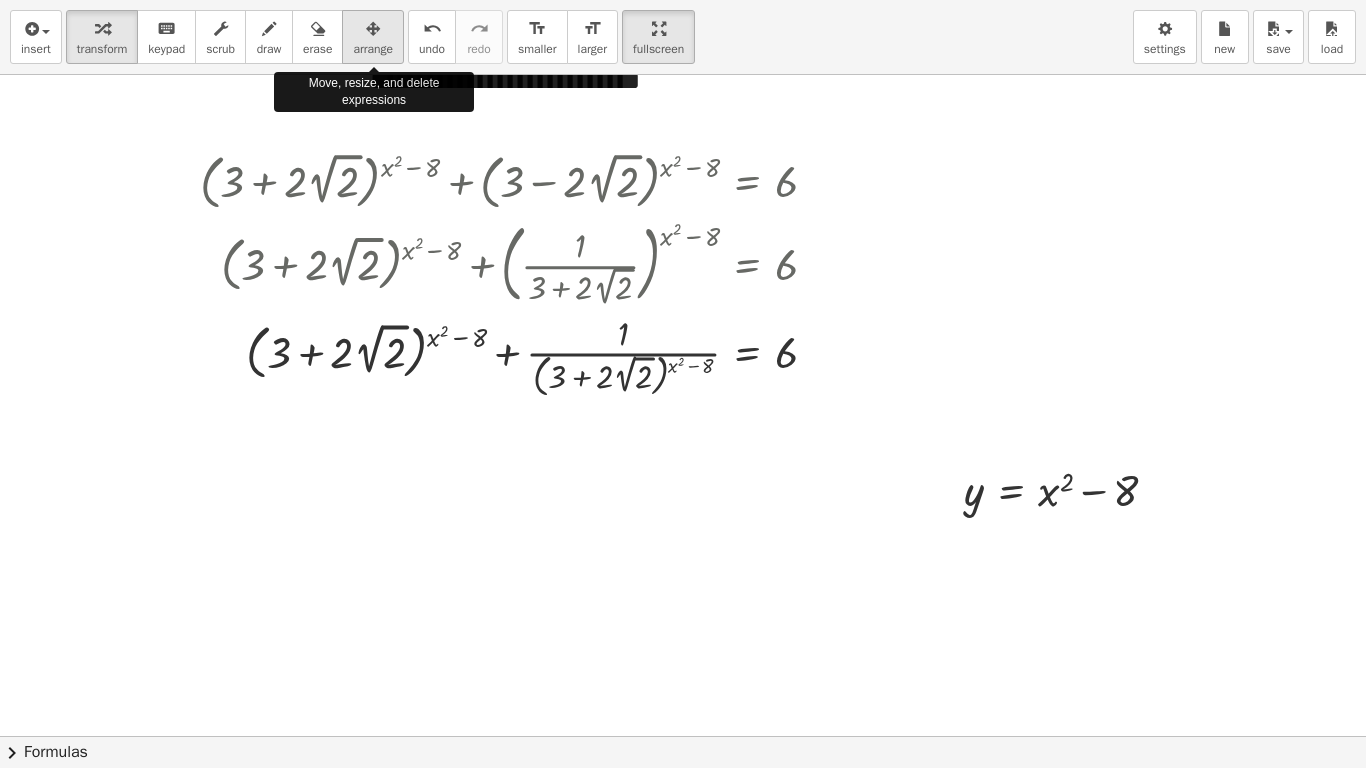 click on "arrange" at bounding box center [373, 49] 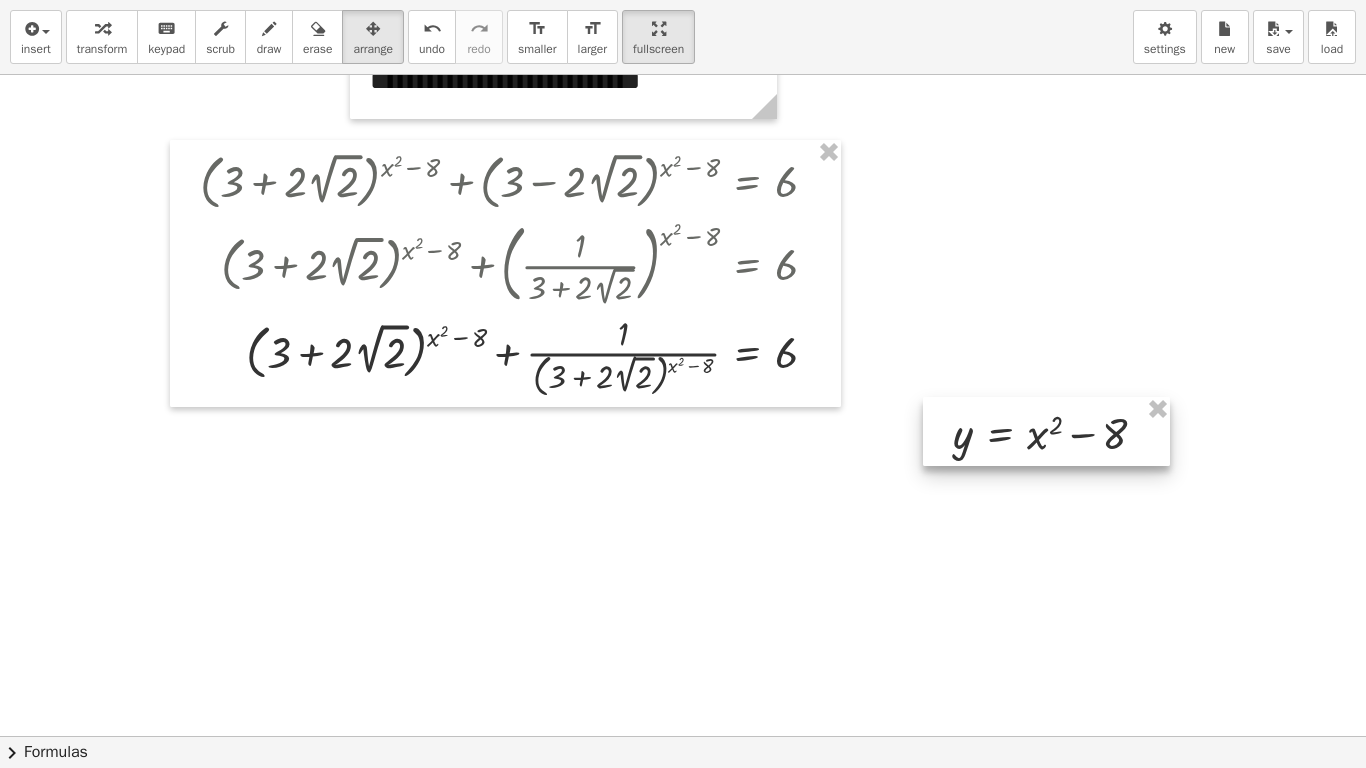 drag, startPoint x: 382, startPoint y: 41, endPoint x: 1008, endPoint y: 446, distance: 745.5877 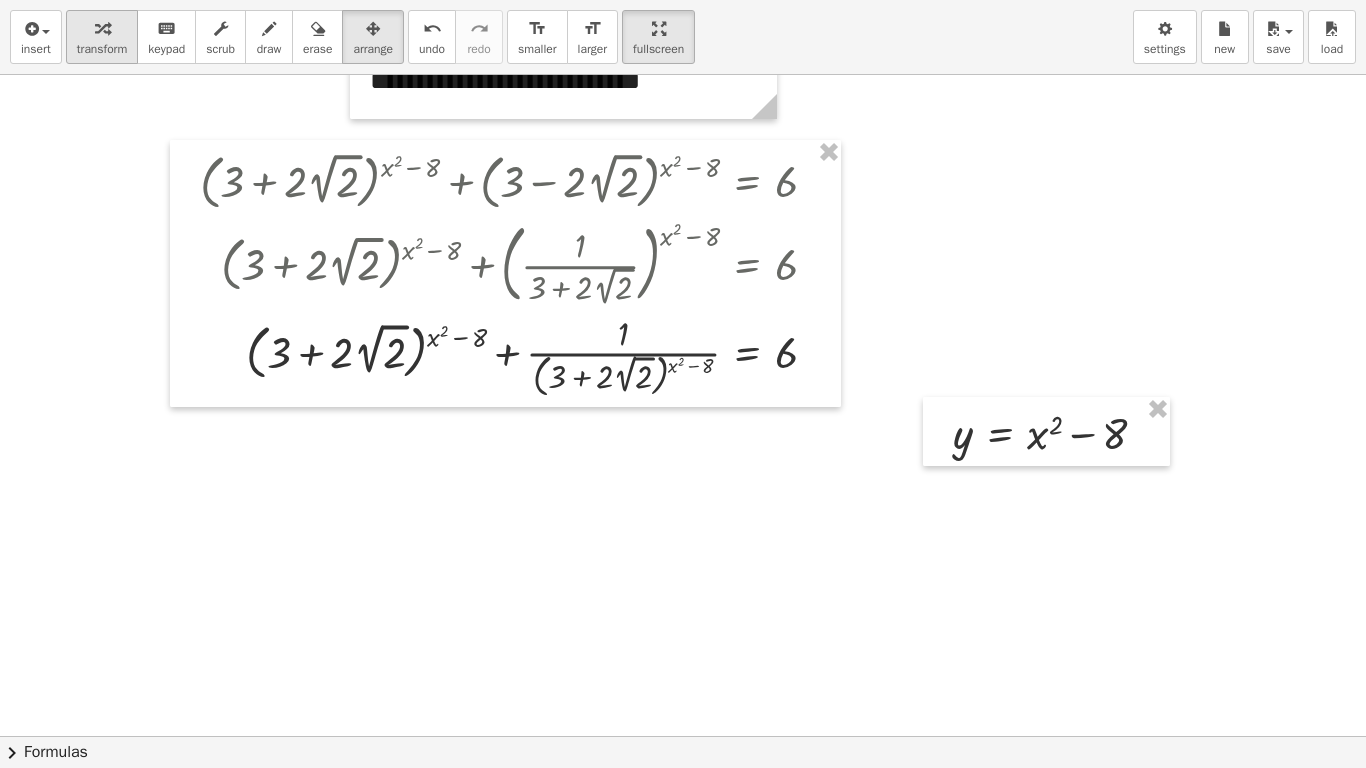 click at bounding box center (102, 29) 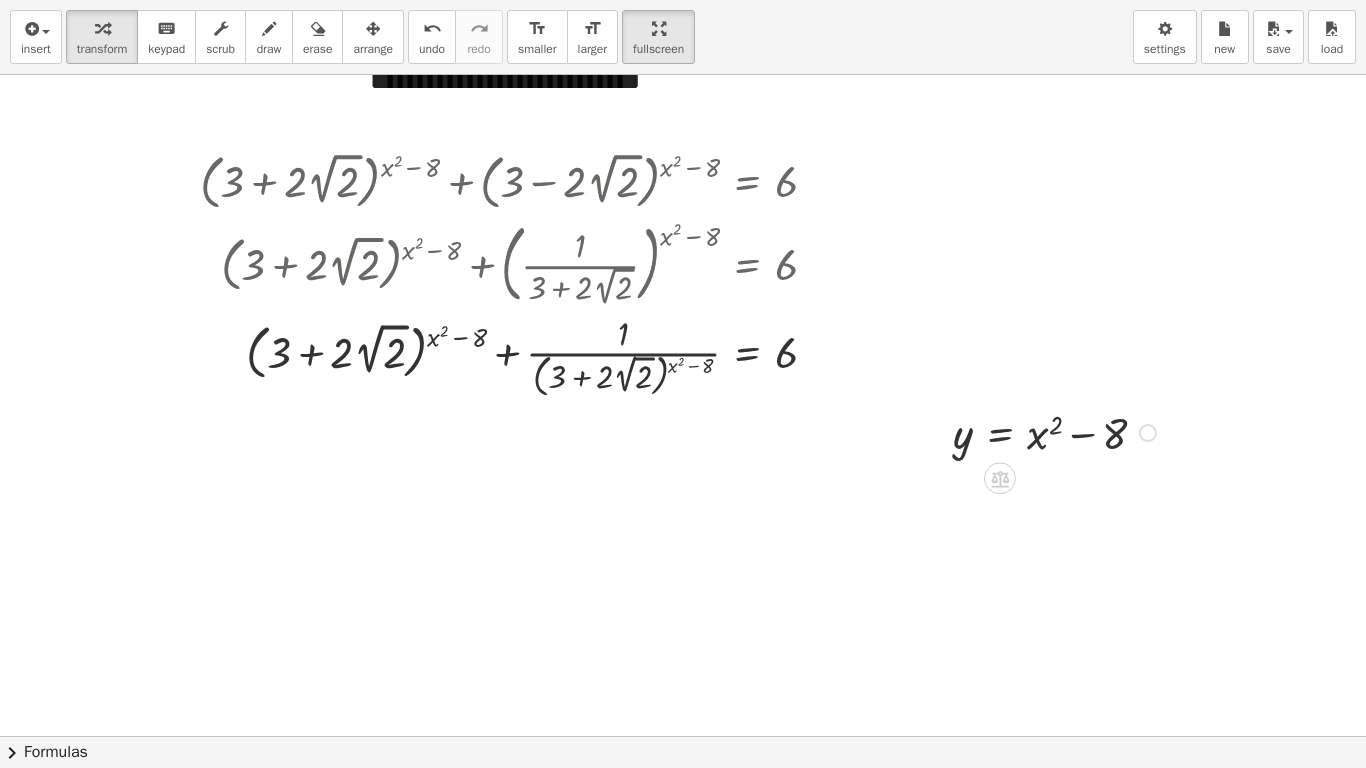 click on "y = + x 2 − 8" at bounding box center (1046, 431) 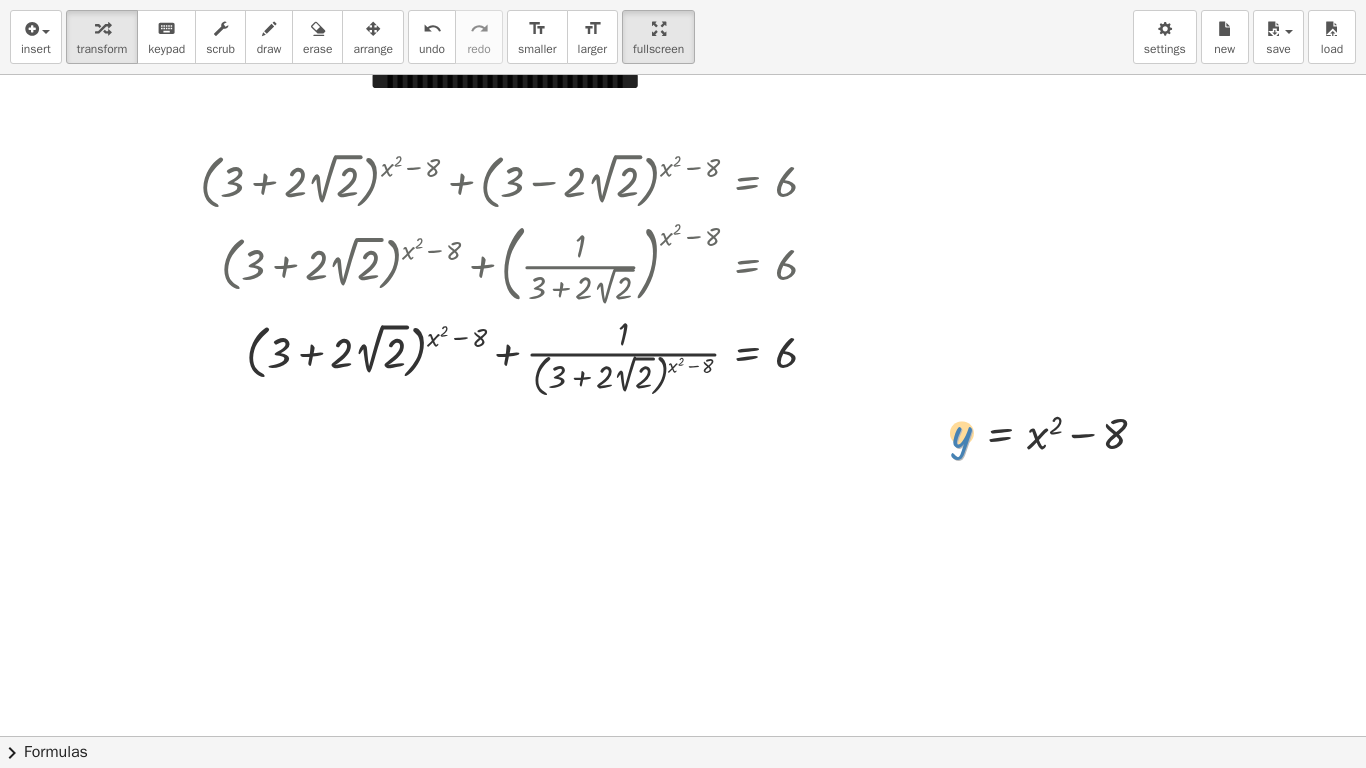 click at bounding box center (1057, 431) 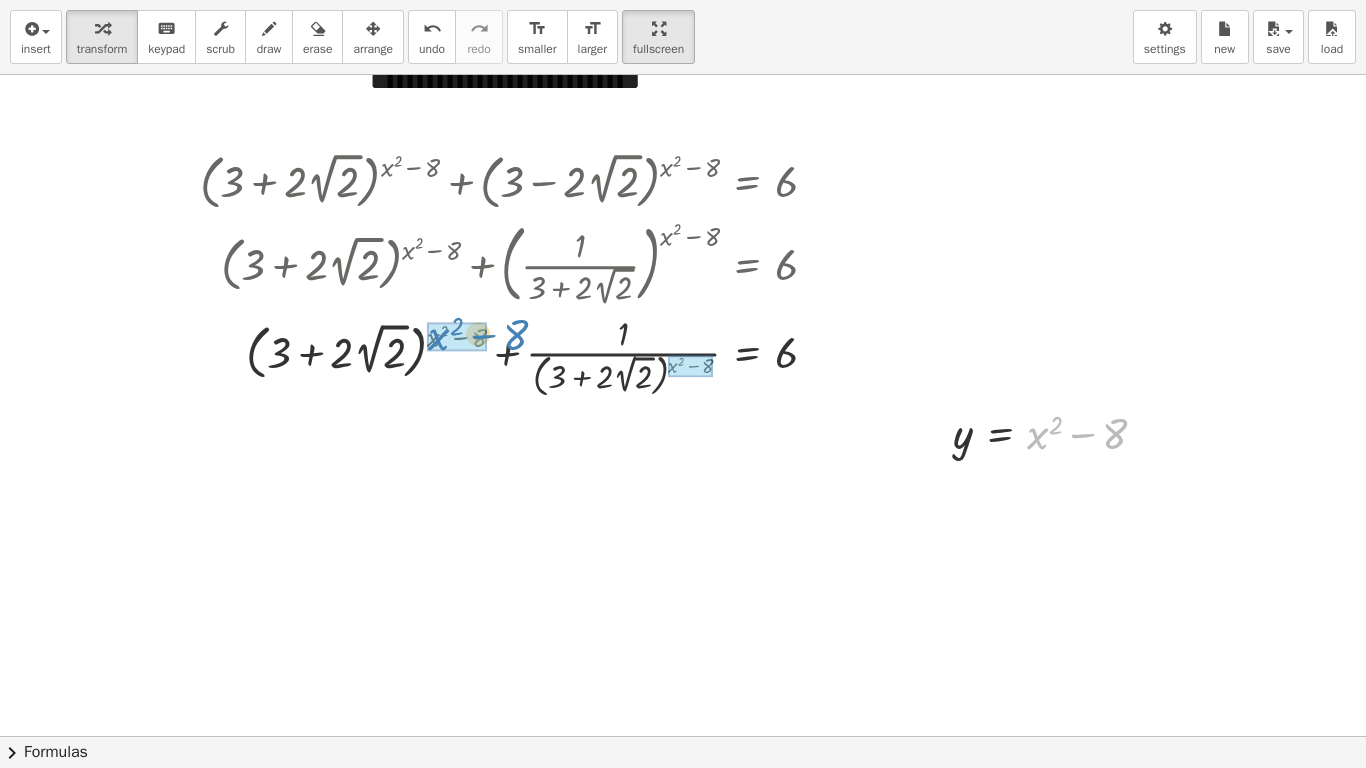 drag, startPoint x: 1040, startPoint y: 450, endPoint x: 442, endPoint y: 351, distance: 606.1394 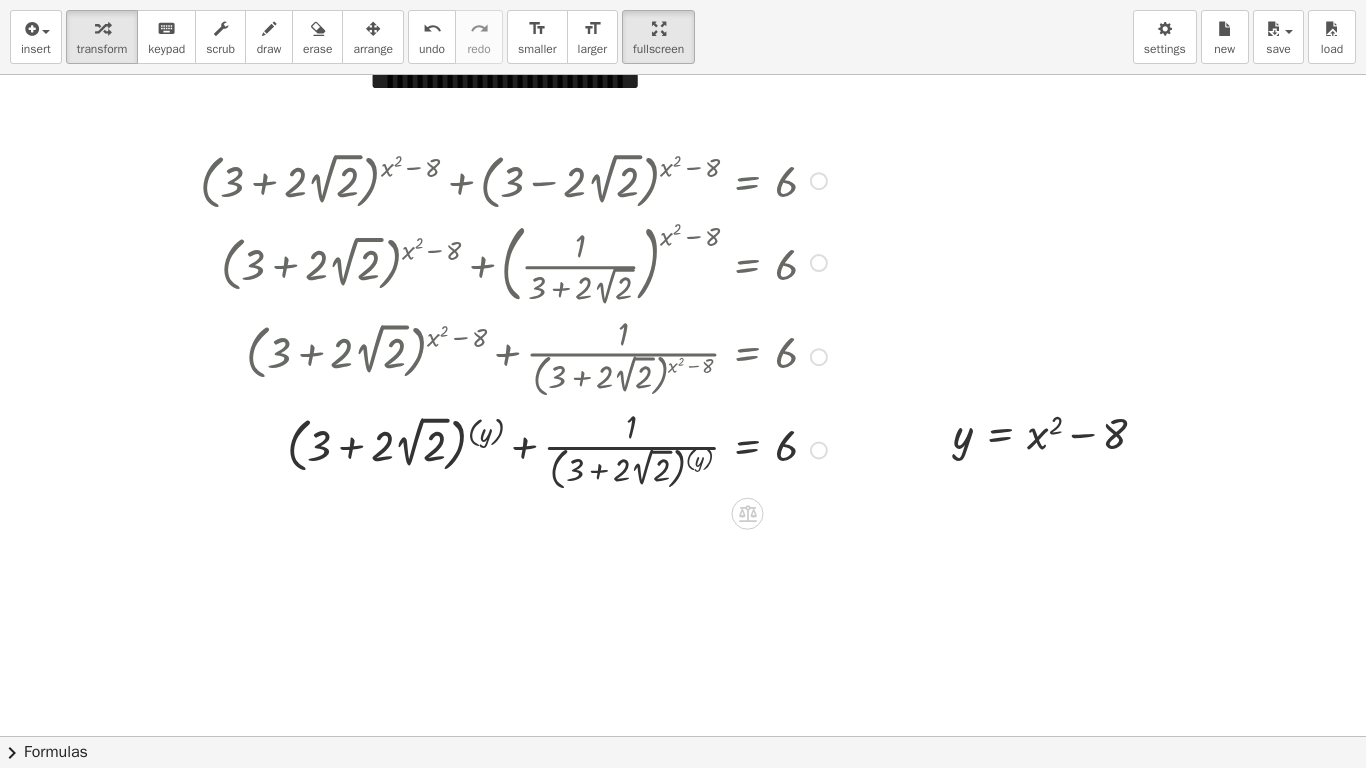 click at bounding box center [516, 448] 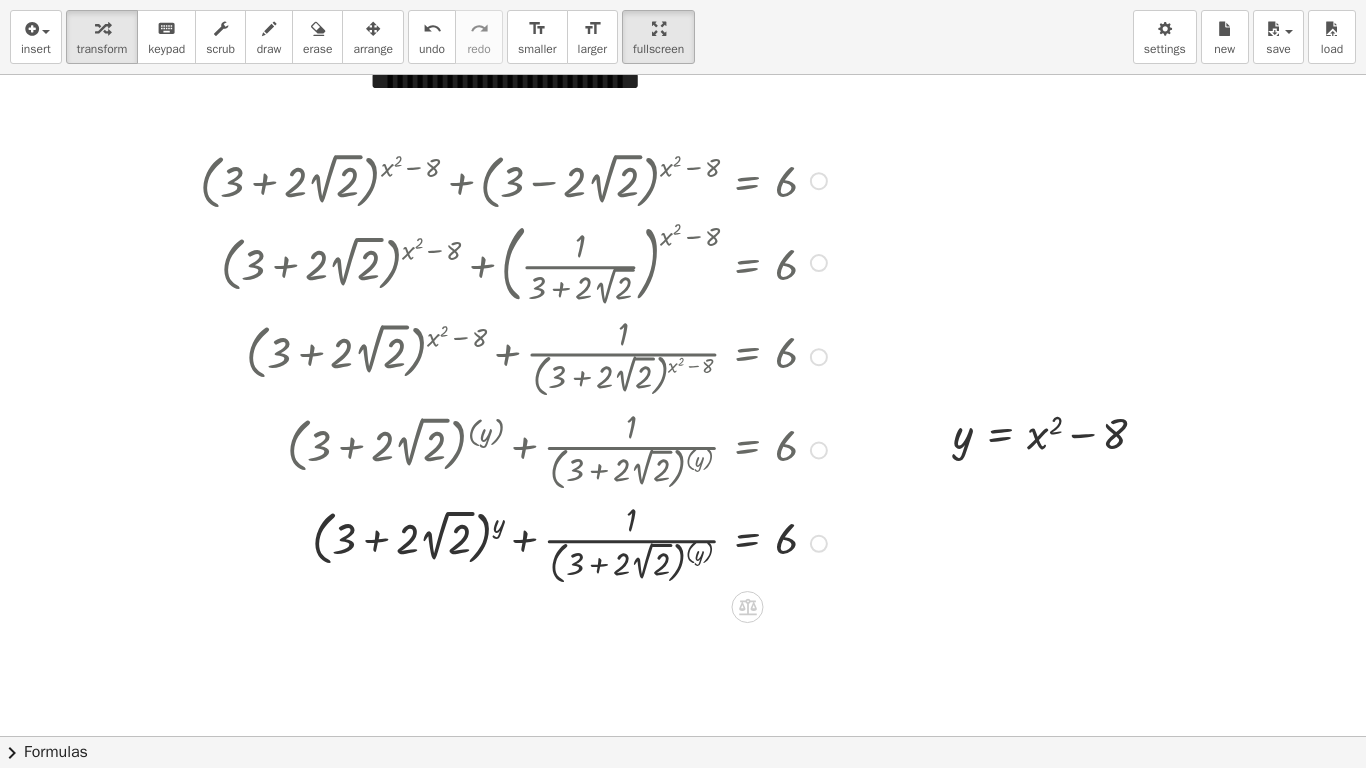 click at bounding box center [516, 541] 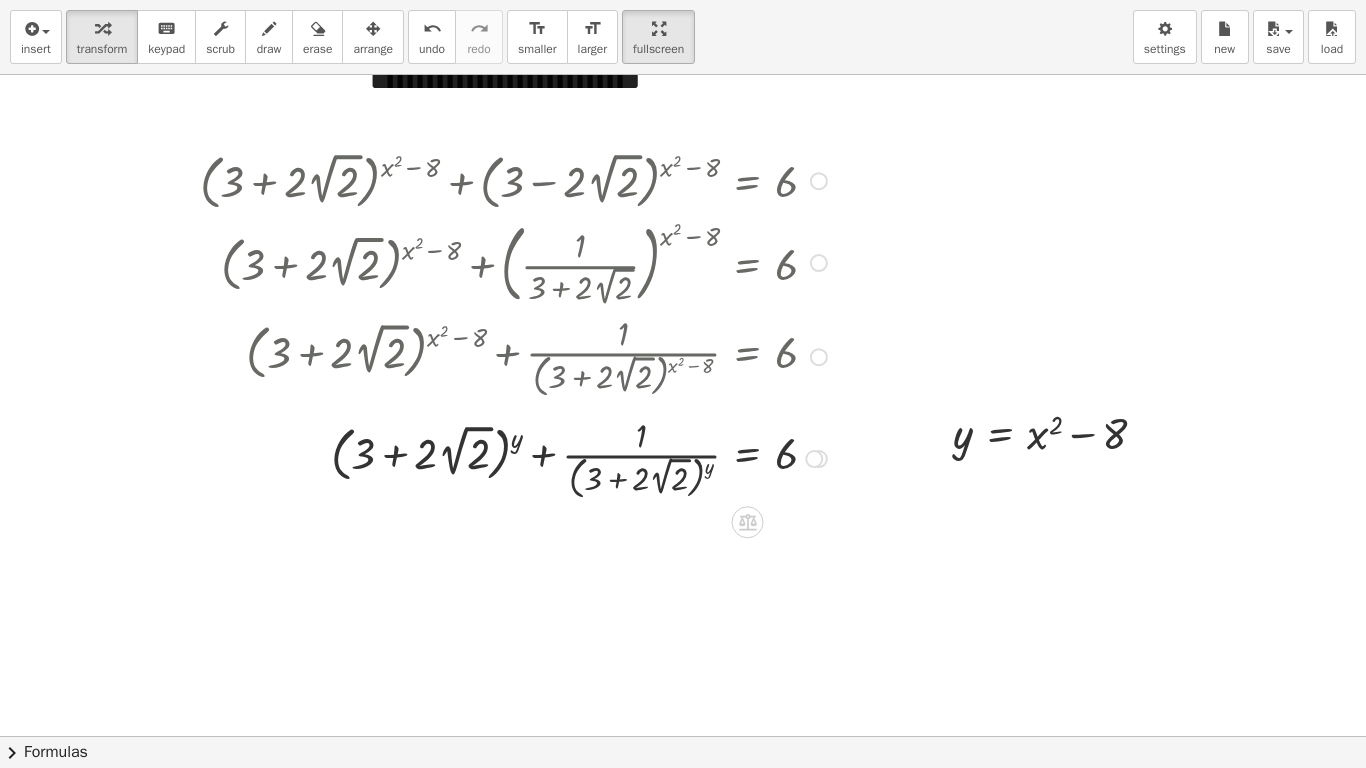 drag, startPoint x: 814, startPoint y: 542, endPoint x: 805, endPoint y: 446, distance: 96.42095 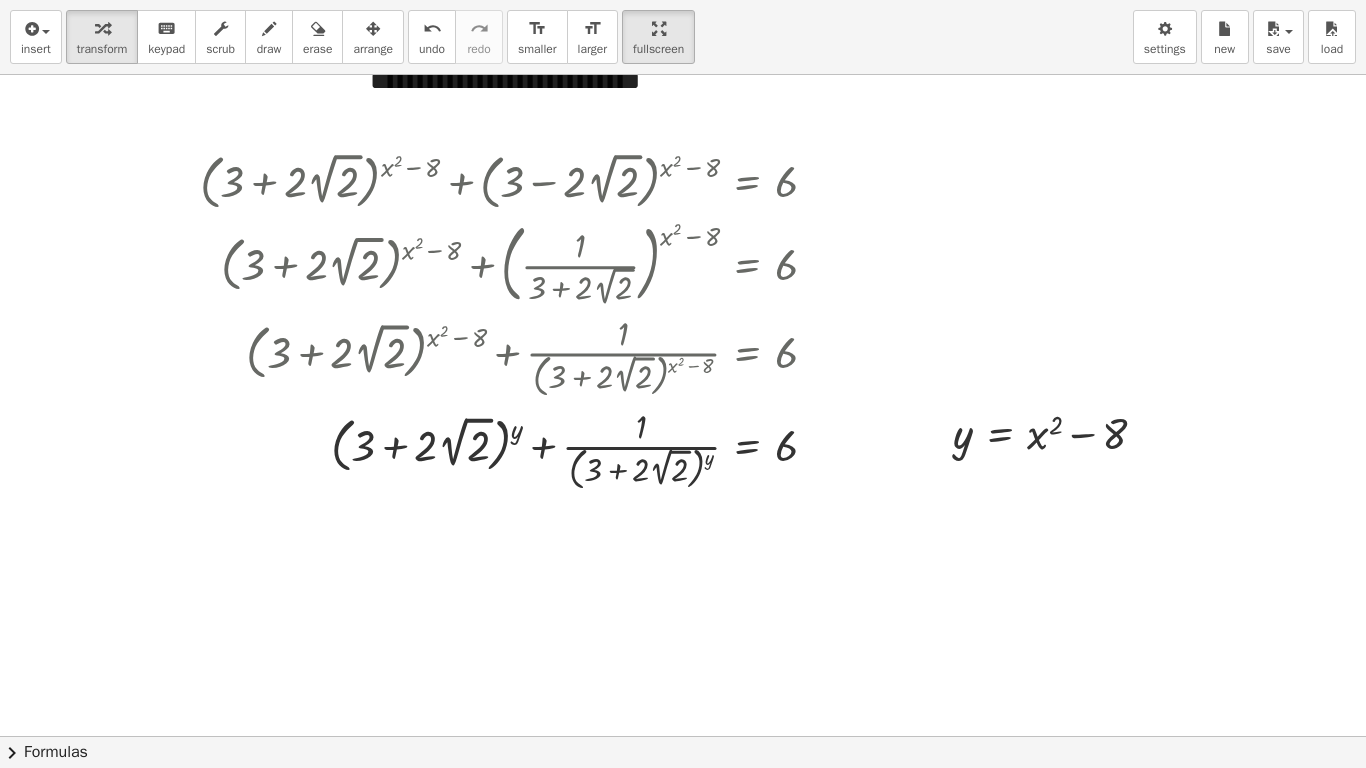 click at bounding box center (683, -1501) 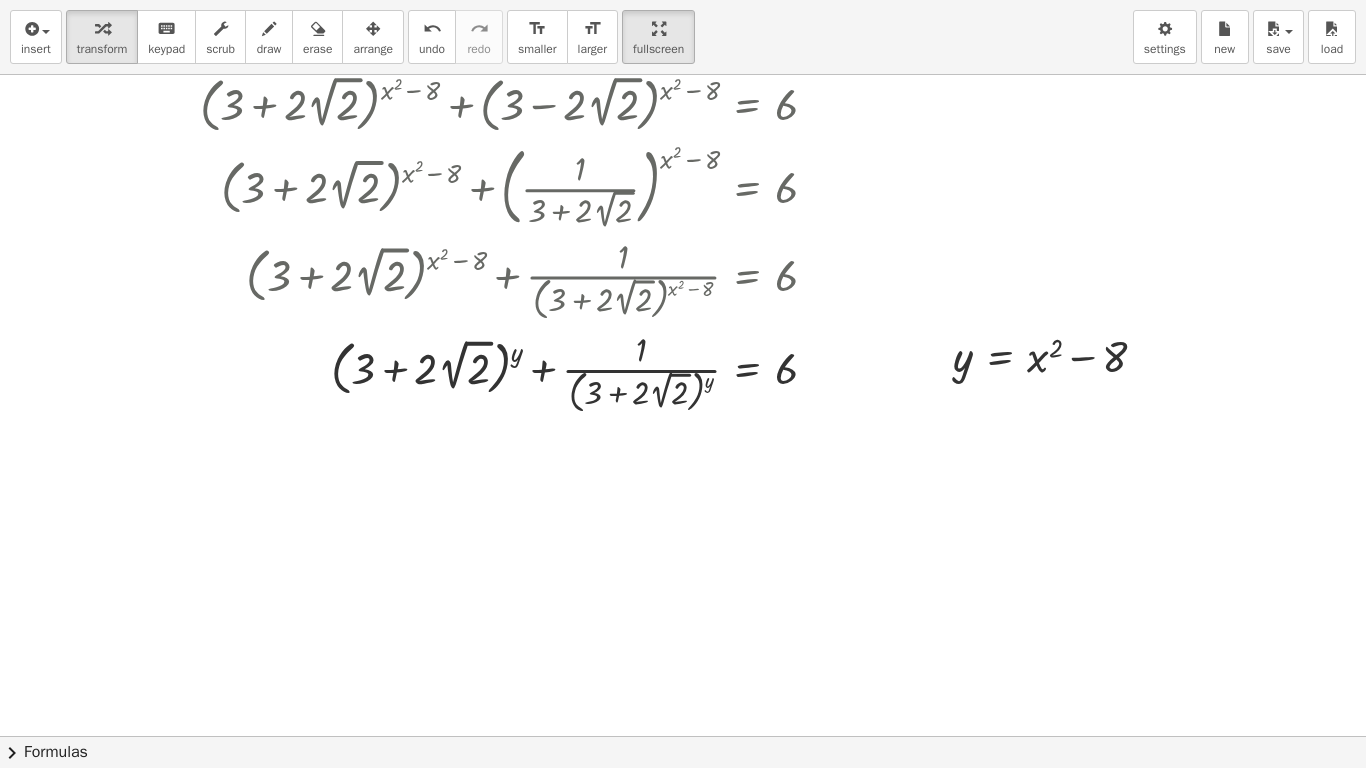 scroll, scrollTop: 4066, scrollLeft: 0, axis: vertical 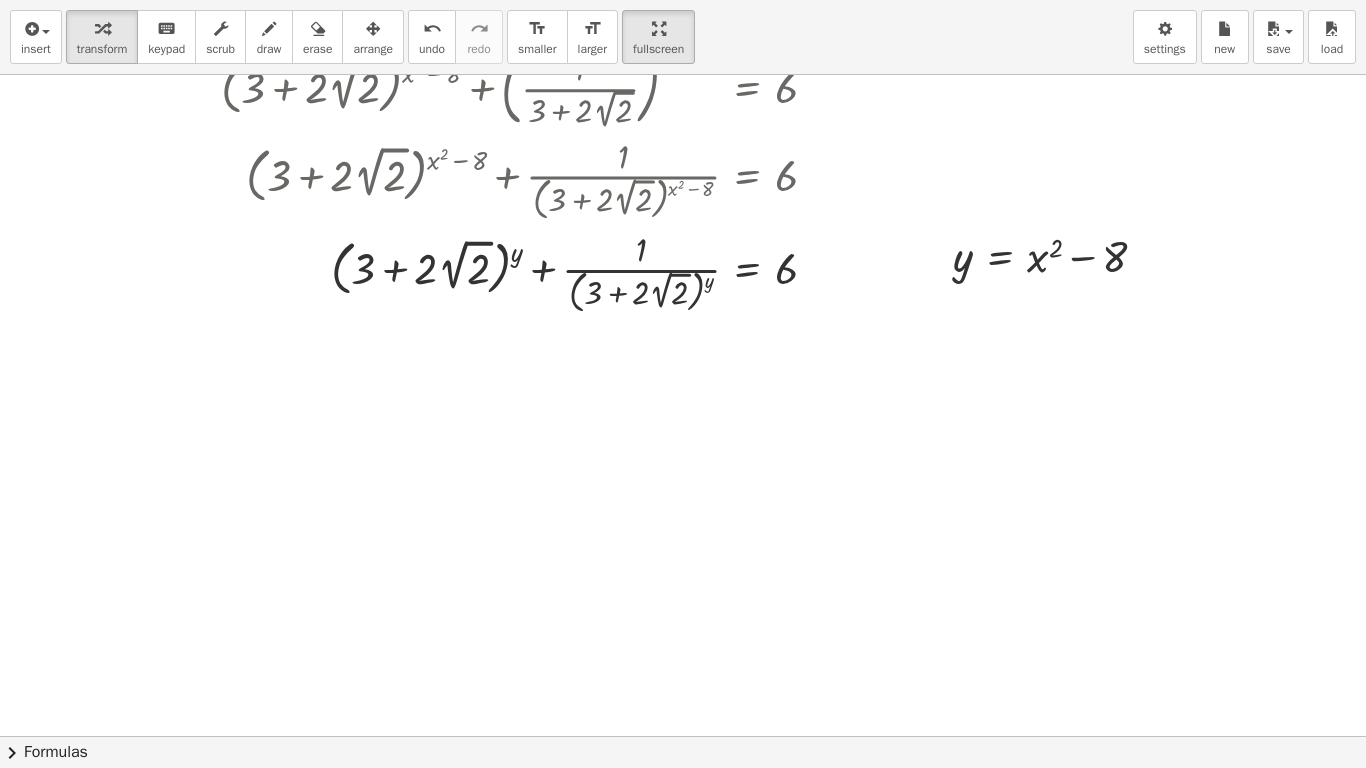 click at bounding box center (683, -1347) 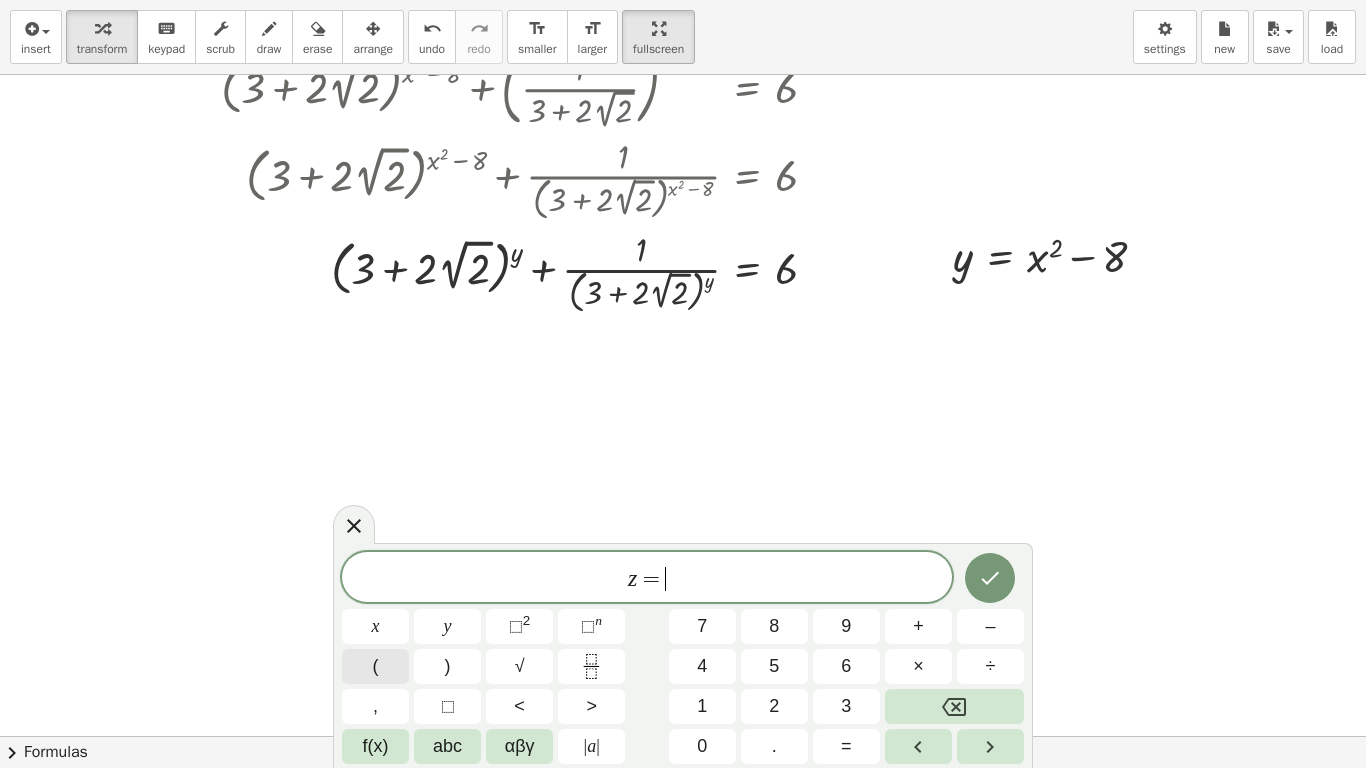 click on "(" at bounding box center (376, 666) 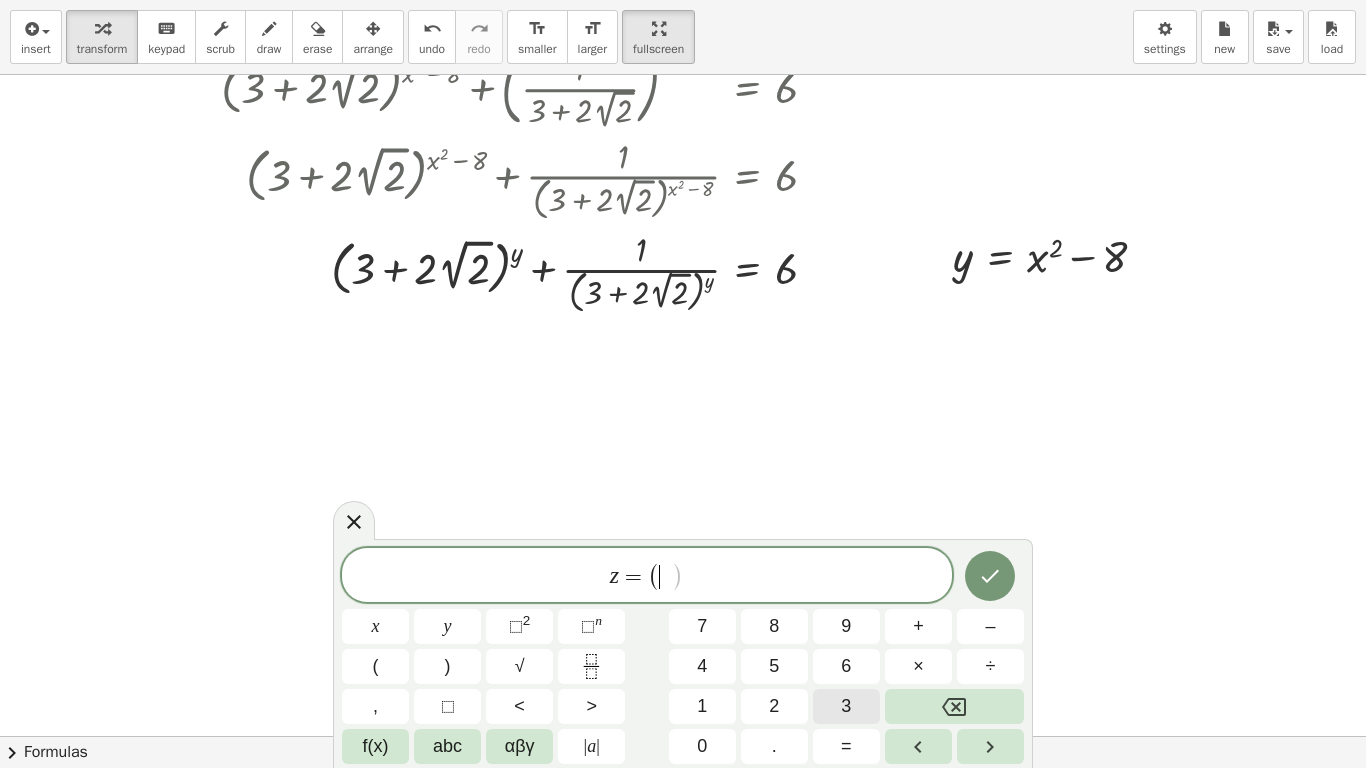 click on "3" at bounding box center (846, 706) 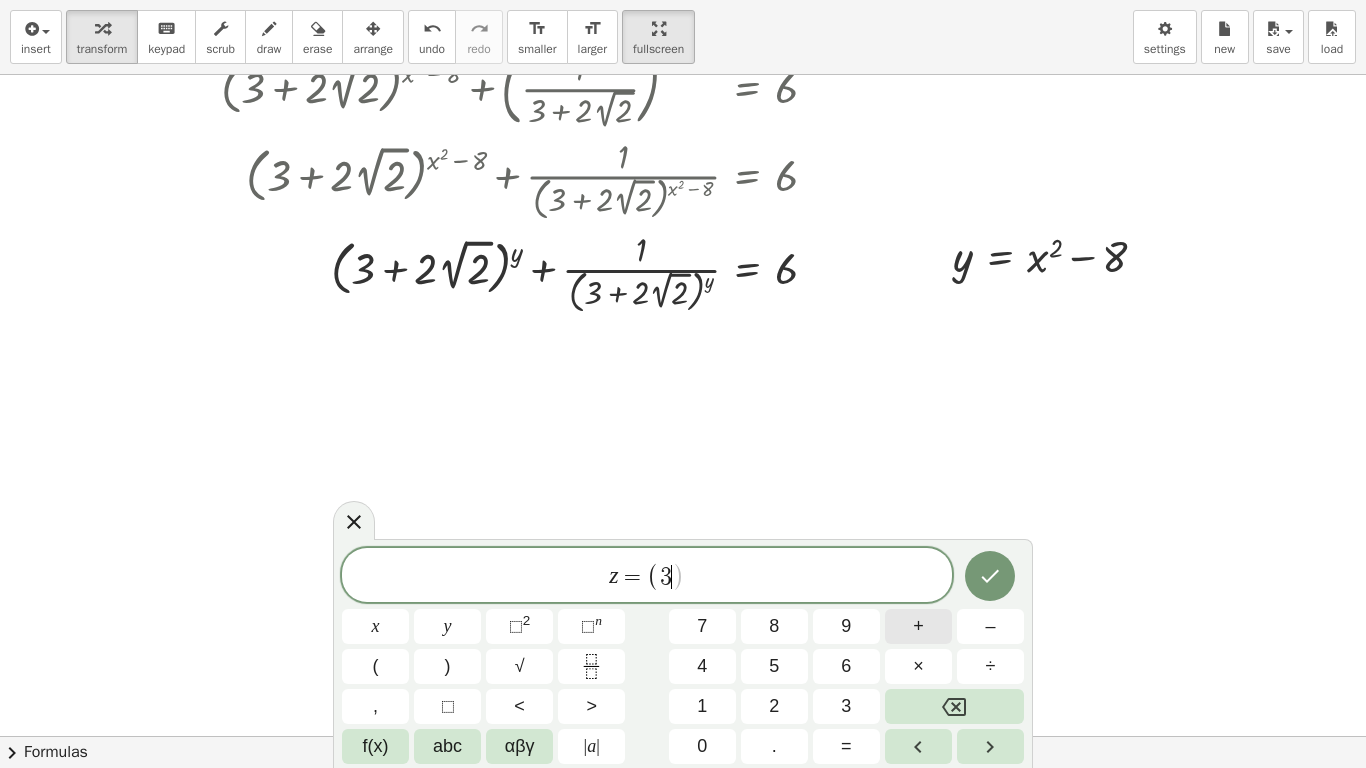 click on "+" at bounding box center [918, 626] 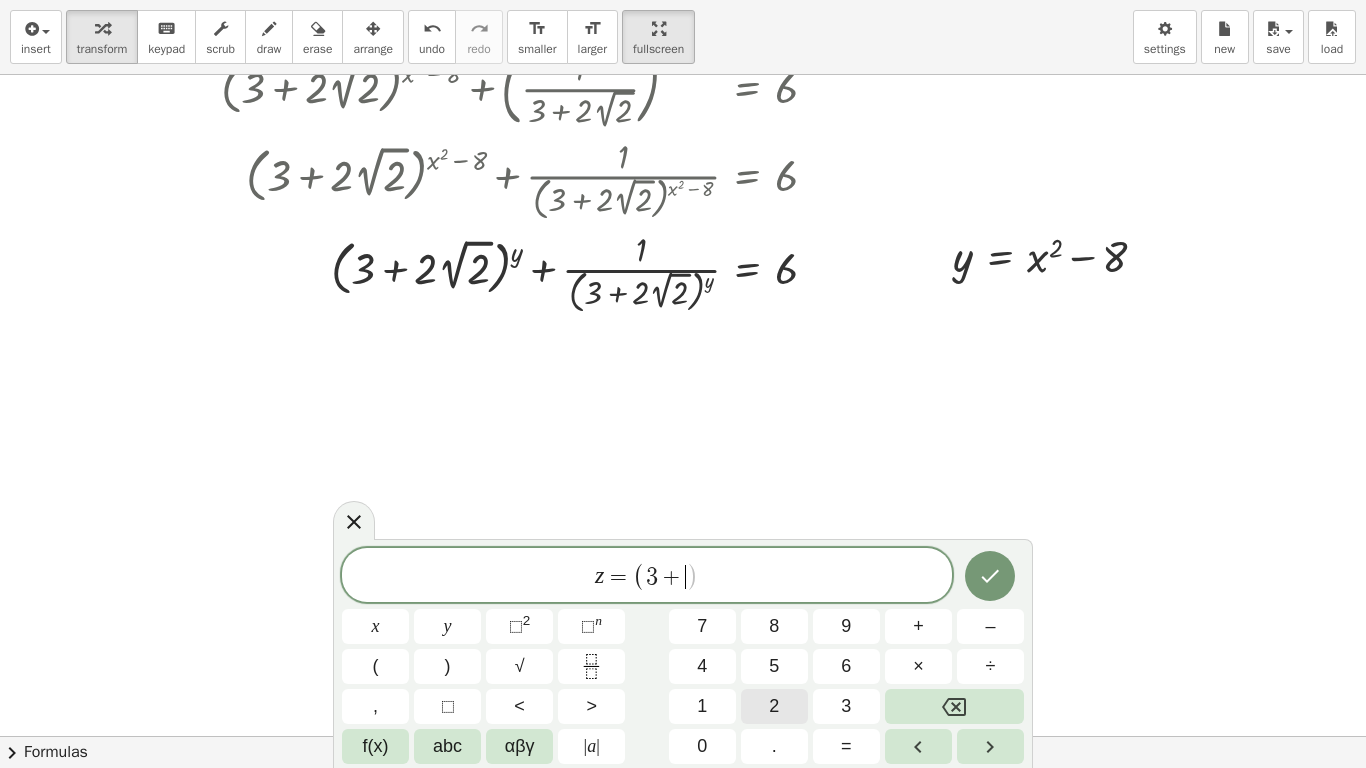 click on "2" at bounding box center [774, 706] 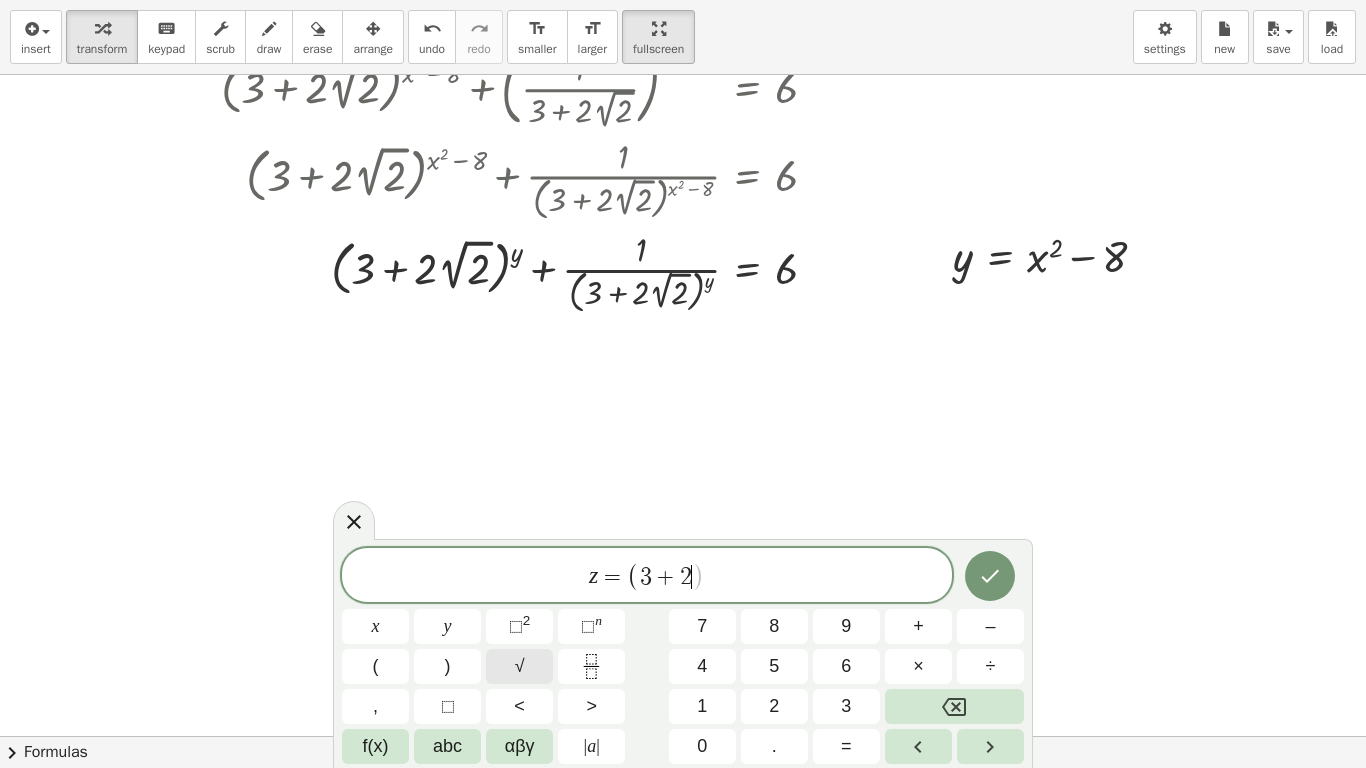 click on "√" at bounding box center (519, 666) 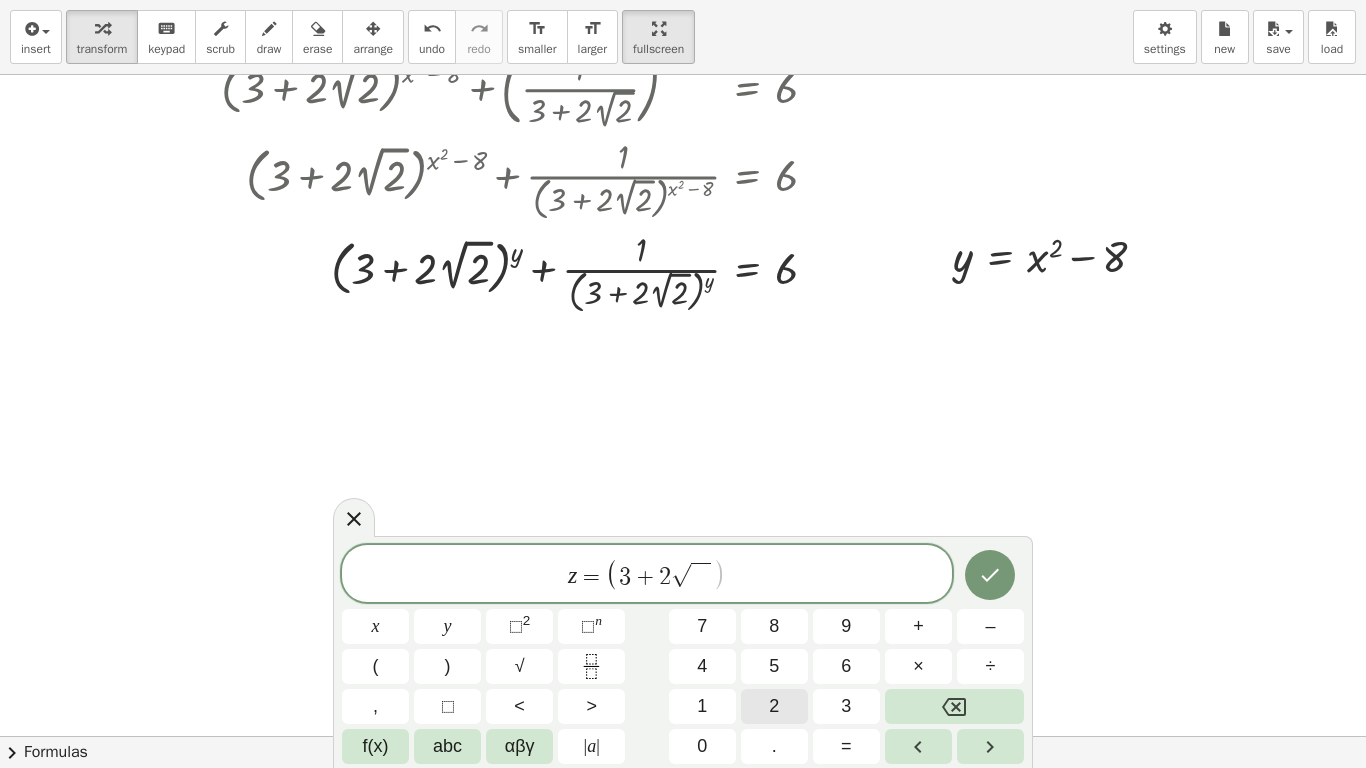 click on "2" at bounding box center [774, 706] 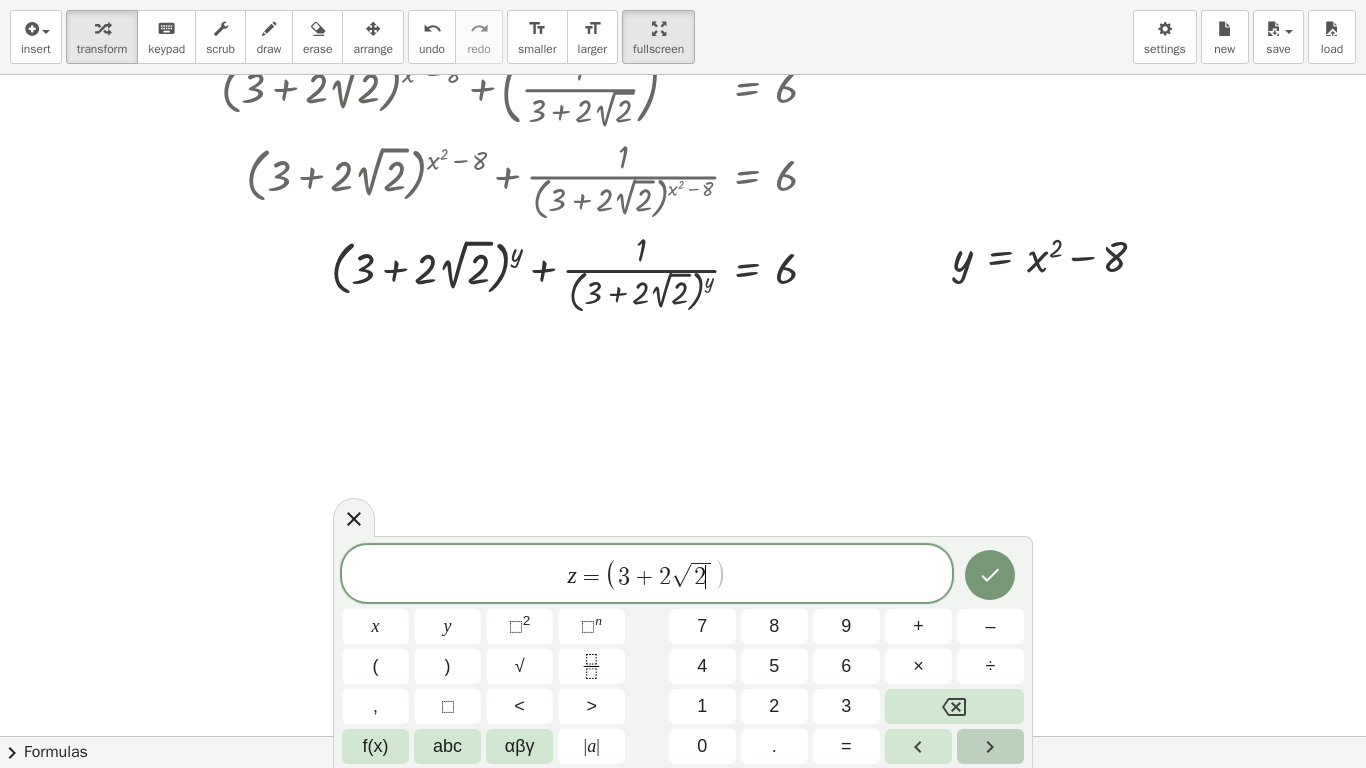 click 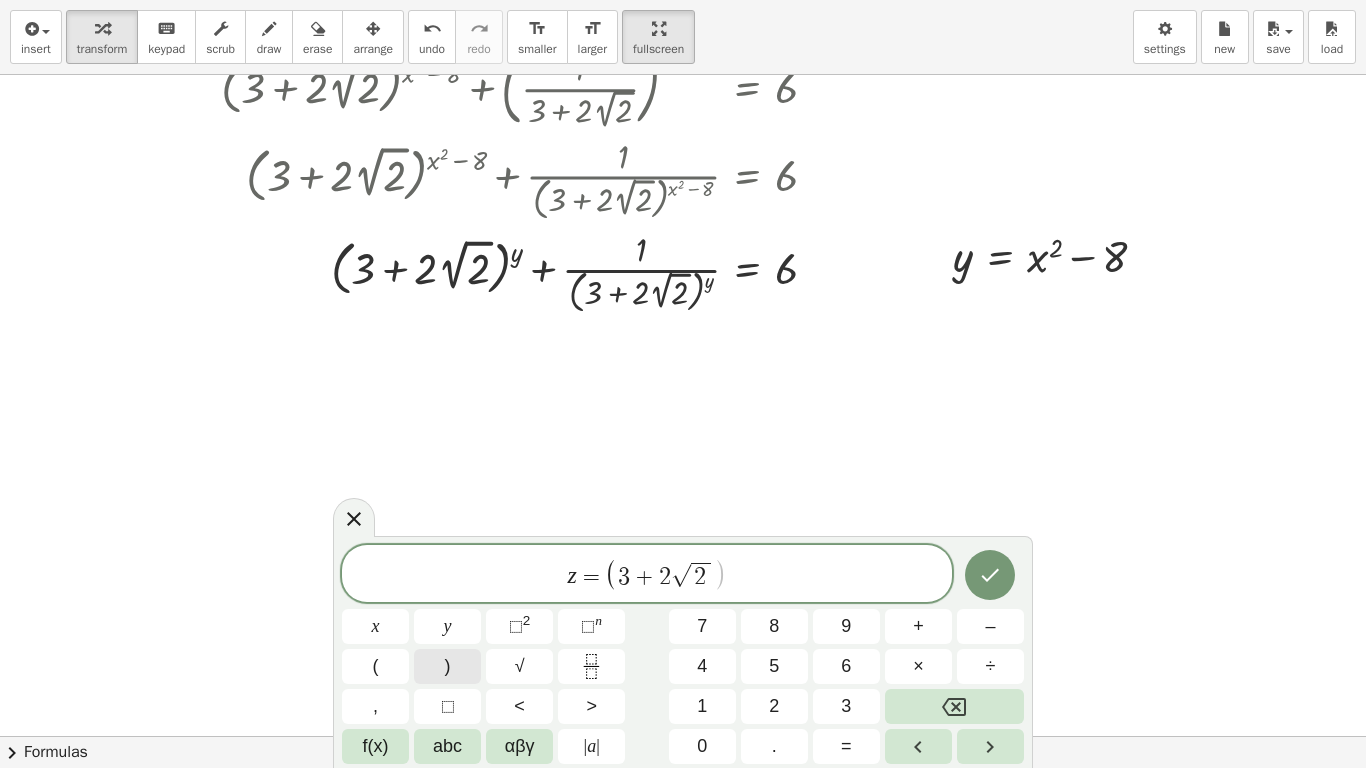 click on ")" at bounding box center [448, 666] 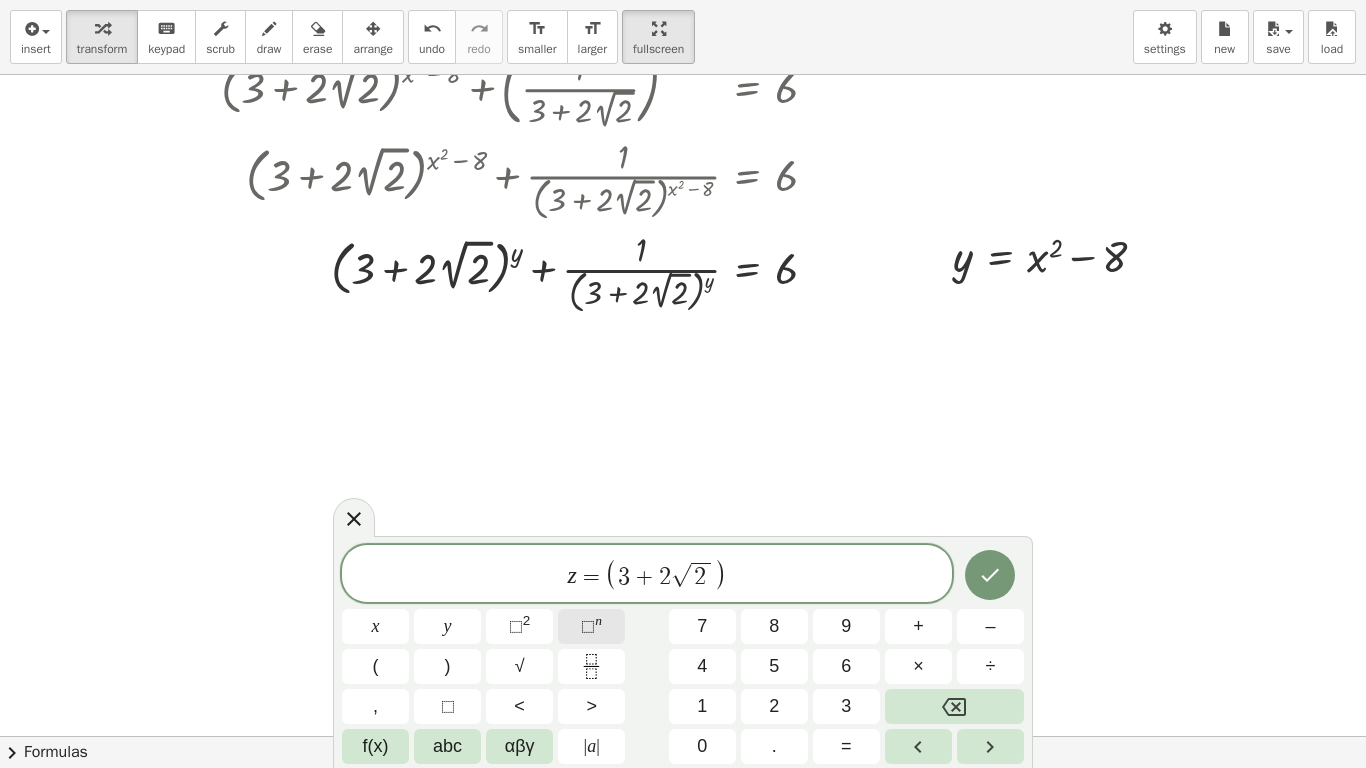 click on "⬚" at bounding box center [588, 626] 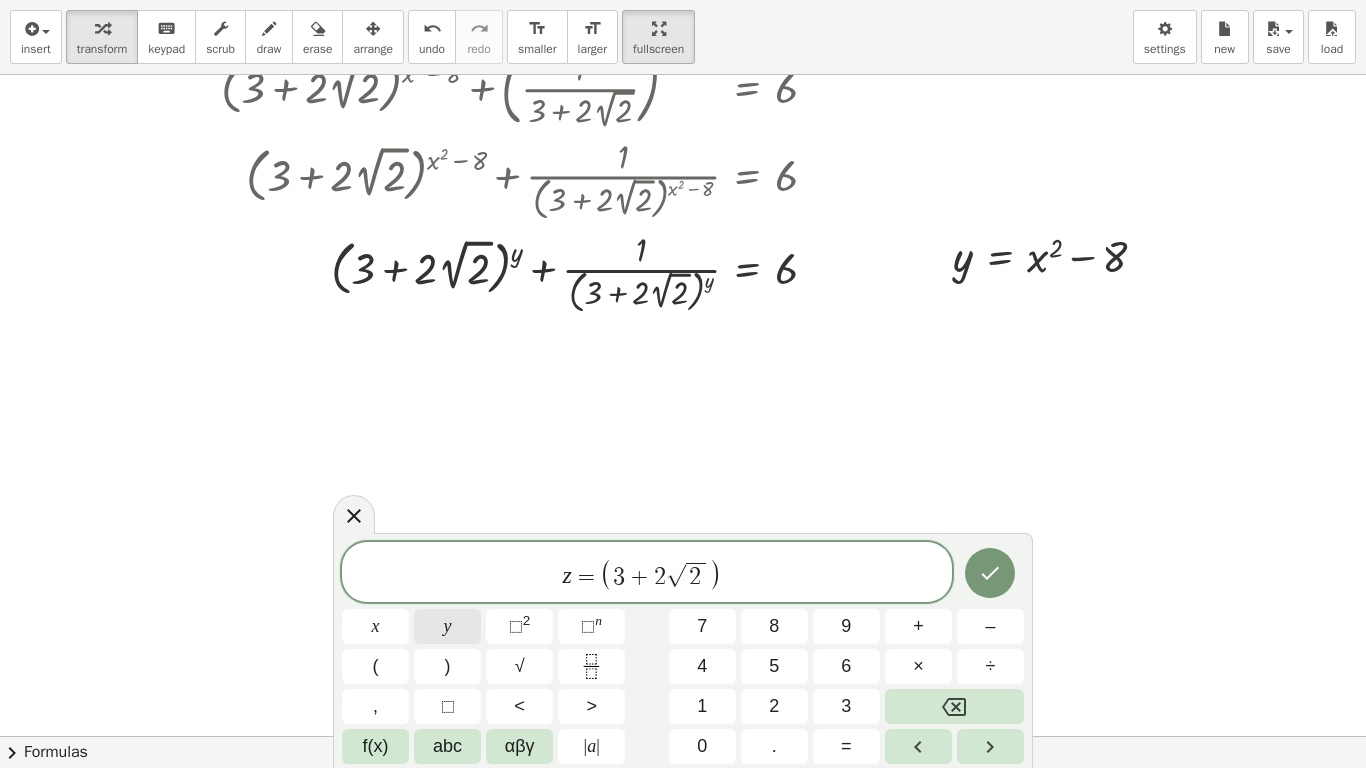 click on "y" at bounding box center (447, 626) 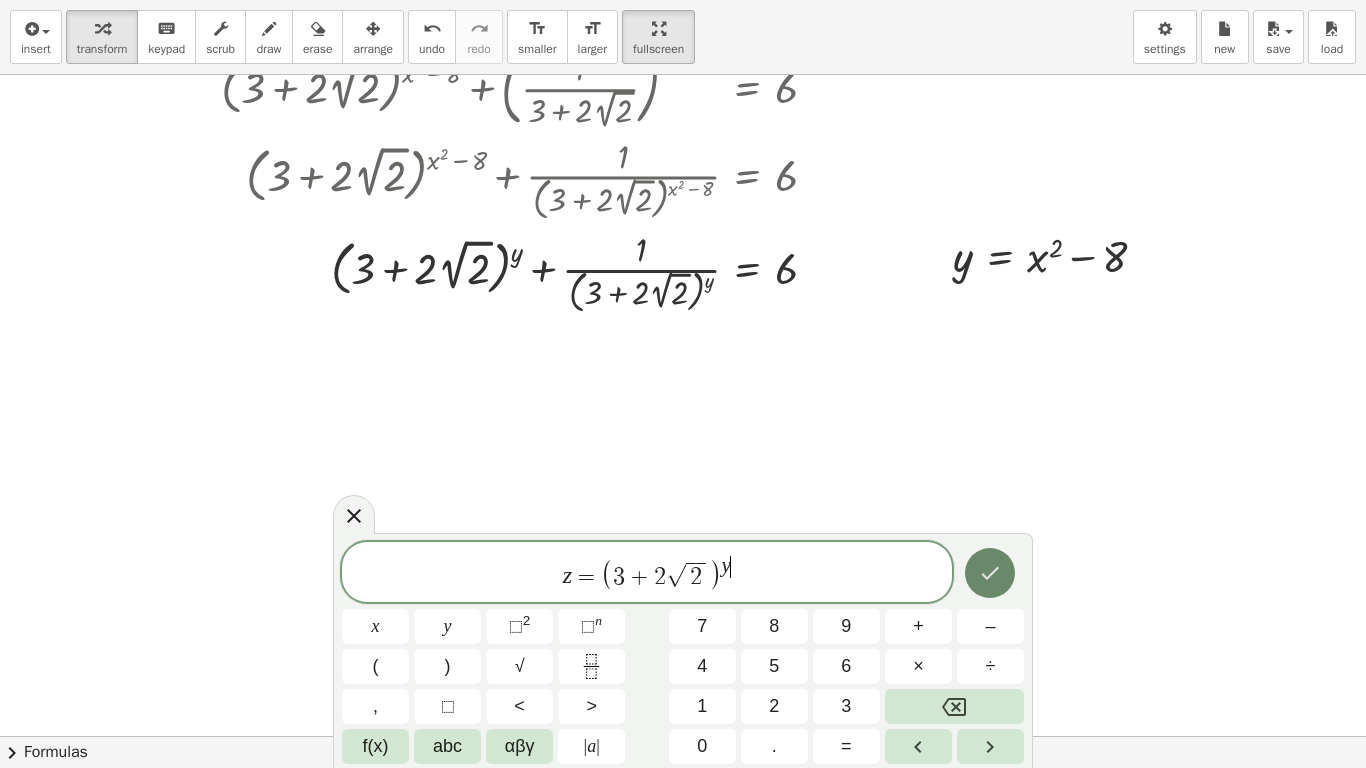 click 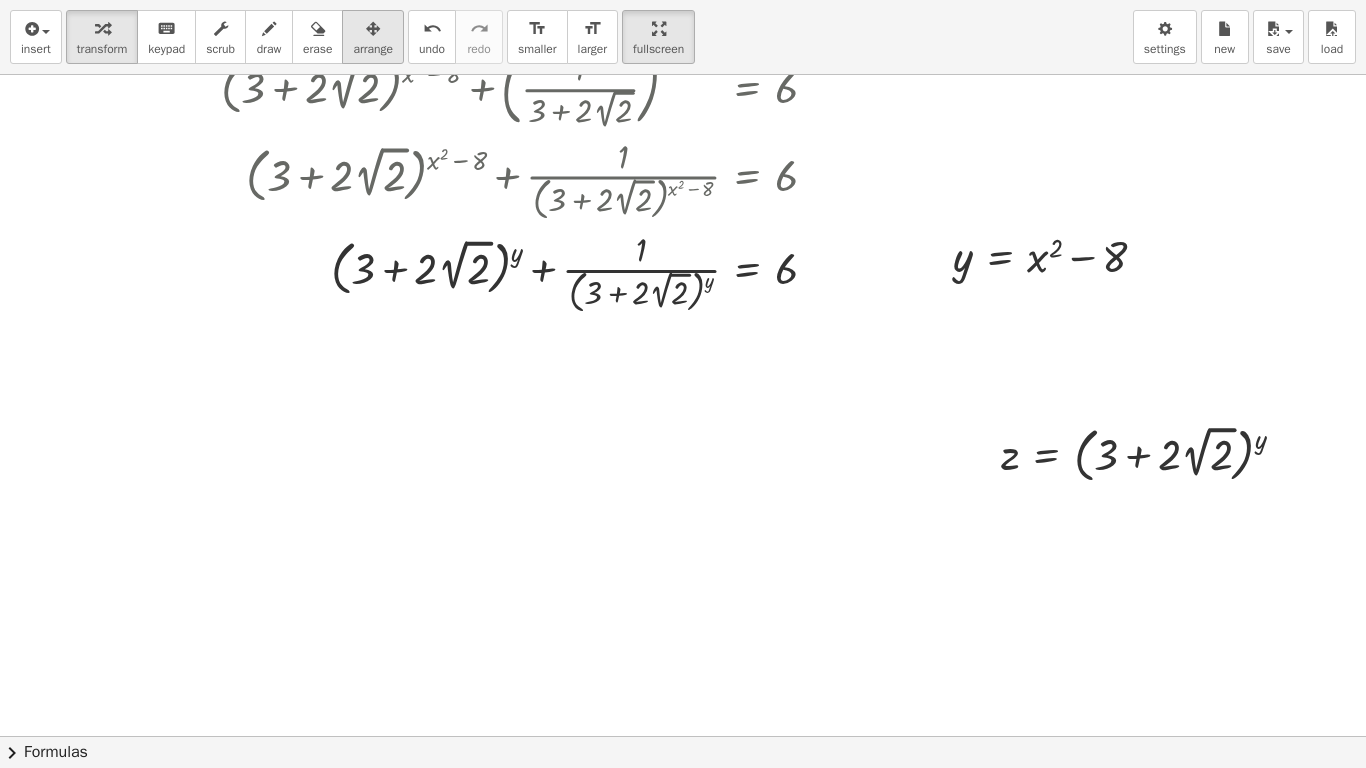click on "arrange" at bounding box center (373, 49) 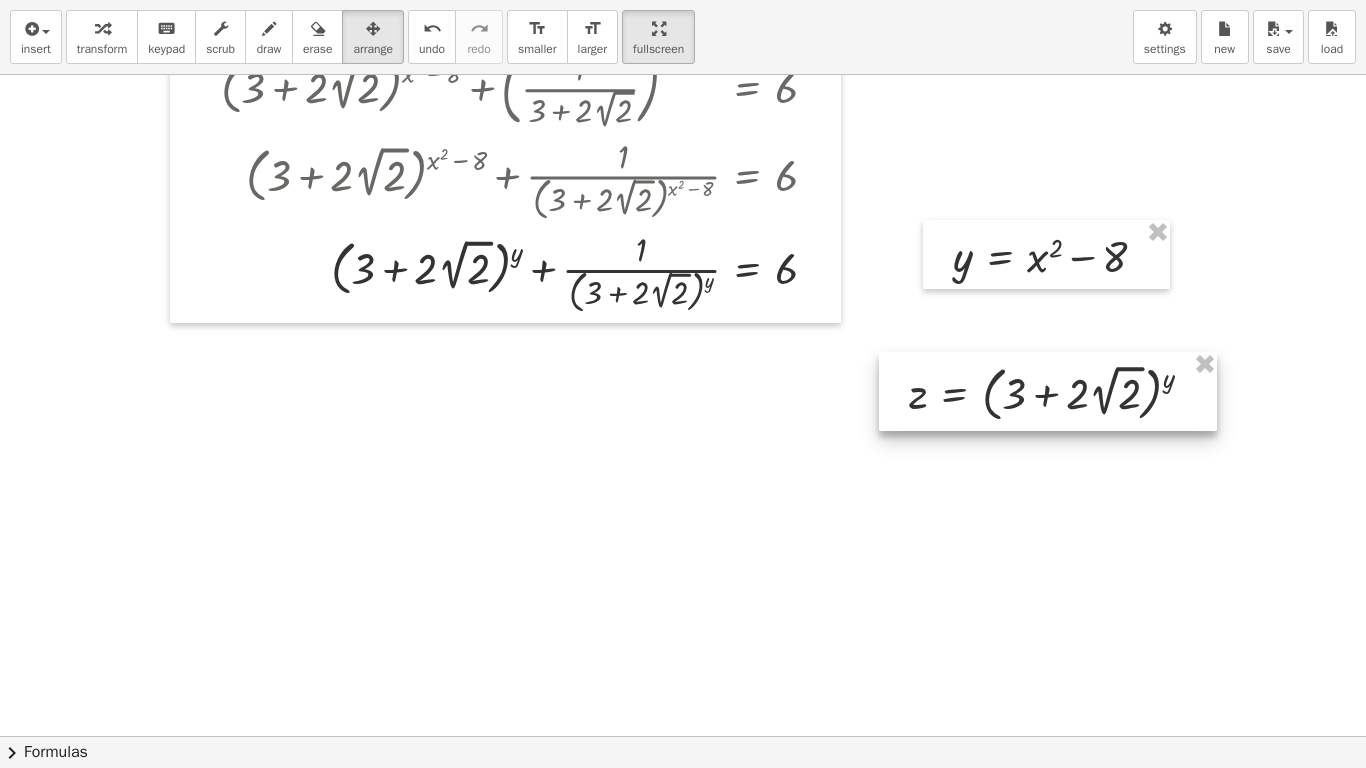 drag, startPoint x: 1051, startPoint y: 476, endPoint x: 959, endPoint y: 415, distance: 110.38569 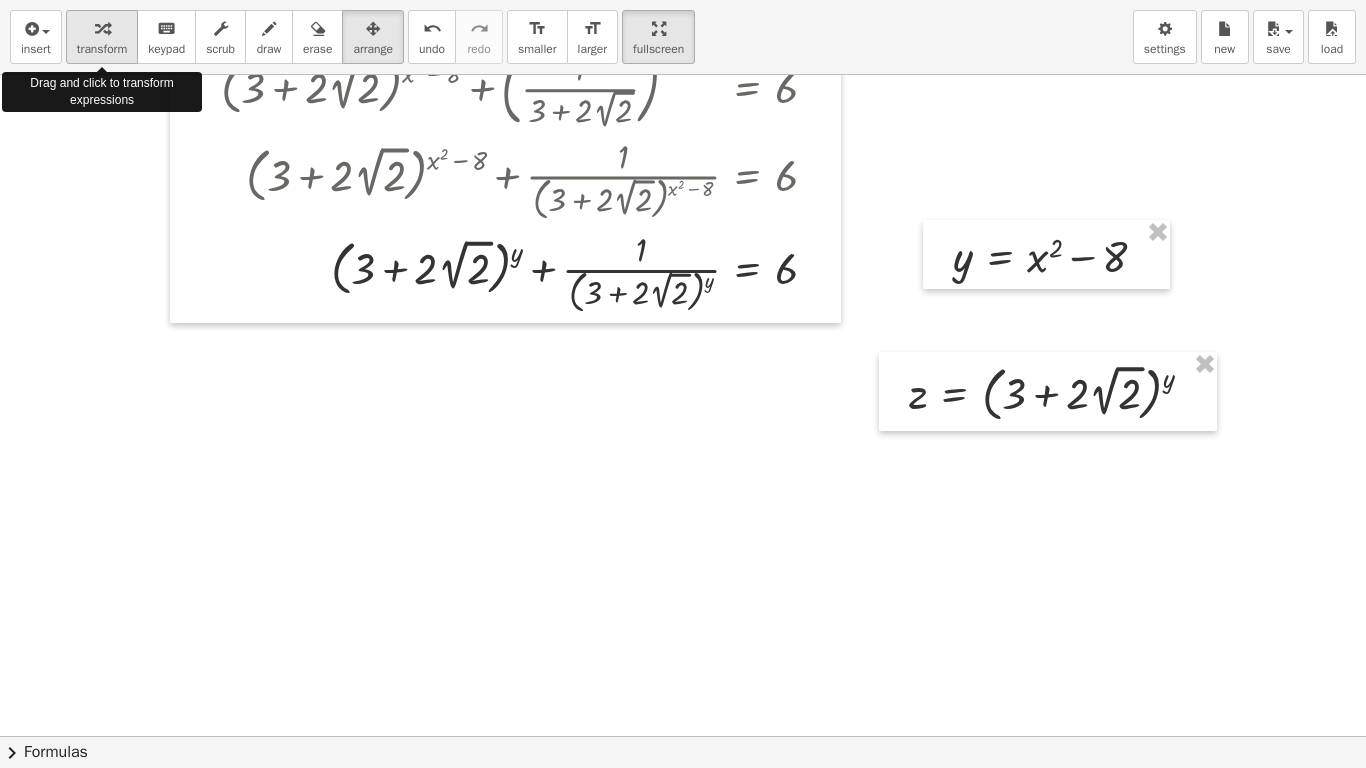 click at bounding box center [102, 28] 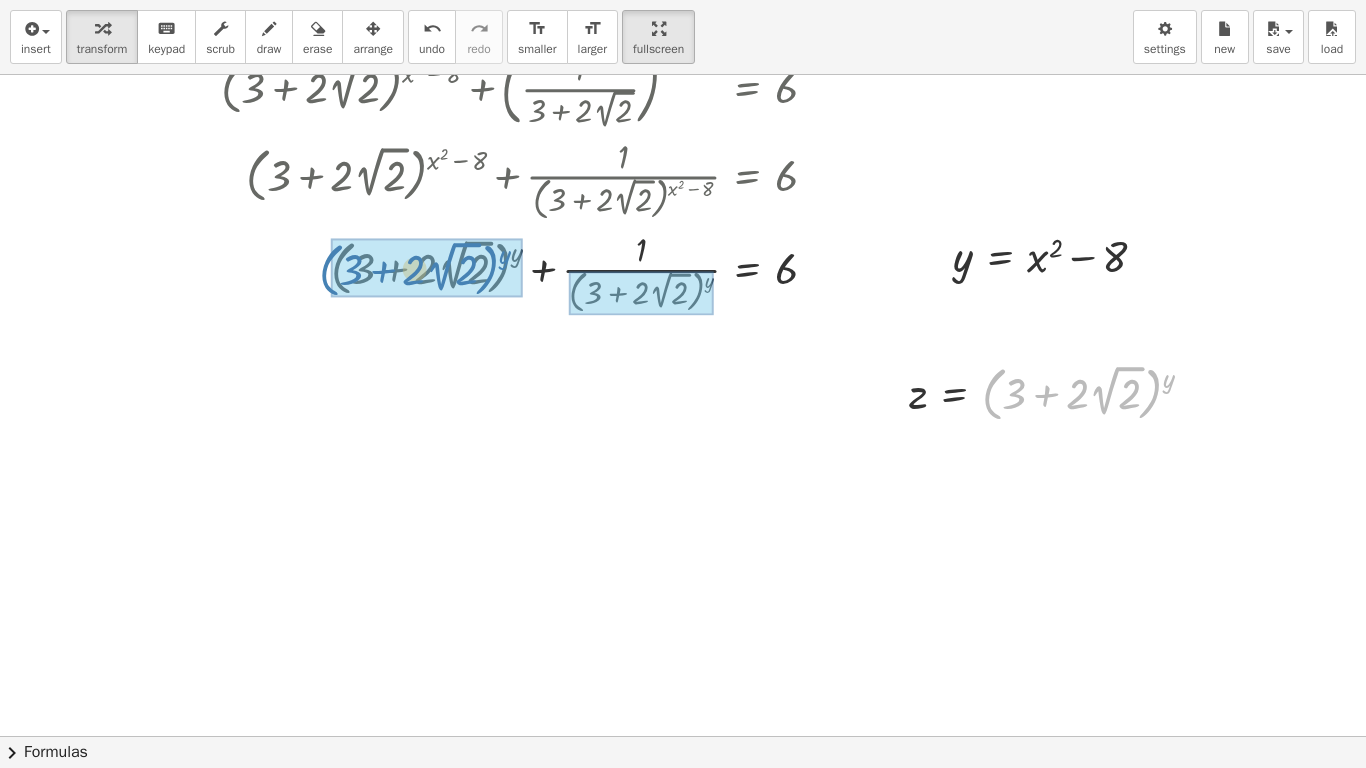 drag, startPoint x: 994, startPoint y: 417, endPoint x: 331, endPoint y: 293, distance: 674.4961 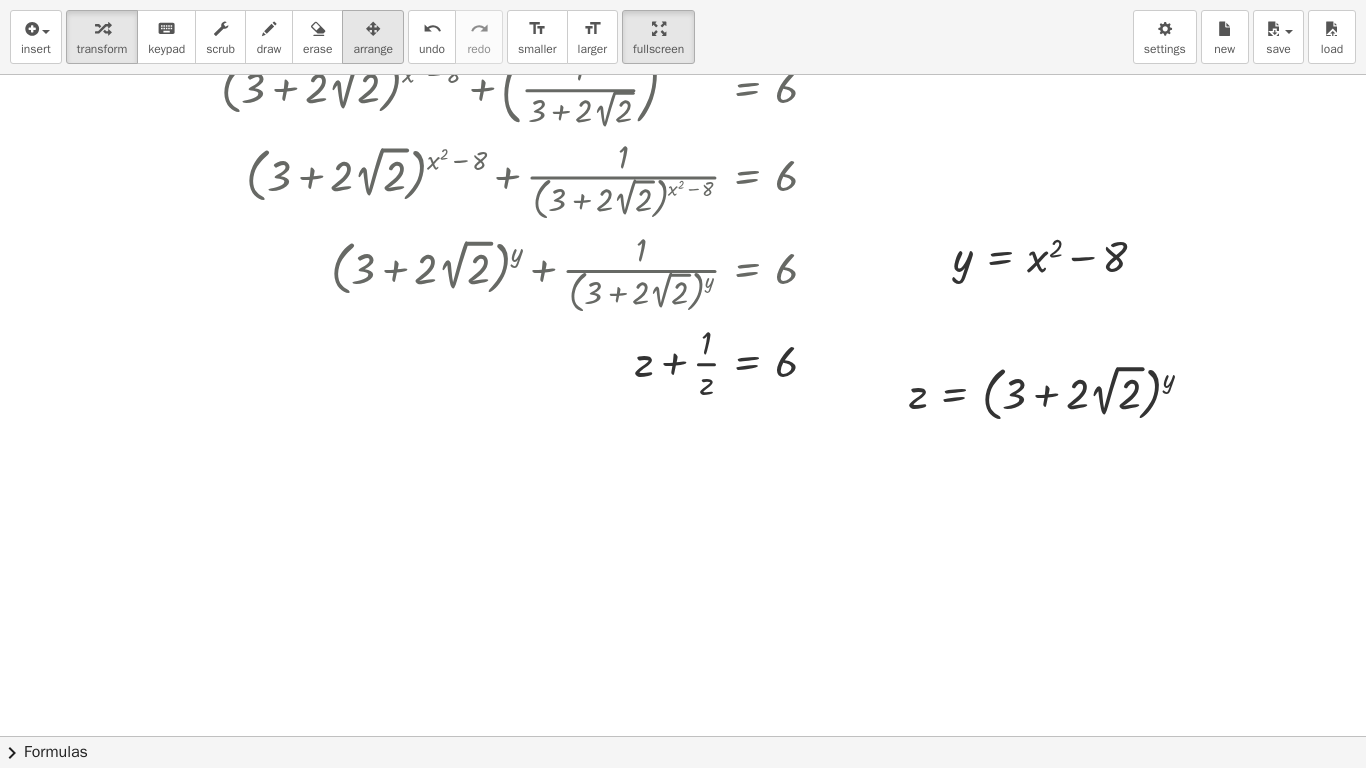 click at bounding box center (373, 29) 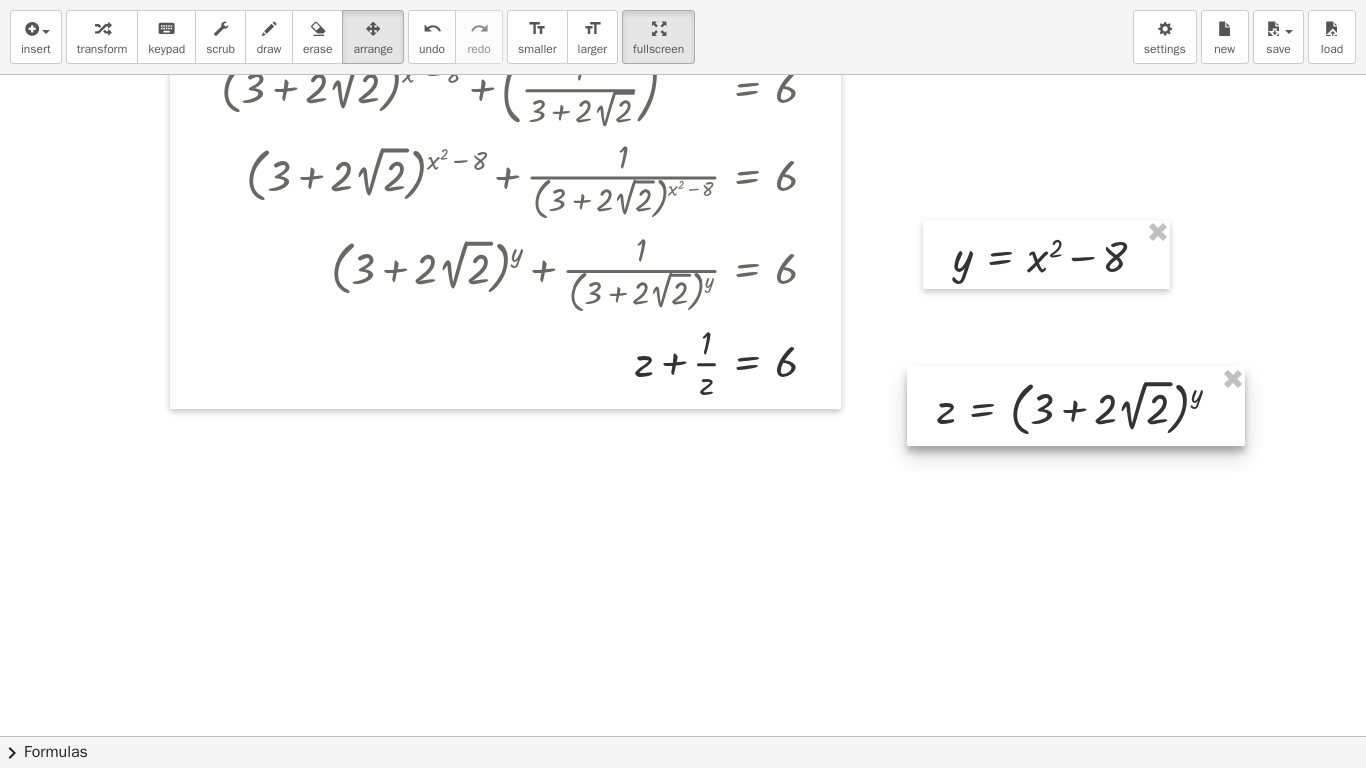 drag, startPoint x: 1031, startPoint y: 398, endPoint x: 1059, endPoint y: 413, distance: 31.764761 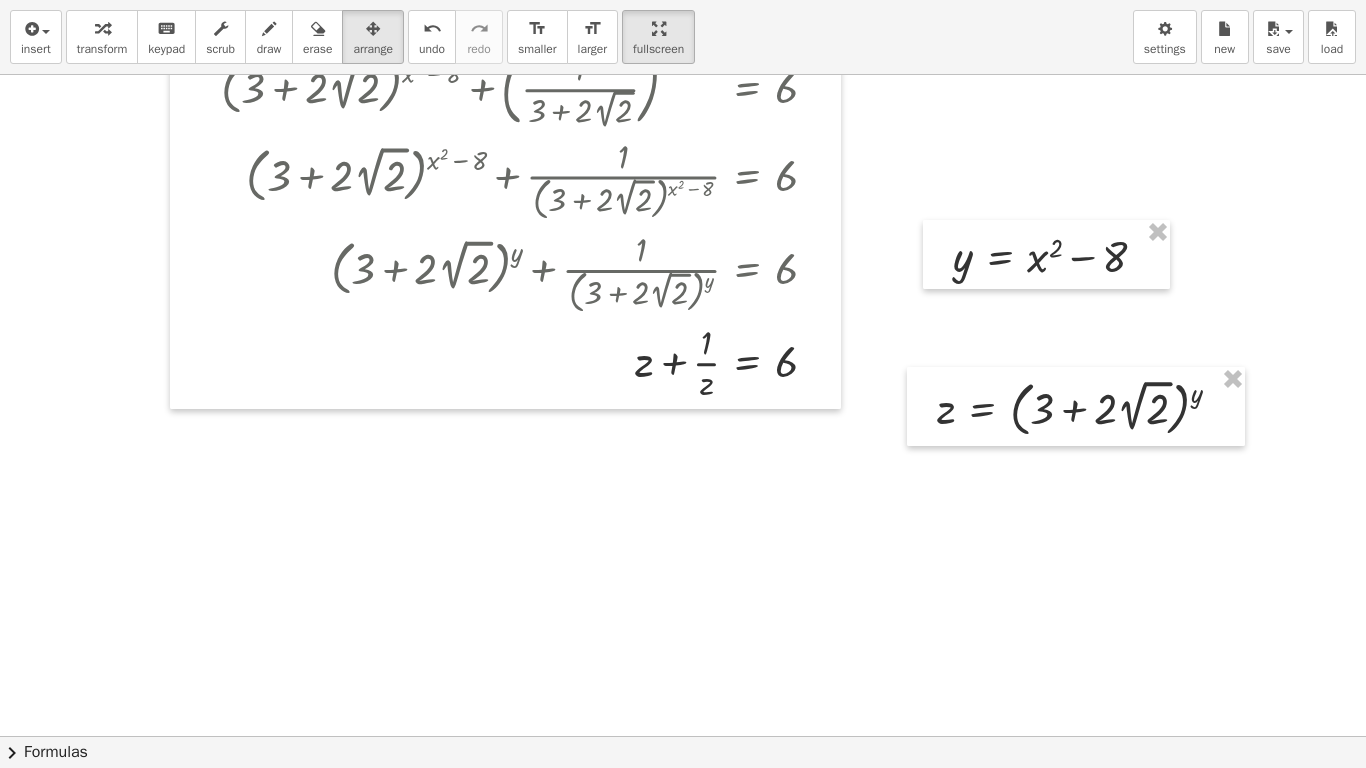 click on "transform" at bounding box center [102, 49] 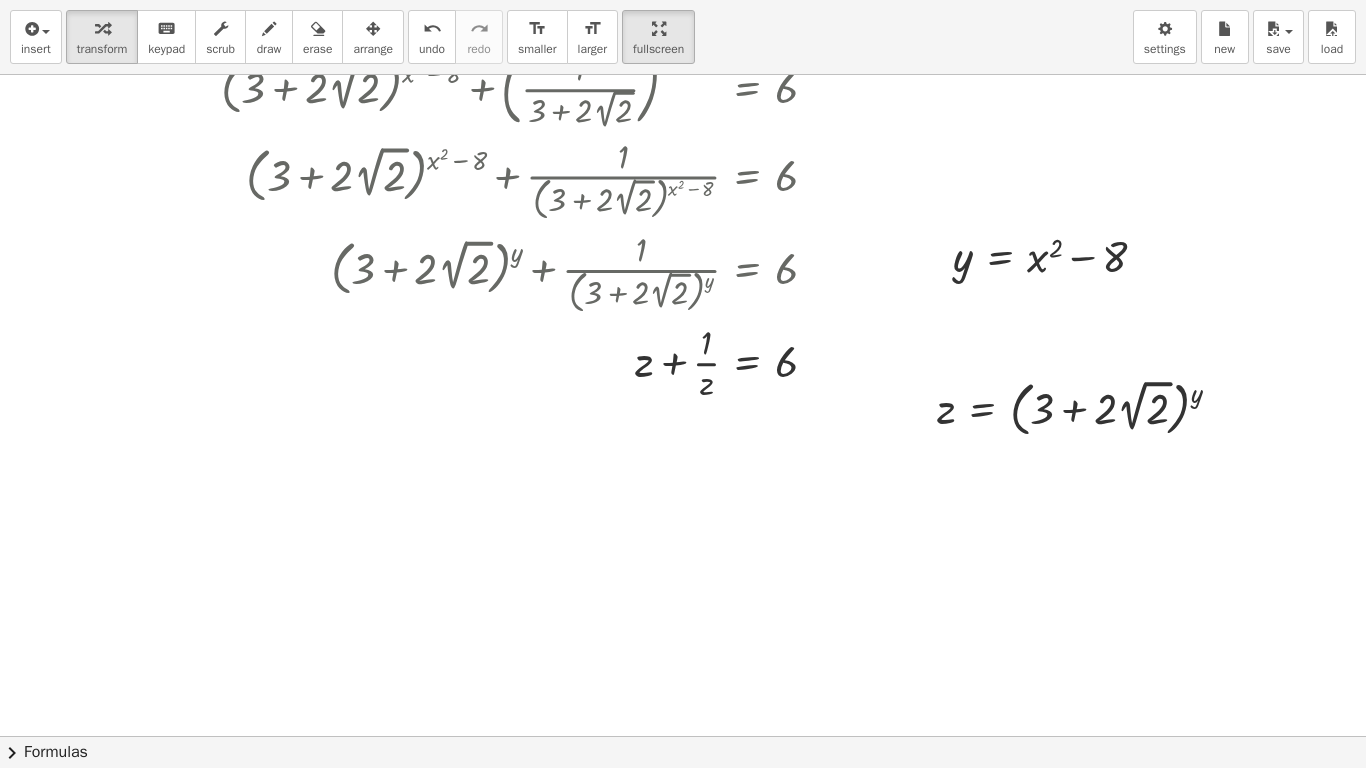 click at bounding box center [683, -1347] 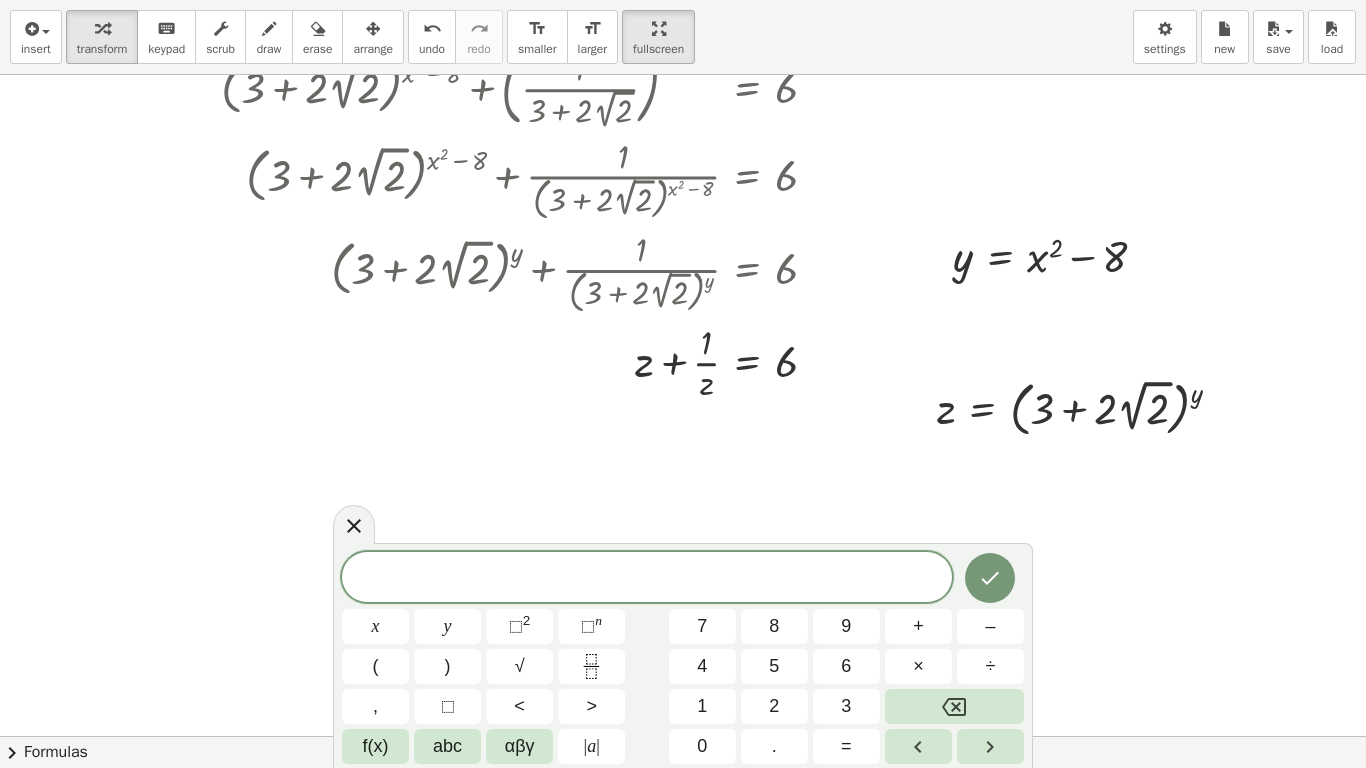 click at bounding box center (683, -1347) 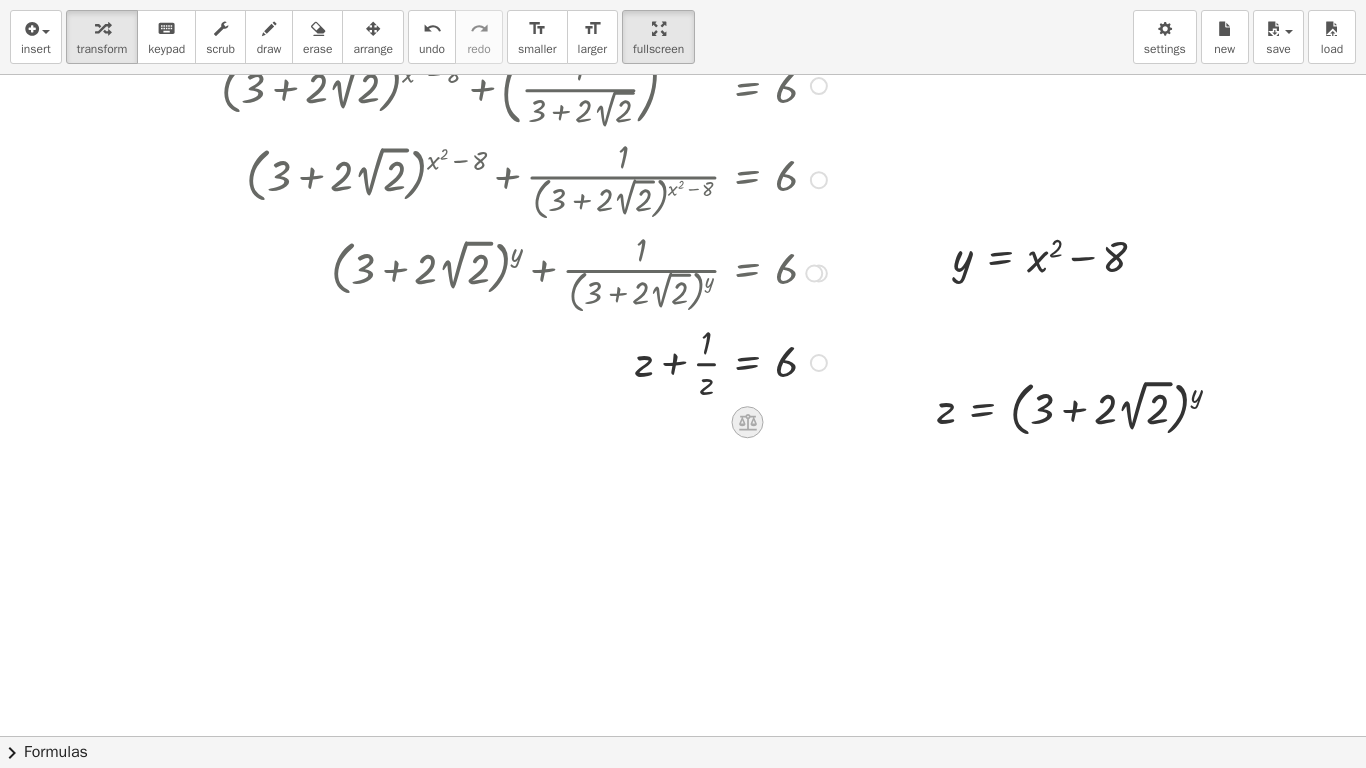 click 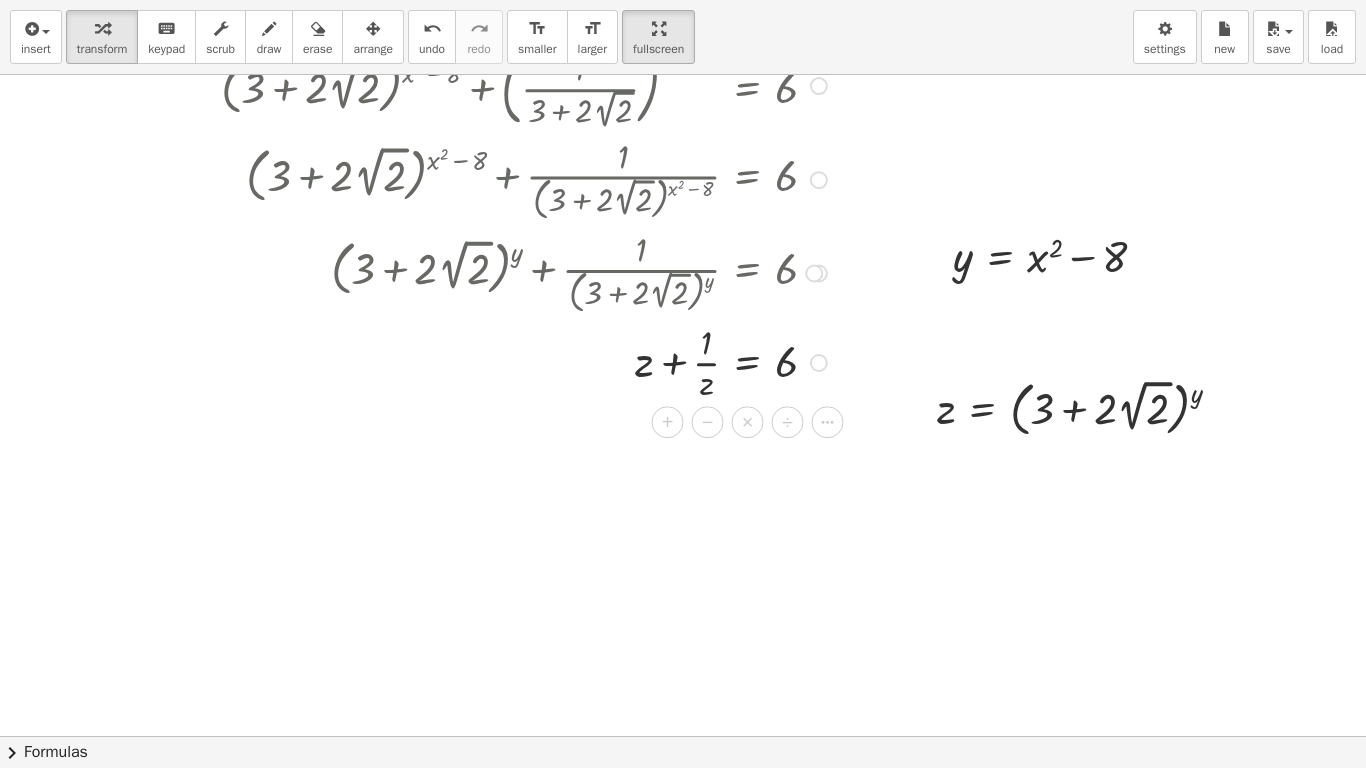 click on "×" at bounding box center (748, 422) 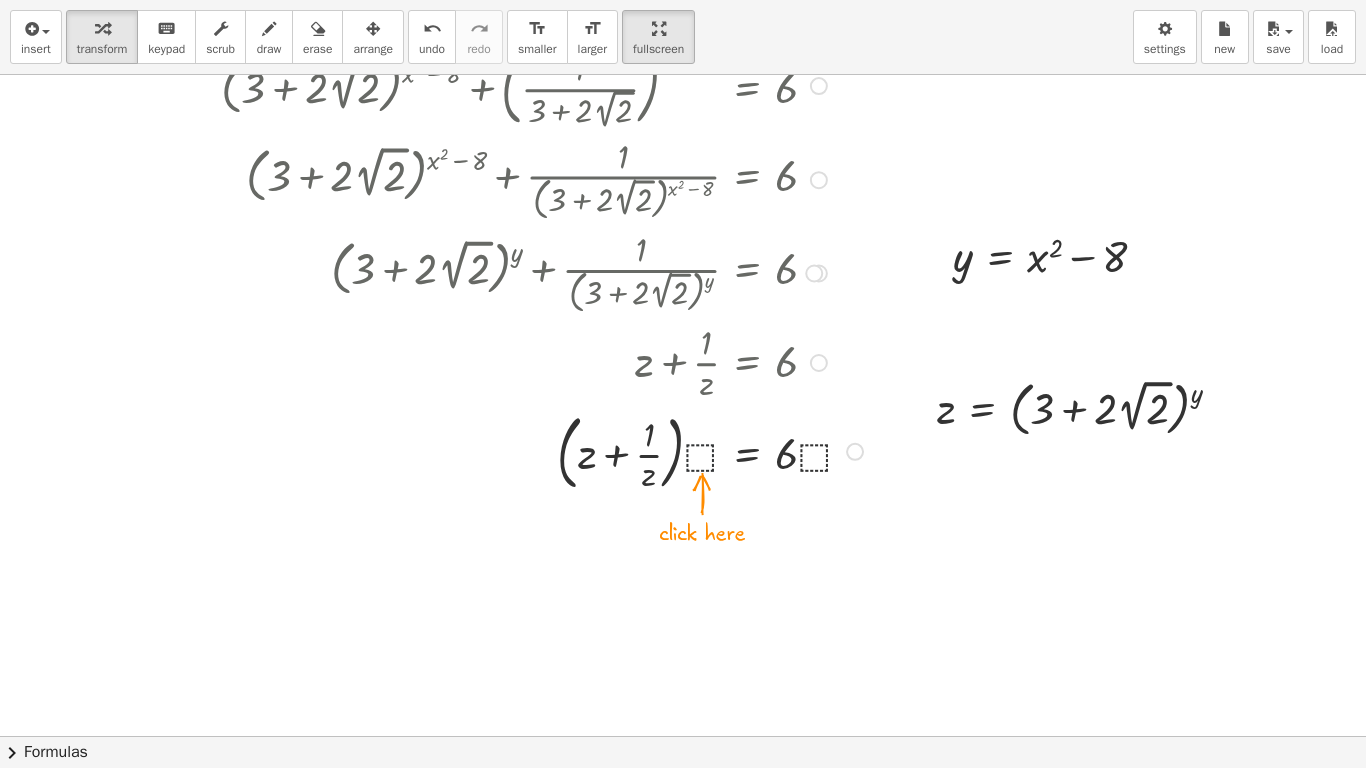click at bounding box center [534, 450] 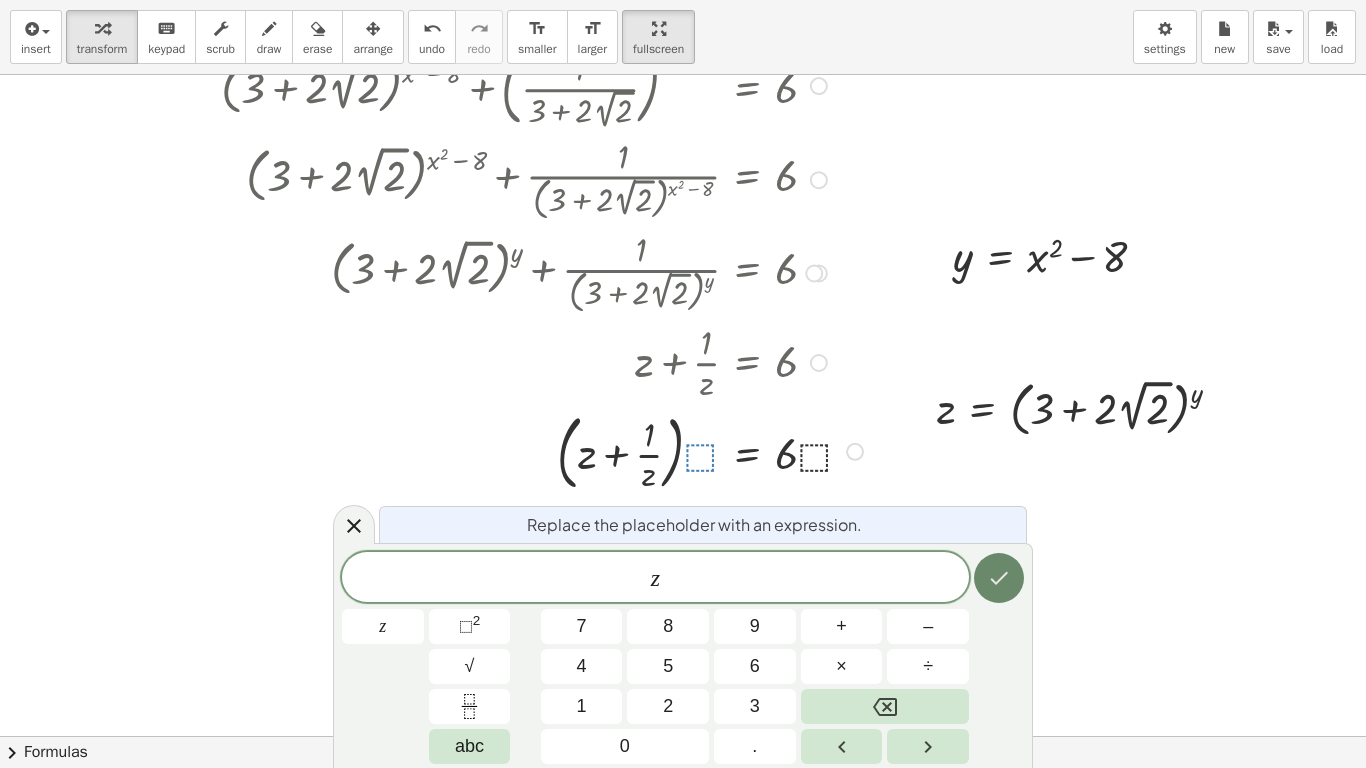 click 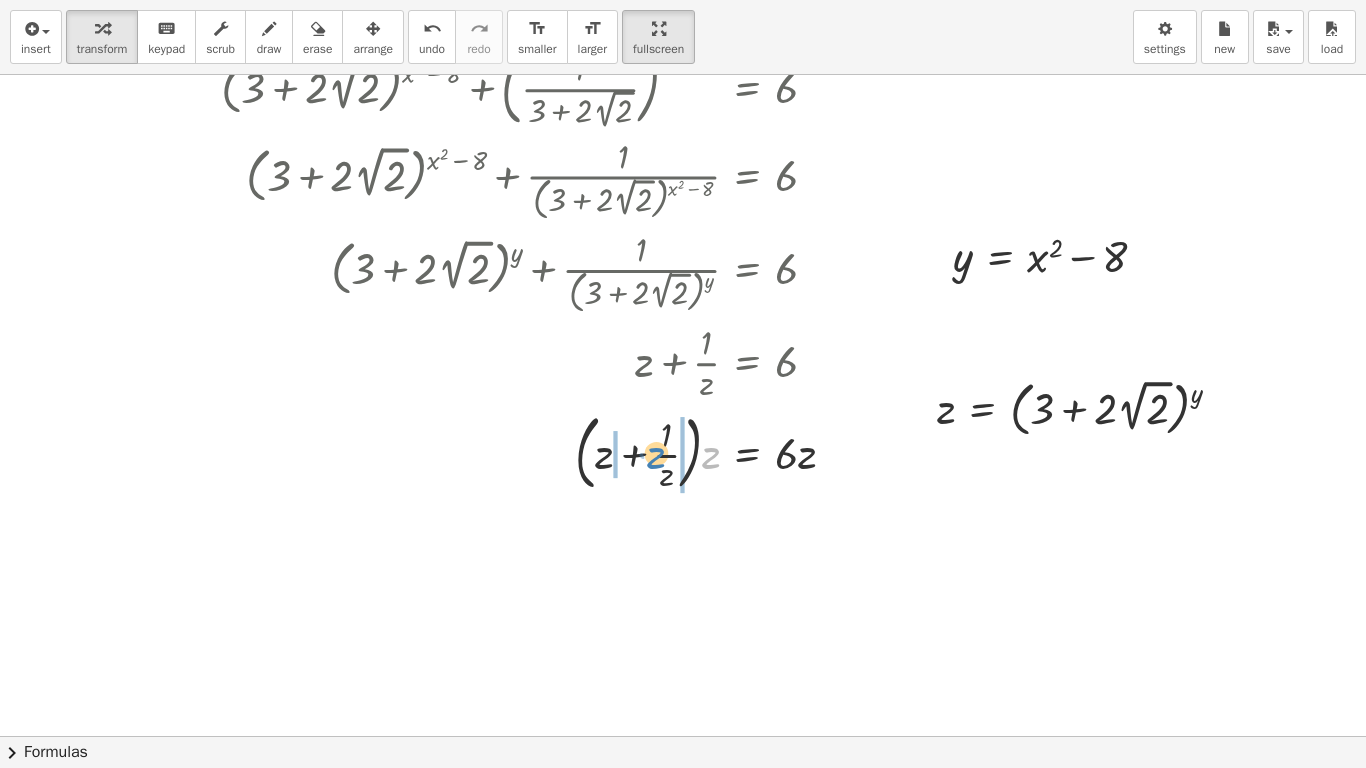 drag, startPoint x: 712, startPoint y: 464, endPoint x: 657, endPoint y: 464, distance: 55 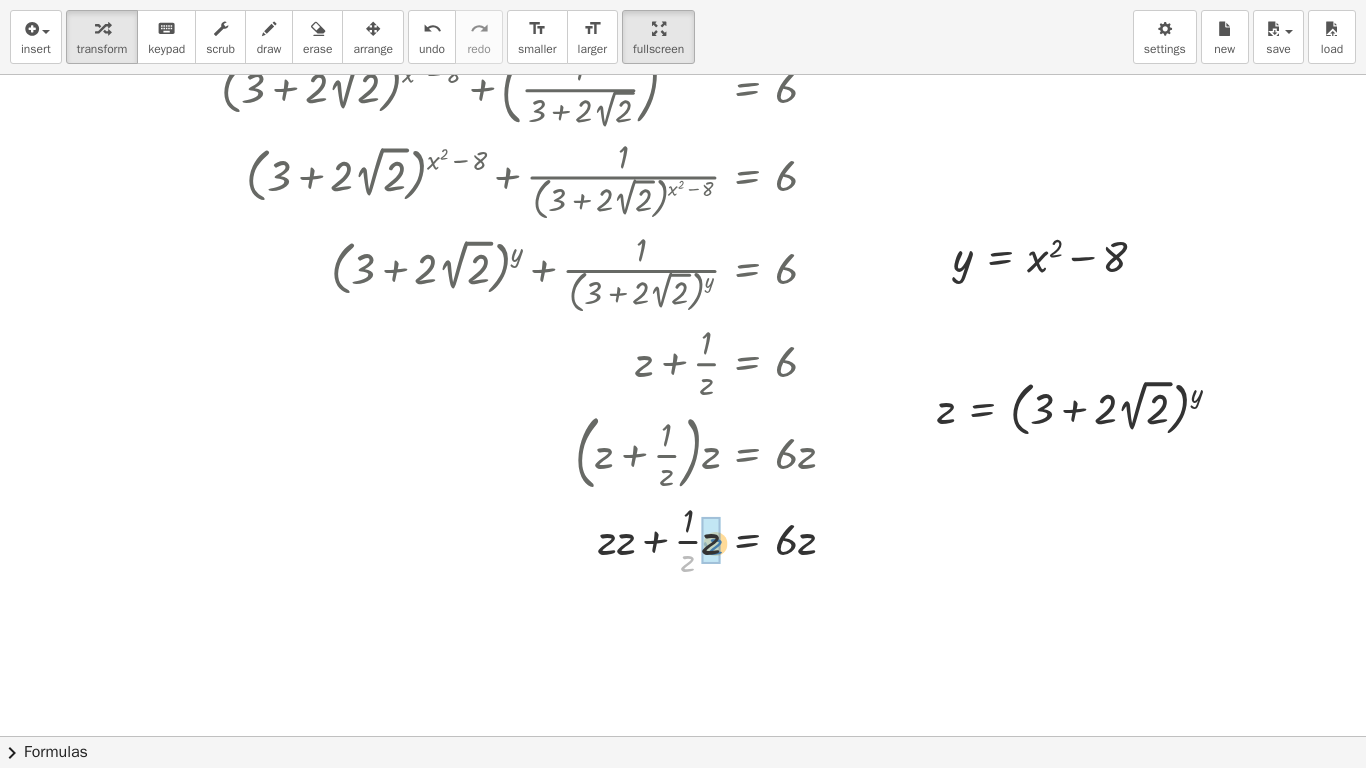 drag, startPoint x: 688, startPoint y: 563, endPoint x: 716, endPoint y: 546, distance: 32.75668 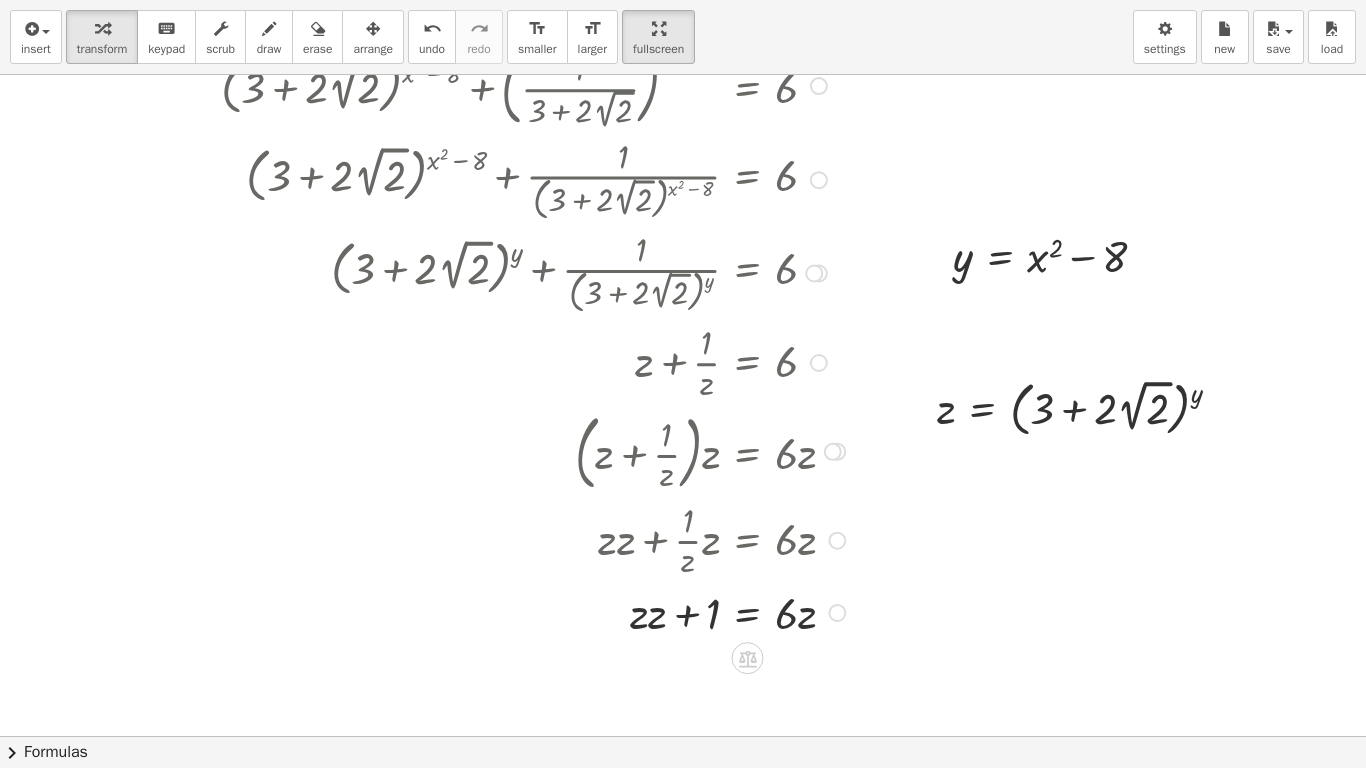 click at bounding box center (526, 611) 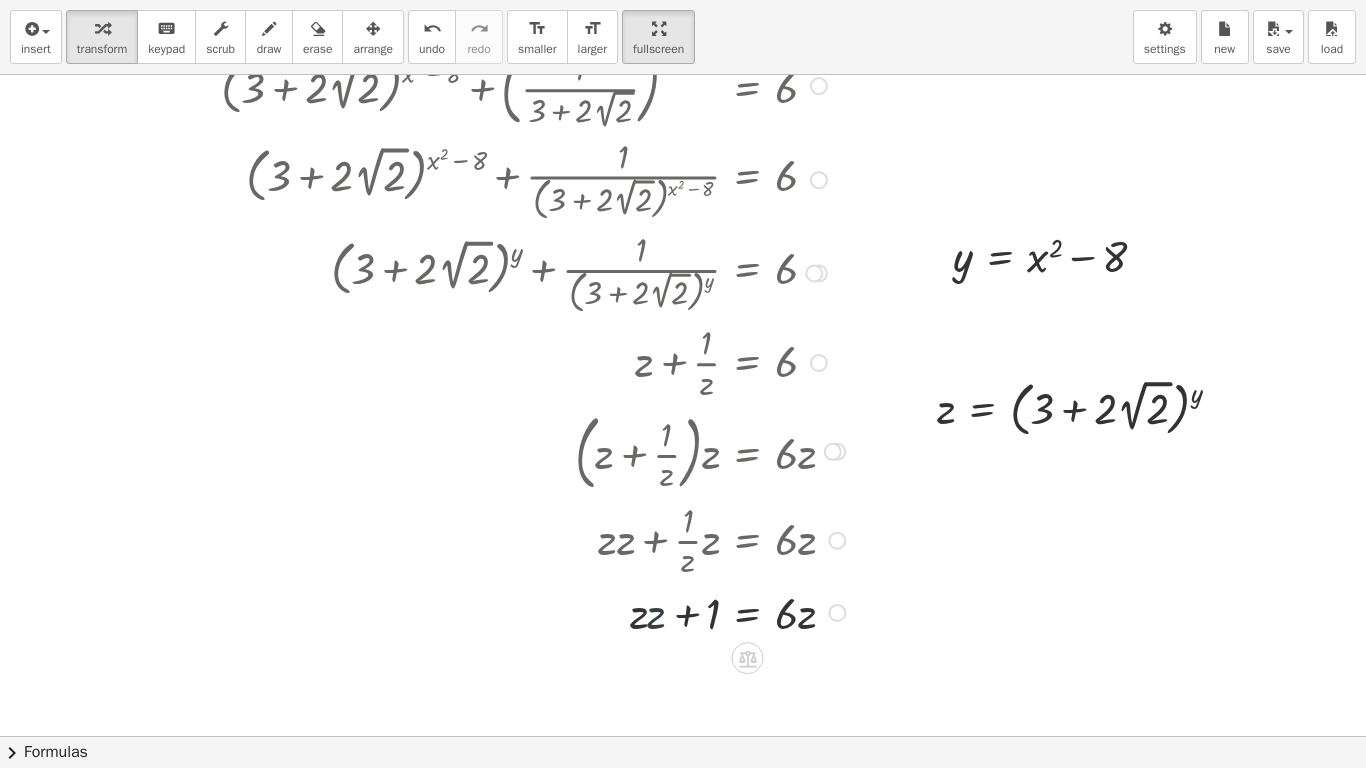 click at bounding box center [526, 611] 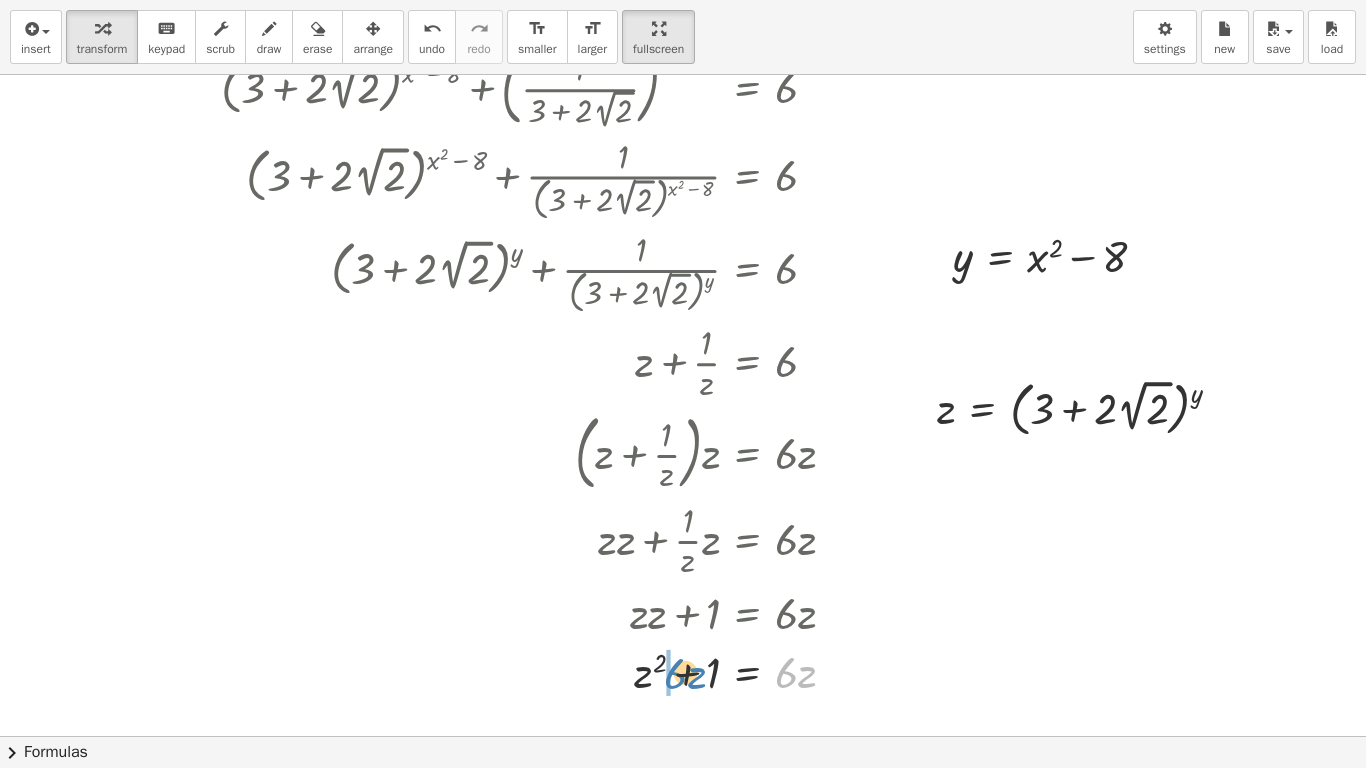 drag, startPoint x: 776, startPoint y: 744, endPoint x: 679, endPoint y: 688, distance: 112.00446 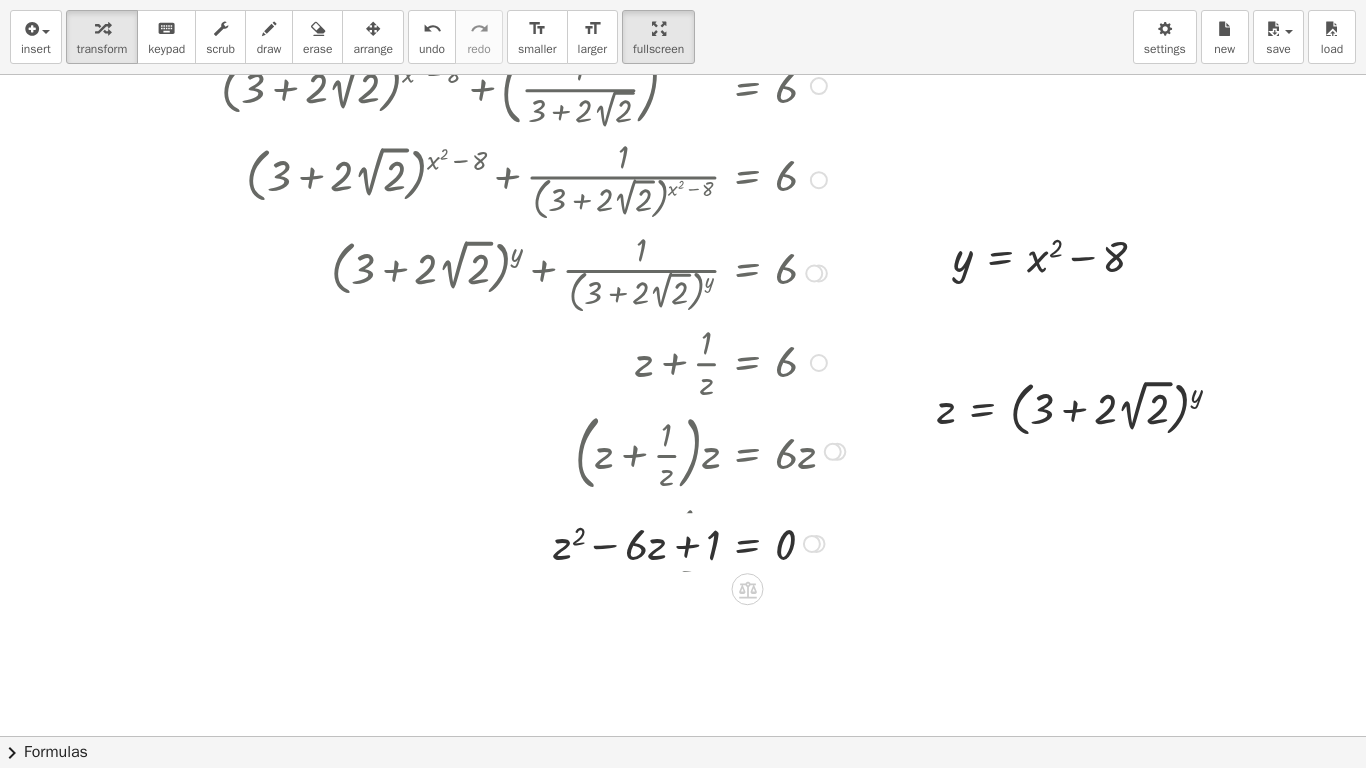 drag, startPoint x: 809, startPoint y: 672, endPoint x: 822, endPoint y: 531, distance: 141.59802 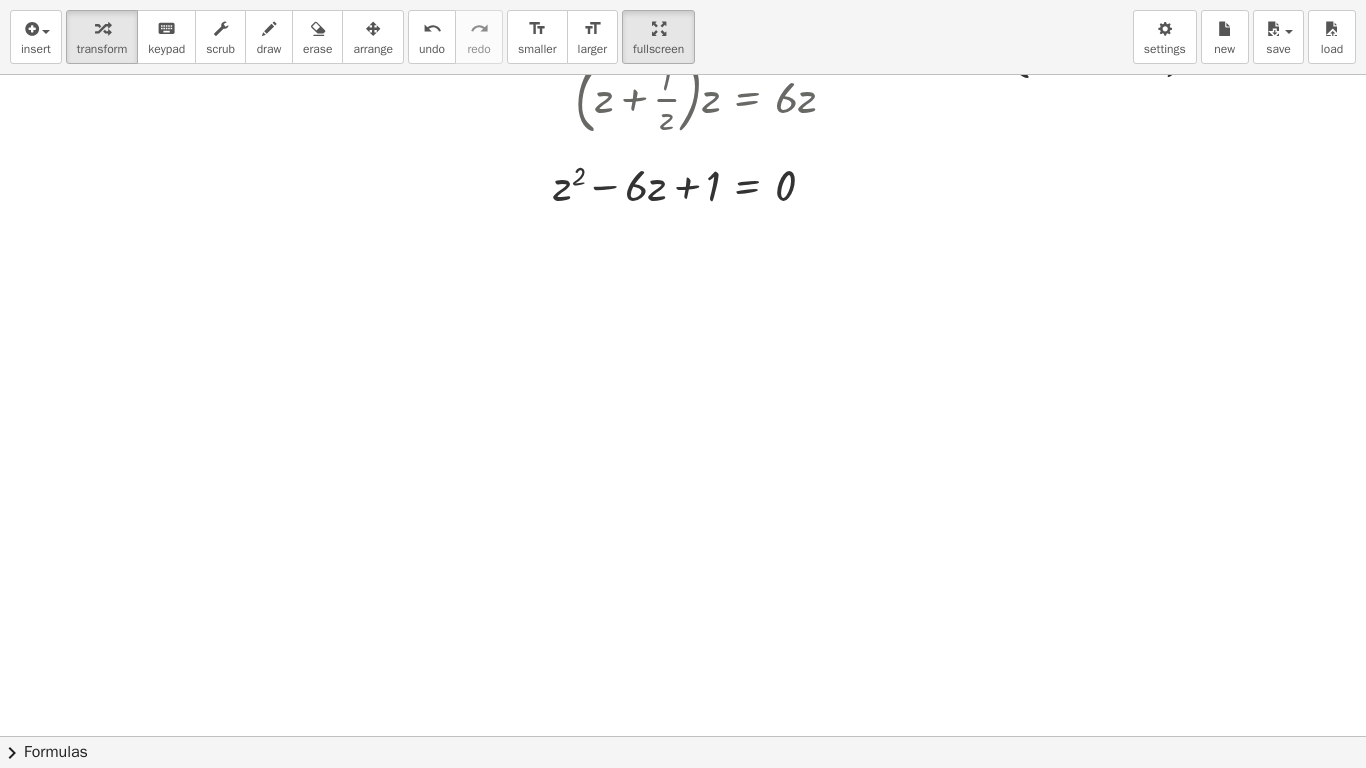 scroll, scrollTop: 4466, scrollLeft: 0, axis: vertical 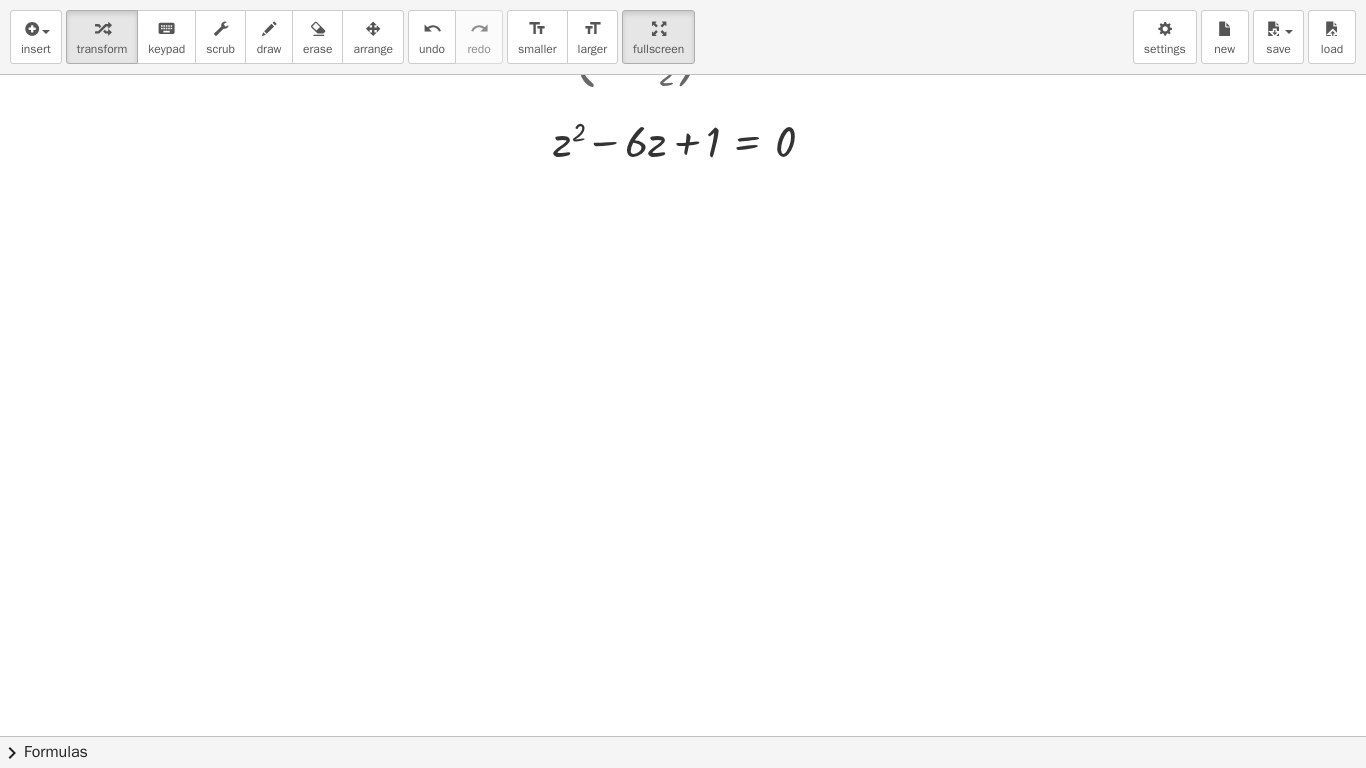 click on "chevron_right  Formulas" 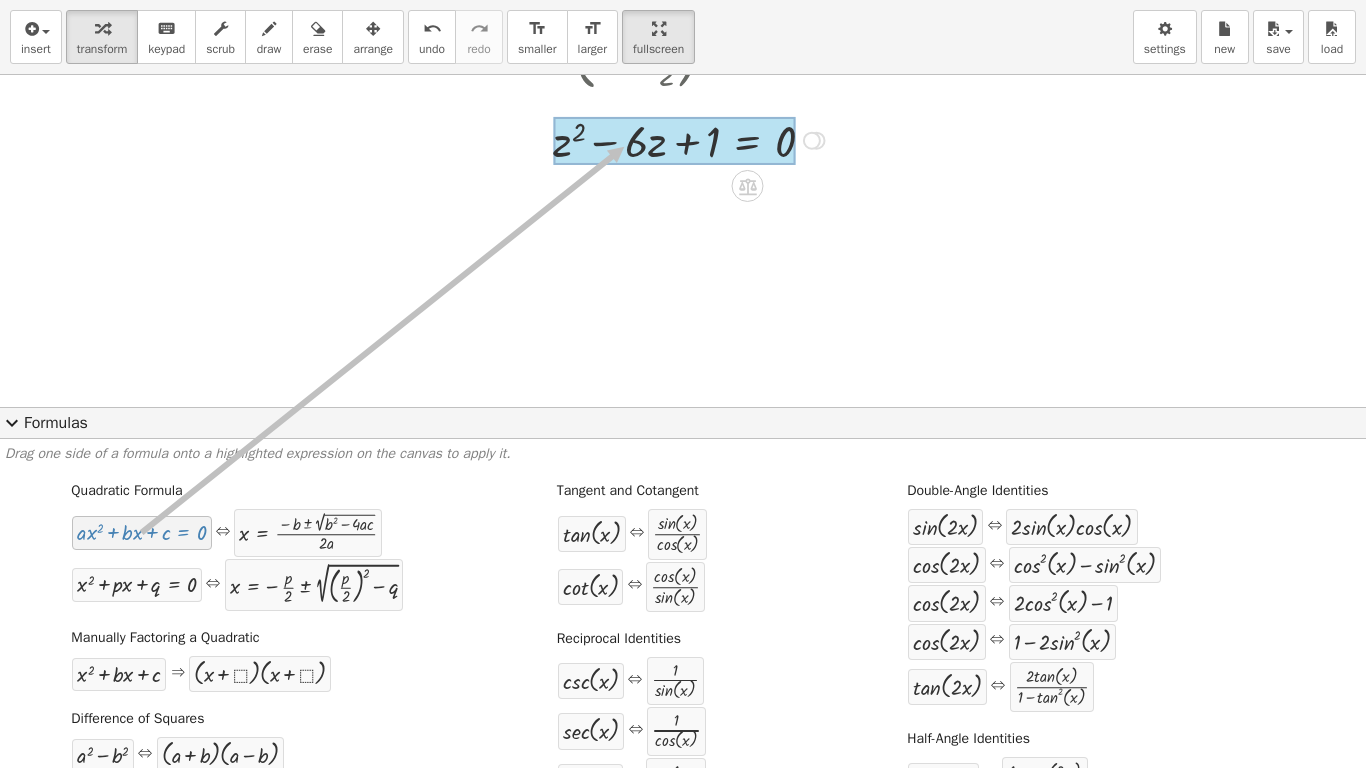 drag, startPoint x: 134, startPoint y: 532, endPoint x: 622, endPoint y: 147, distance: 621.5859 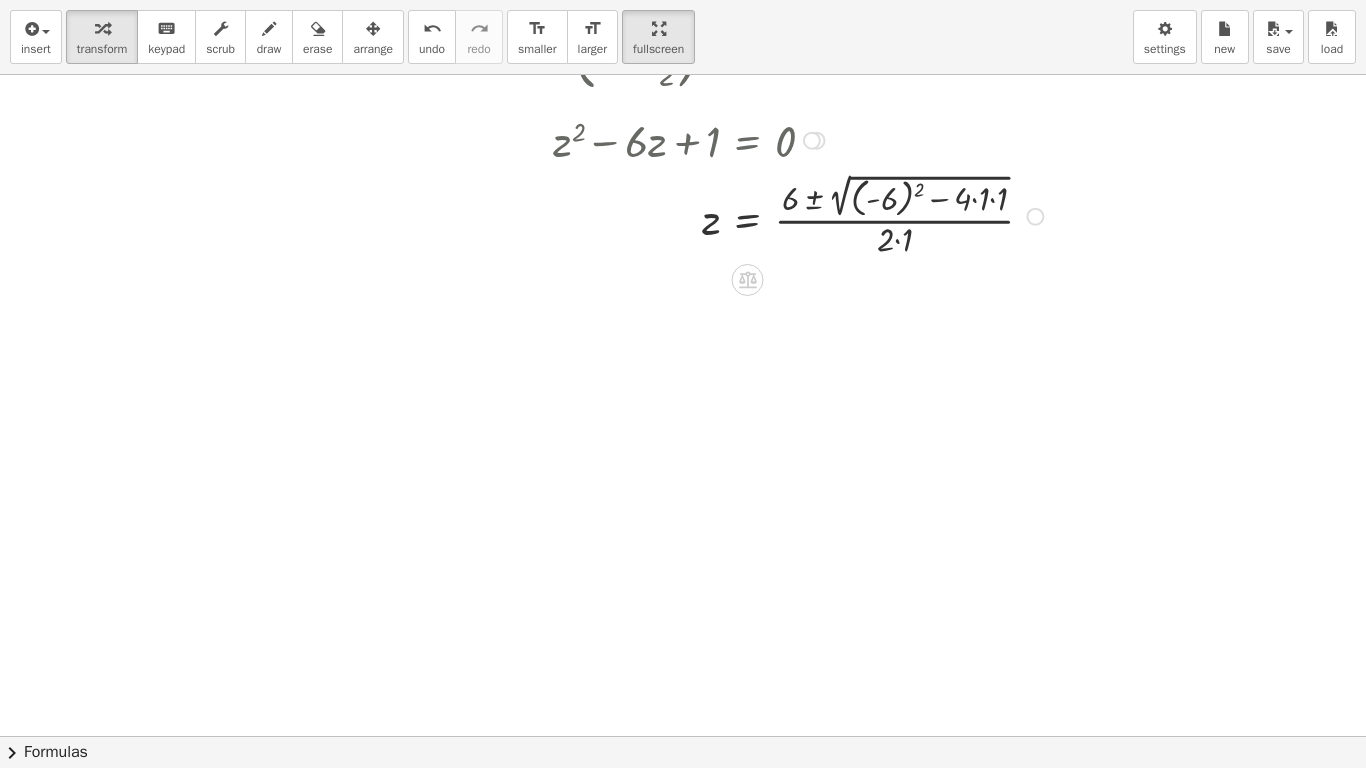 click at bounding box center (625, 214) 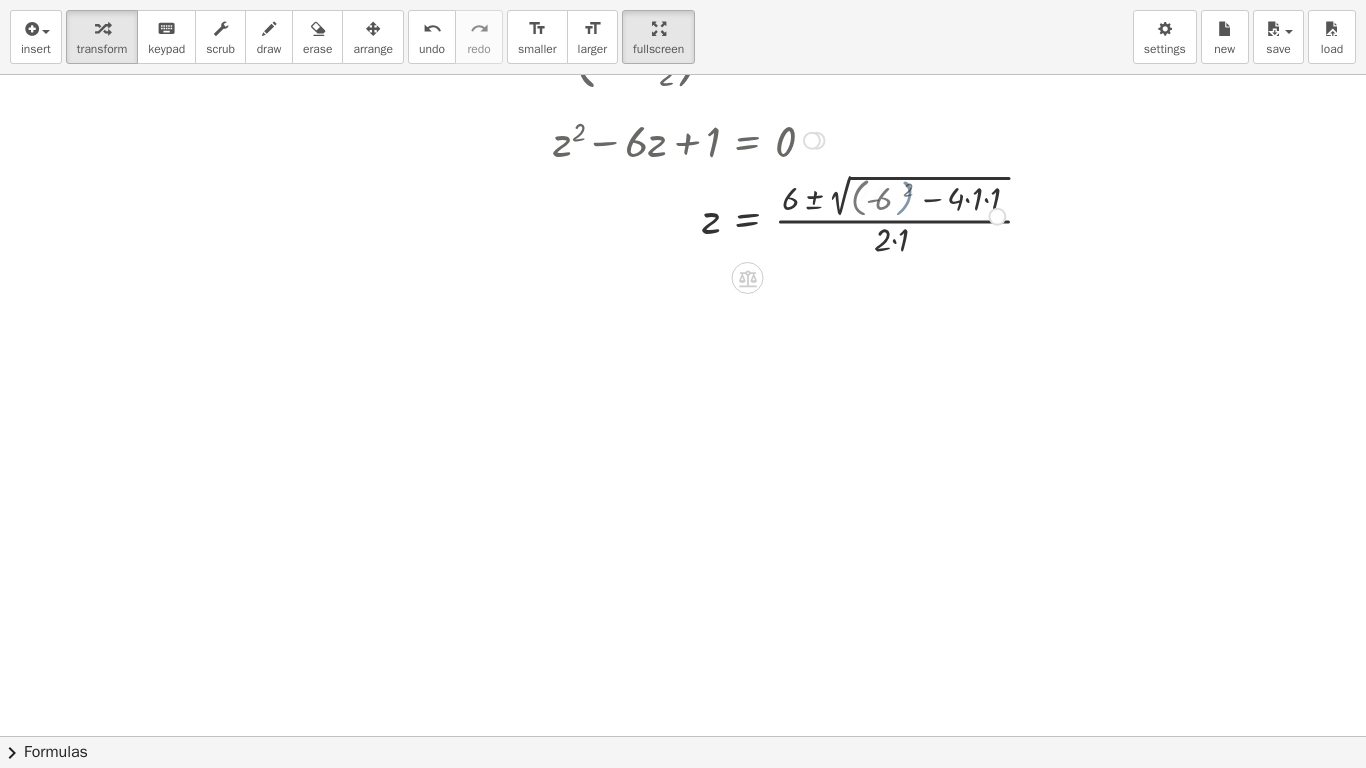 click at bounding box center (606, 215) 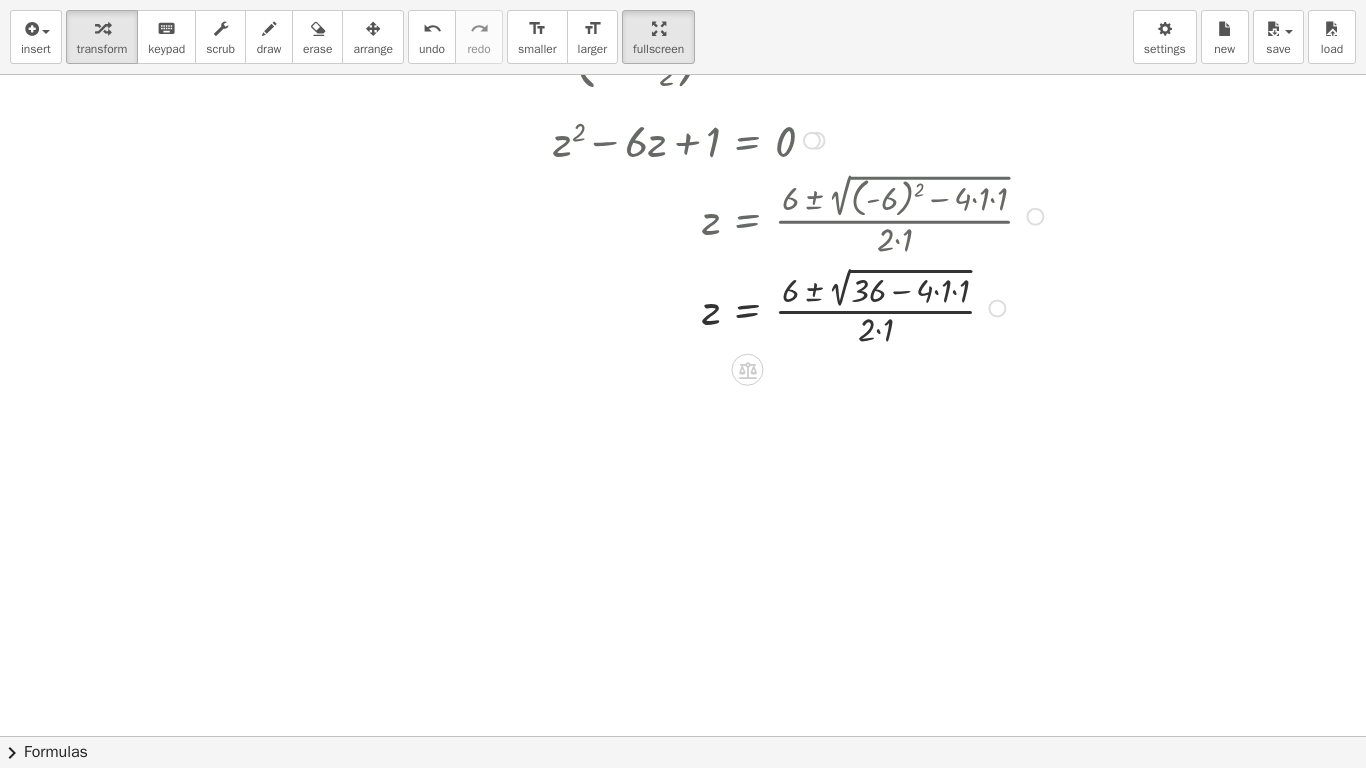 click at bounding box center [625, 307] 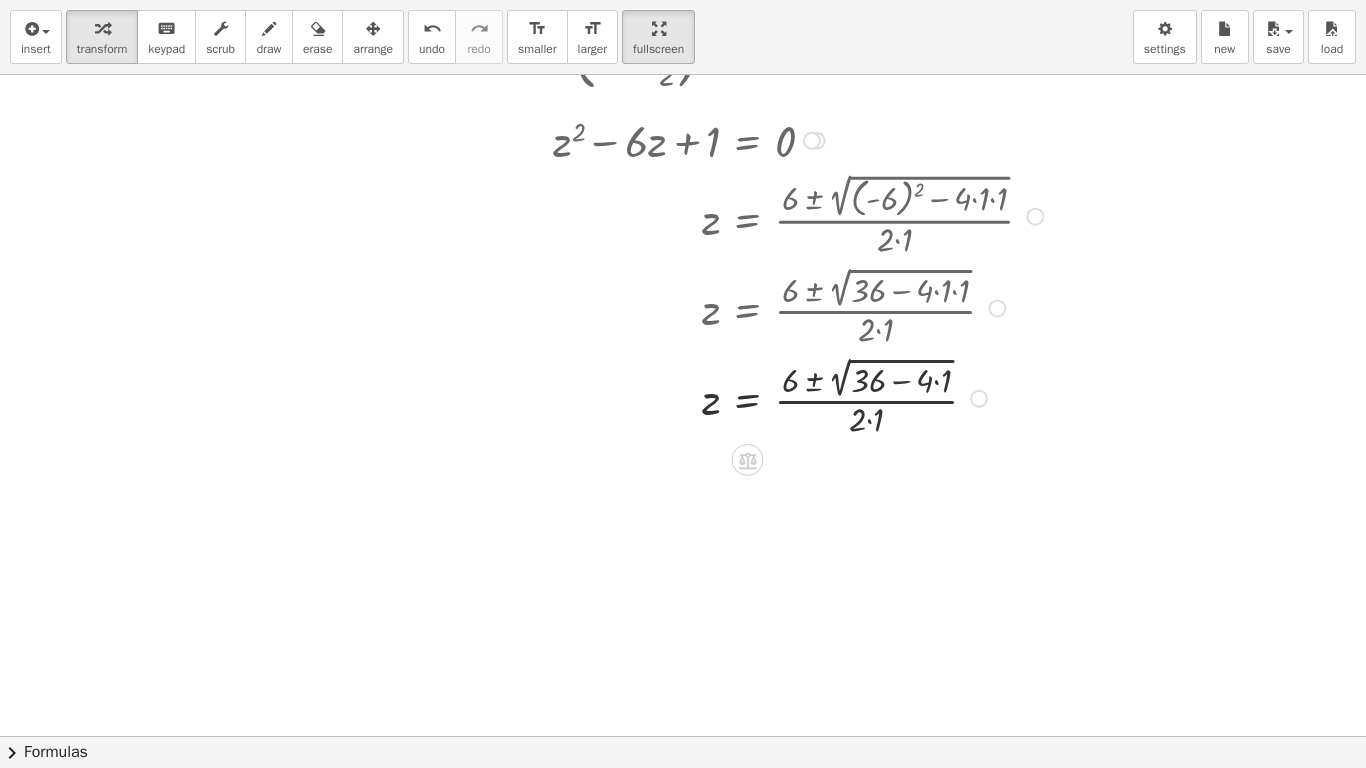 click at bounding box center (625, 397) 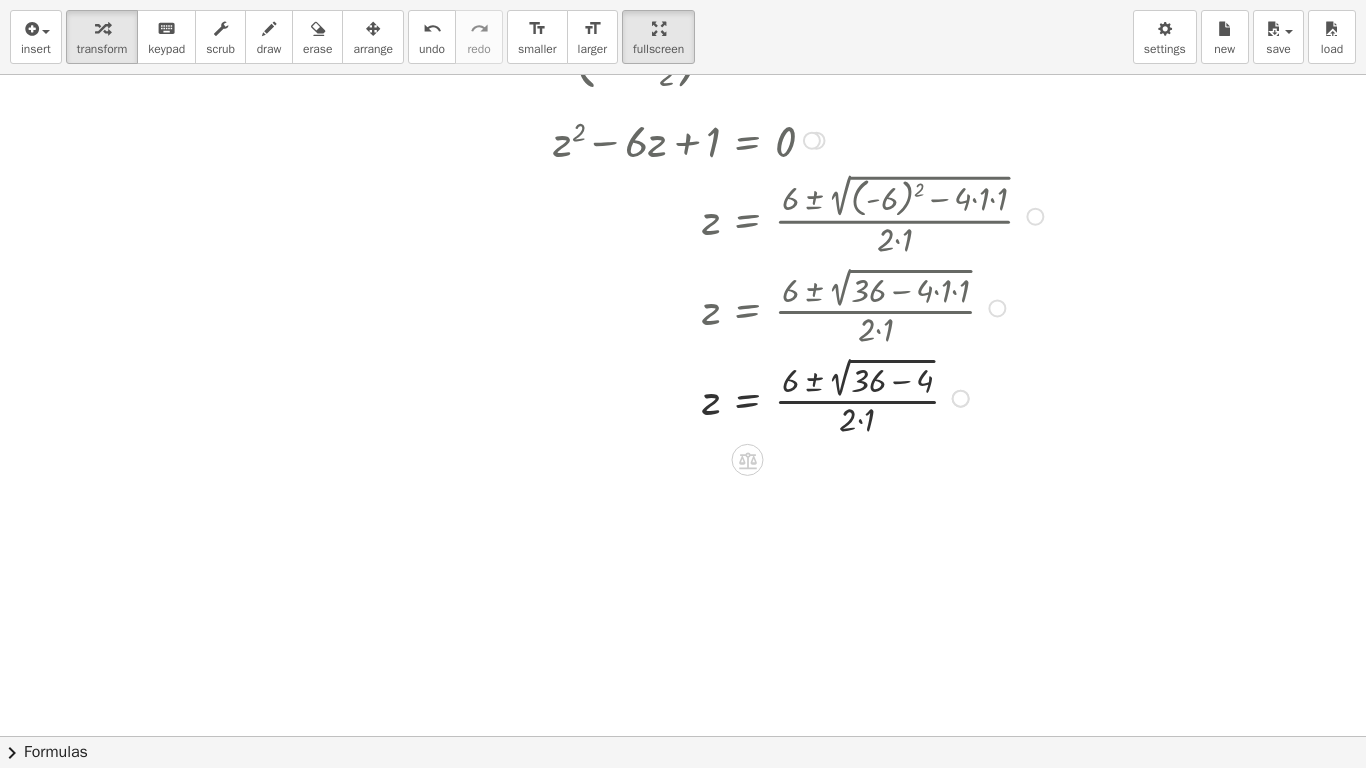 click at bounding box center (625, 397) 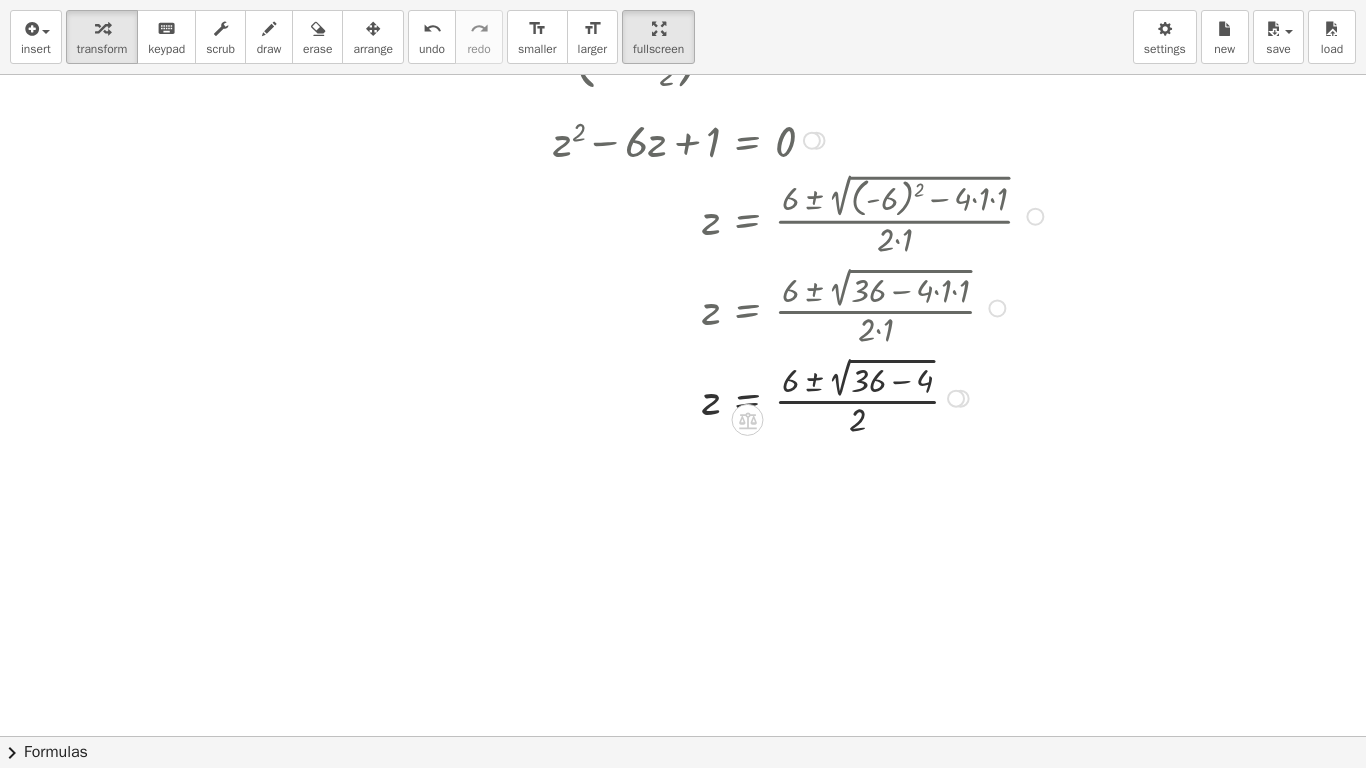 click at bounding box center [625, 397] 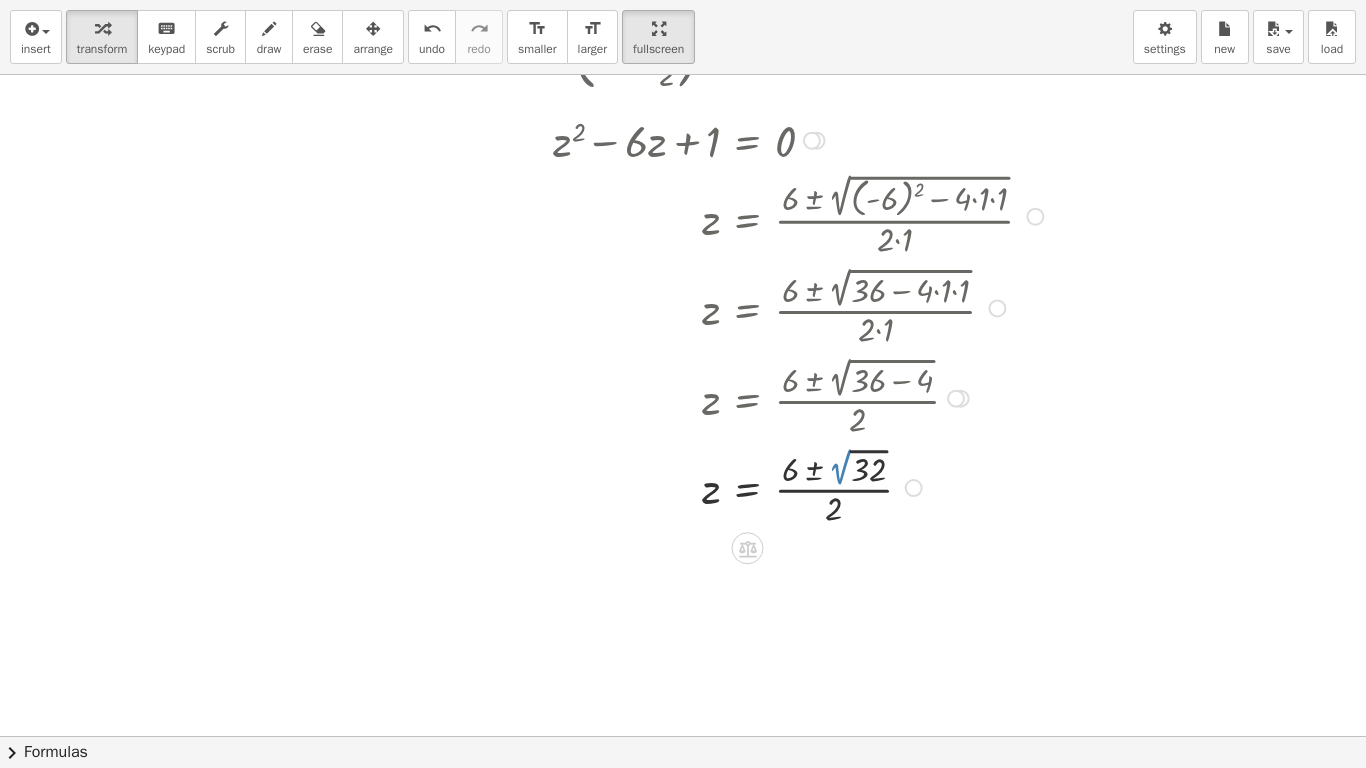 click at bounding box center (625, 486) 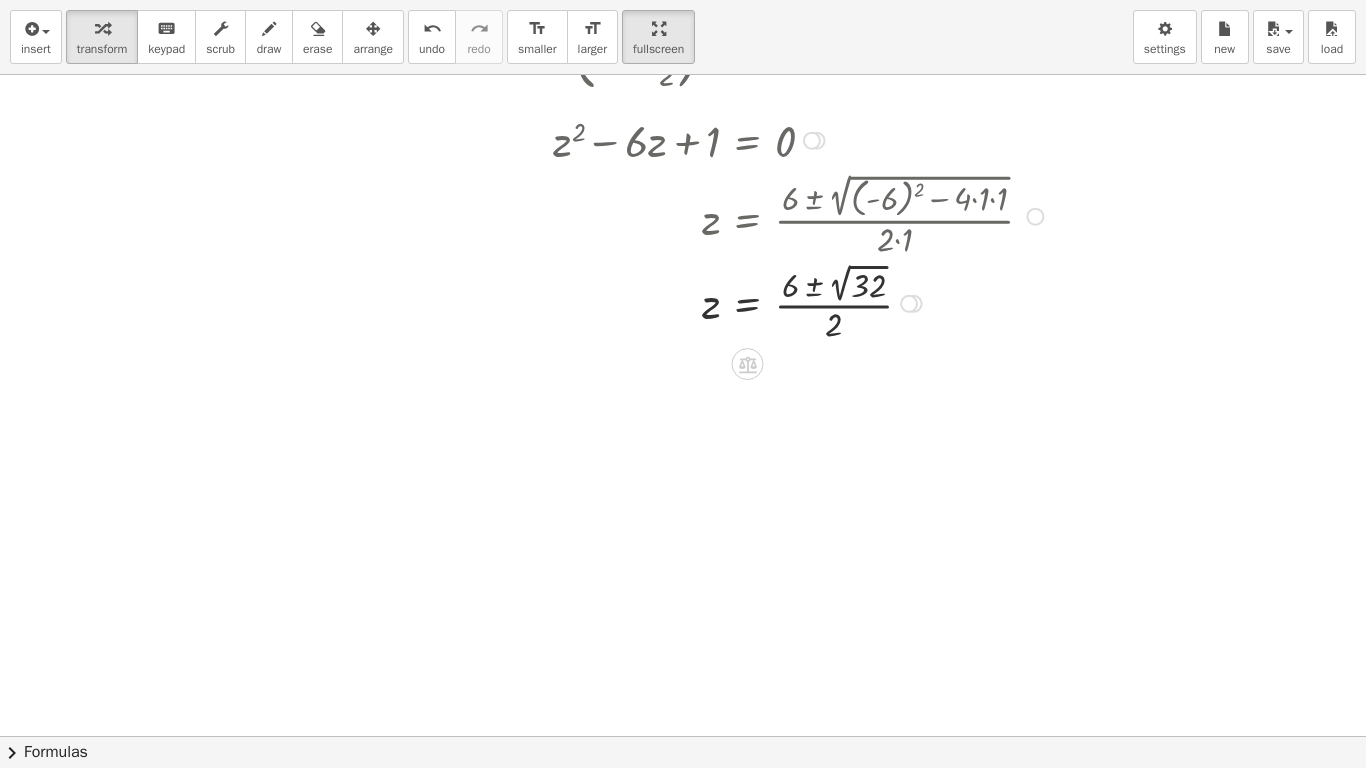 drag, startPoint x: 912, startPoint y: 484, endPoint x: 960, endPoint y: 288, distance: 201.79198 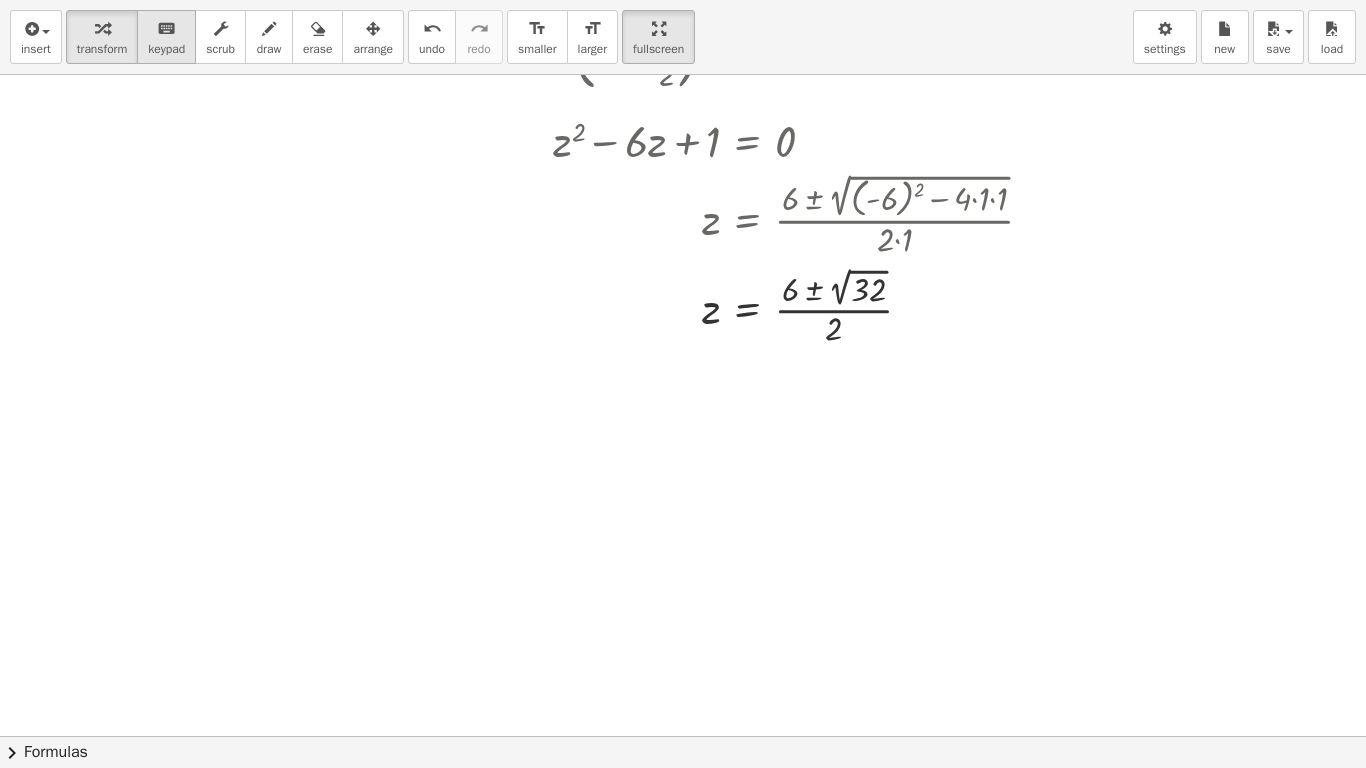 click on "keypad" at bounding box center [166, 49] 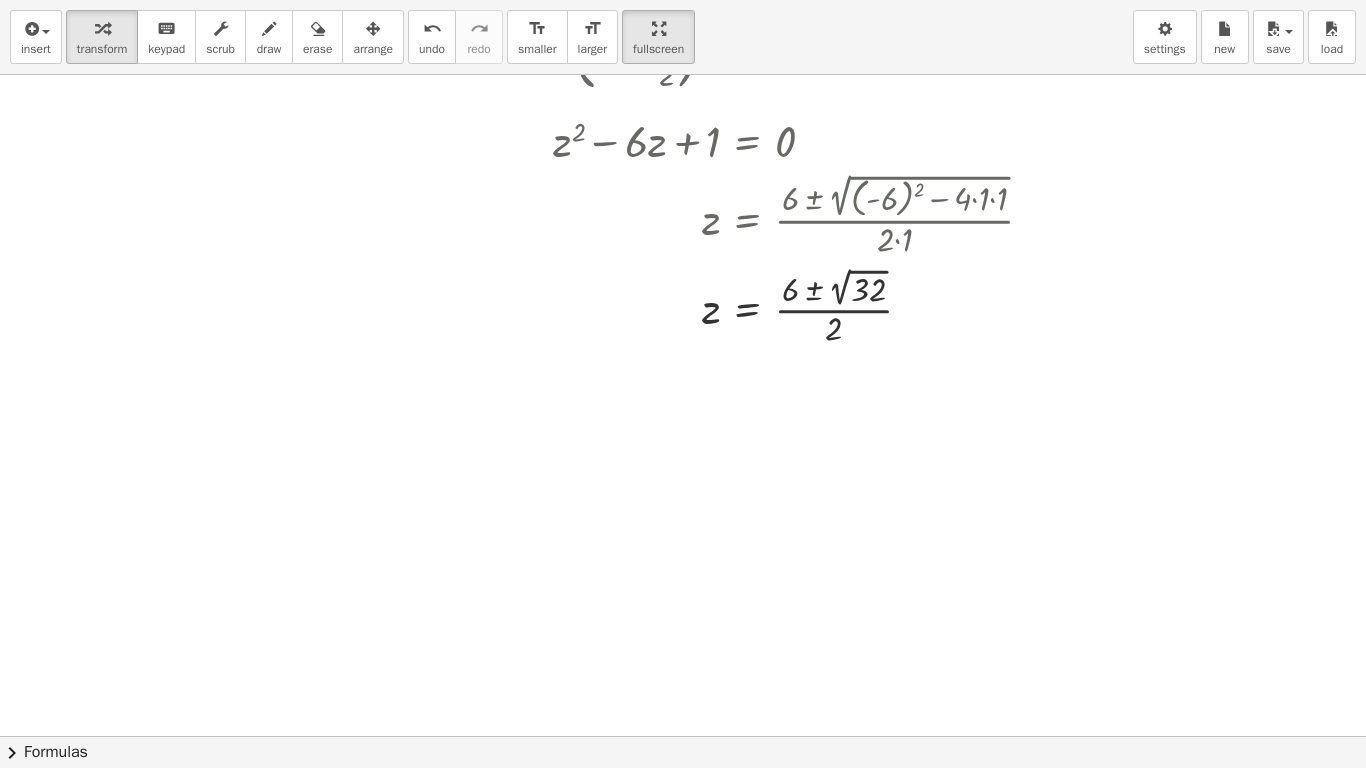 click on "keyboard" at bounding box center (166, 29) 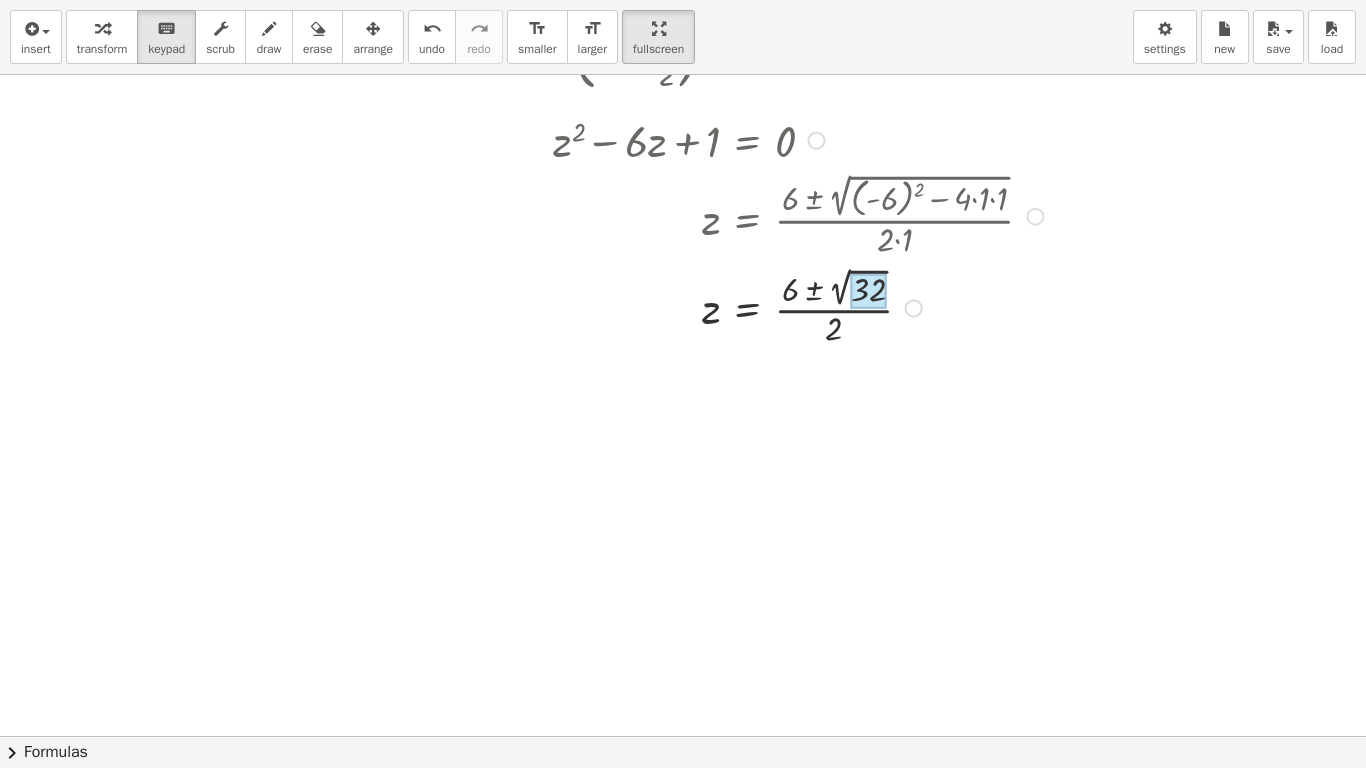 click at bounding box center (868, 291) 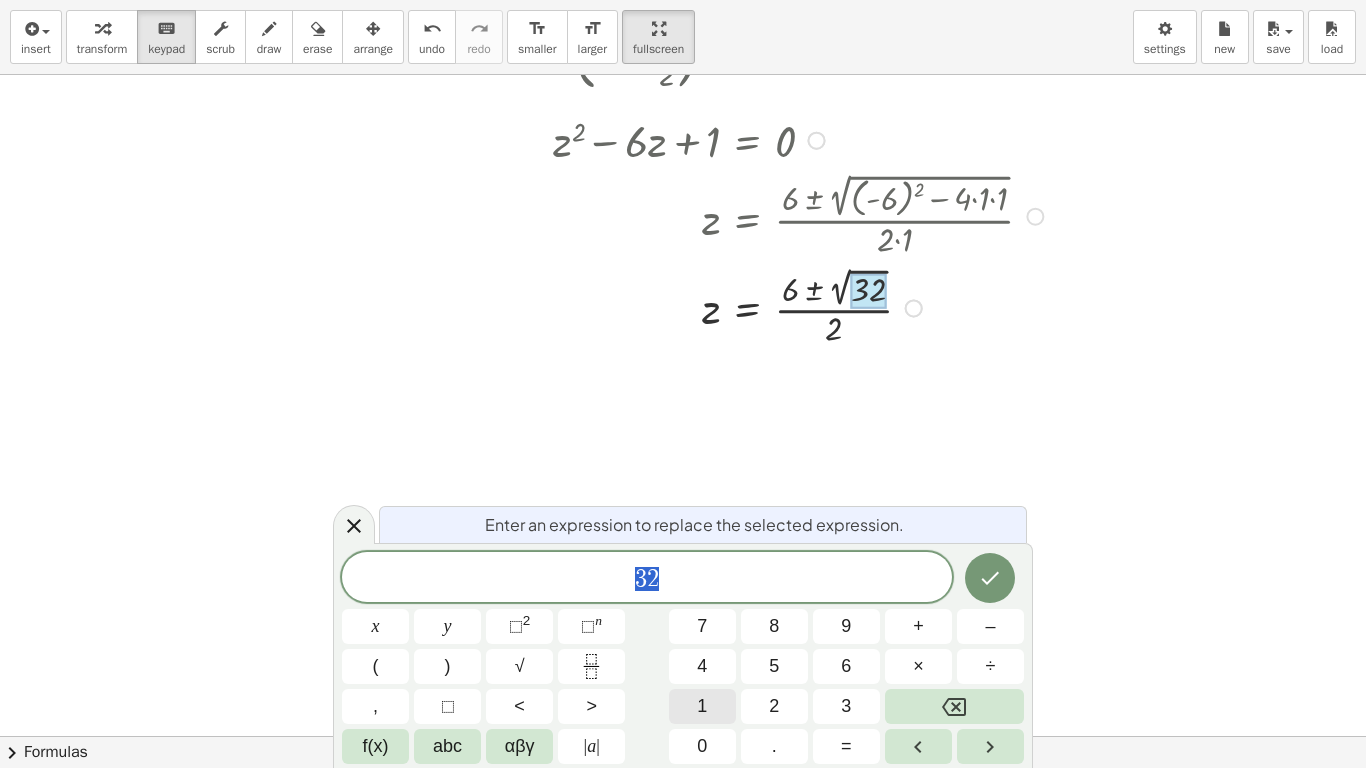 click on "1" at bounding box center [702, 706] 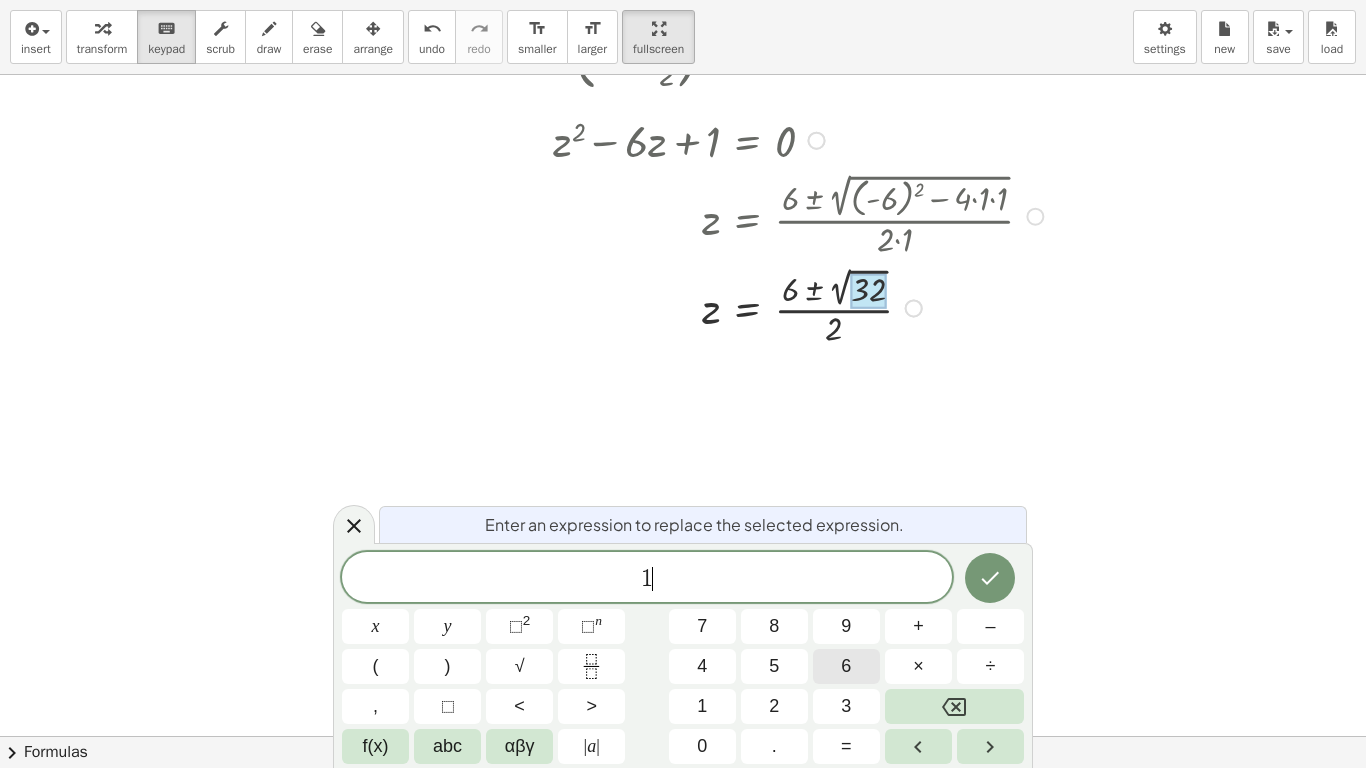 click on "6" at bounding box center (846, 666) 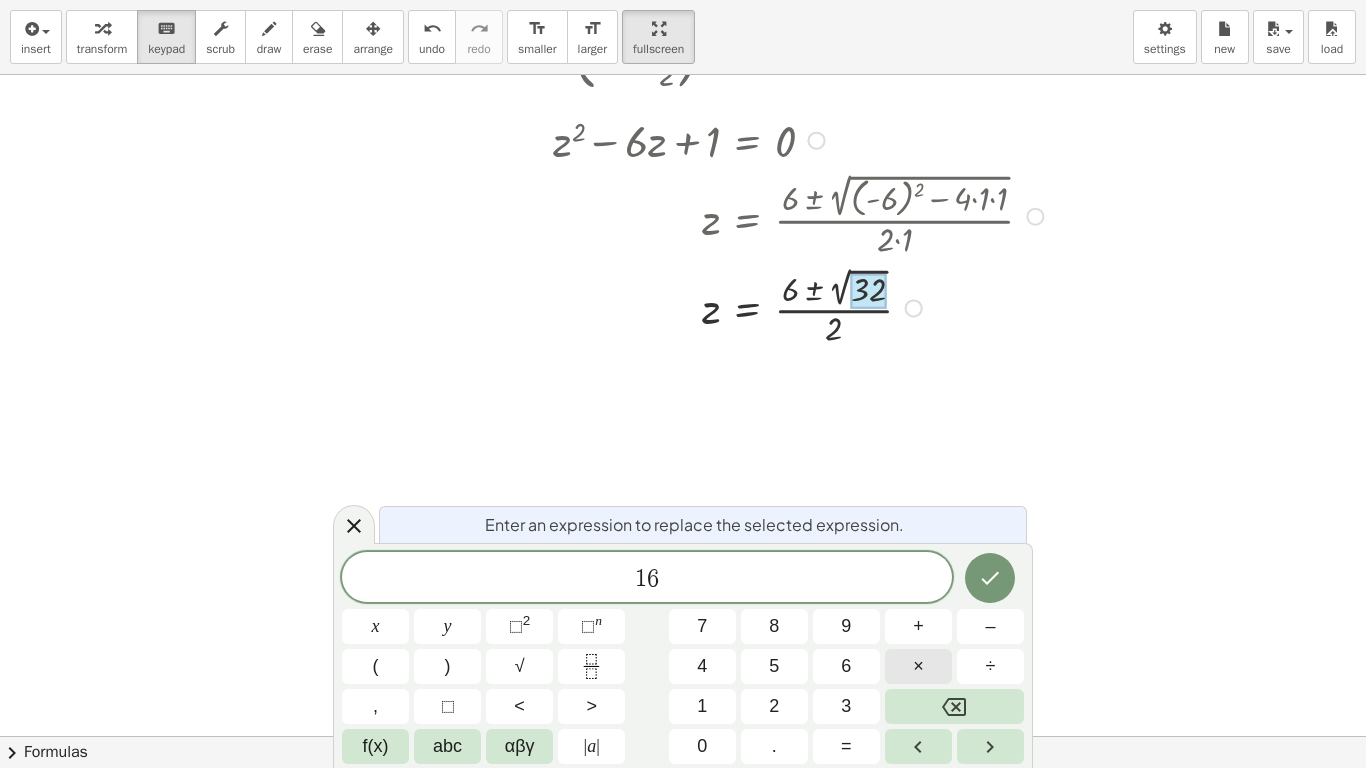 click on "×" at bounding box center (918, 666) 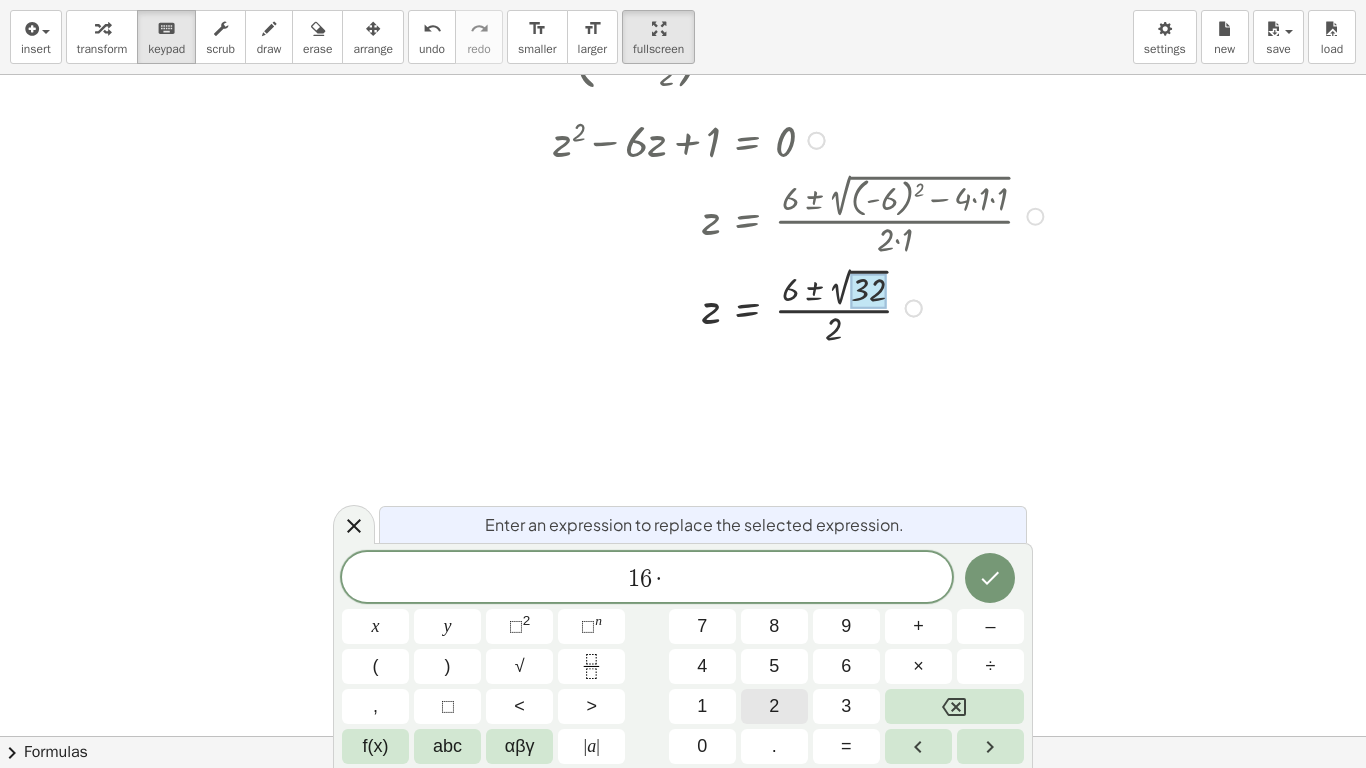 click on "2" at bounding box center (774, 706) 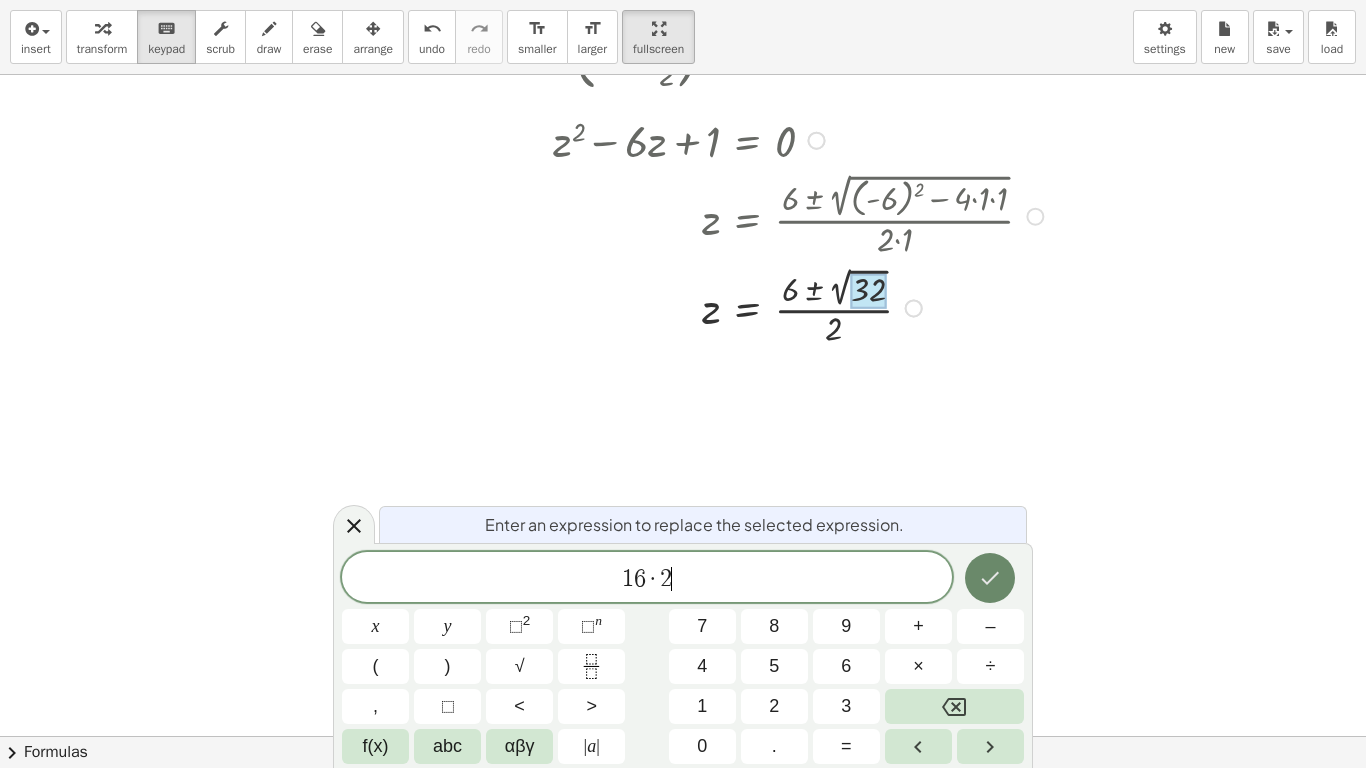 click 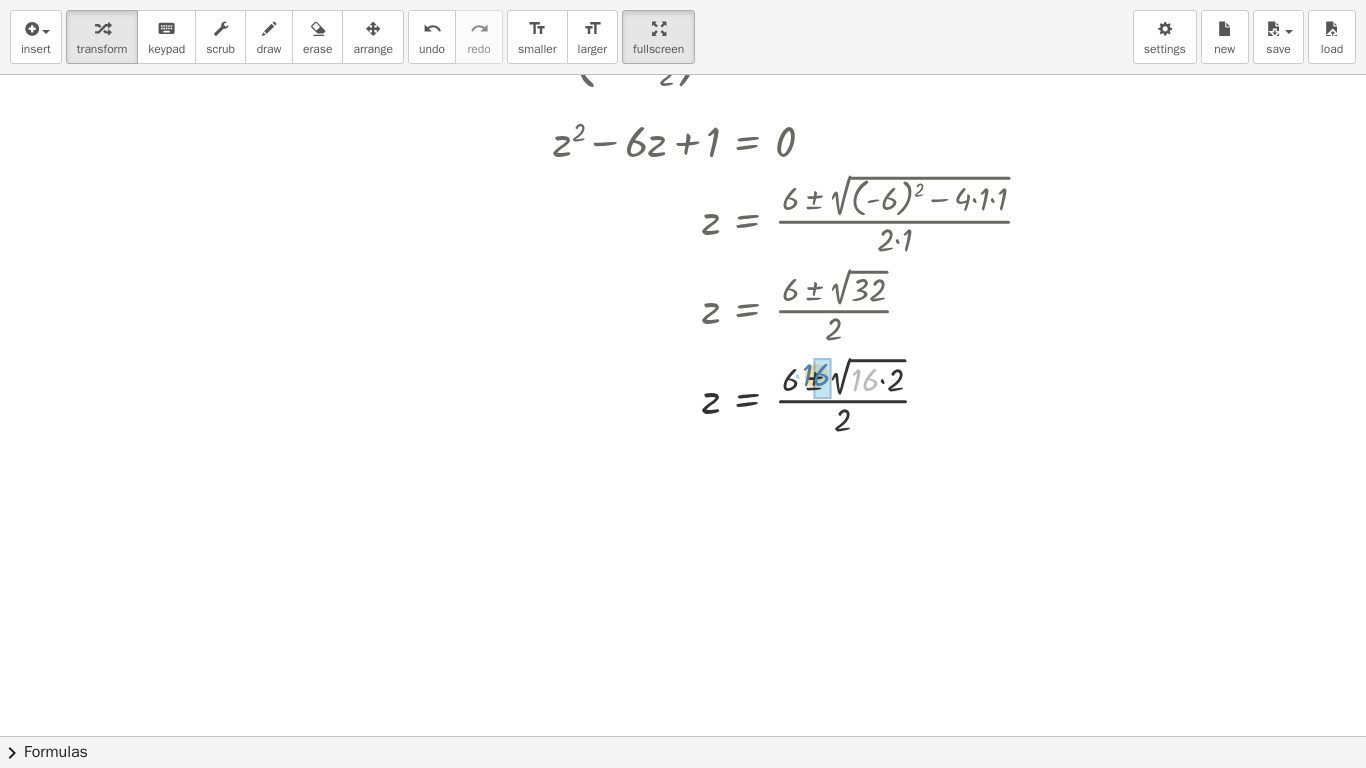 drag, startPoint x: 871, startPoint y: 384, endPoint x: 822, endPoint y: 379, distance: 49.25444 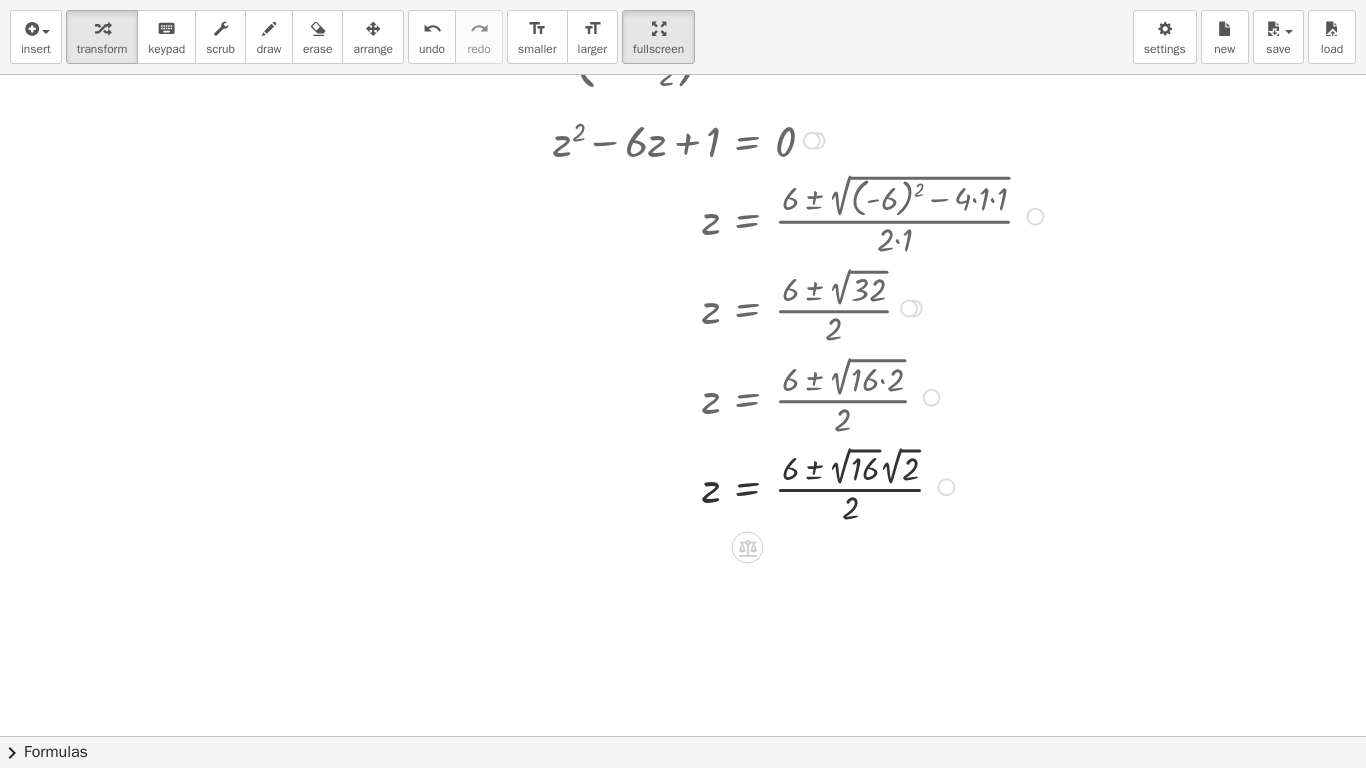 click at bounding box center [625, 485] 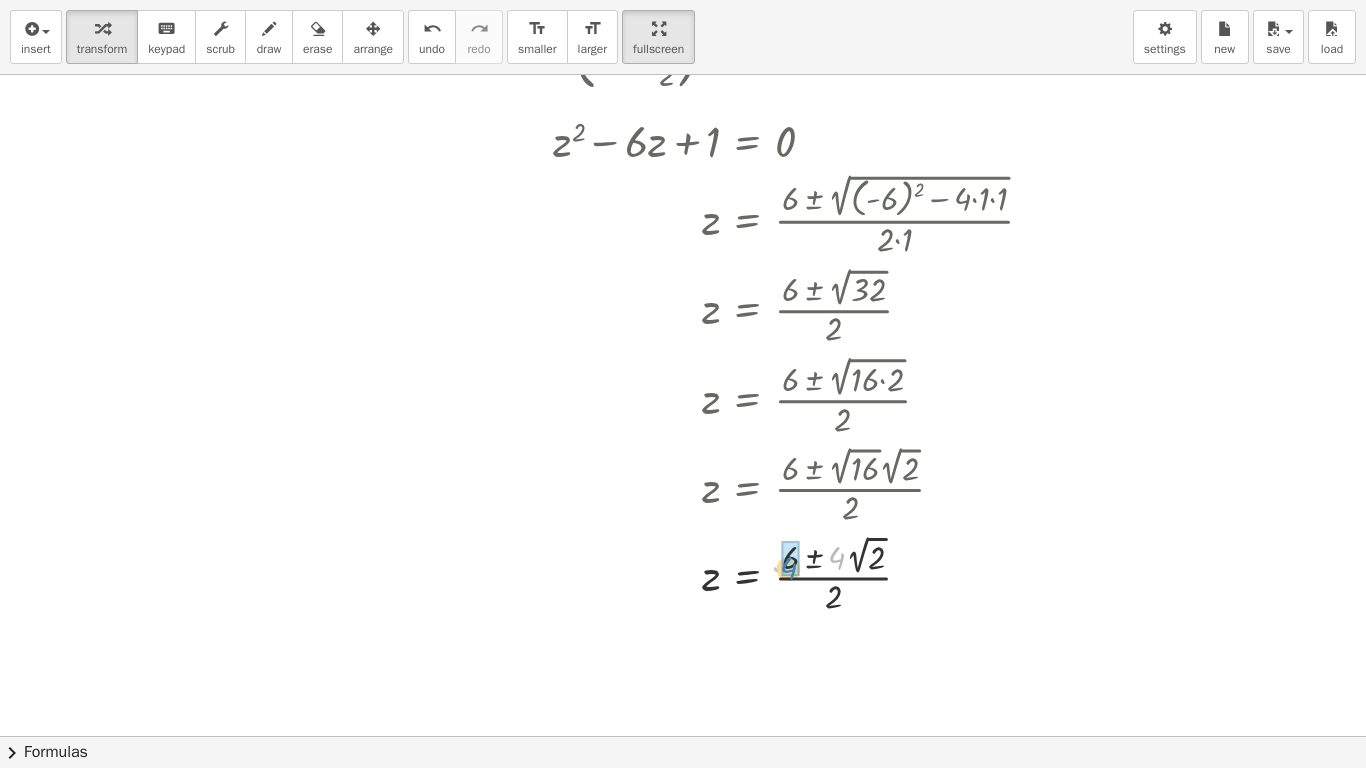 drag, startPoint x: 843, startPoint y: 558, endPoint x: 794, endPoint y: 568, distance: 50.01 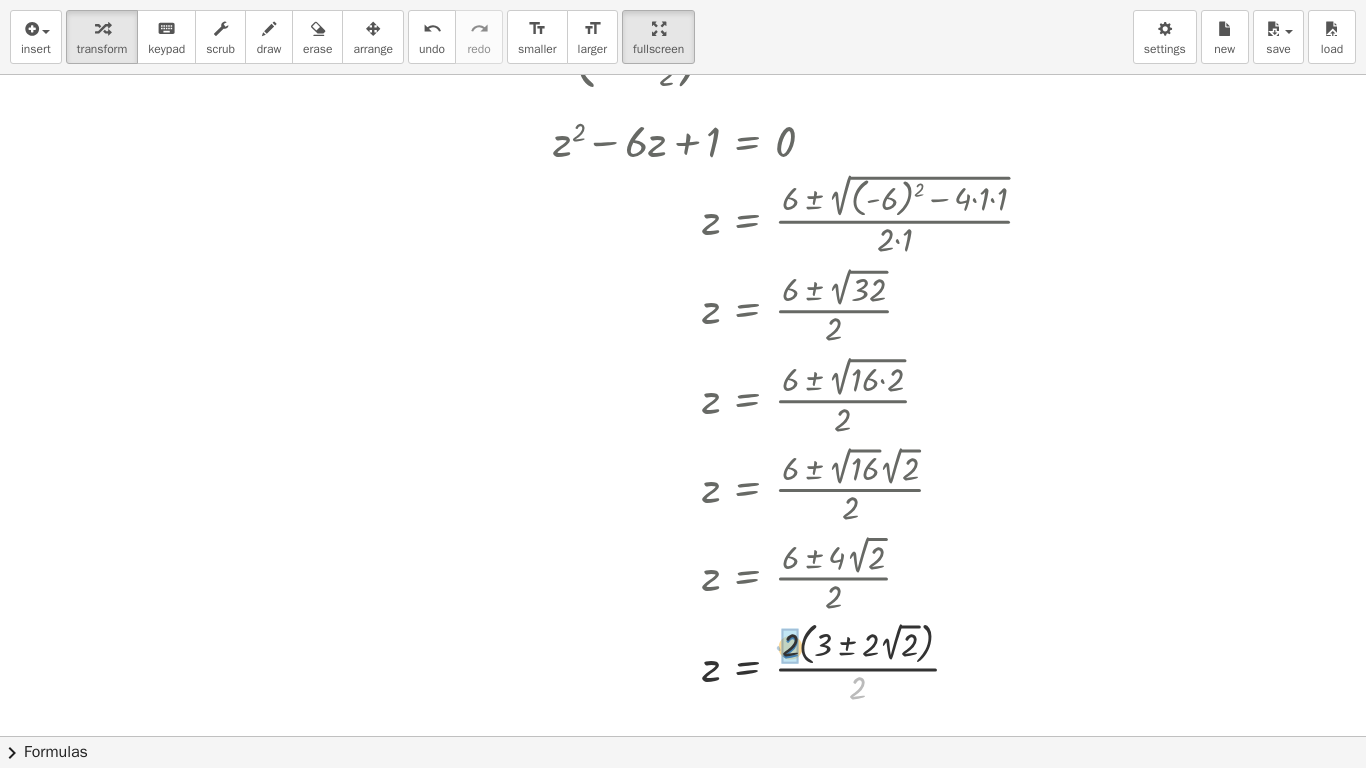 drag, startPoint x: 857, startPoint y: 691, endPoint x: 790, endPoint y: 650, distance: 78.54935 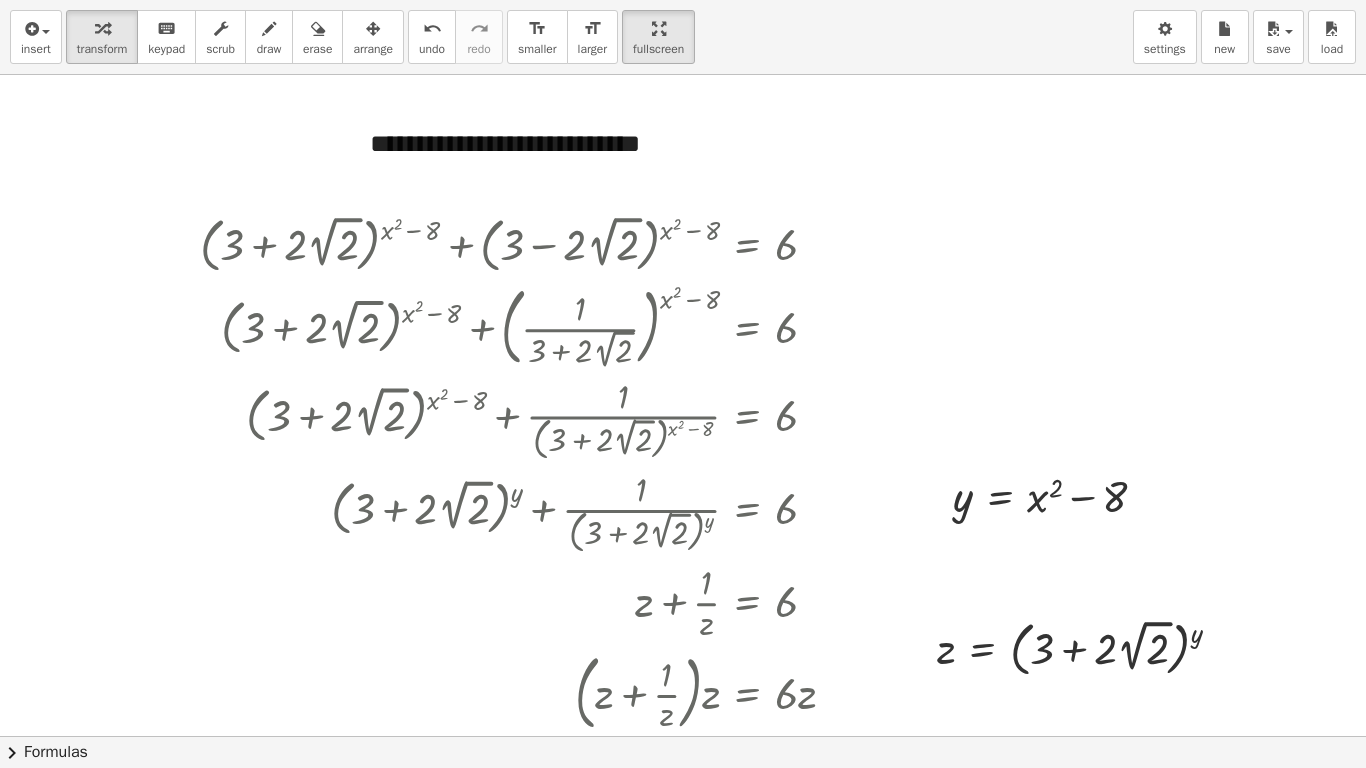 scroll, scrollTop: 3766, scrollLeft: 0, axis: vertical 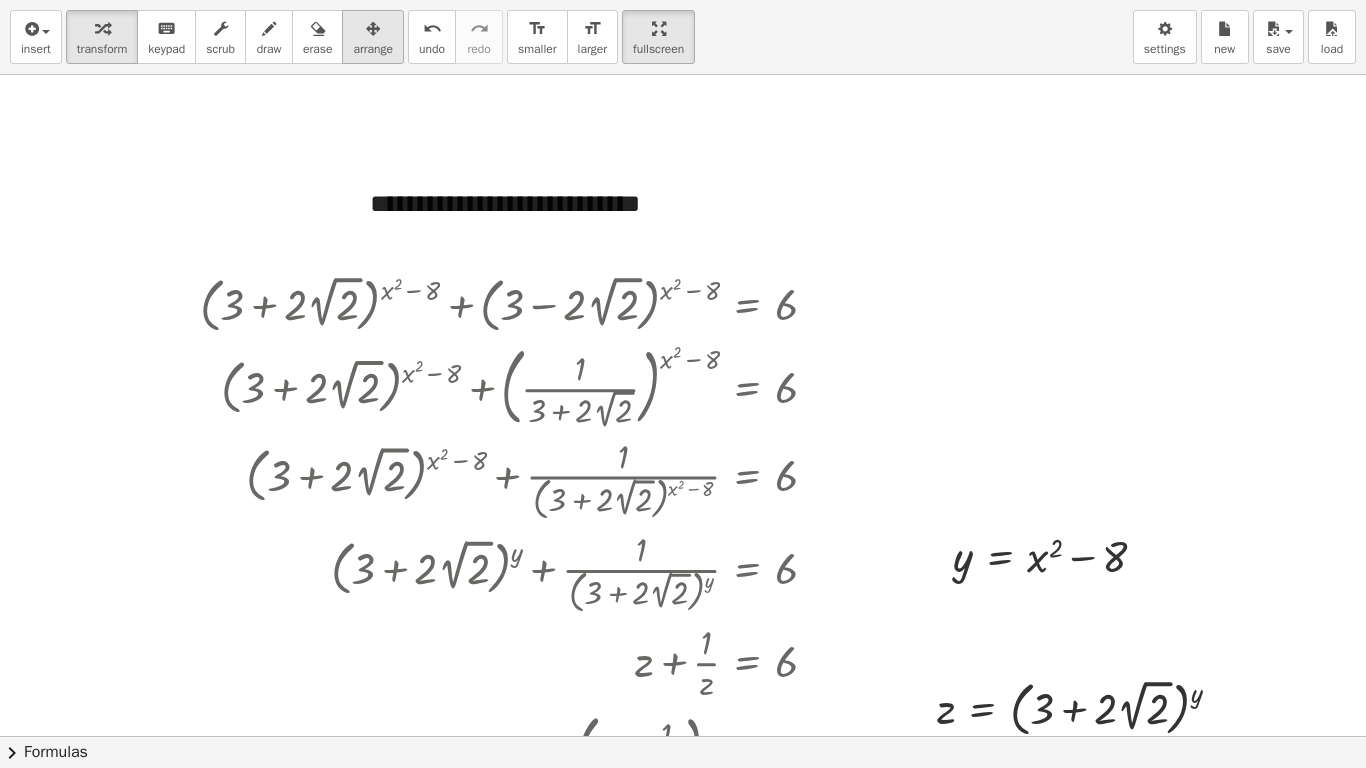 click on "arrange" at bounding box center [373, 49] 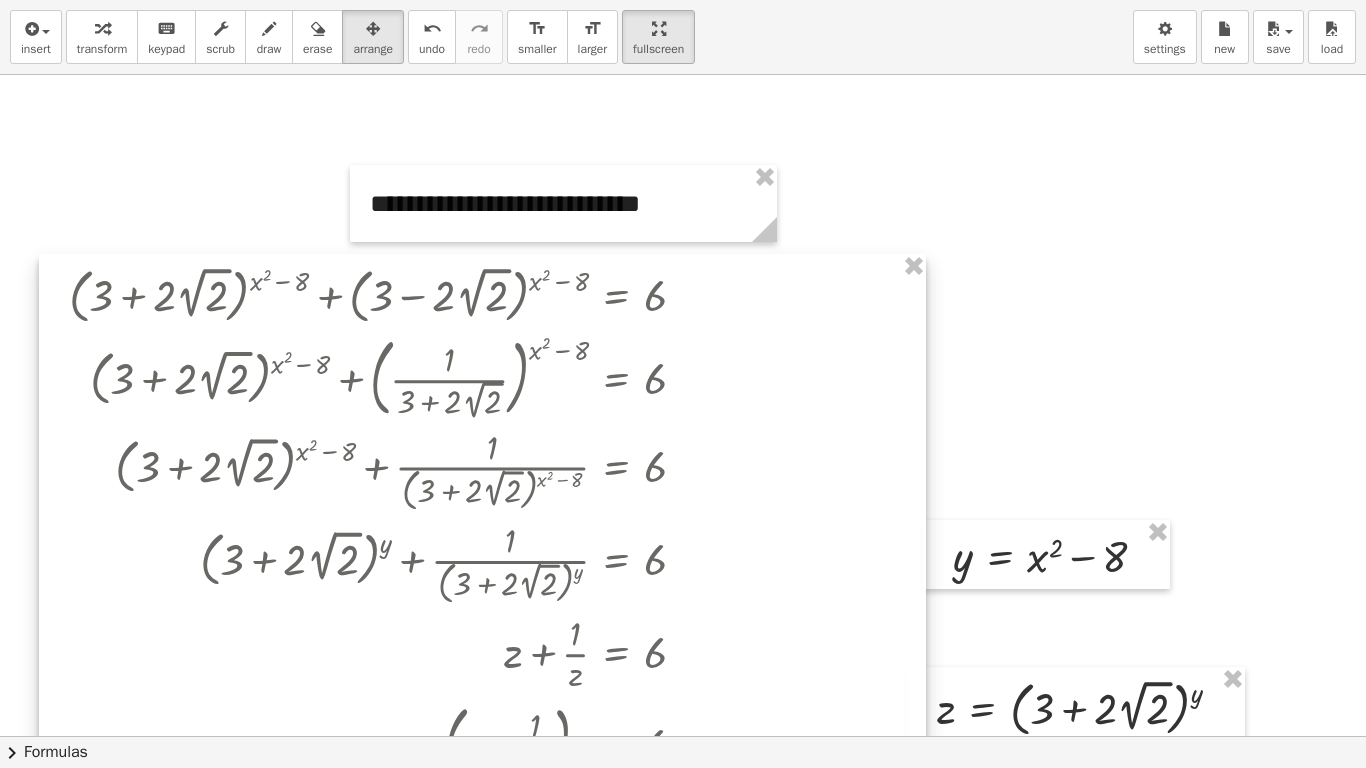 drag, startPoint x: 540, startPoint y: 414, endPoint x: 409, endPoint y: 405, distance: 131.30879 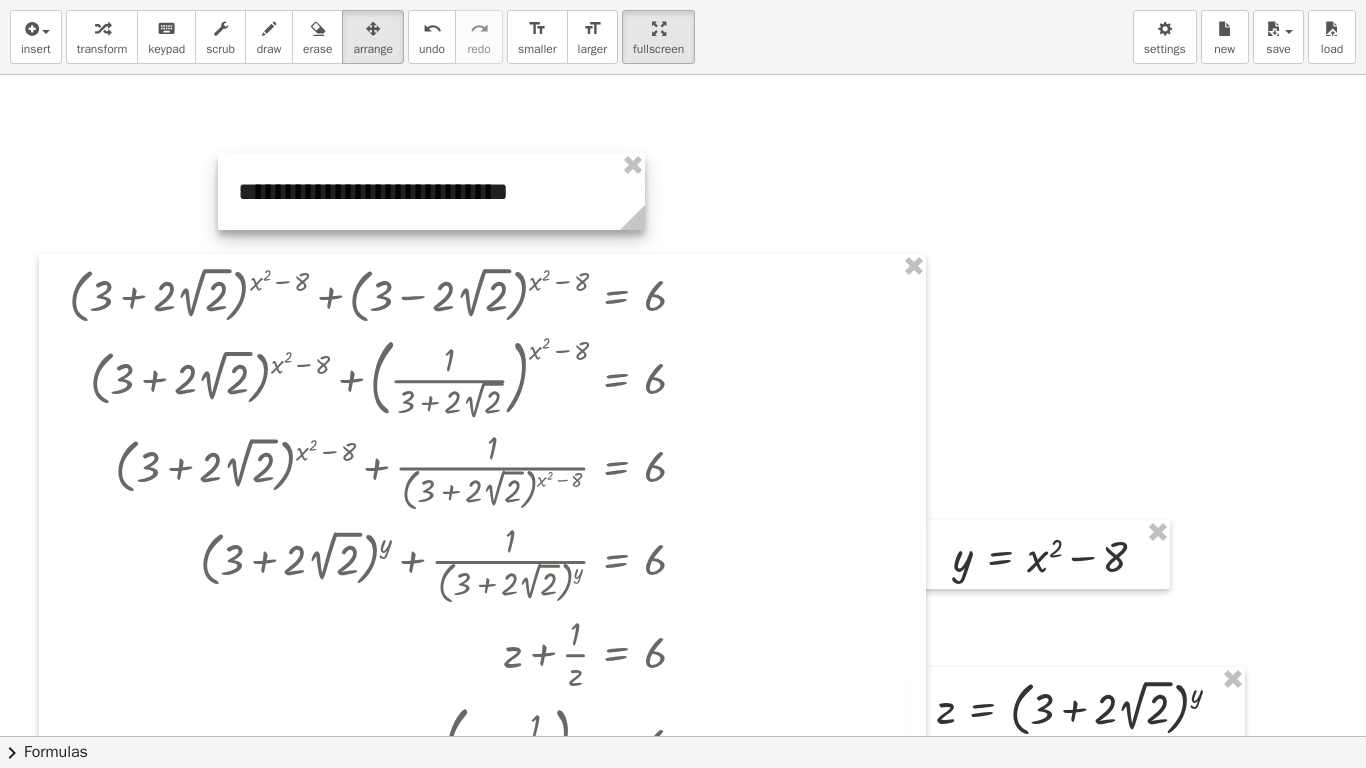 drag, startPoint x: 522, startPoint y: 223, endPoint x: 390, endPoint y: 211, distance: 132.54433 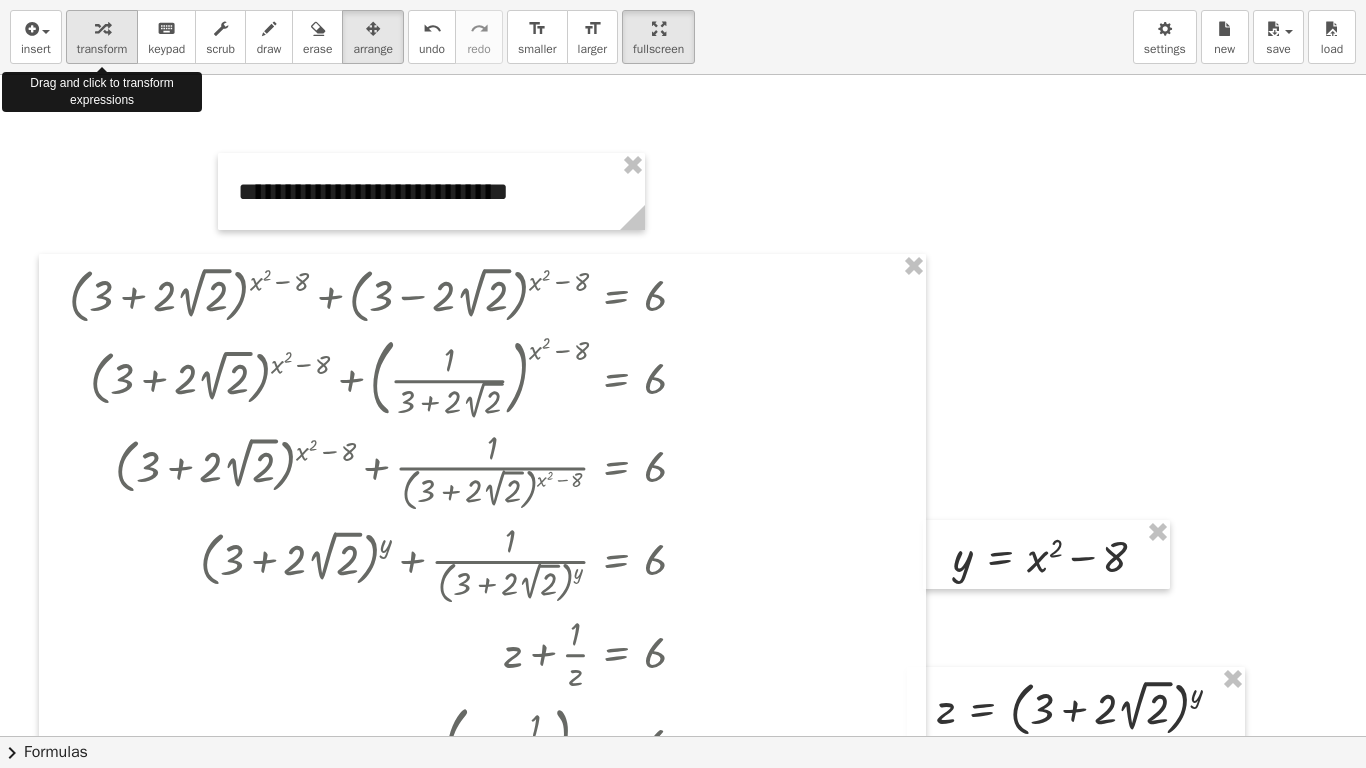 click on "transform" at bounding box center [102, 49] 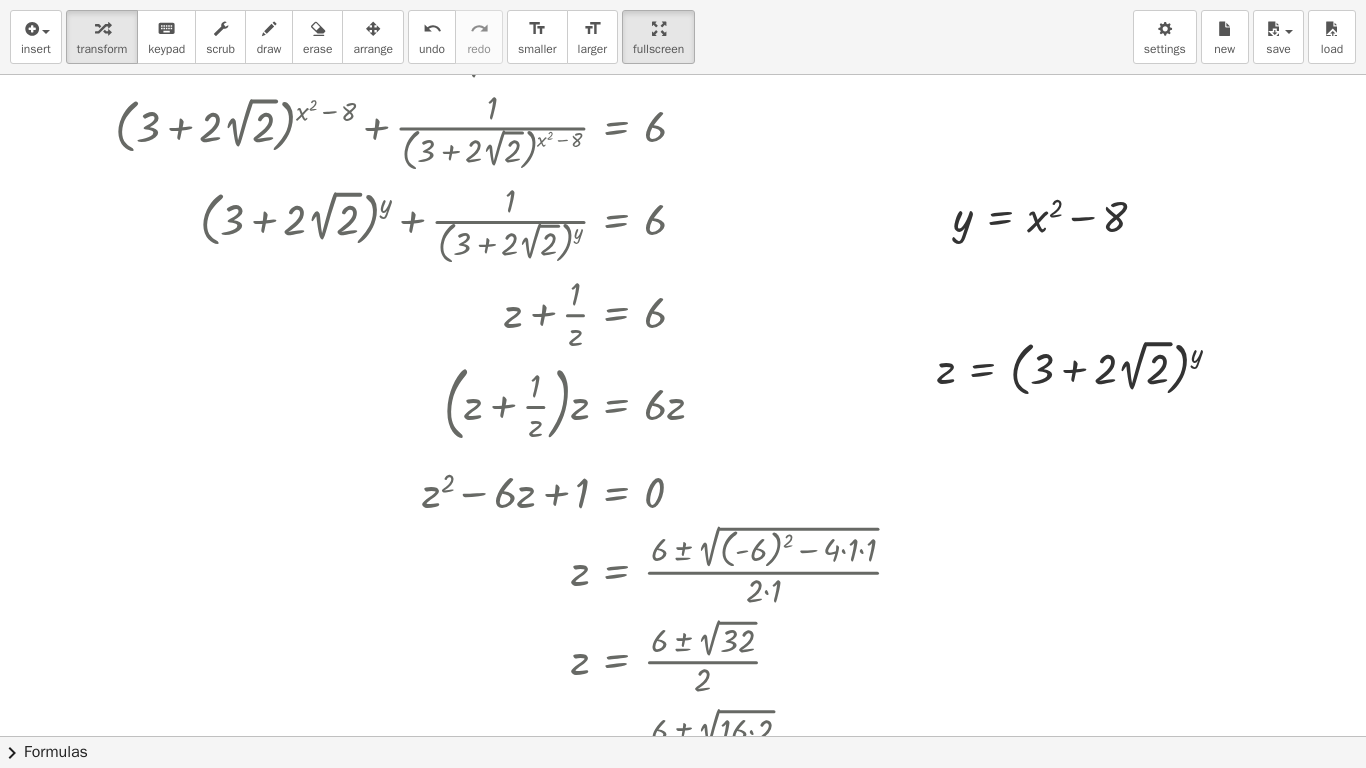 scroll, scrollTop: 4027, scrollLeft: 0, axis: vertical 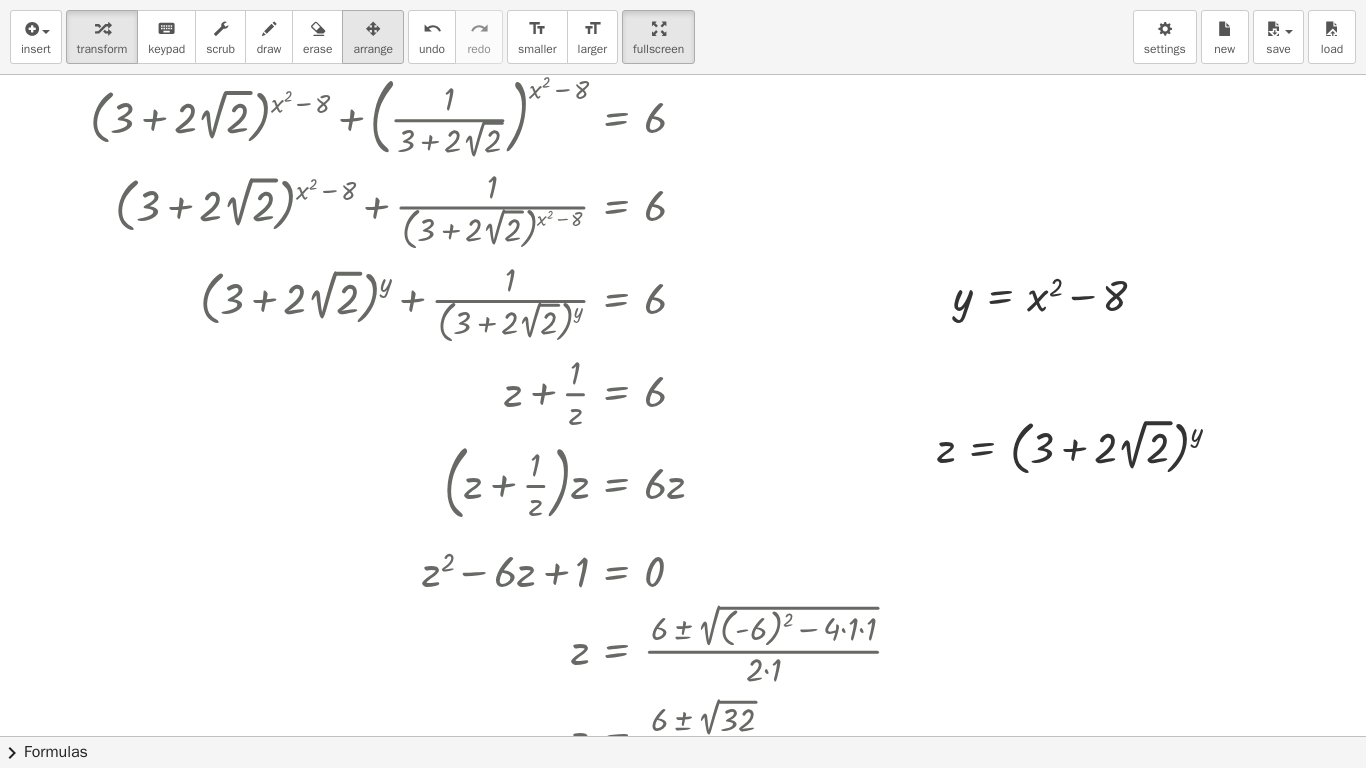 click on "arrange" at bounding box center [373, 49] 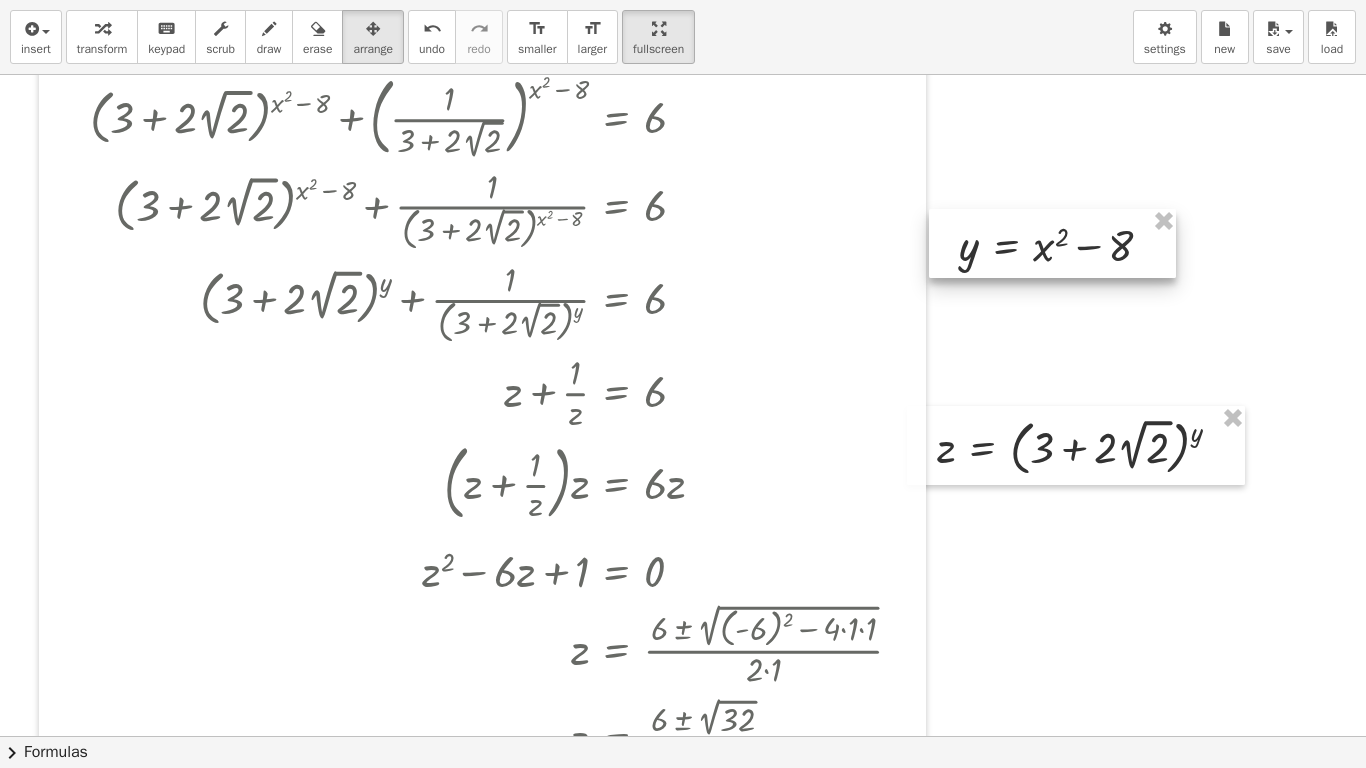 drag, startPoint x: 1006, startPoint y: 300, endPoint x: 1012, endPoint y: 250, distance: 50.358715 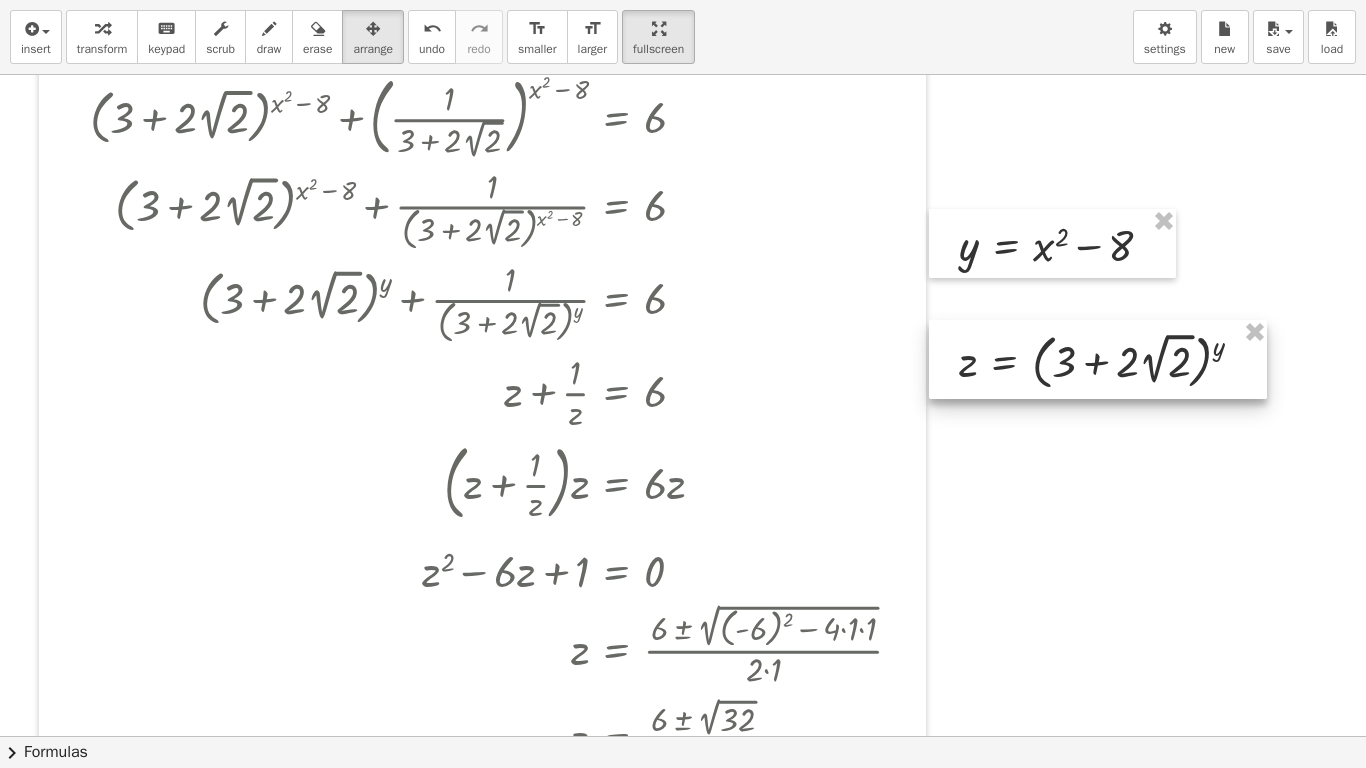 drag, startPoint x: 1061, startPoint y: 461, endPoint x: 1083, endPoint y: 375, distance: 88.76936 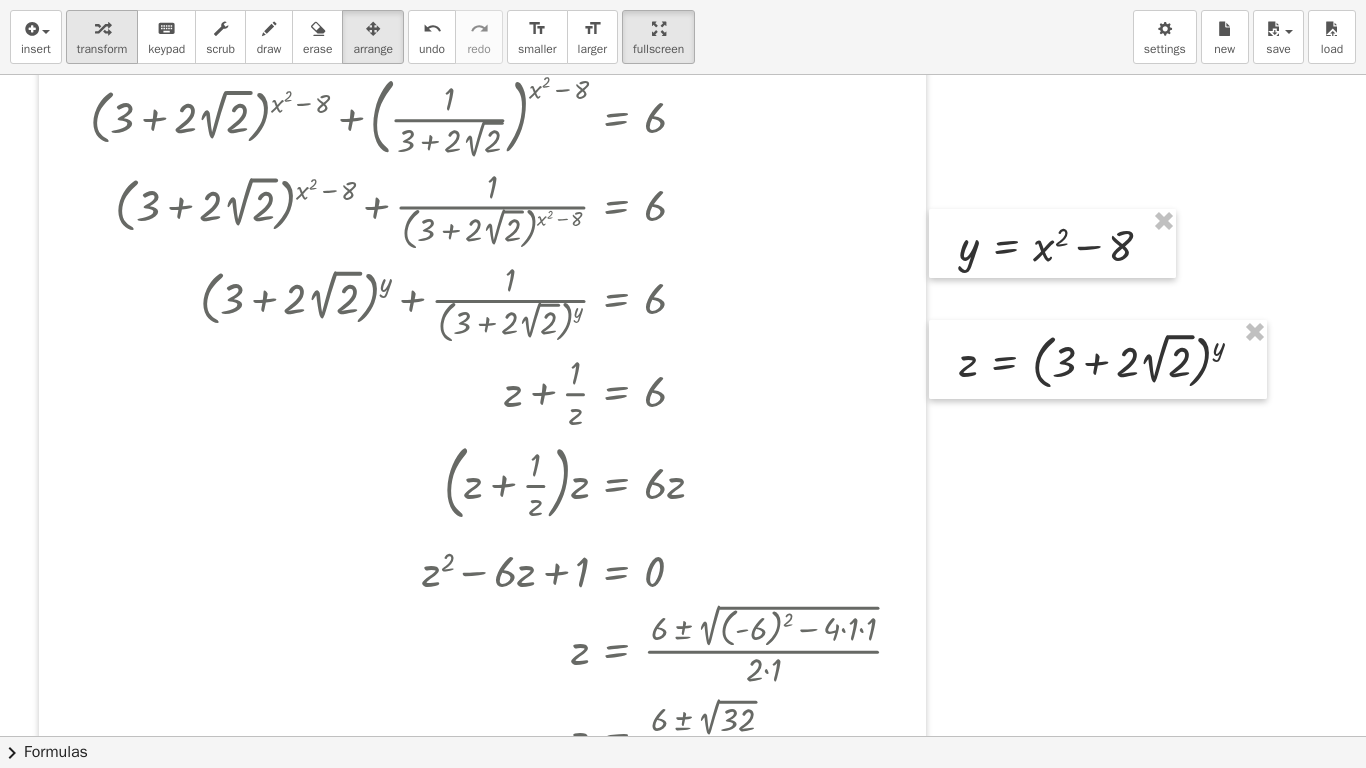 click at bounding box center (102, 28) 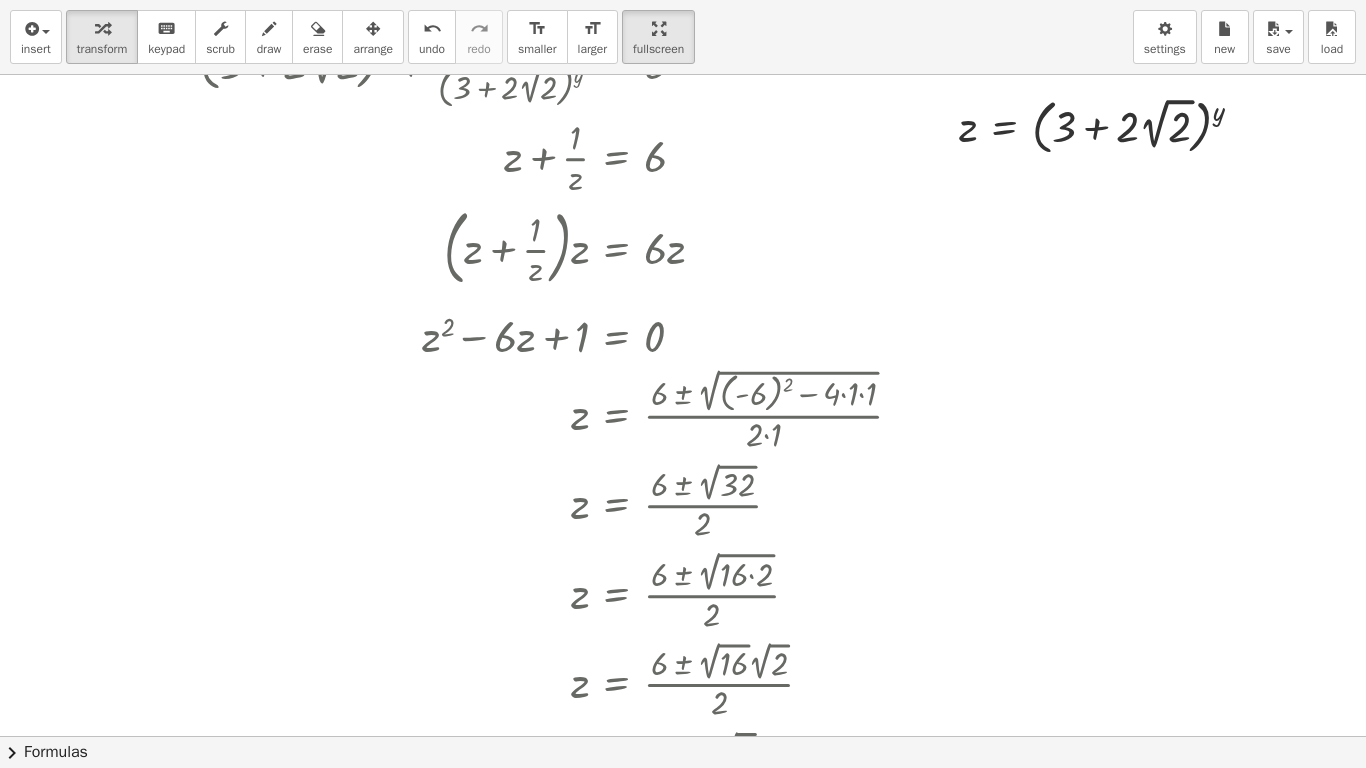 scroll, scrollTop: 4227, scrollLeft: 0, axis: vertical 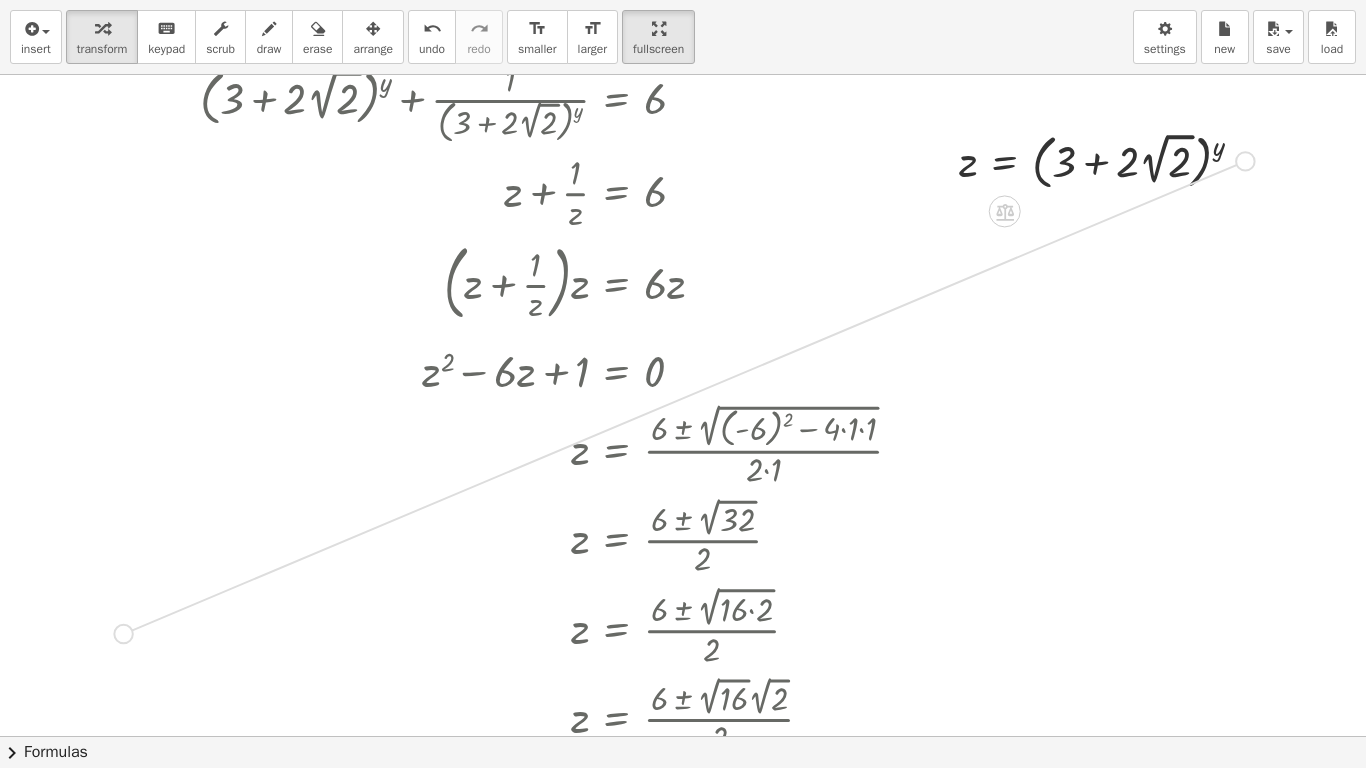 drag, startPoint x: 1244, startPoint y: 162, endPoint x: 90, endPoint y: 654, distance: 1254.5039 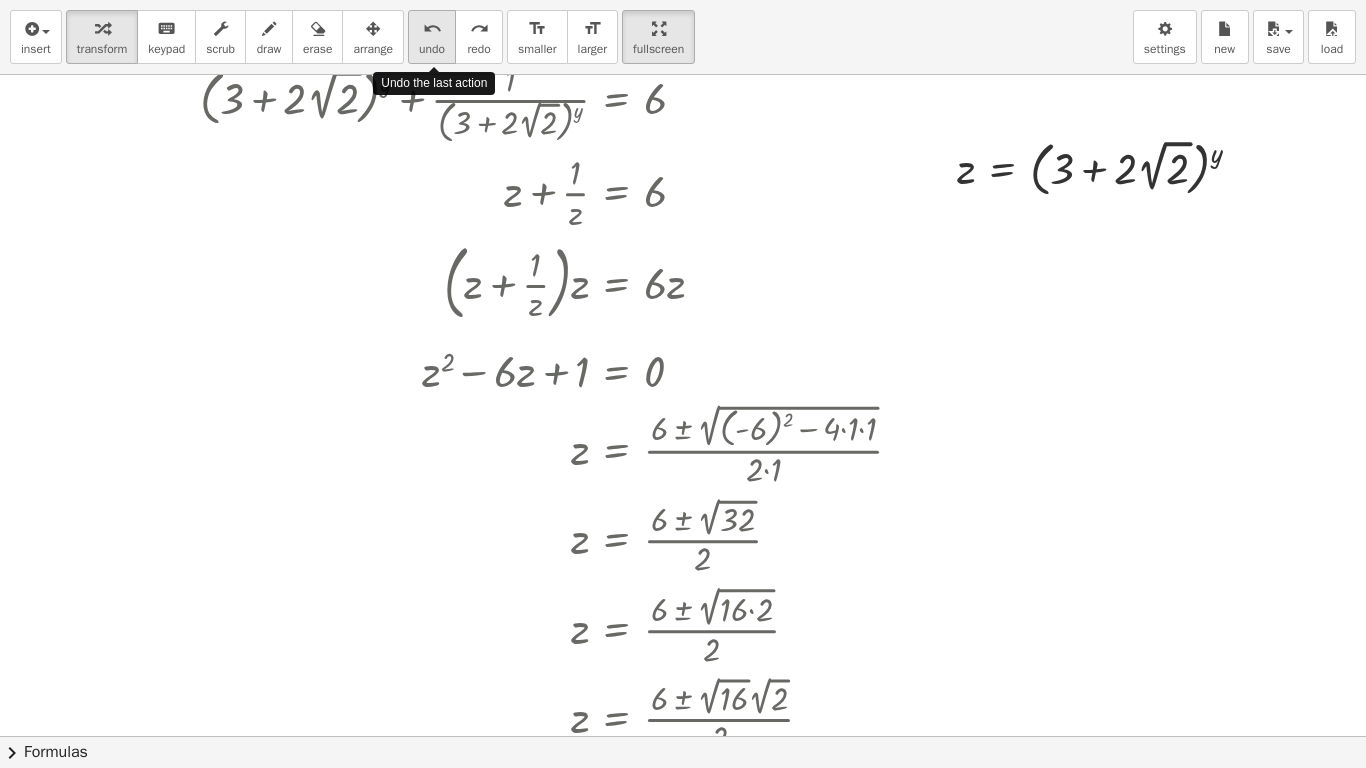 click on "undo" at bounding box center [432, 29] 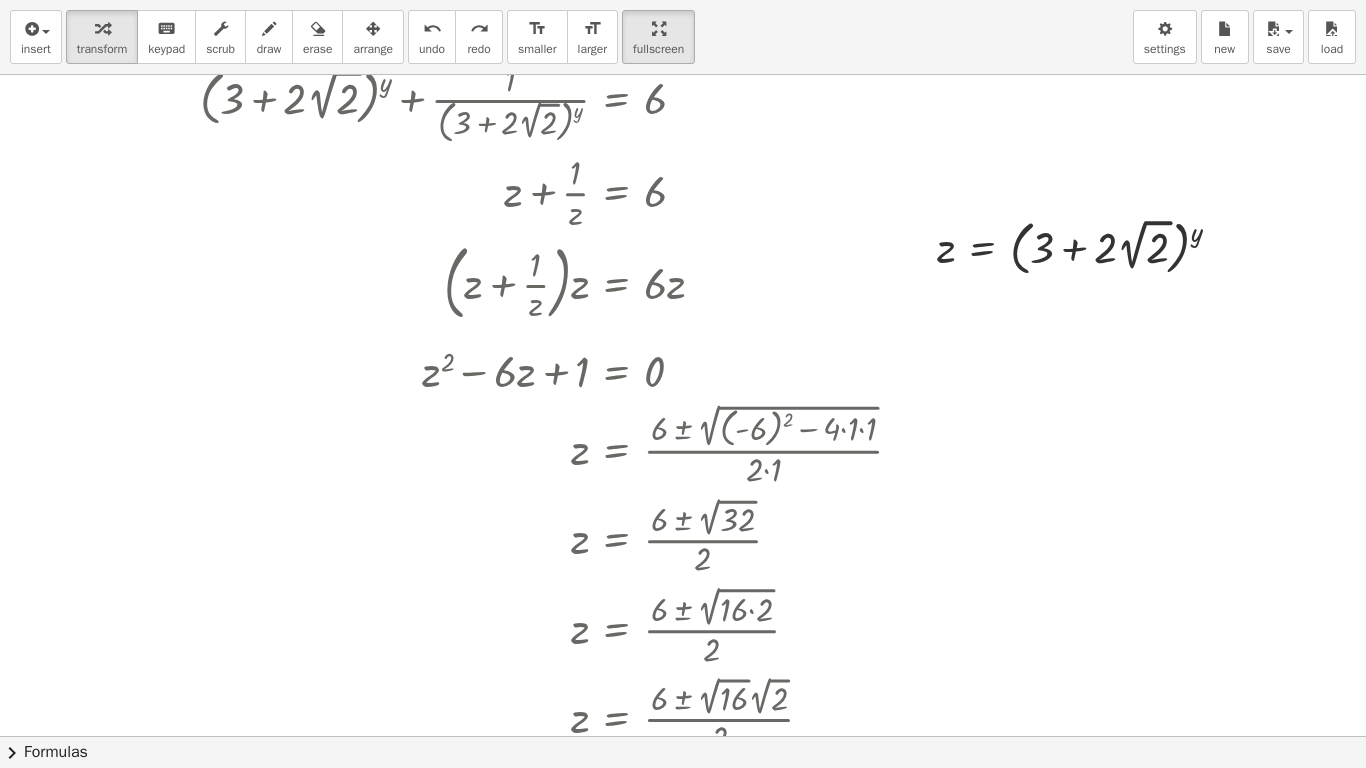 scroll, scrollTop: 4127, scrollLeft: 0, axis: vertical 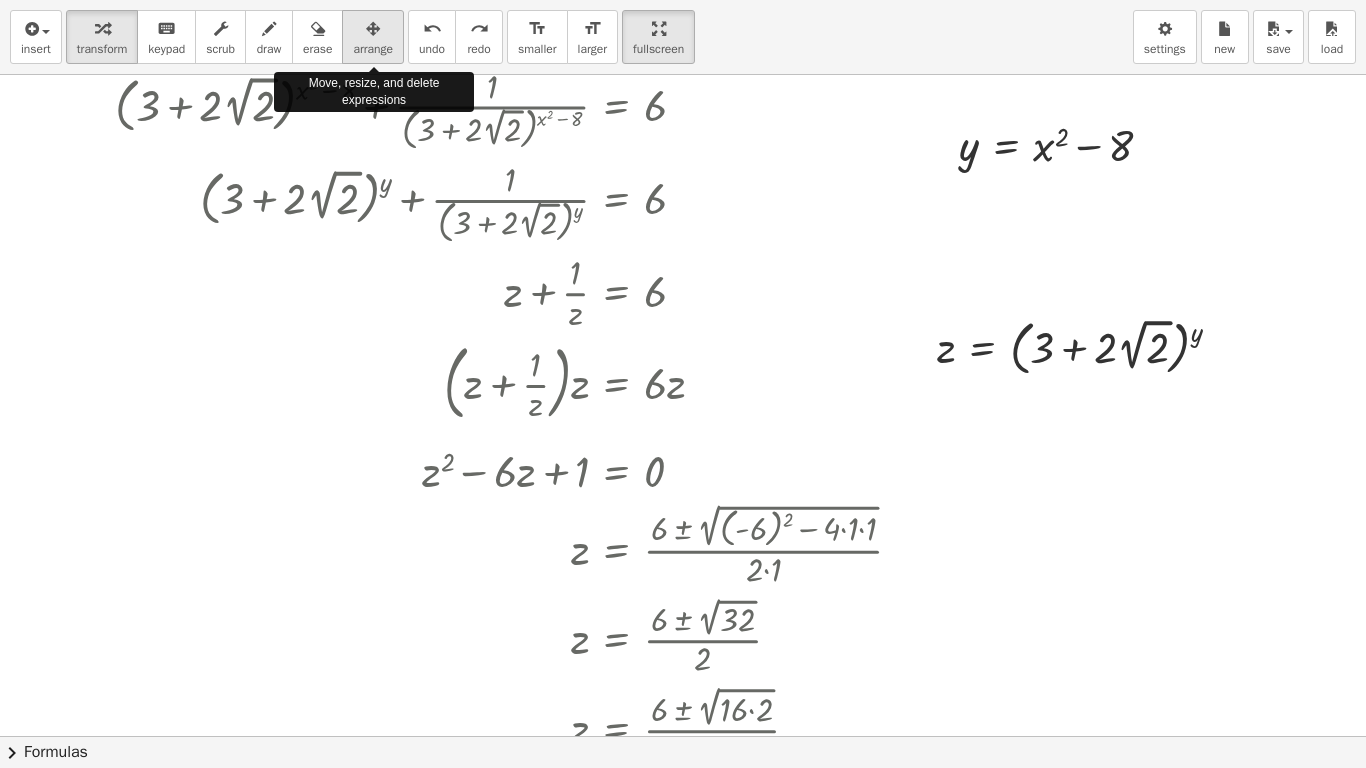 click at bounding box center (373, 29) 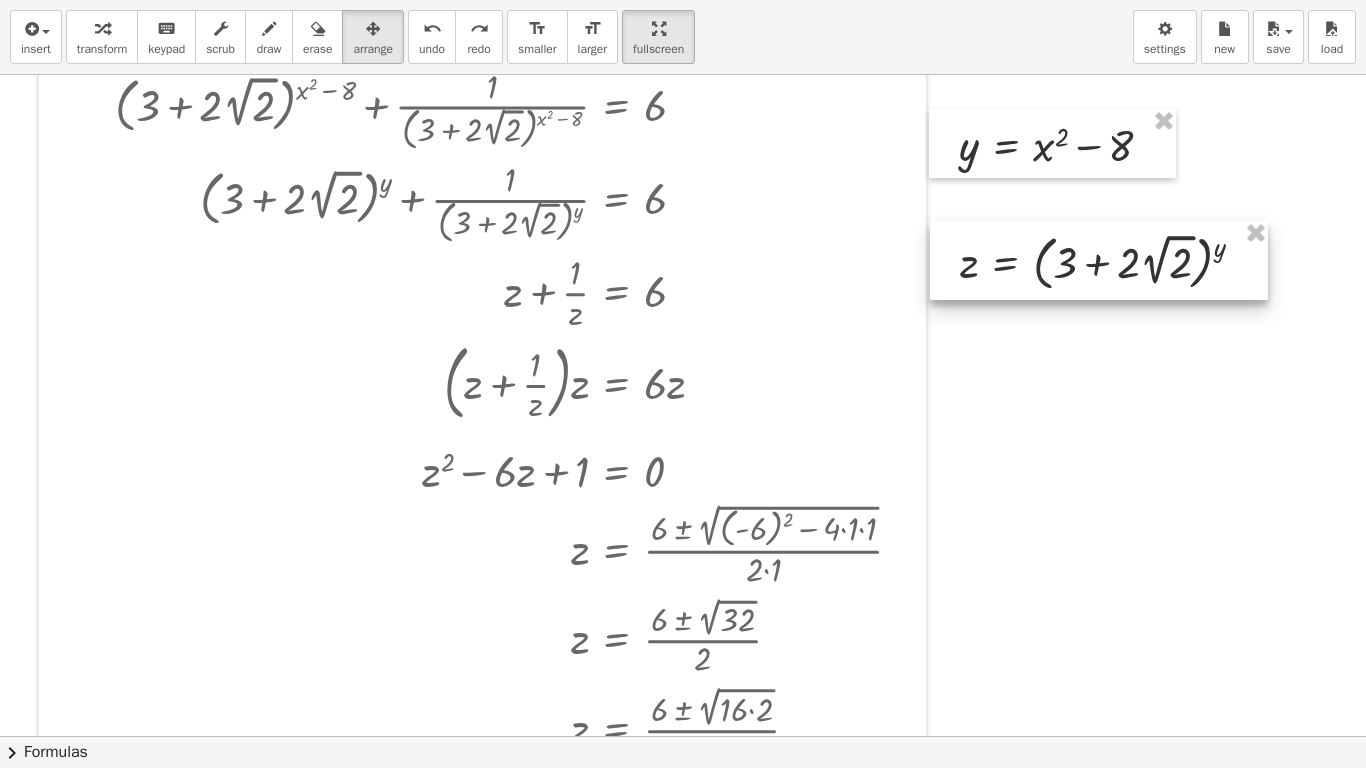 drag, startPoint x: 1104, startPoint y: 359, endPoint x: 1127, endPoint y: 274, distance: 88.0568 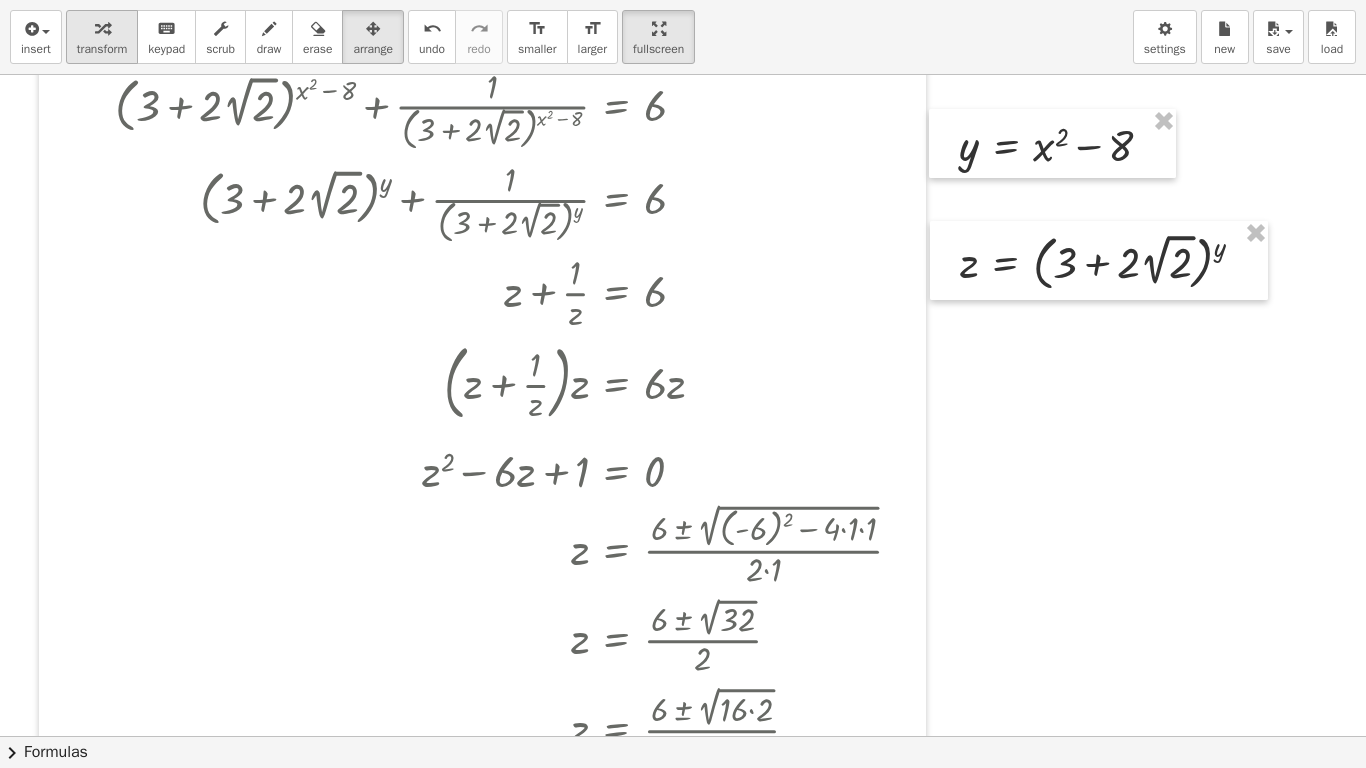 click on "transform" at bounding box center (102, 49) 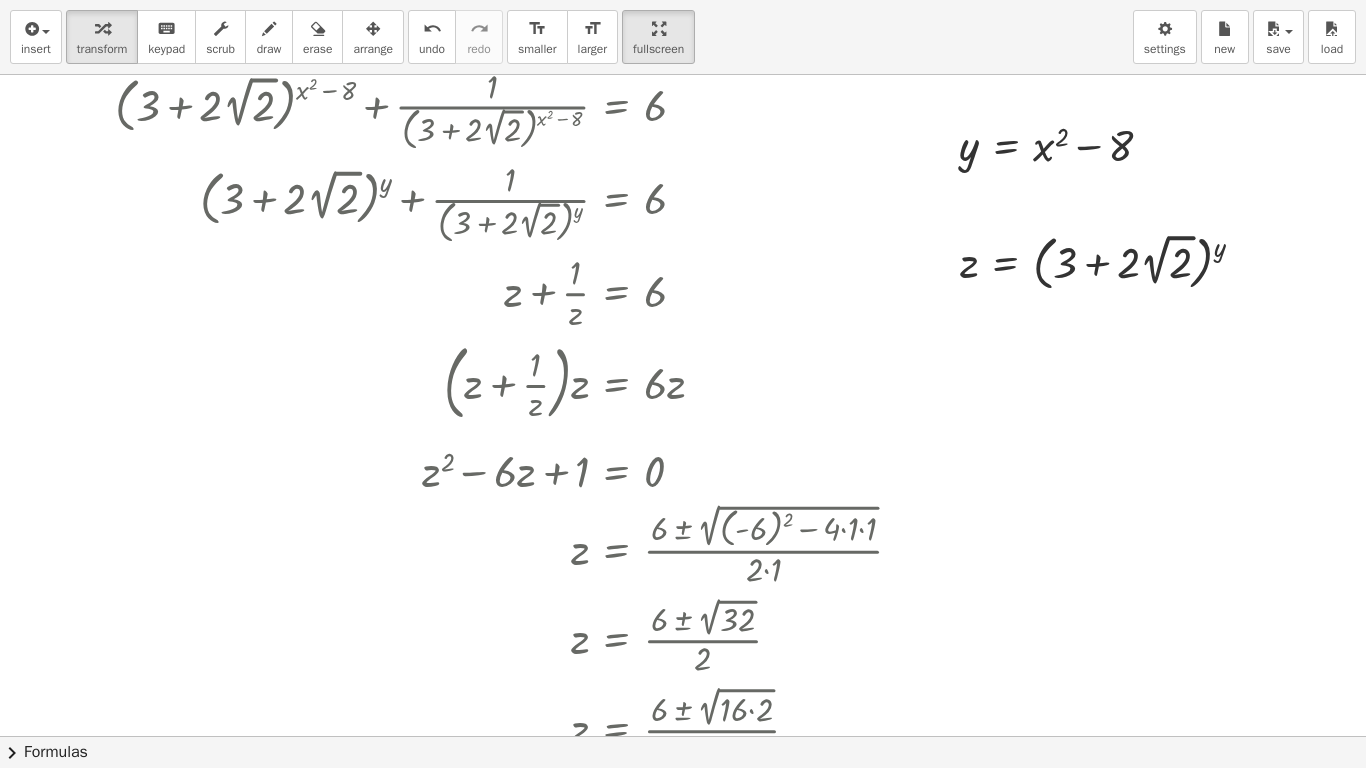 scroll, scrollTop: 4227, scrollLeft: 0, axis: vertical 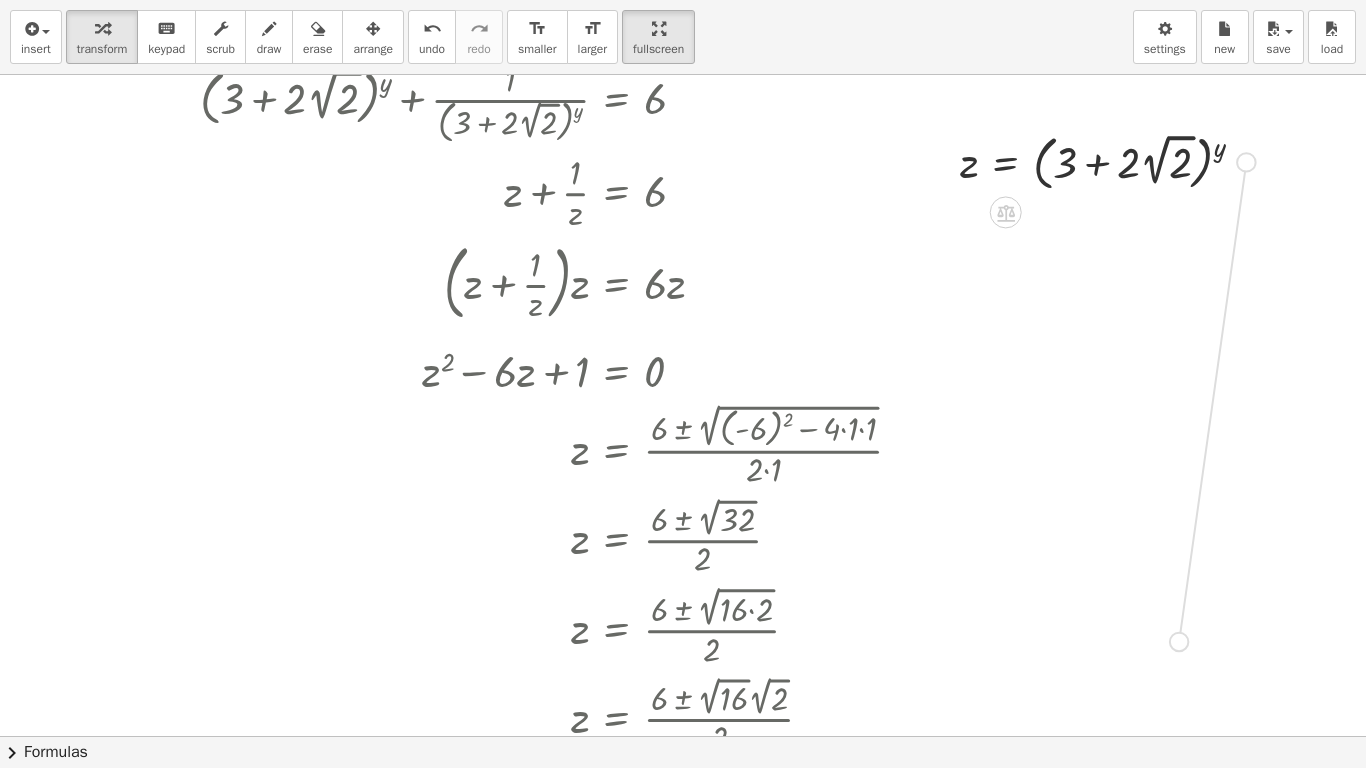 drag, startPoint x: 1251, startPoint y: 166, endPoint x: 1176, endPoint y: 664, distance: 503.61594 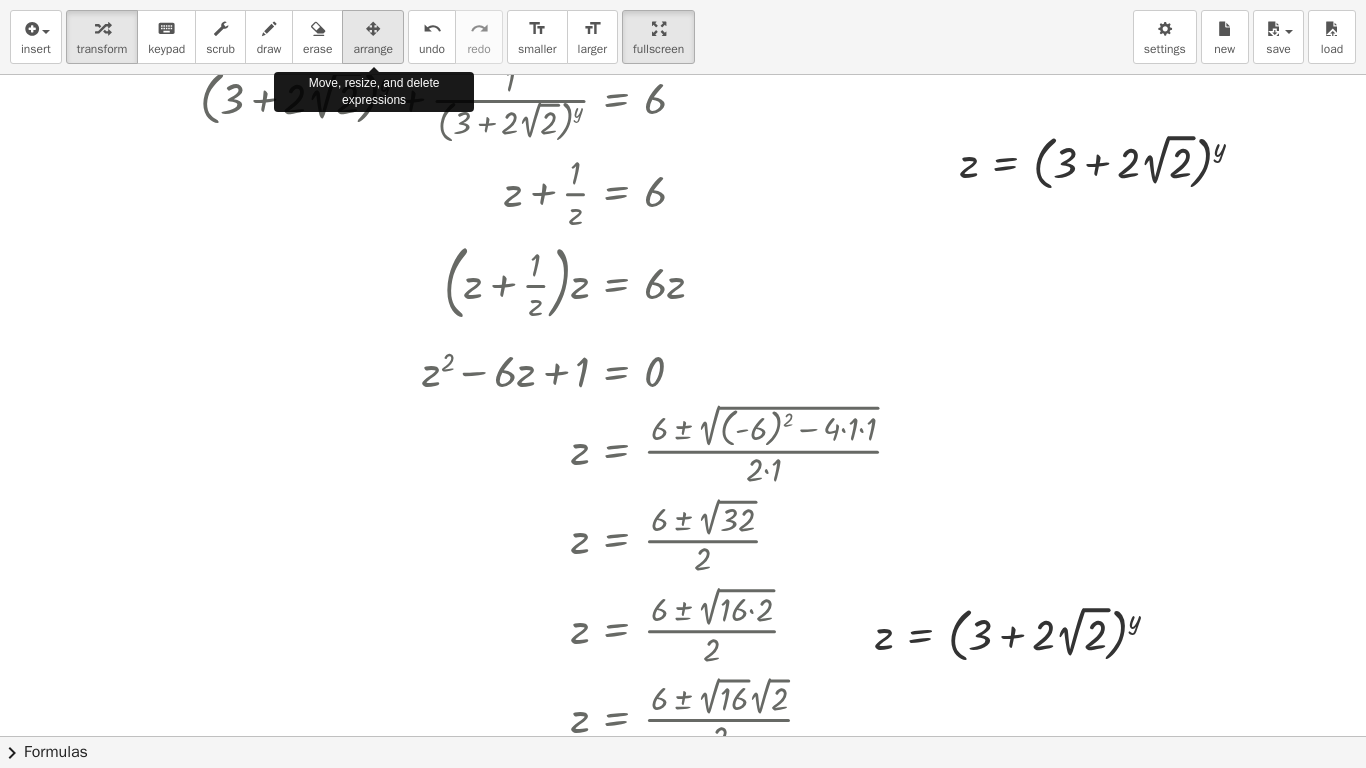 click on "arrange" at bounding box center [373, 49] 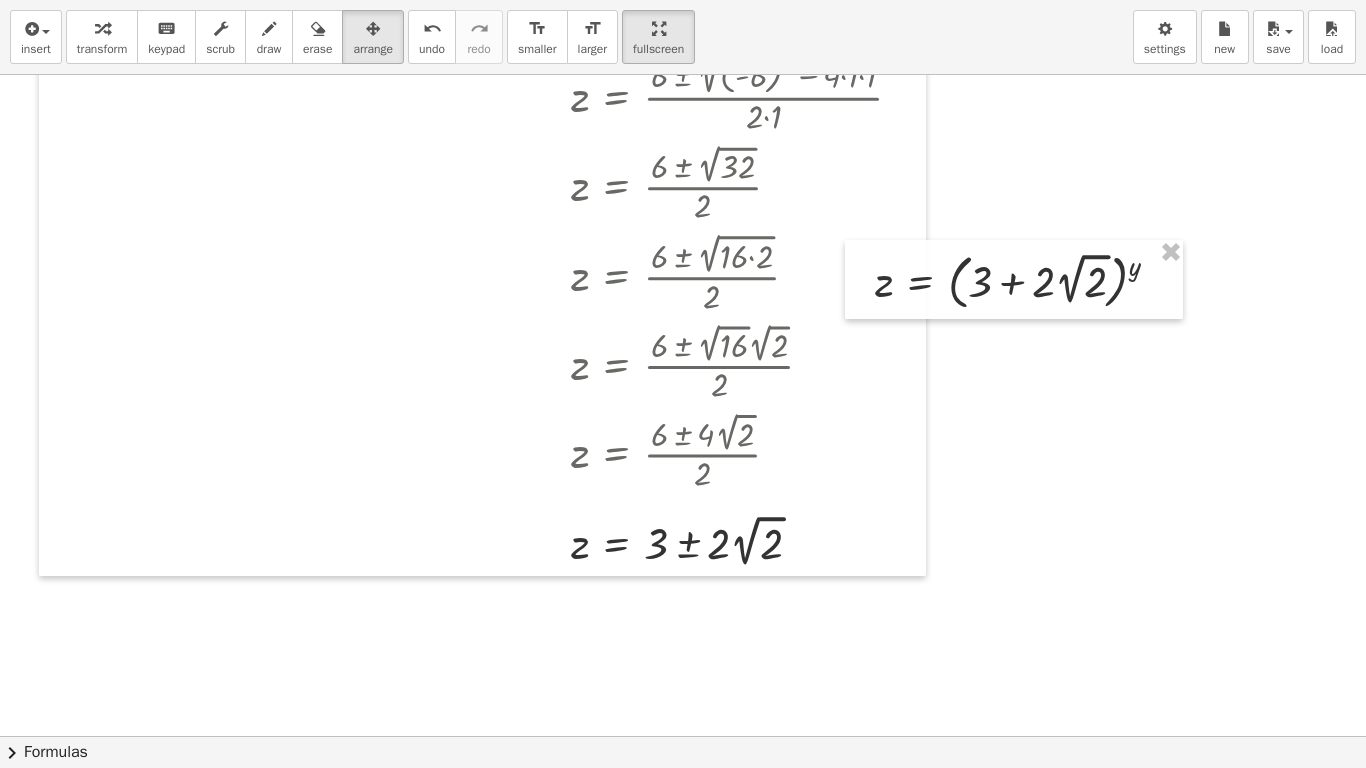 scroll, scrollTop: 4627, scrollLeft: 0, axis: vertical 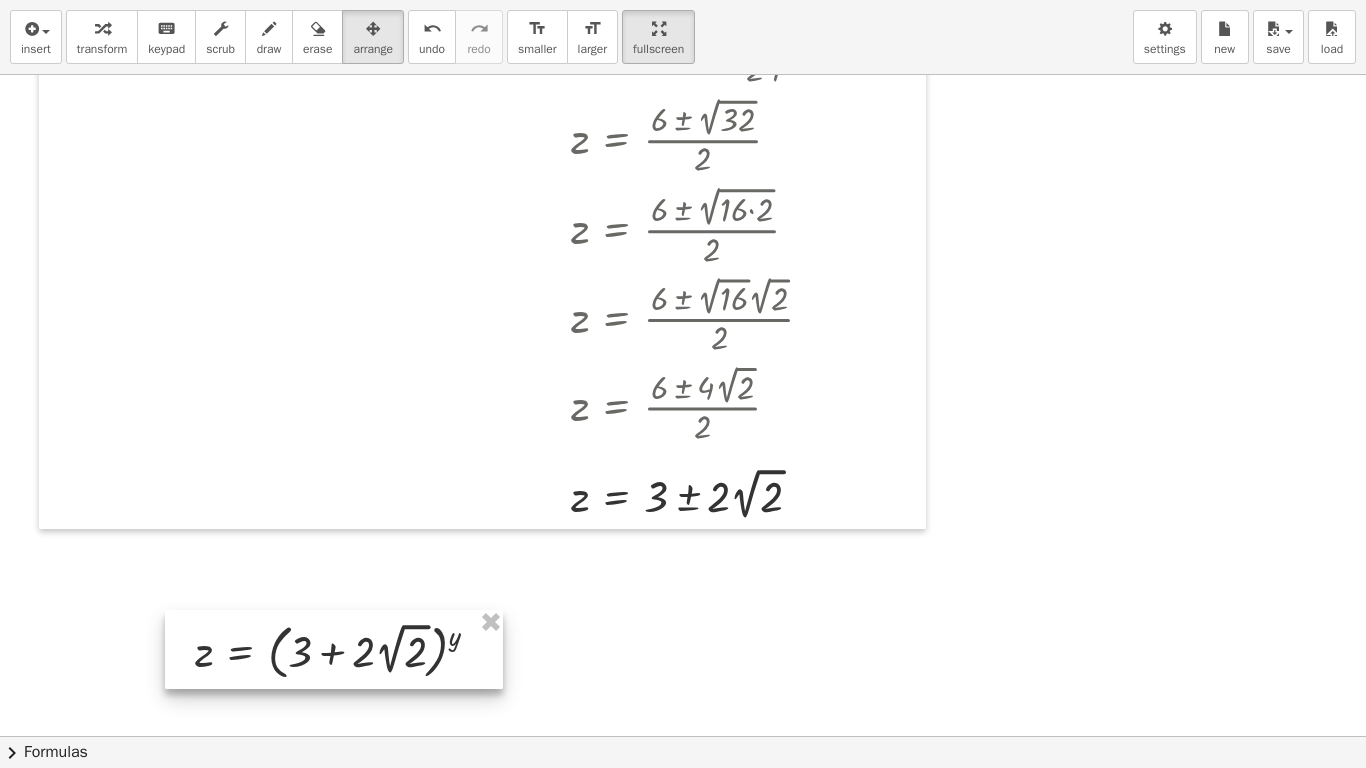 drag, startPoint x: 1021, startPoint y: 239, endPoint x: 341, endPoint y: 656, distance: 797.67725 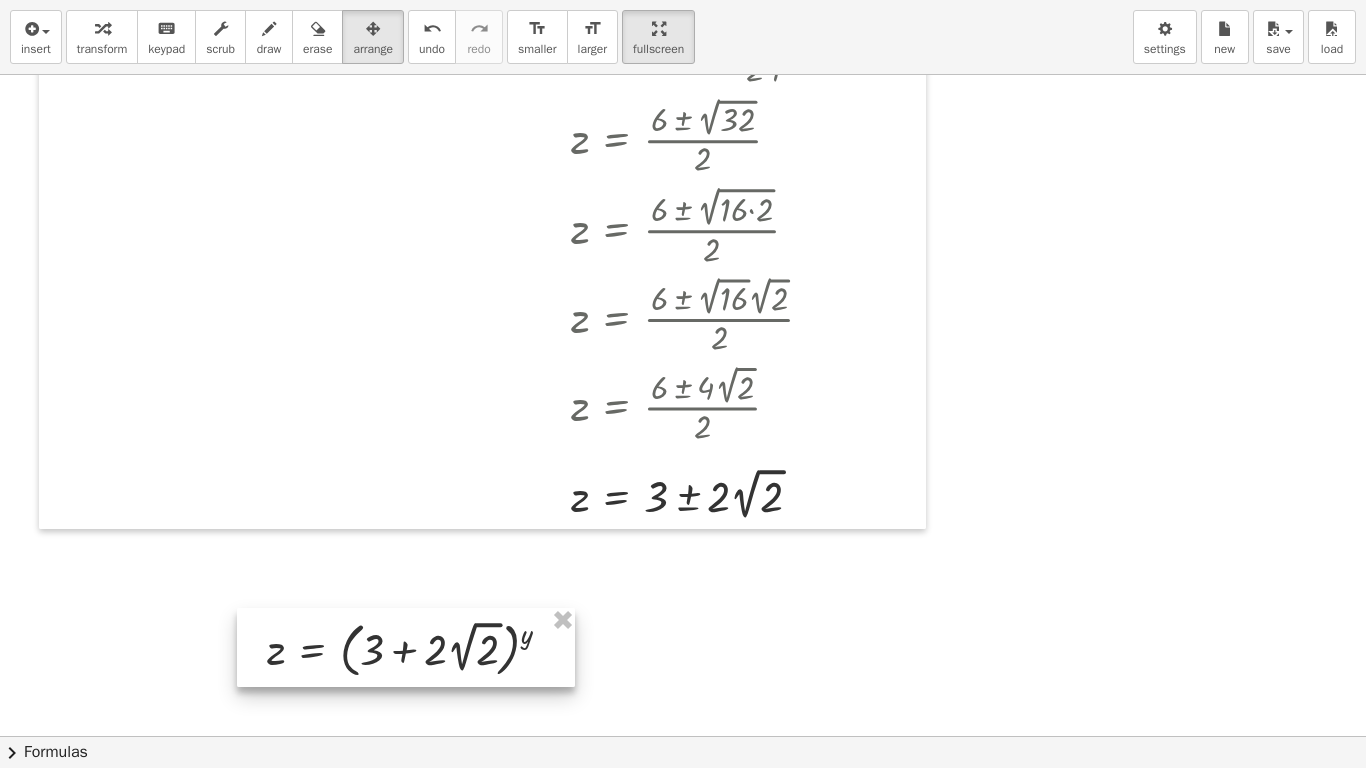 drag, startPoint x: 389, startPoint y: 650, endPoint x: 461, endPoint y: 648, distance: 72.02777 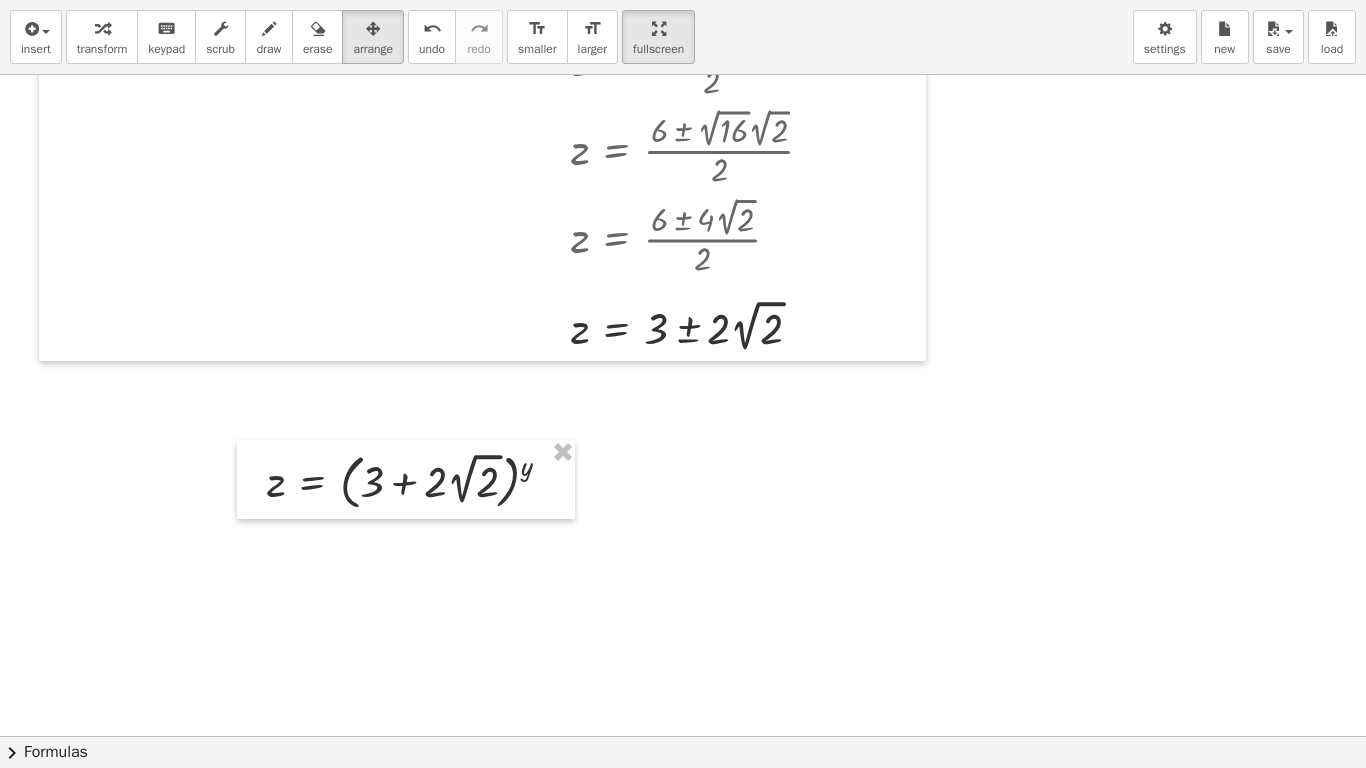 scroll, scrollTop: 4827, scrollLeft: 0, axis: vertical 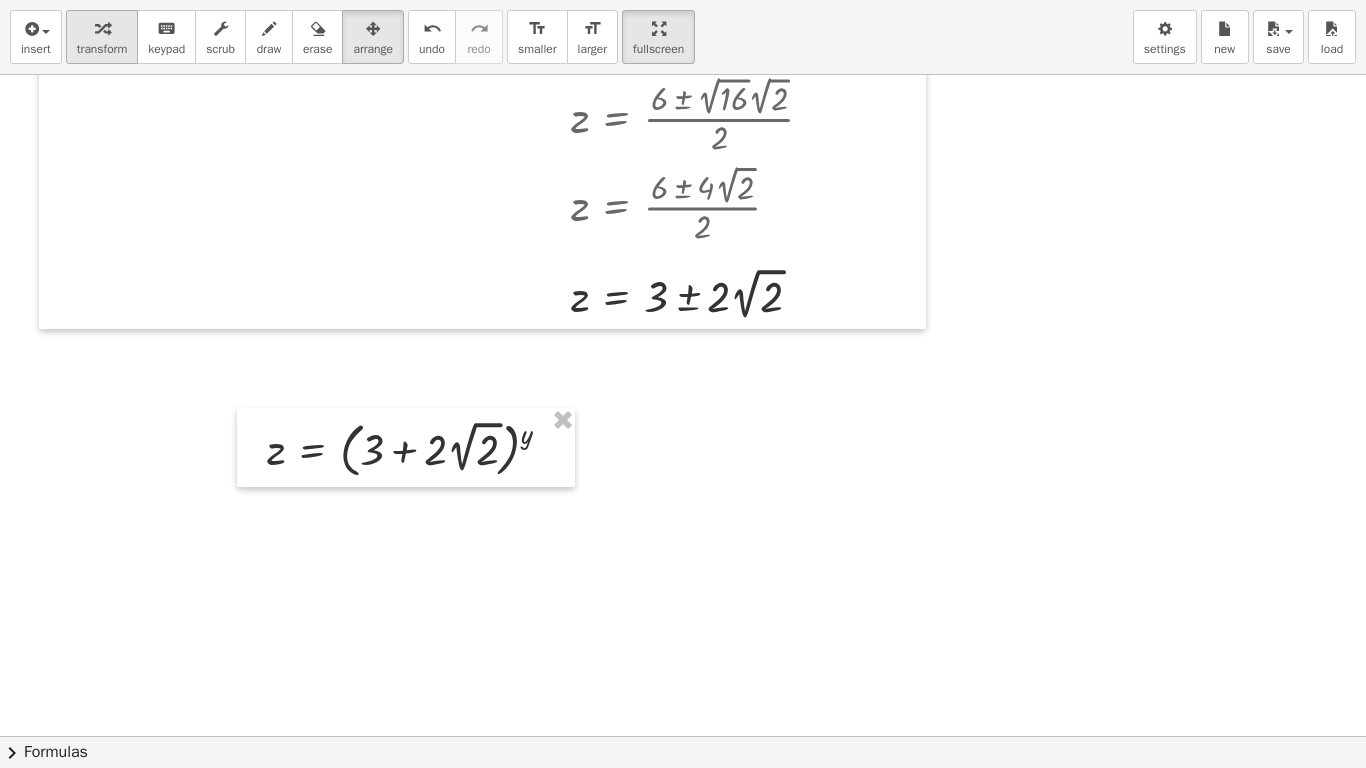 click at bounding box center [102, 28] 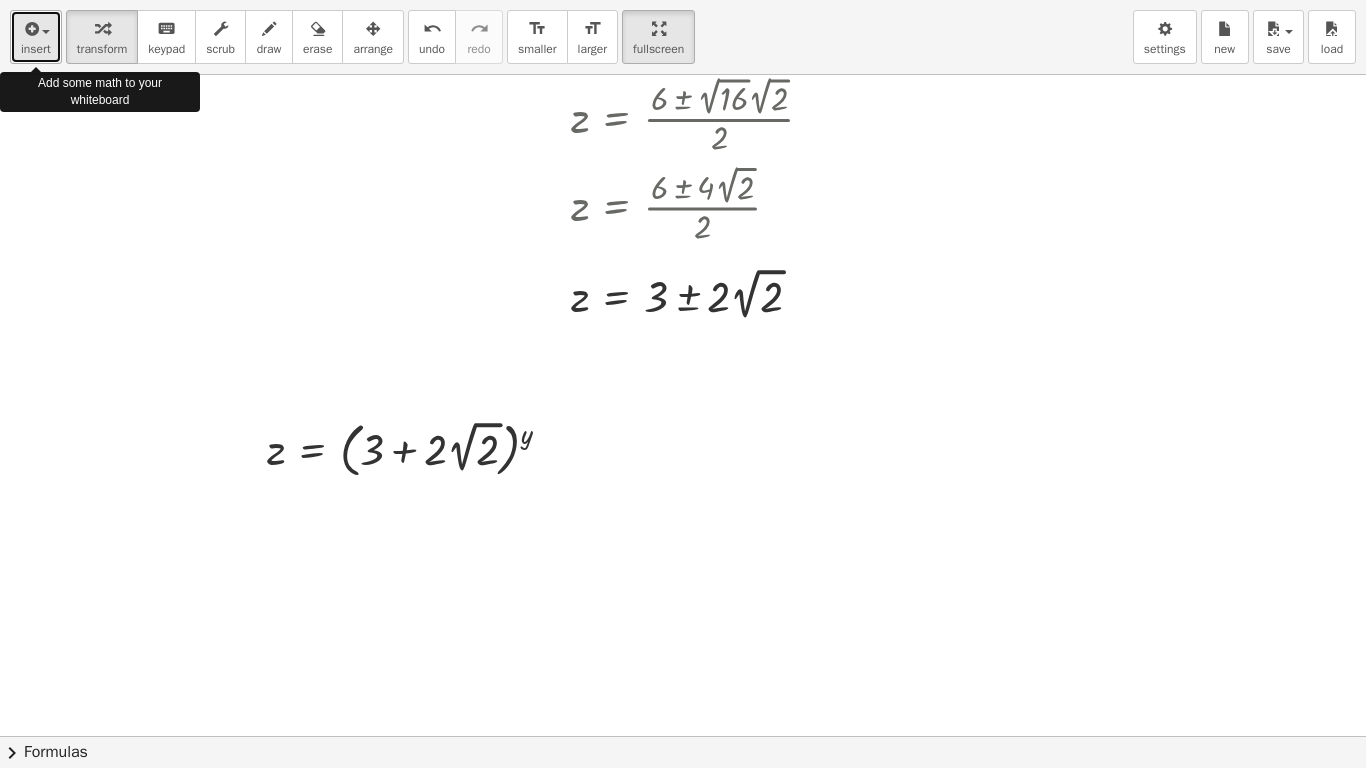 click at bounding box center [36, 28] 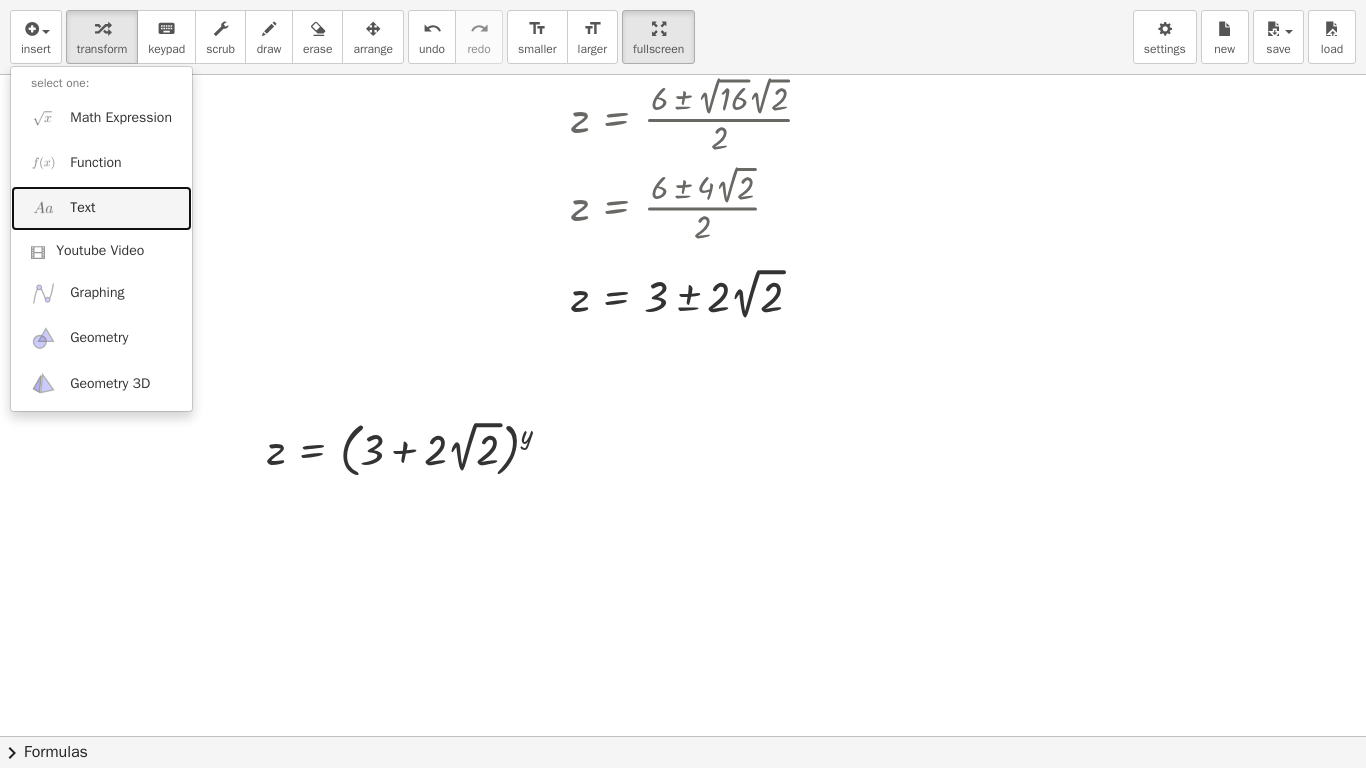 click on "Text" at bounding box center [82, 208] 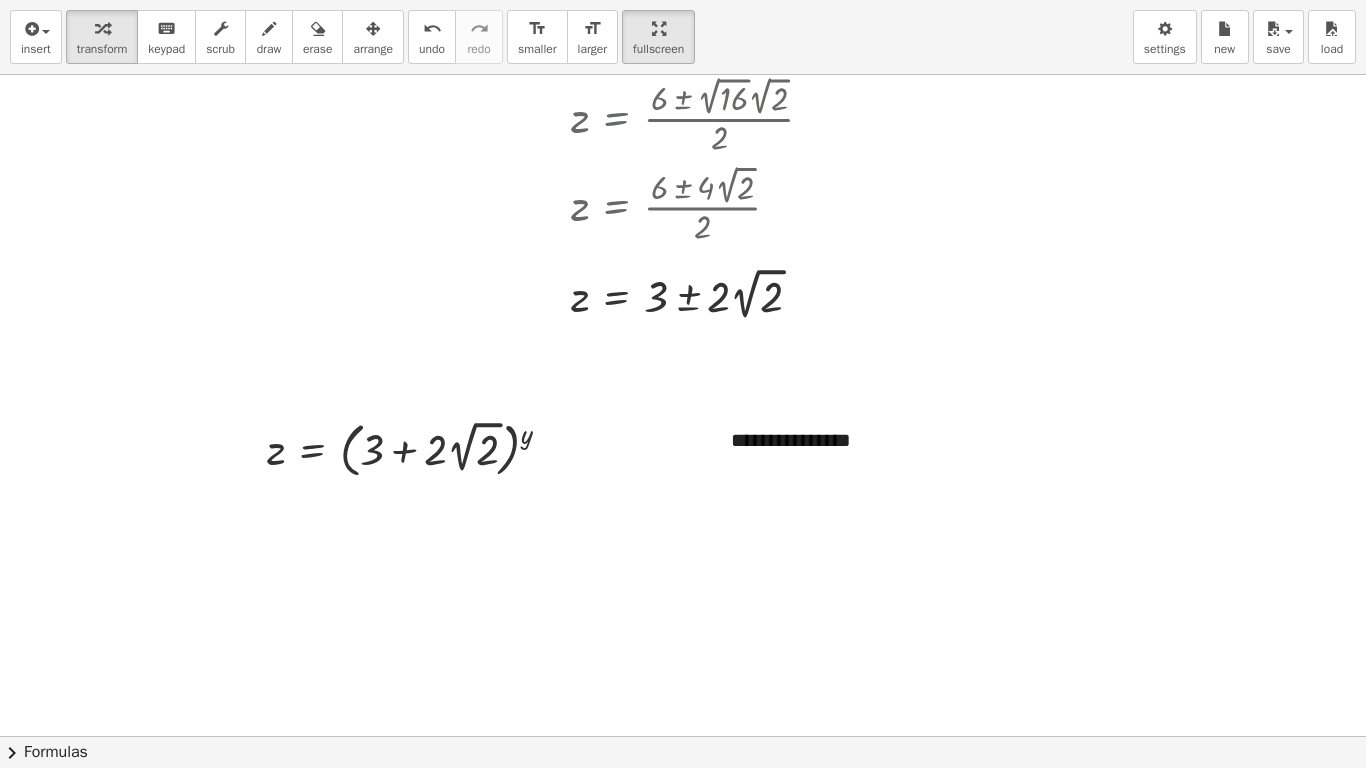 type 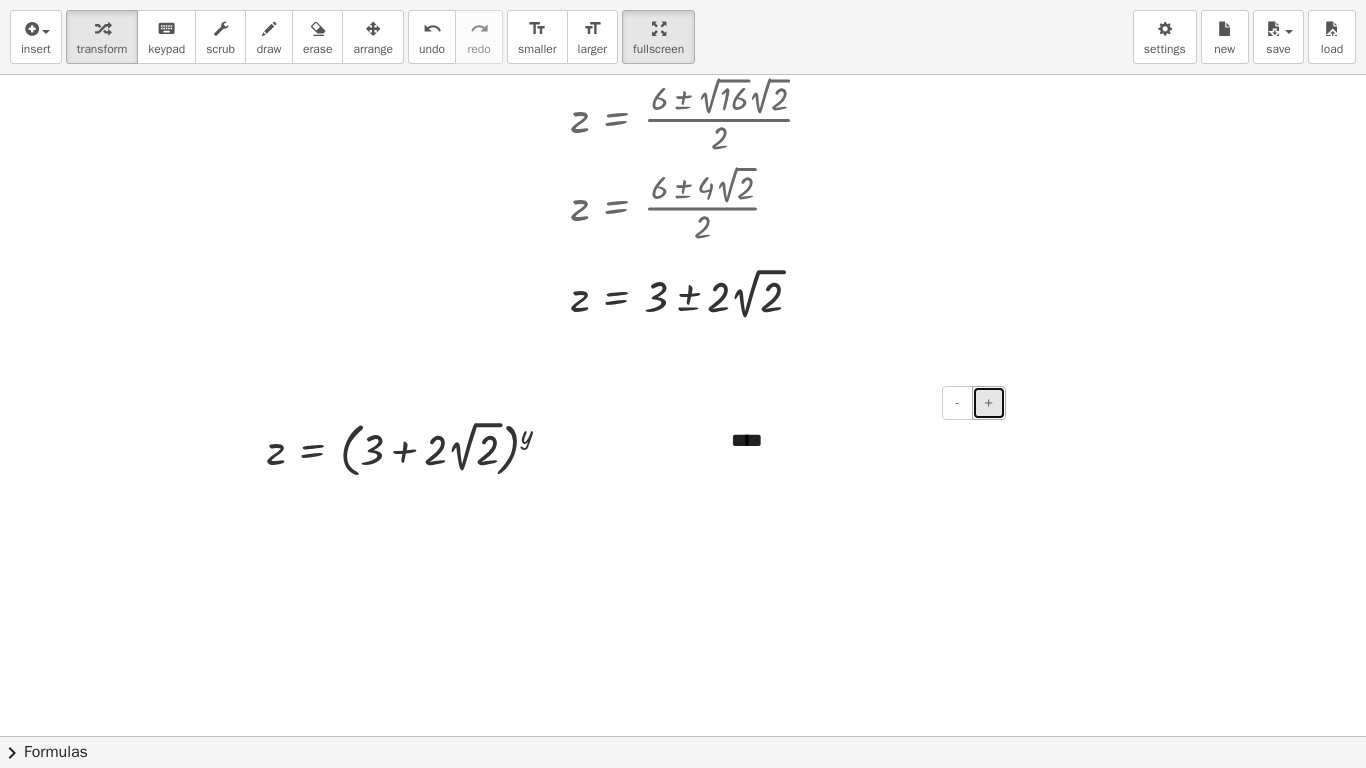 click on "+" at bounding box center (989, 402) 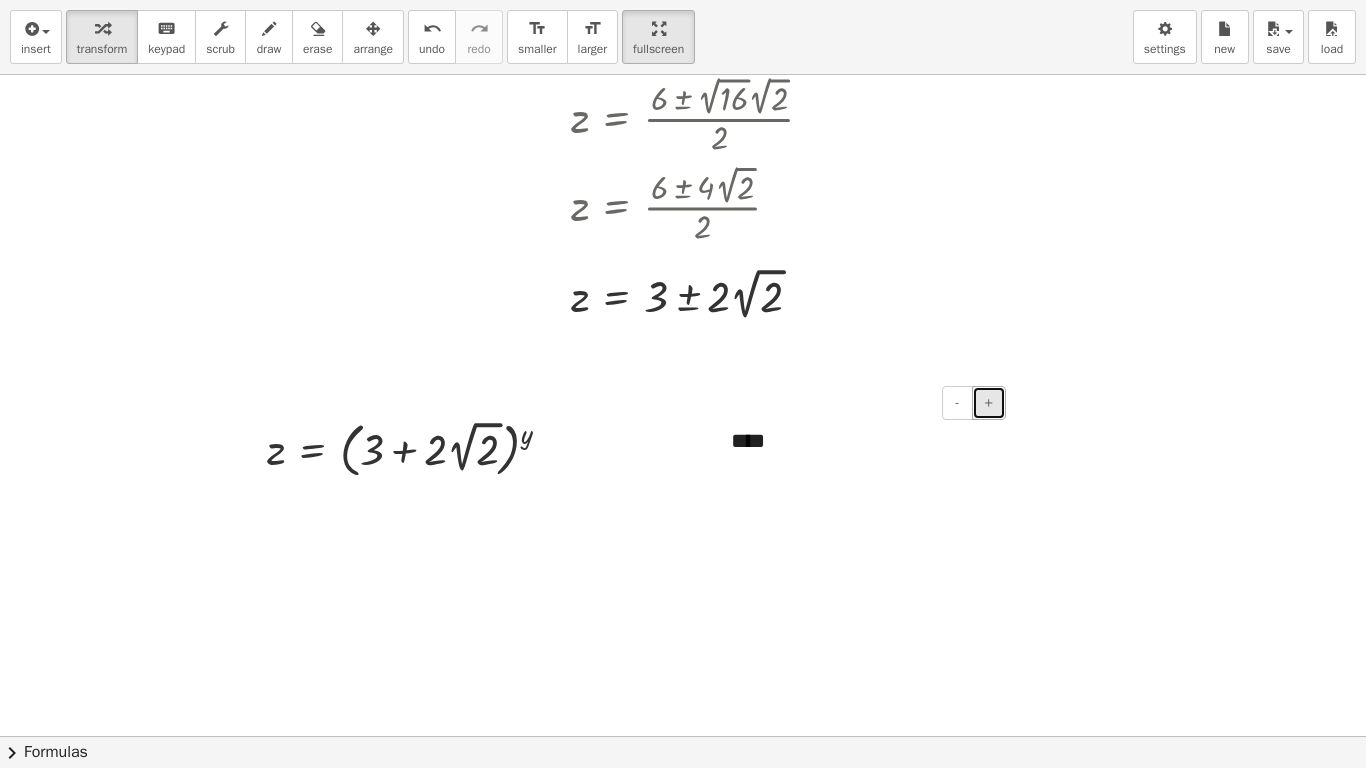 click on "+" at bounding box center [989, 402] 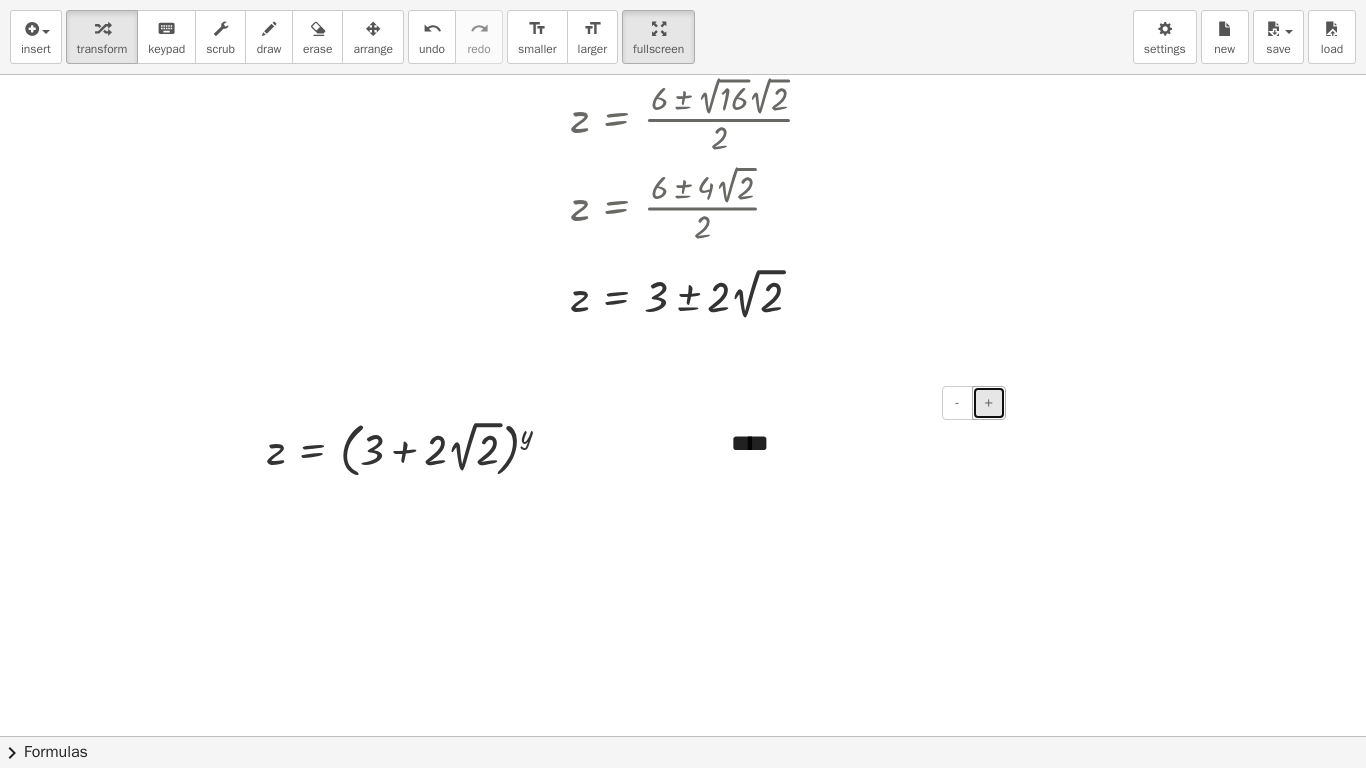 click on "+" at bounding box center (989, 402) 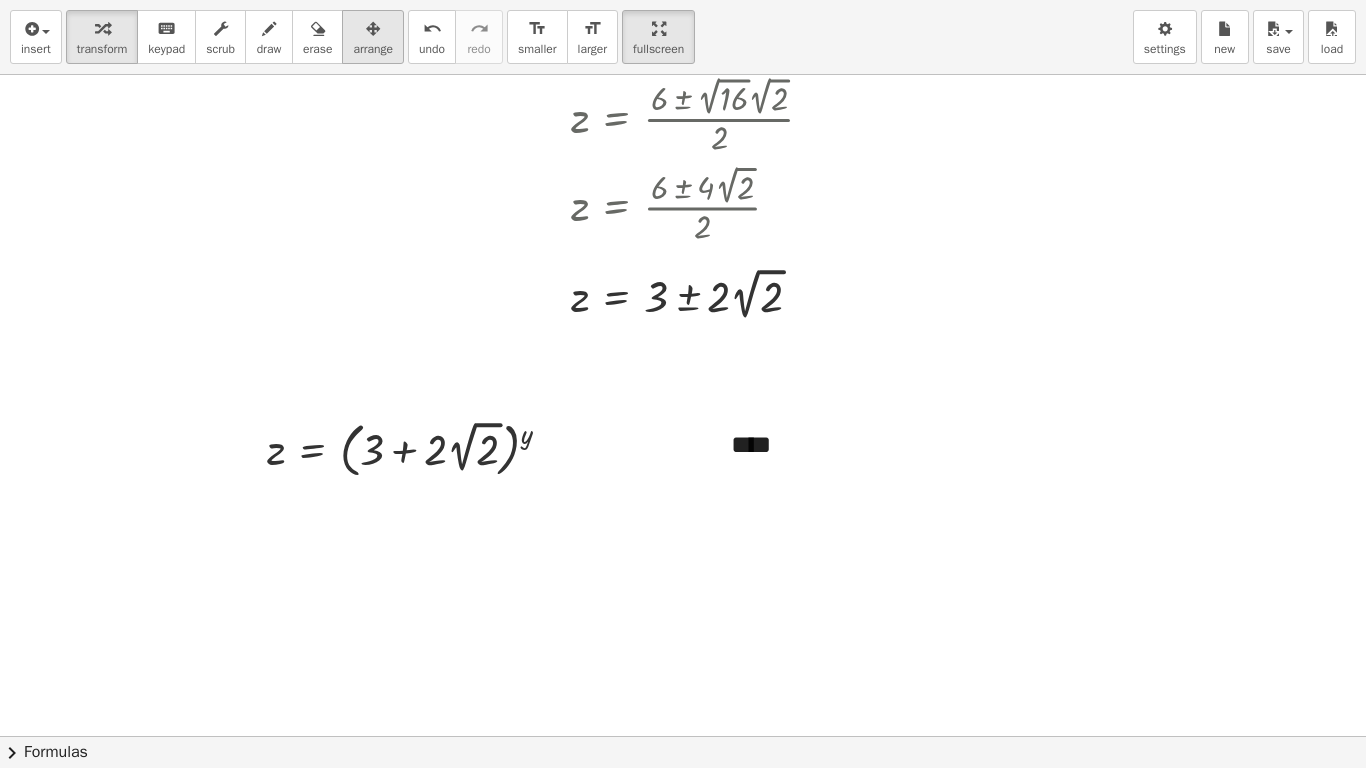 click on "arrange" at bounding box center [373, 49] 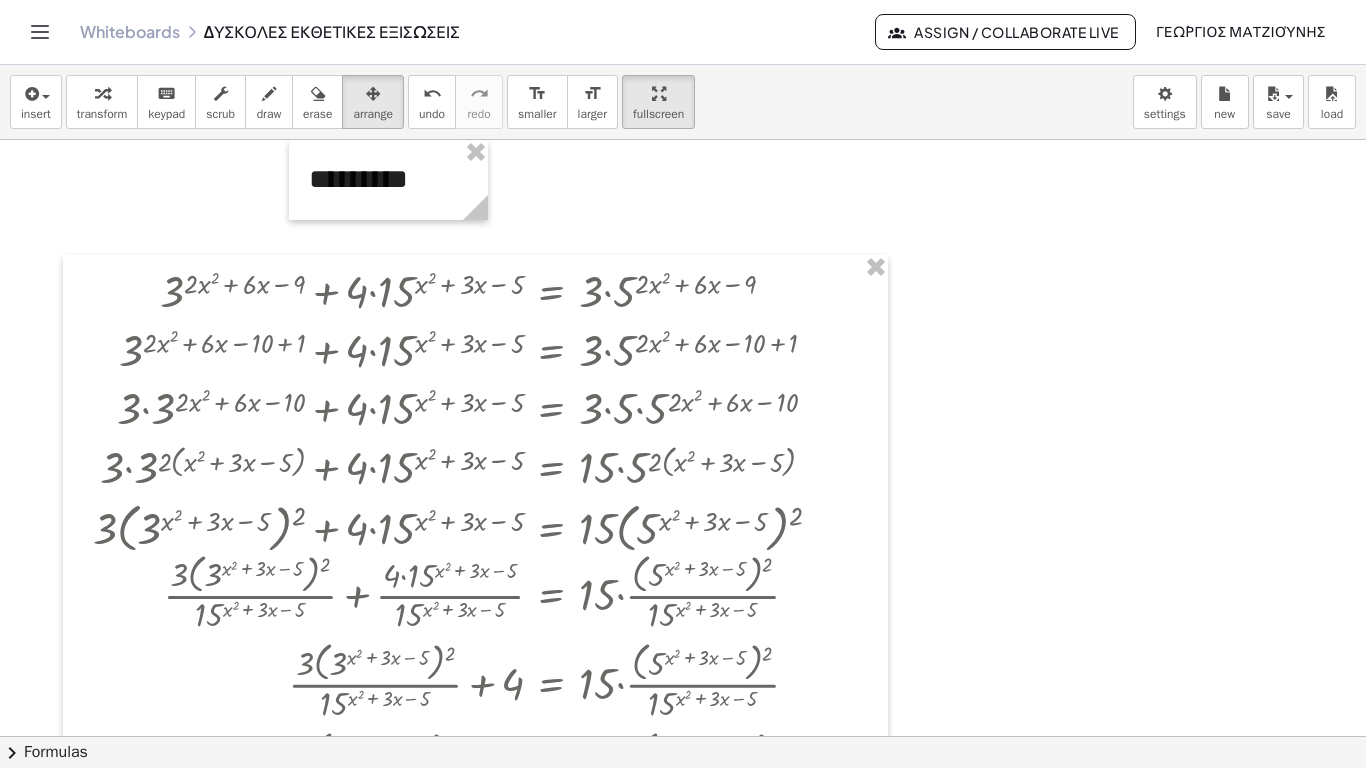scroll, scrollTop: 0, scrollLeft: 0, axis: both 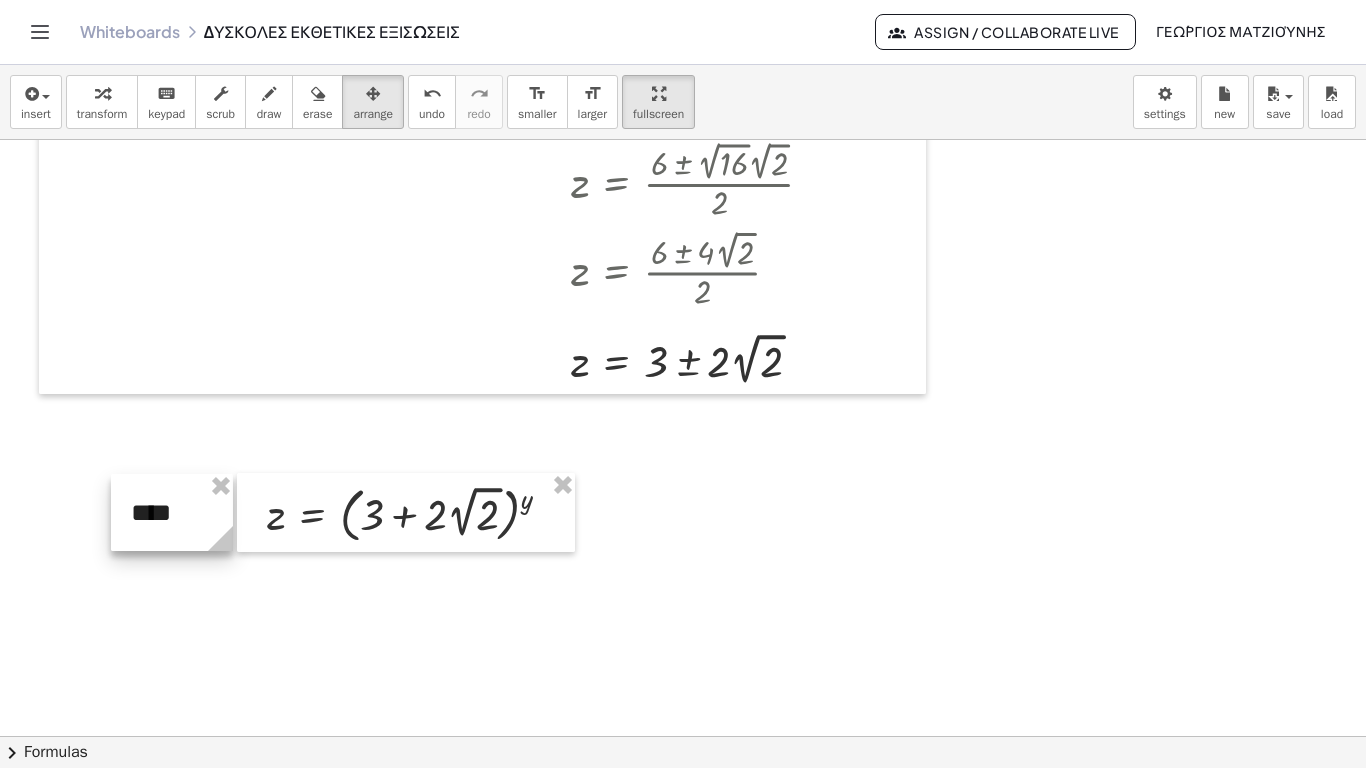 drag, startPoint x: 0, startPoint y: 0, endPoint x: 170, endPoint y: 457, distance: 487.59512 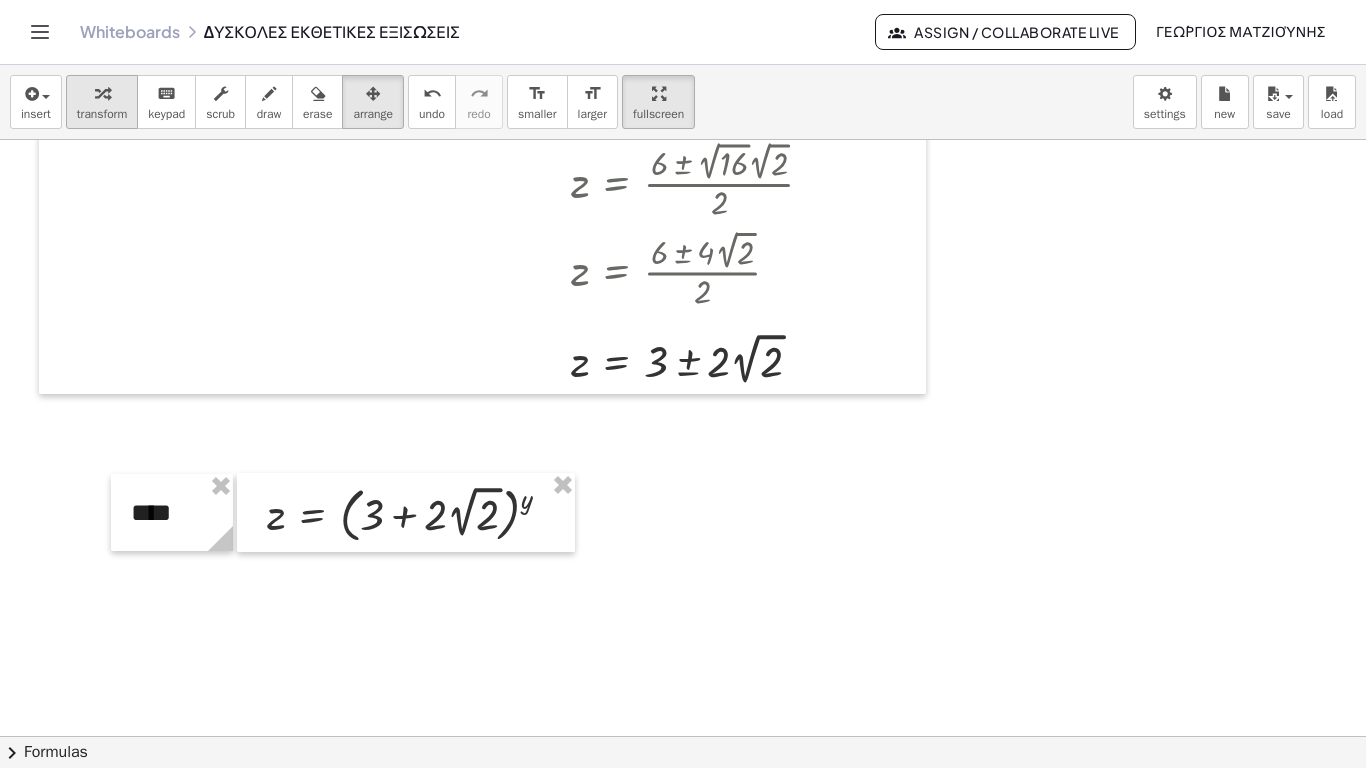 click at bounding box center (102, 94) 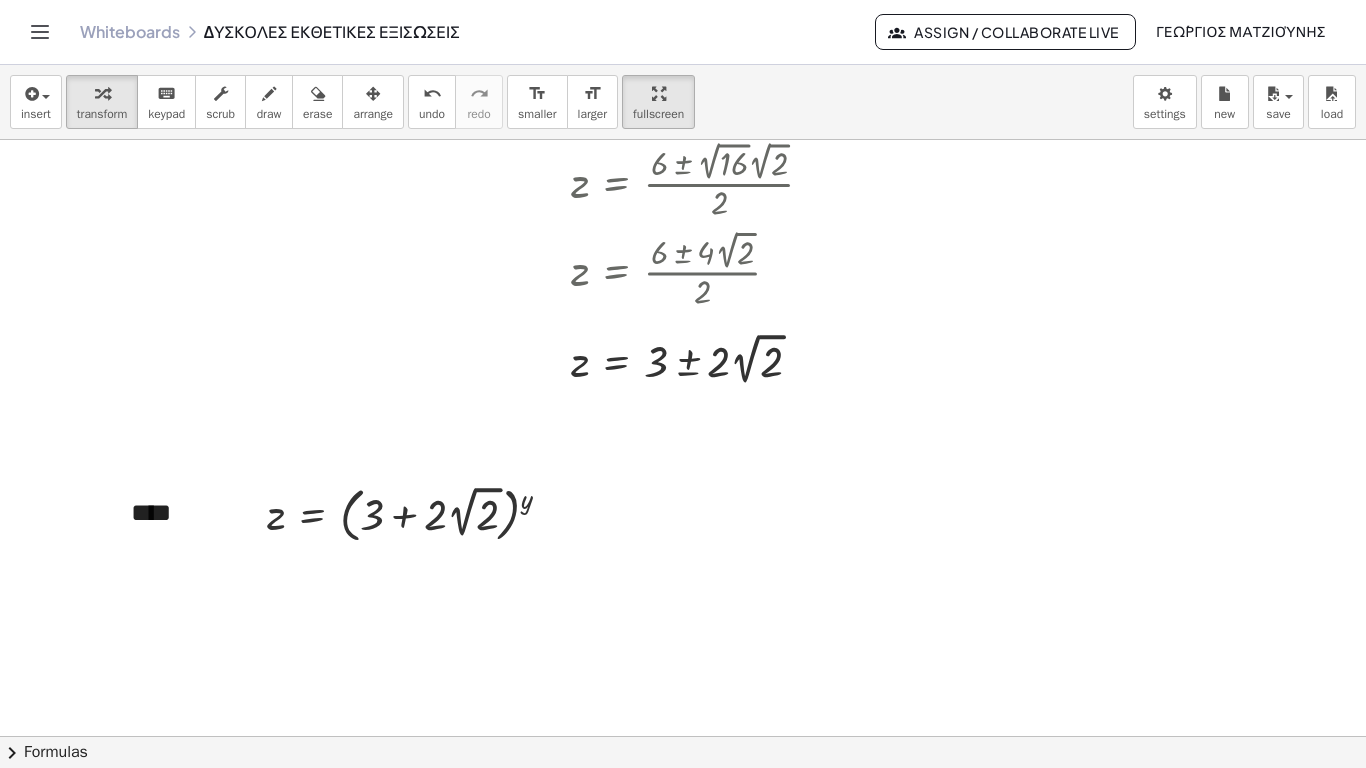 click at bounding box center (683, -1713) 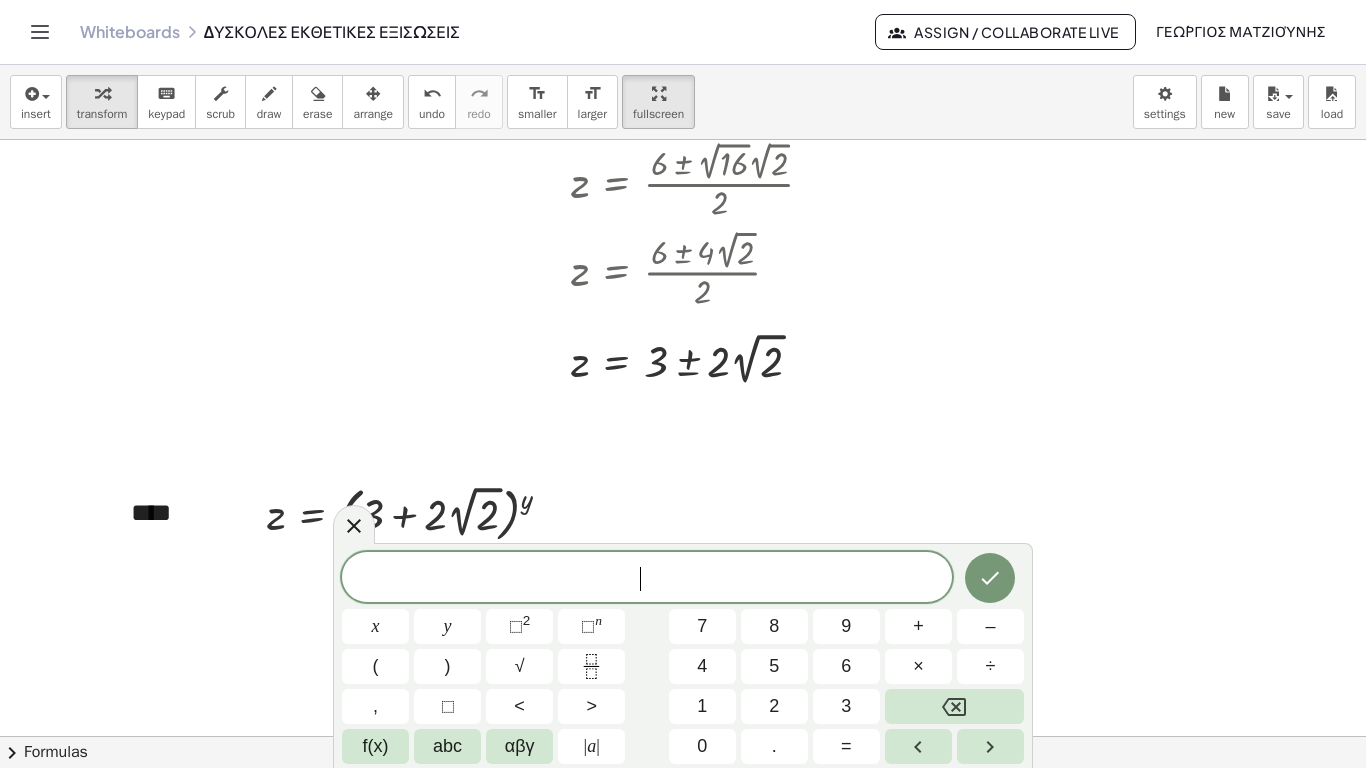 click at bounding box center (683, -1713) 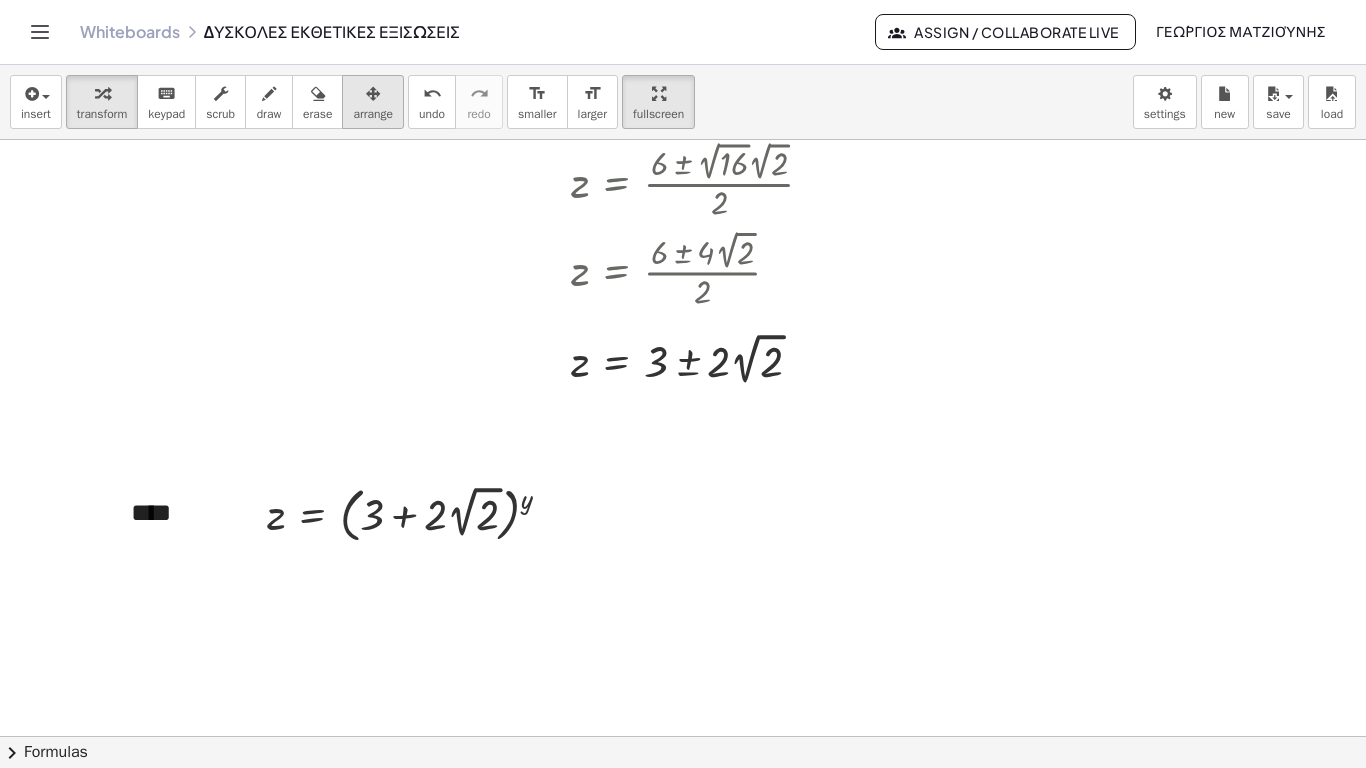 click on "arrange" at bounding box center [373, 114] 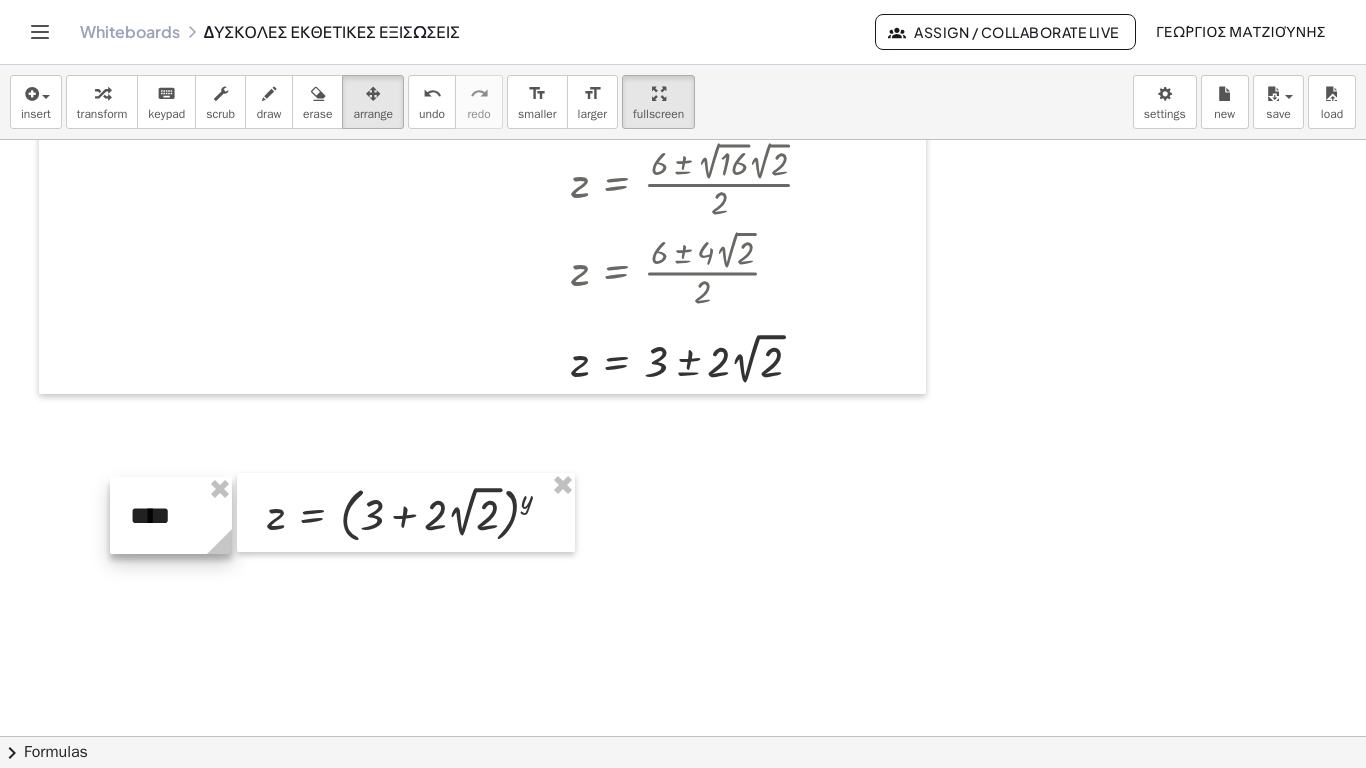 click at bounding box center (171, 515) 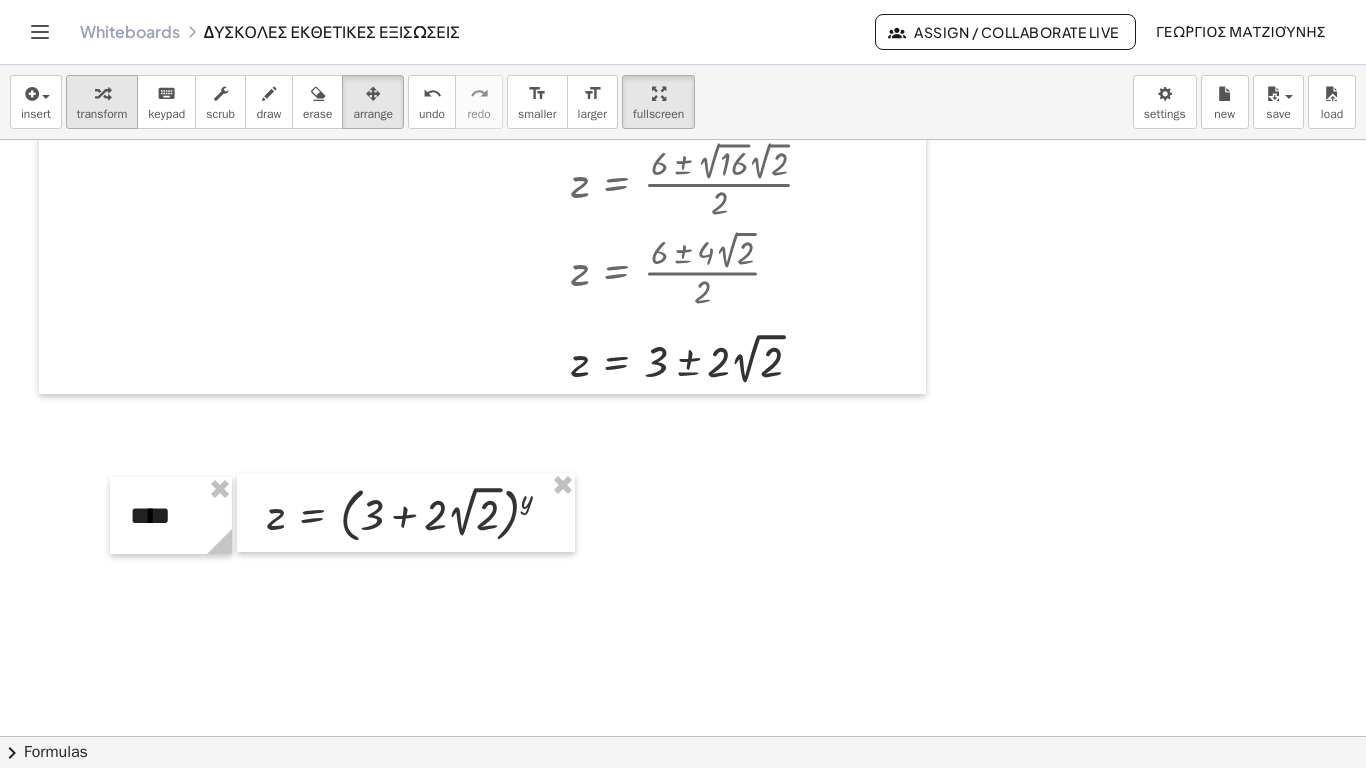 click on "transform" at bounding box center [102, 114] 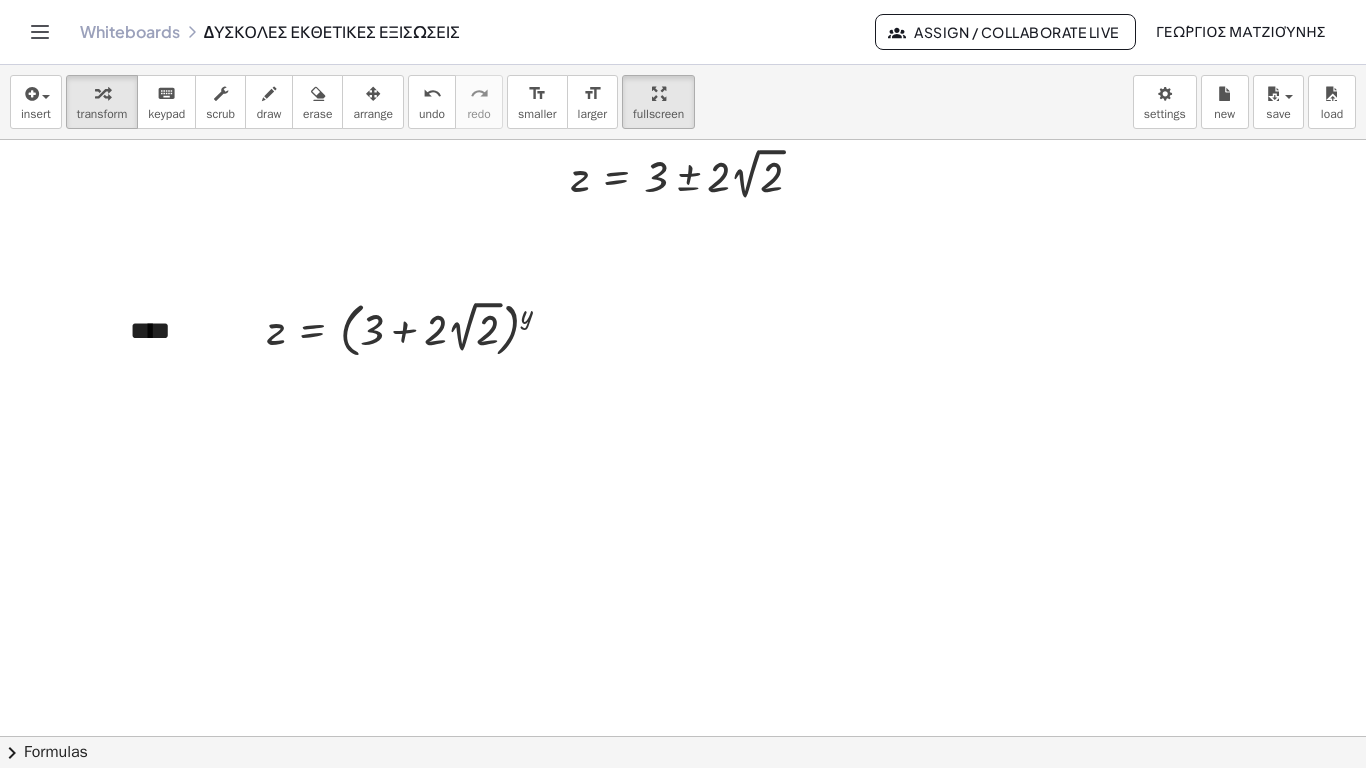 scroll, scrollTop: 5027, scrollLeft: 0, axis: vertical 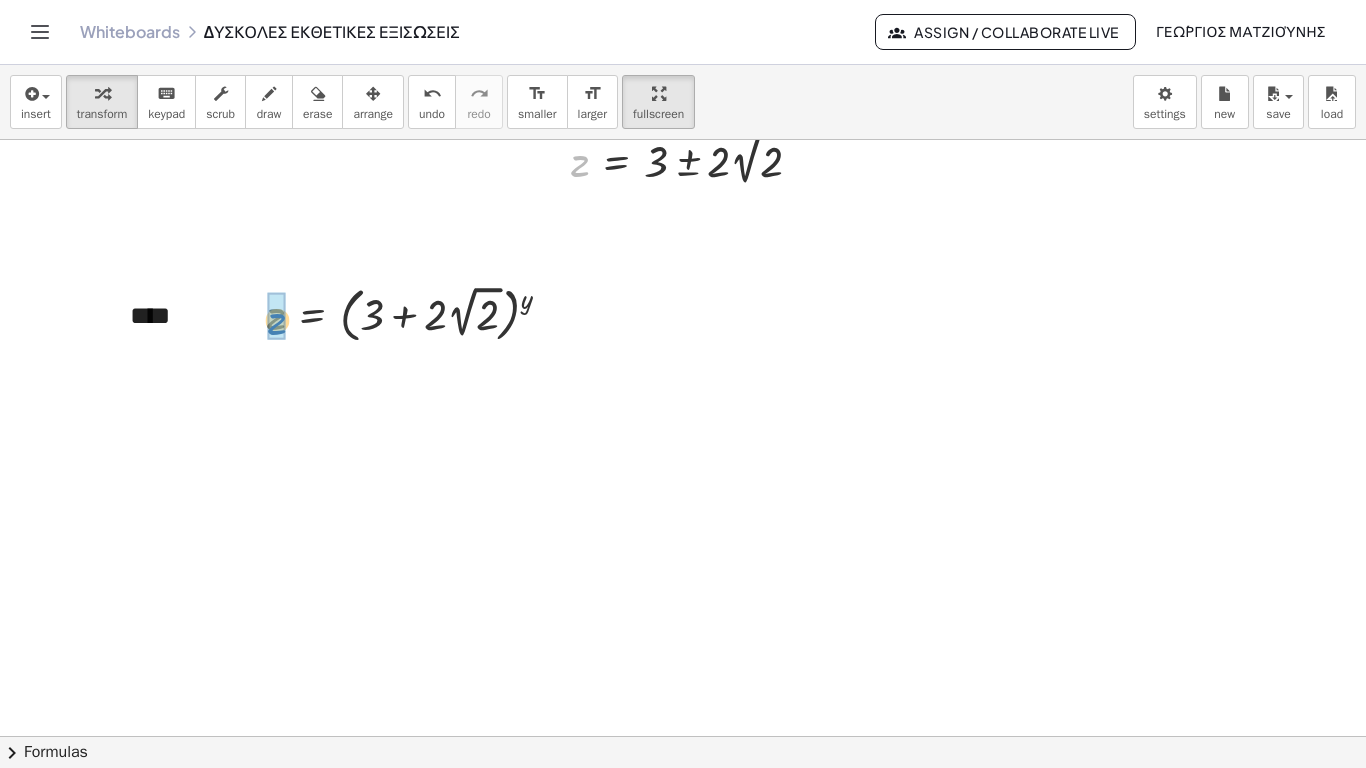 drag, startPoint x: 582, startPoint y: 108, endPoint x: 279, endPoint y: 266, distance: 341.72064 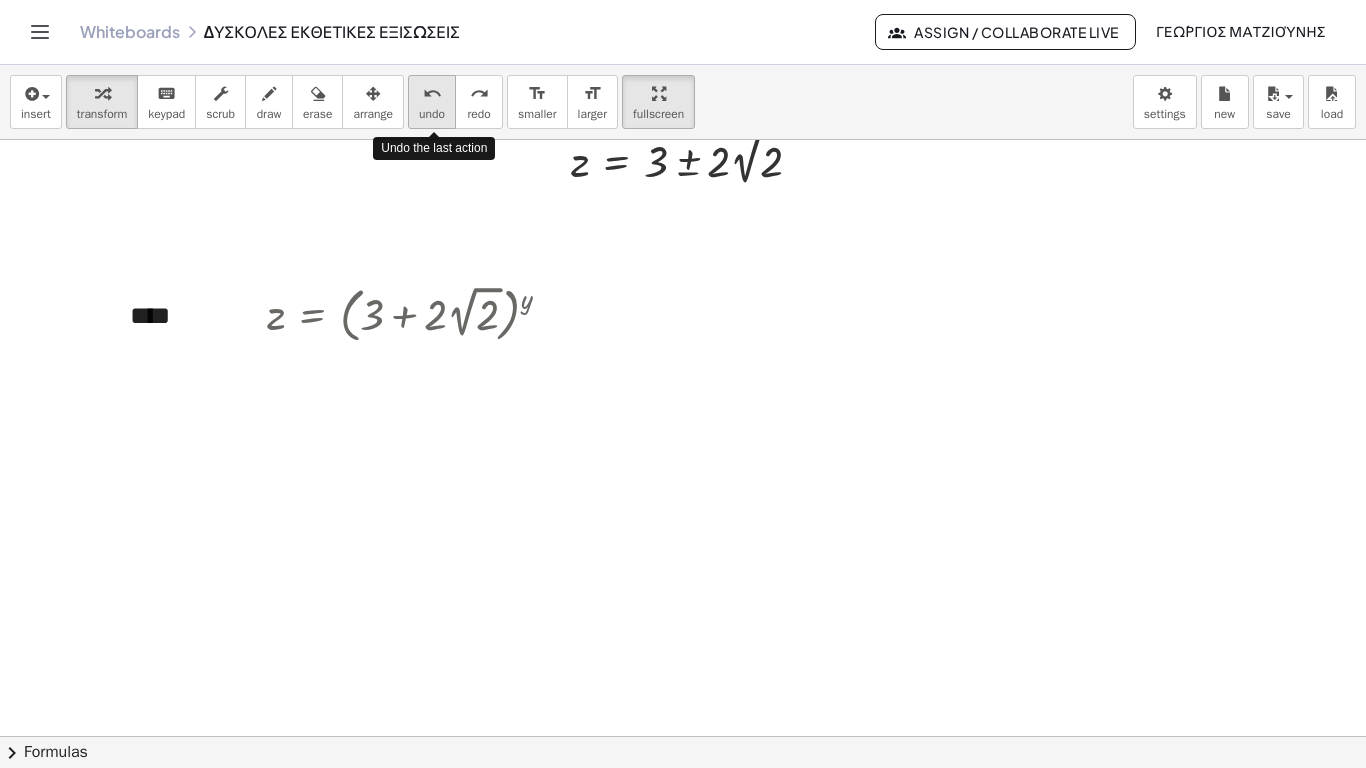 click on "undo" at bounding box center [432, 94] 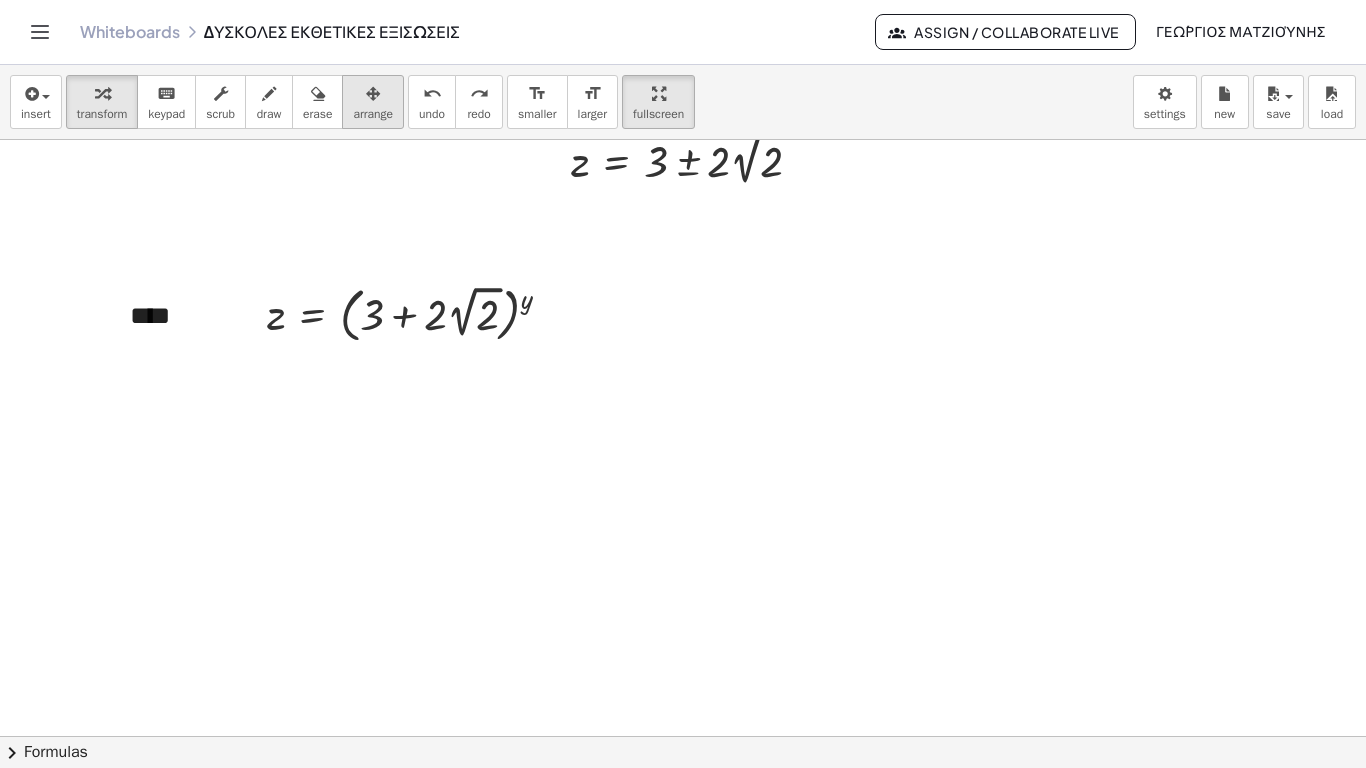 click at bounding box center [373, 94] 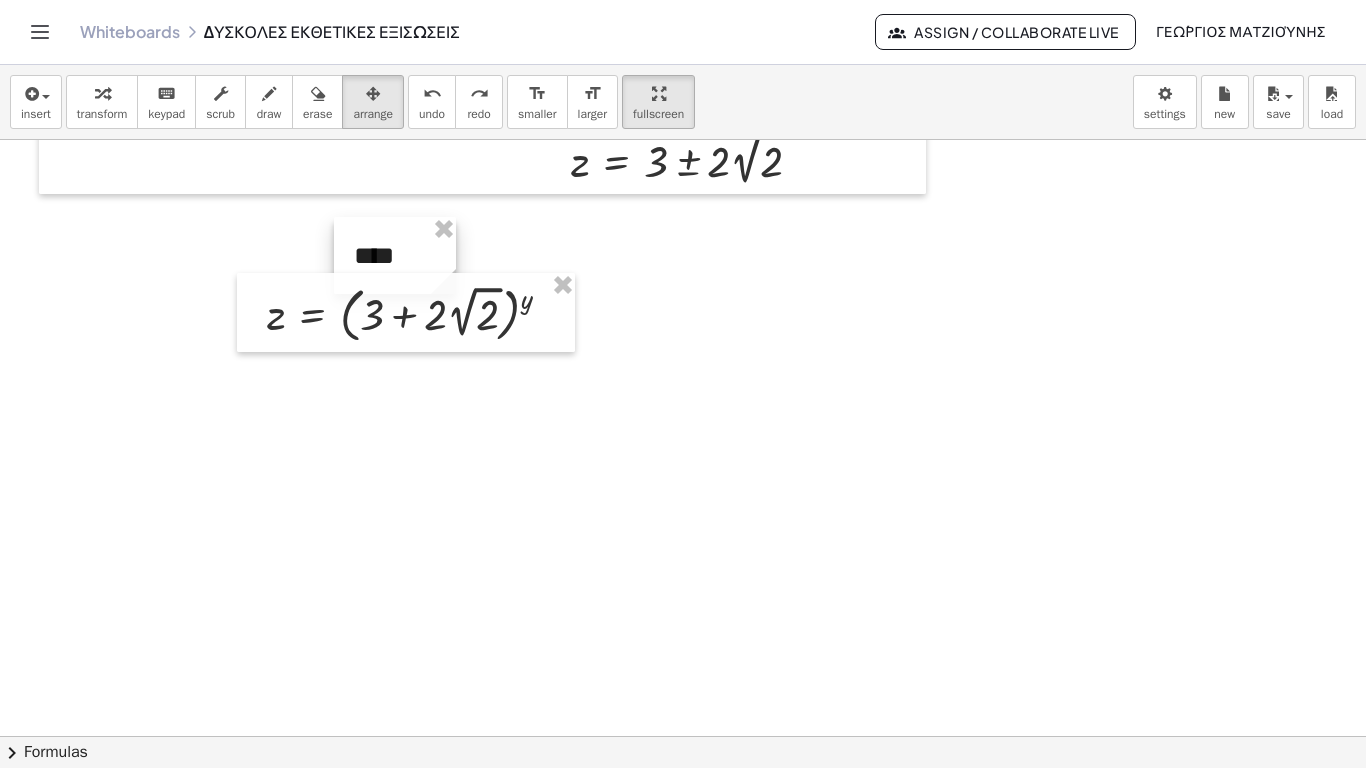 drag, startPoint x: 369, startPoint y: 35, endPoint x: 396, endPoint y: 198, distance: 165.22107 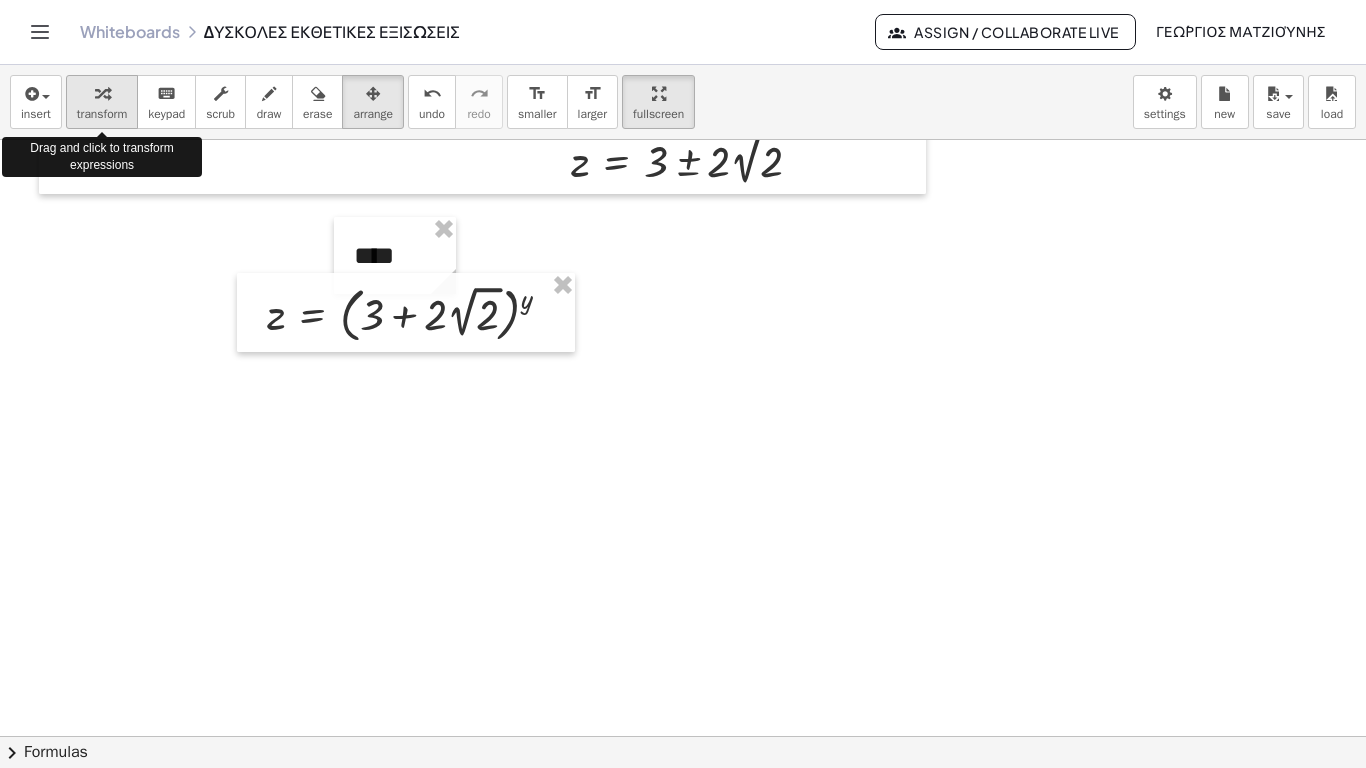 click on "transform" at bounding box center (102, 114) 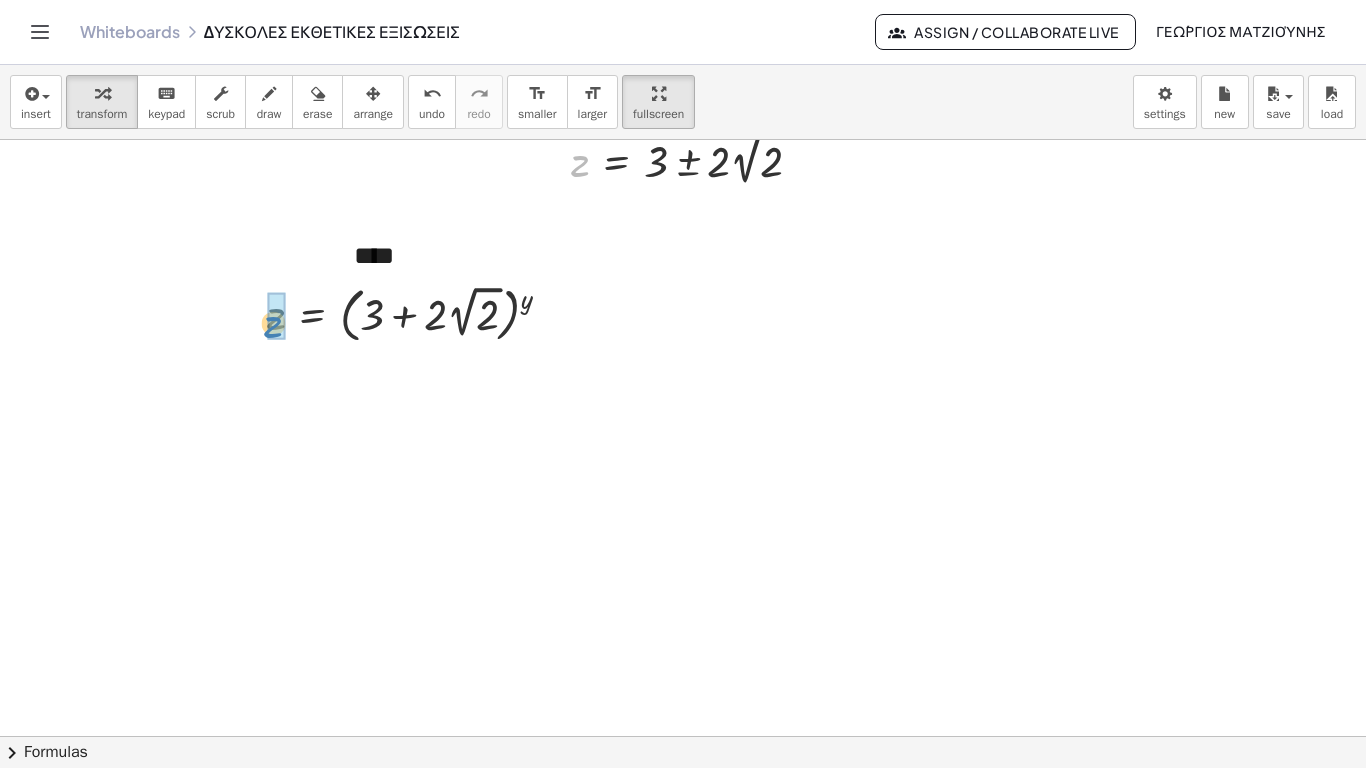 drag, startPoint x: 581, startPoint y: 105, endPoint x: 274, endPoint y: 266, distance: 346.65546 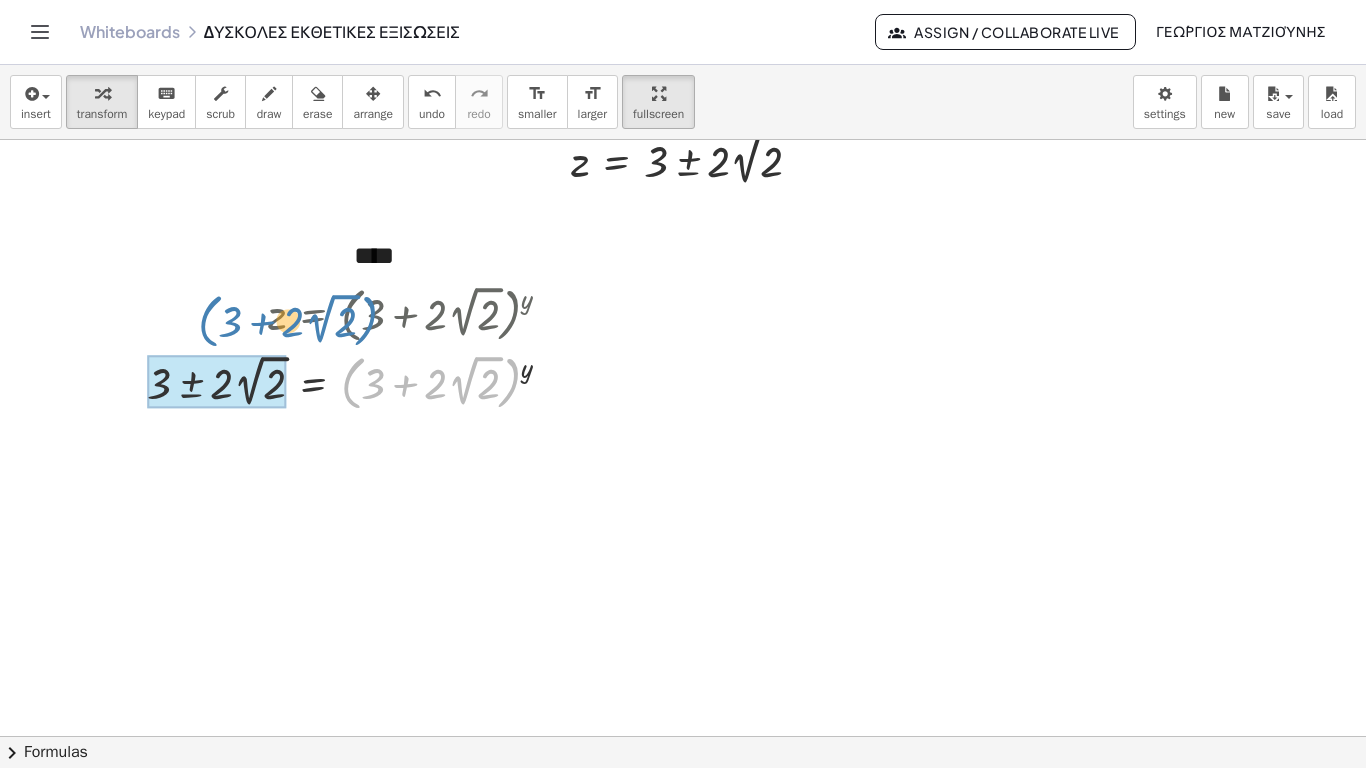 drag, startPoint x: 347, startPoint y: 324, endPoint x: 204, endPoint y: 262, distance: 155.86212 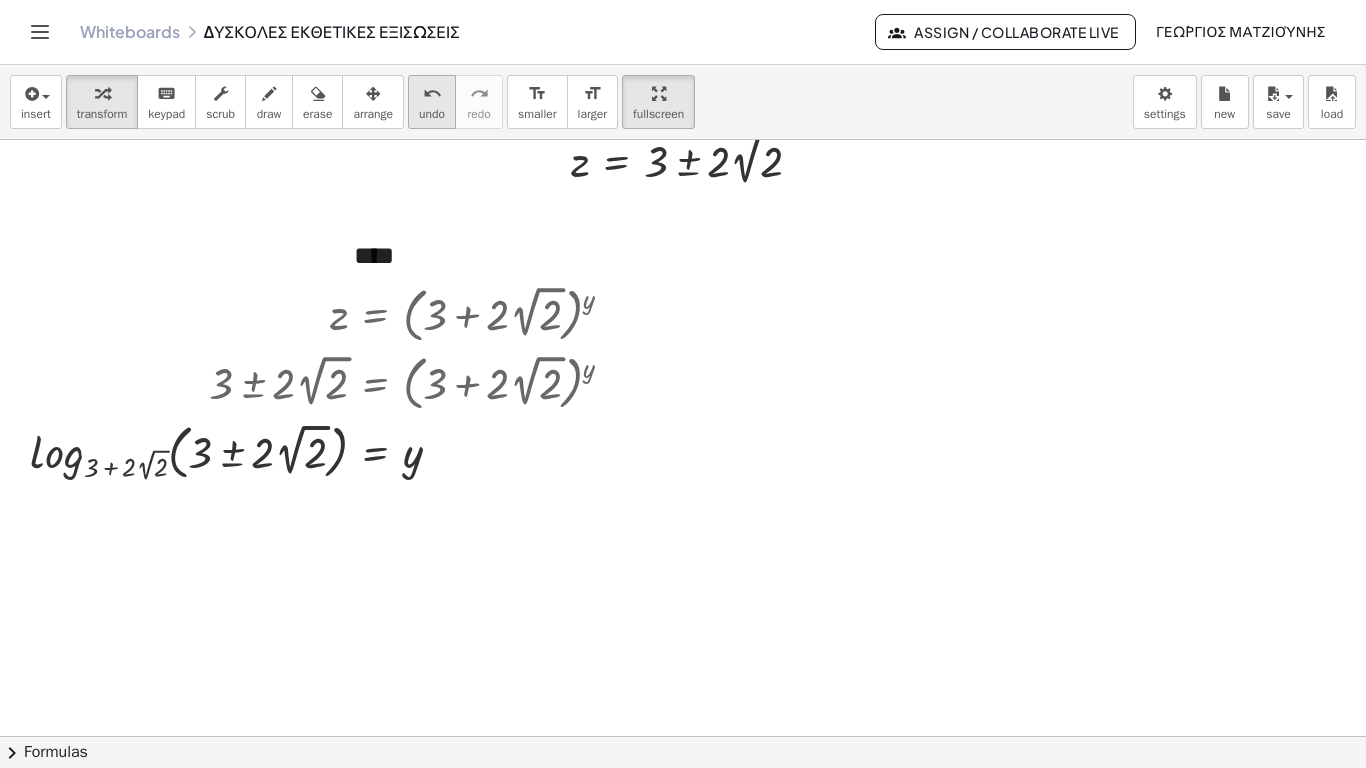 click on "undo" at bounding box center [432, 114] 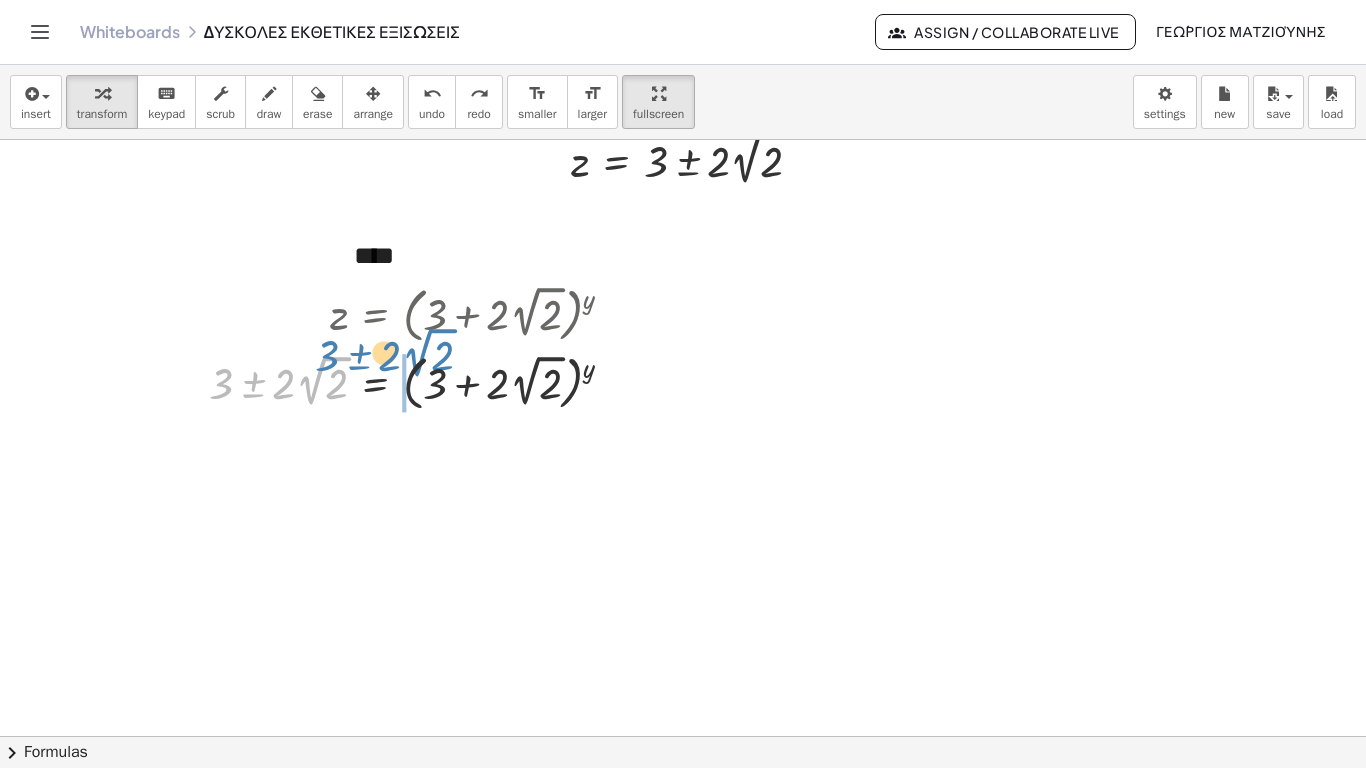 drag, startPoint x: 224, startPoint y: 329, endPoint x: 330, endPoint y: 301, distance: 109.63576 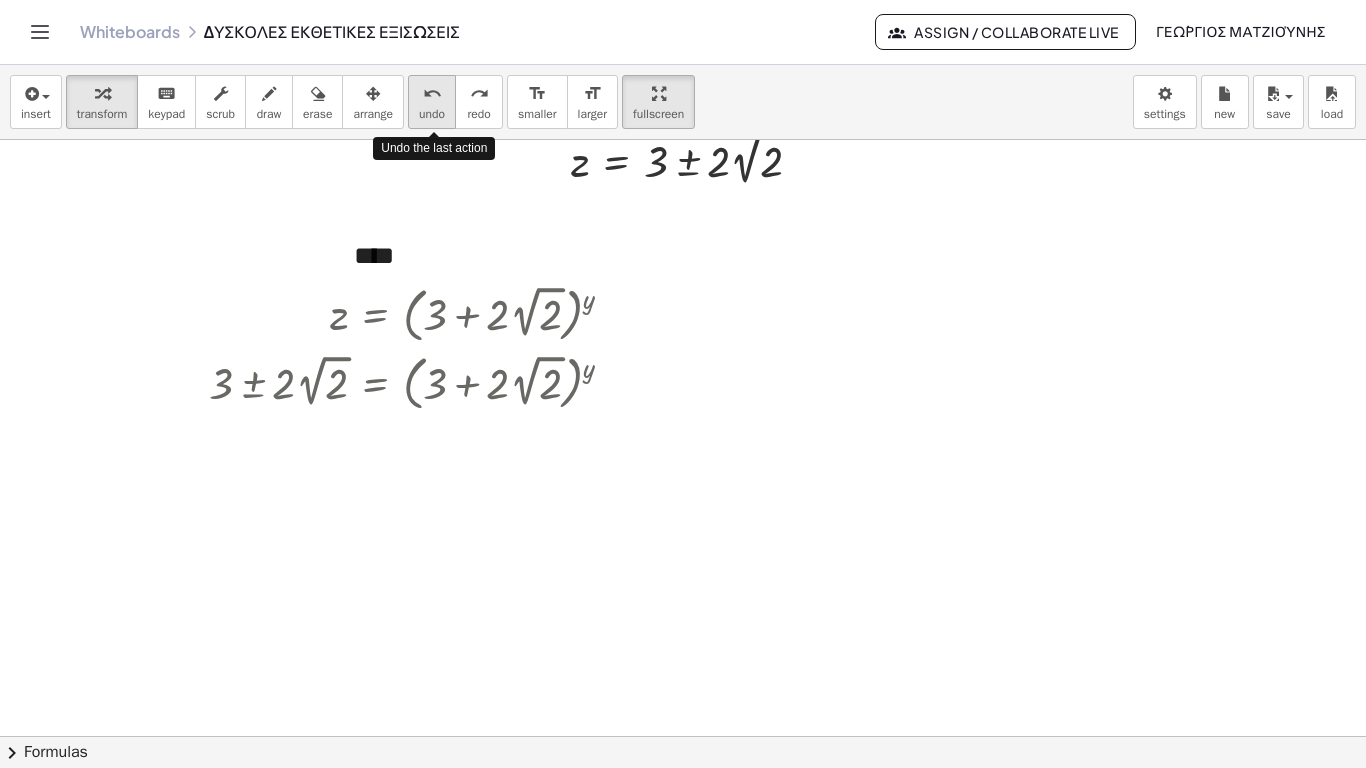 click on "undo" at bounding box center (432, 94) 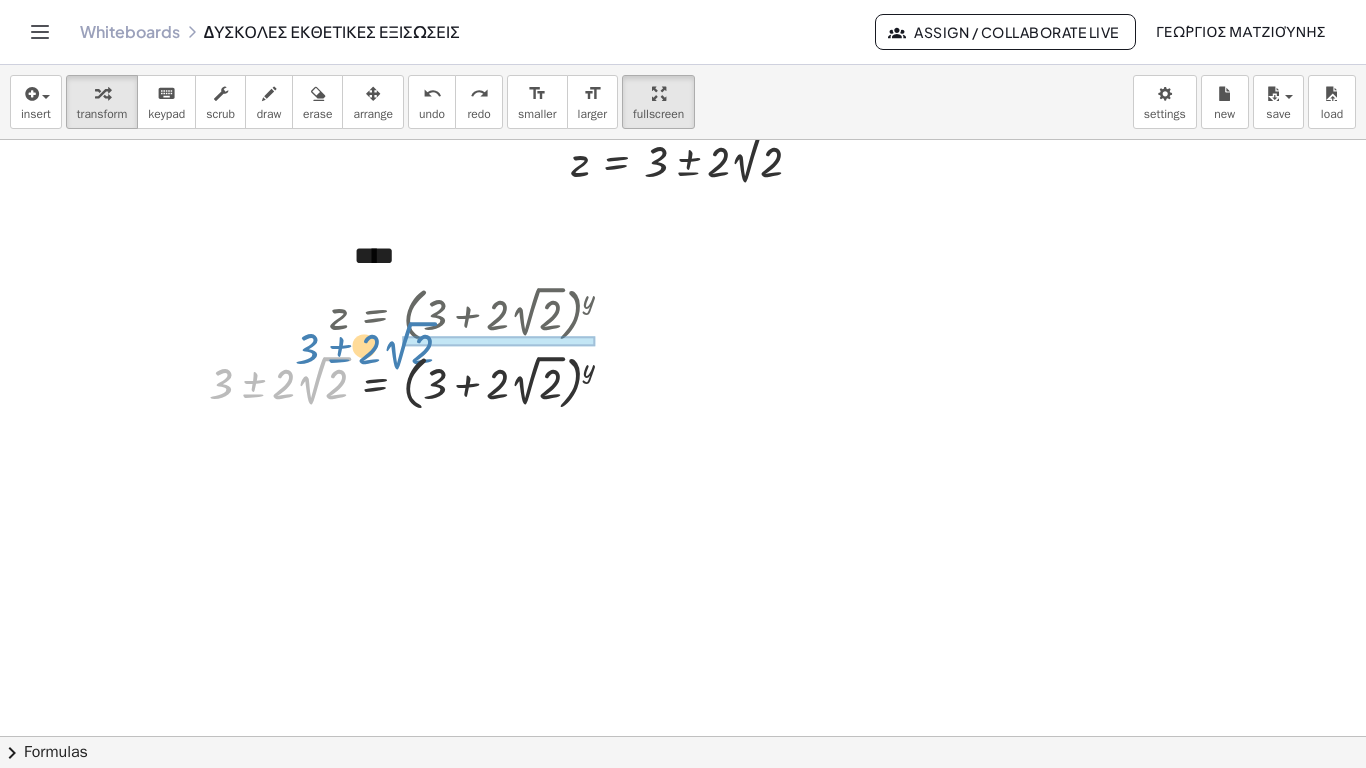 drag, startPoint x: 222, startPoint y: 327, endPoint x: 308, endPoint y: 292, distance: 92.84934 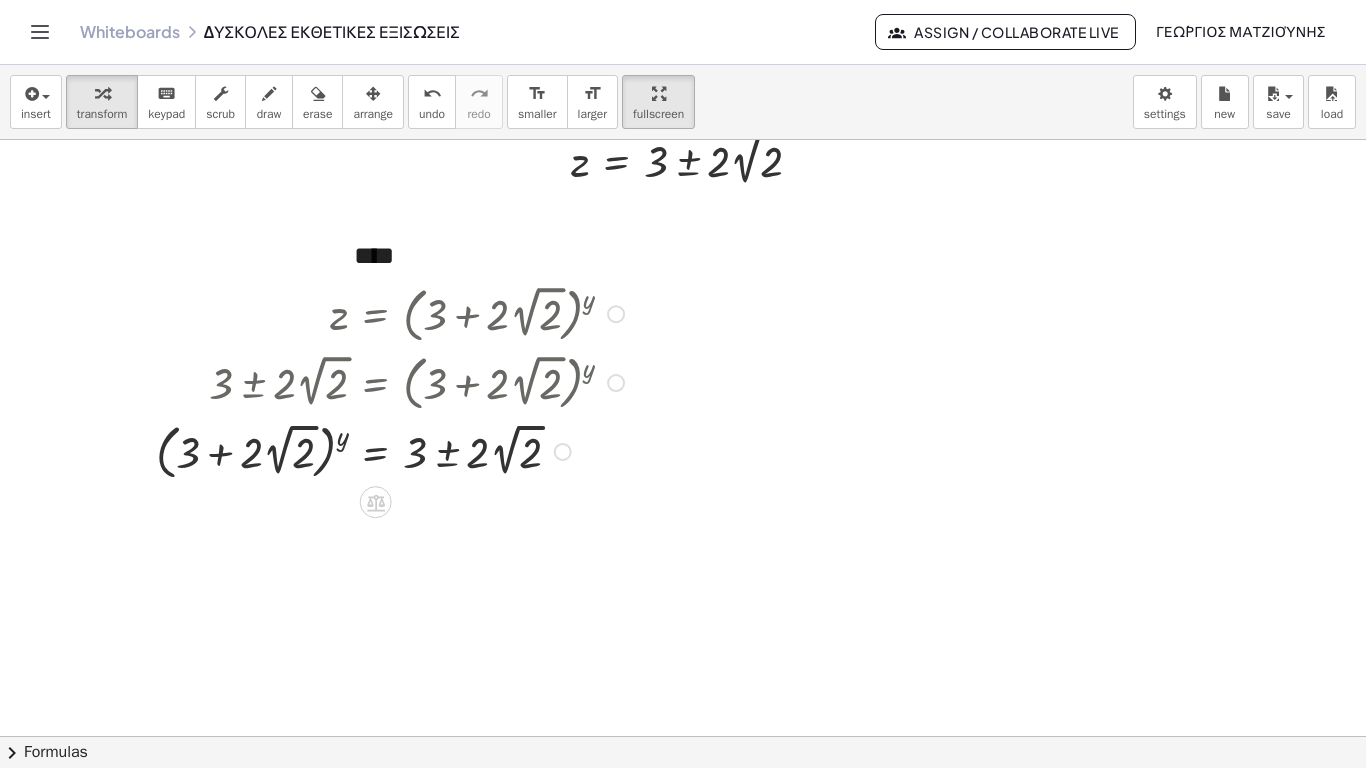 click at bounding box center [393, 450] 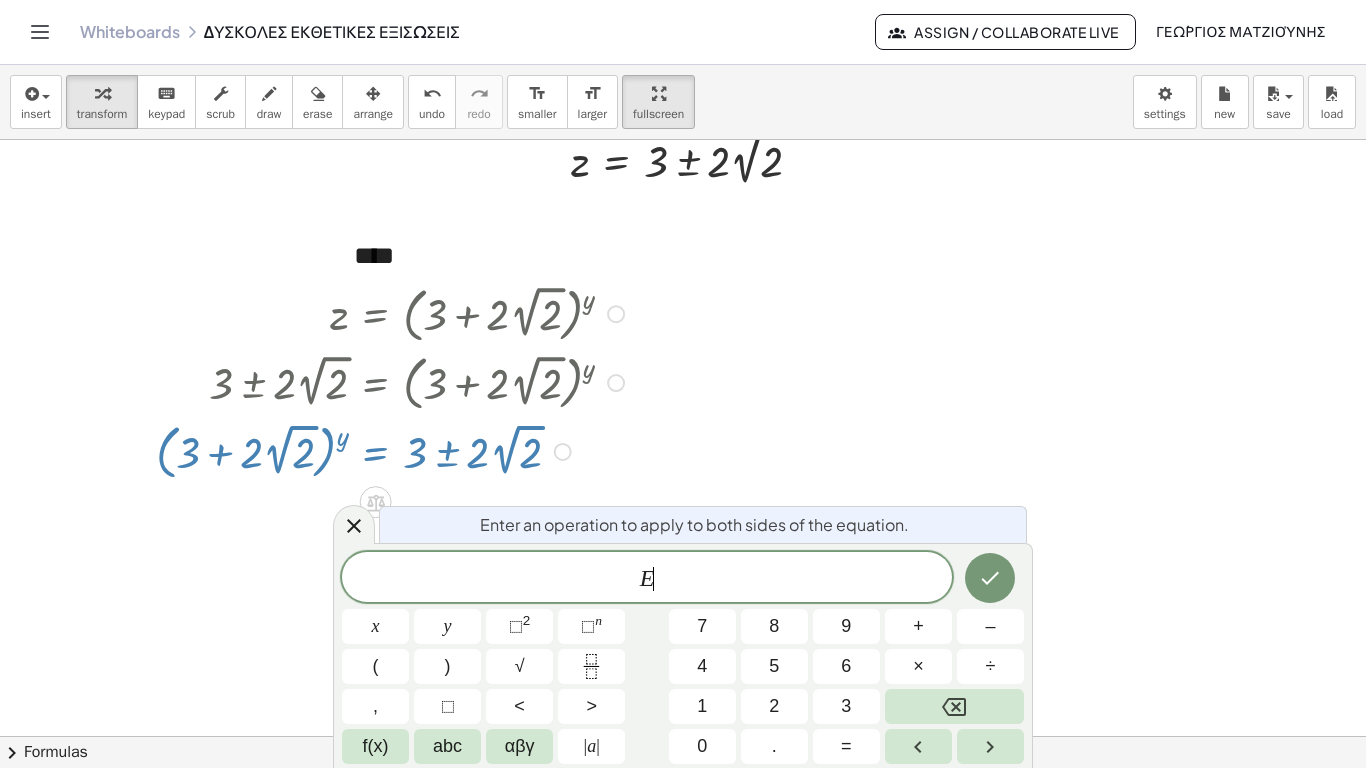 click at bounding box center (393, 450) 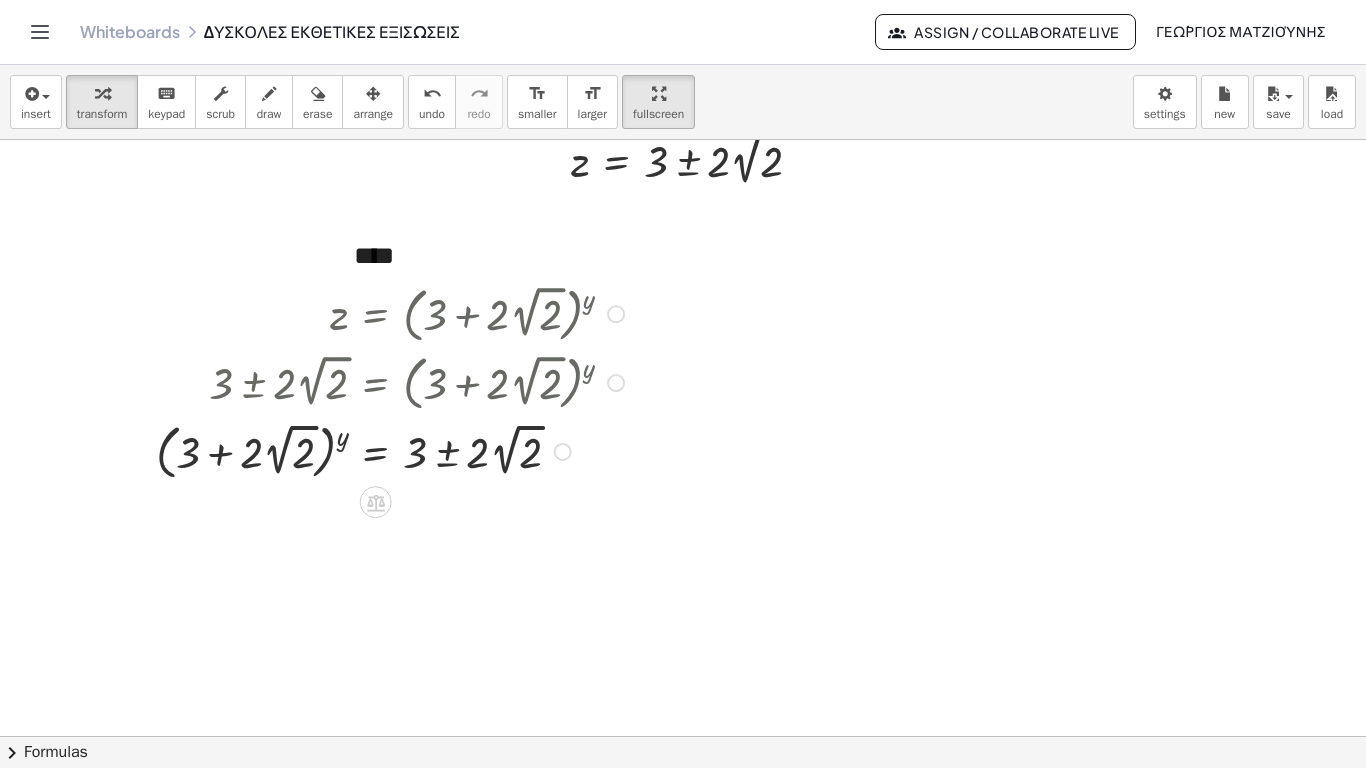 click at bounding box center (393, 450) 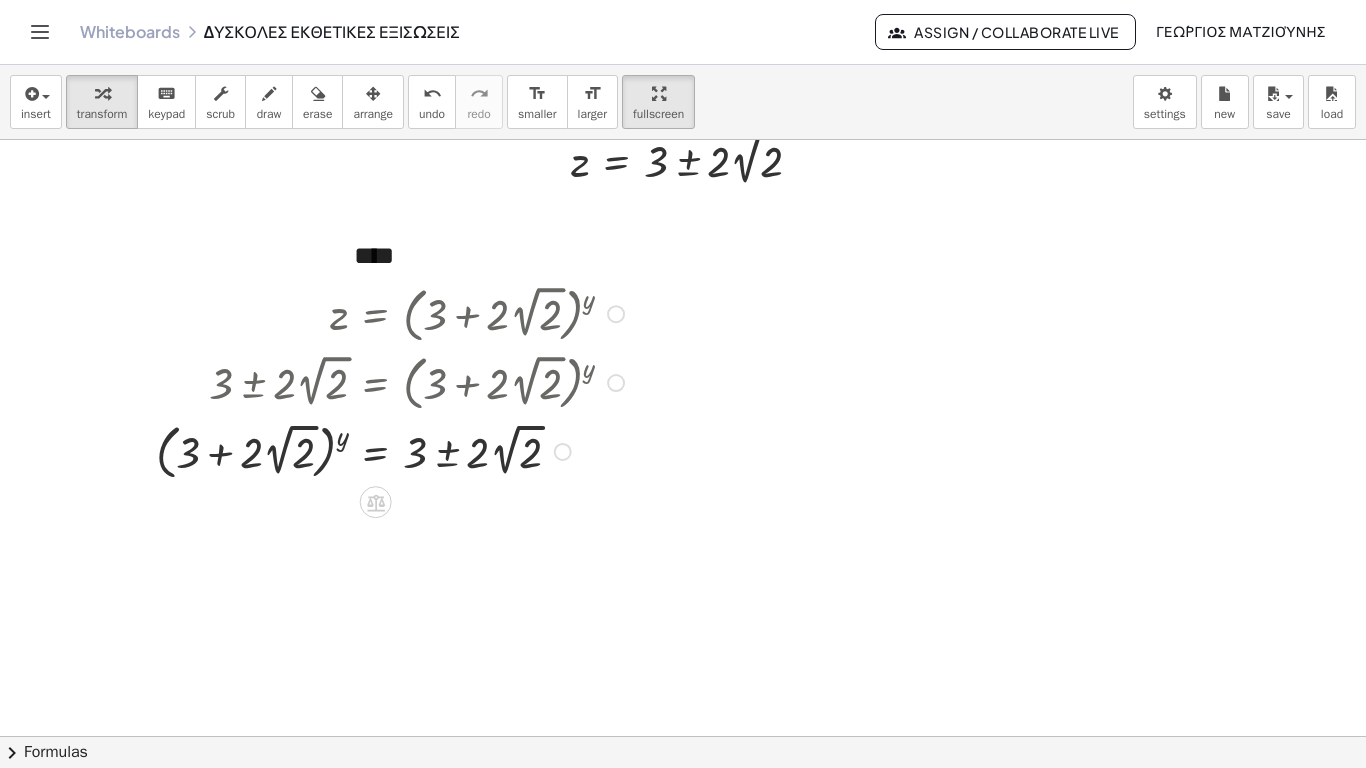 click at bounding box center (393, 450) 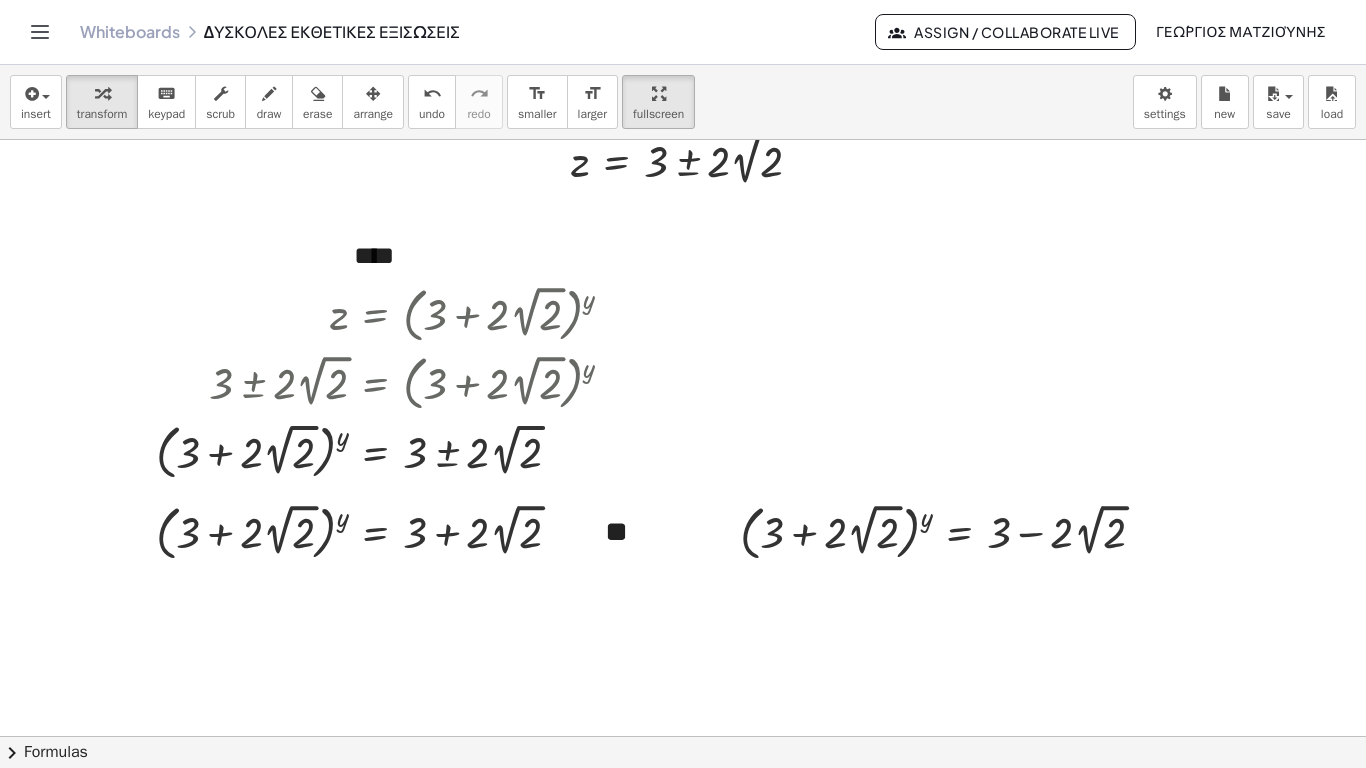 click at bounding box center (683, -1913) 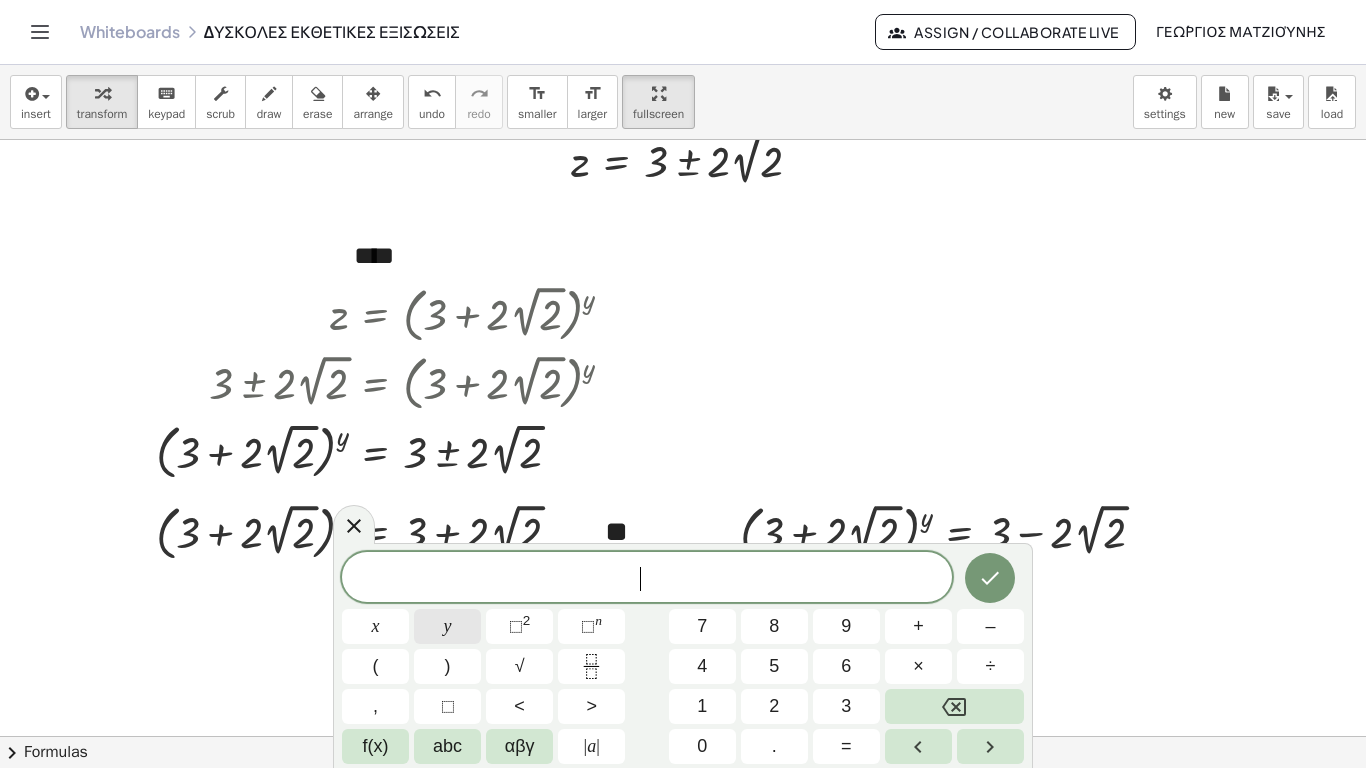 click on "y" at bounding box center (448, 626) 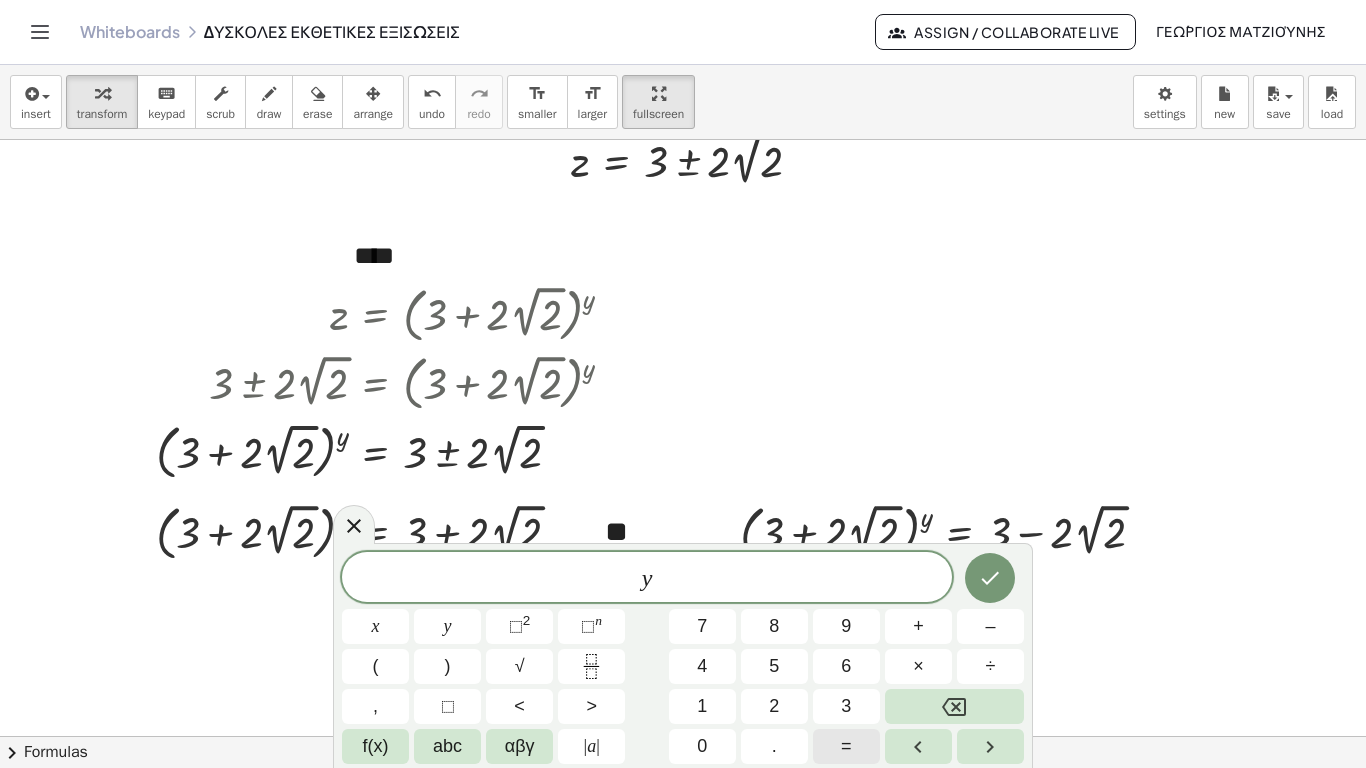 click on "=" at bounding box center (846, 746) 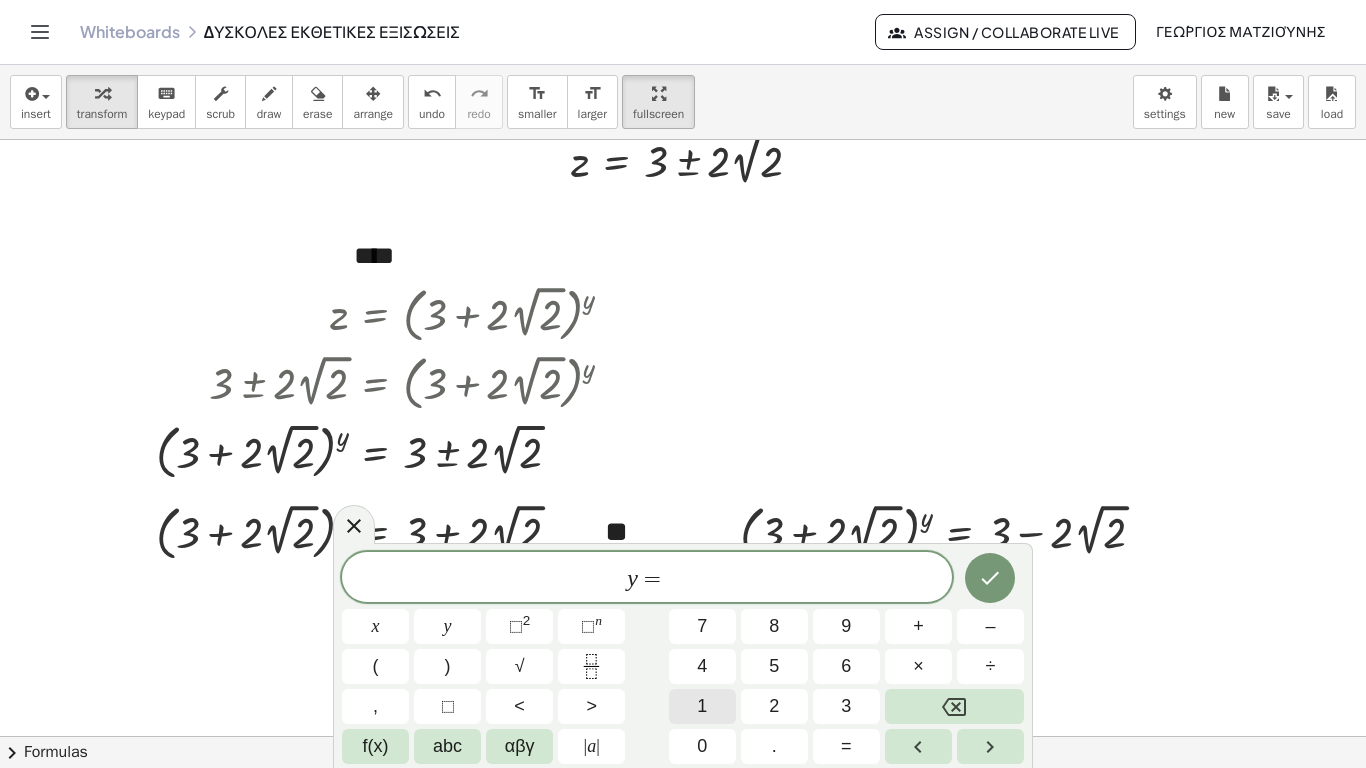 click on "1" at bounding box center [702, 706] 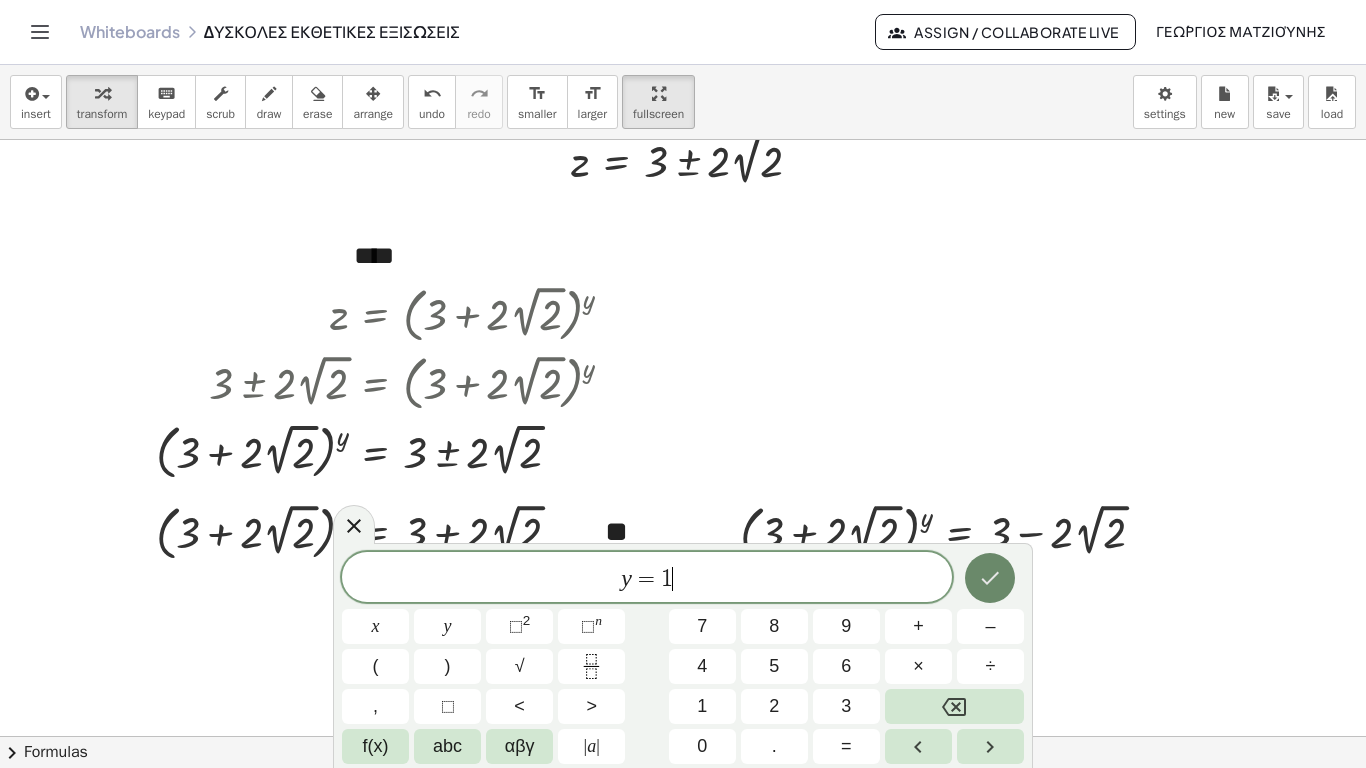 click 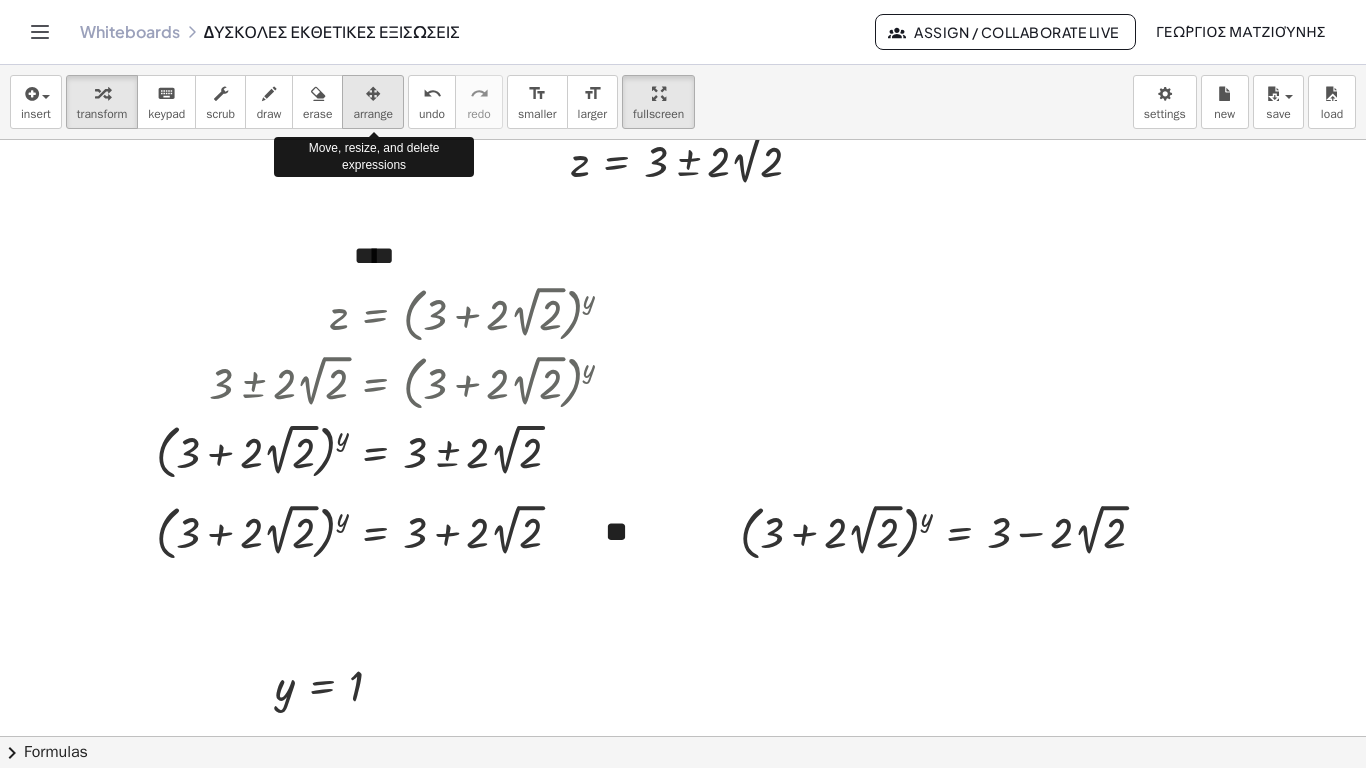 click at bounding box center [373, 94] 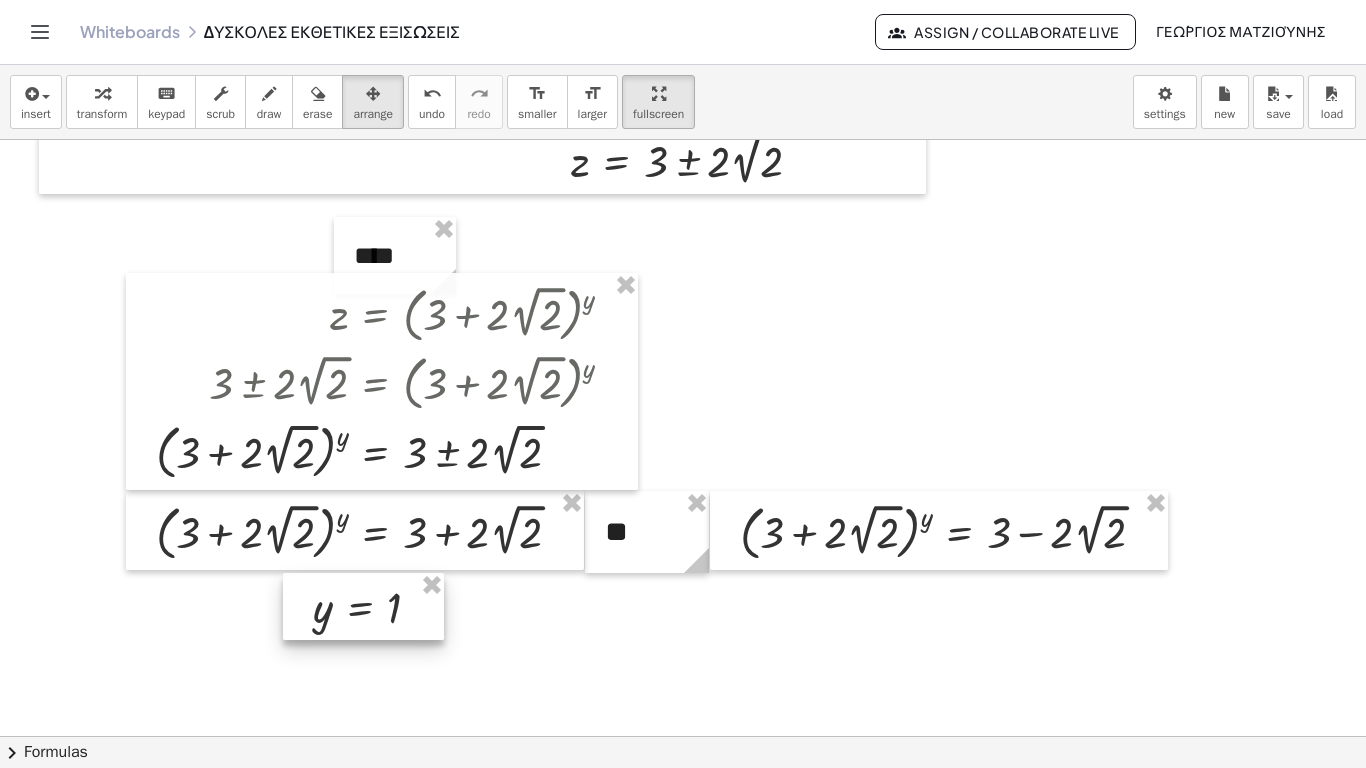 drag, startPoint x: 334, startPoint y: 636, endPoint x: 372, endPoint y: 558, distance: 86.764046 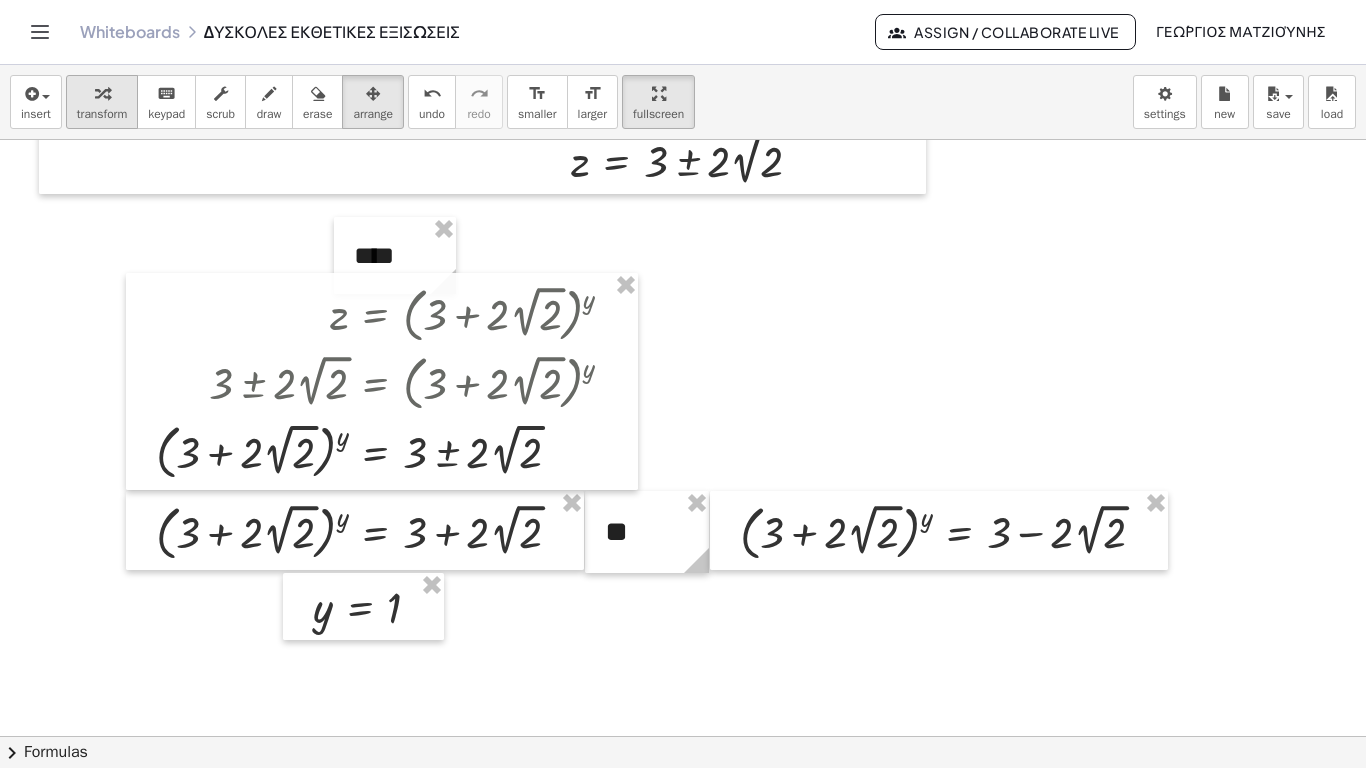 click at bounding box center (102, 94) 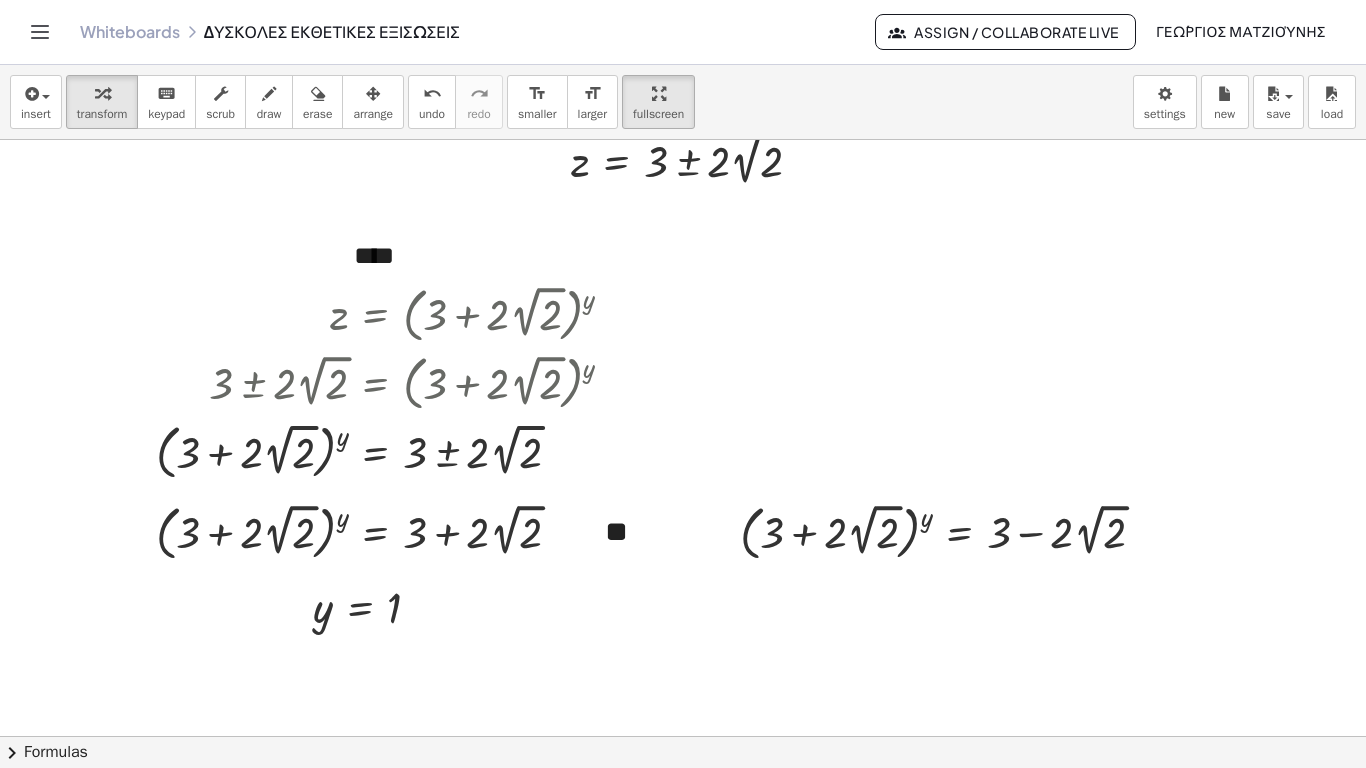 click at bounding box center (683, -1913) 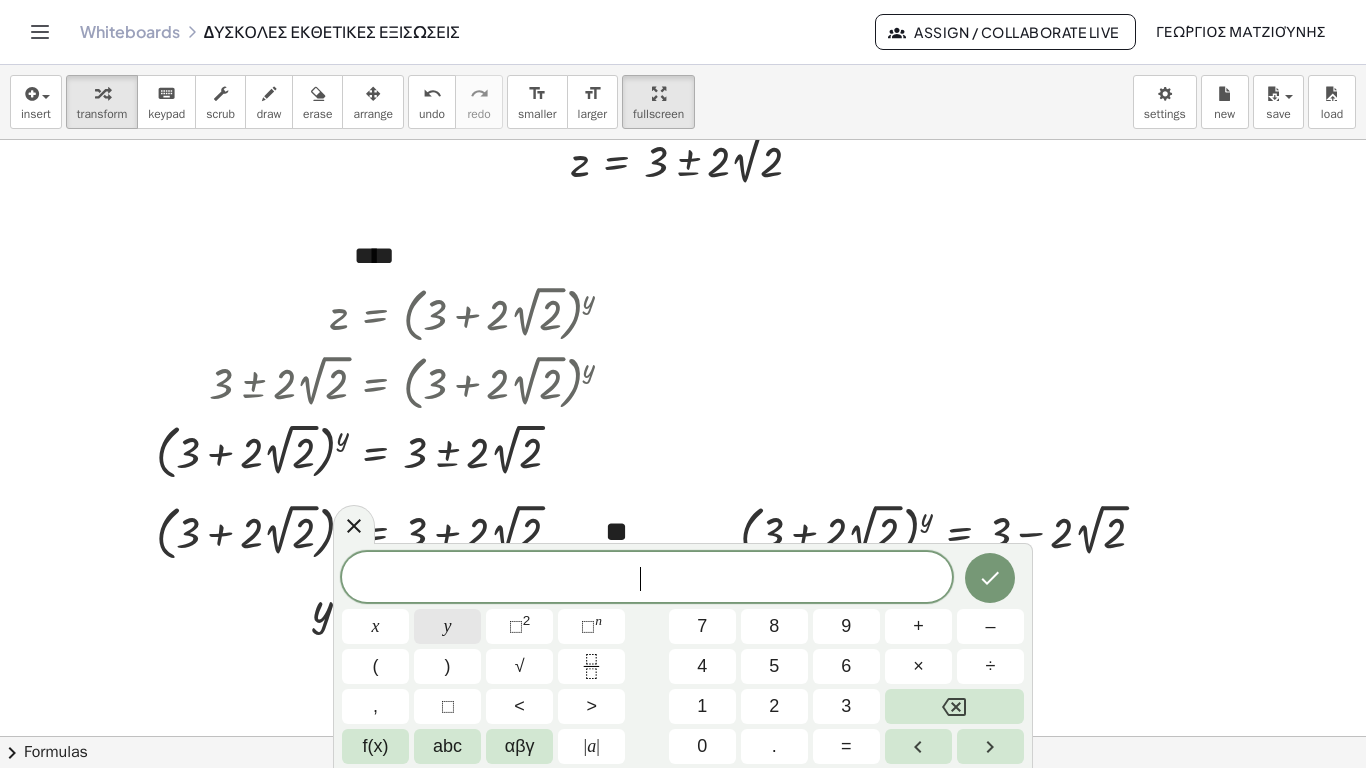 click on "y" at bounding box center [448, 626] 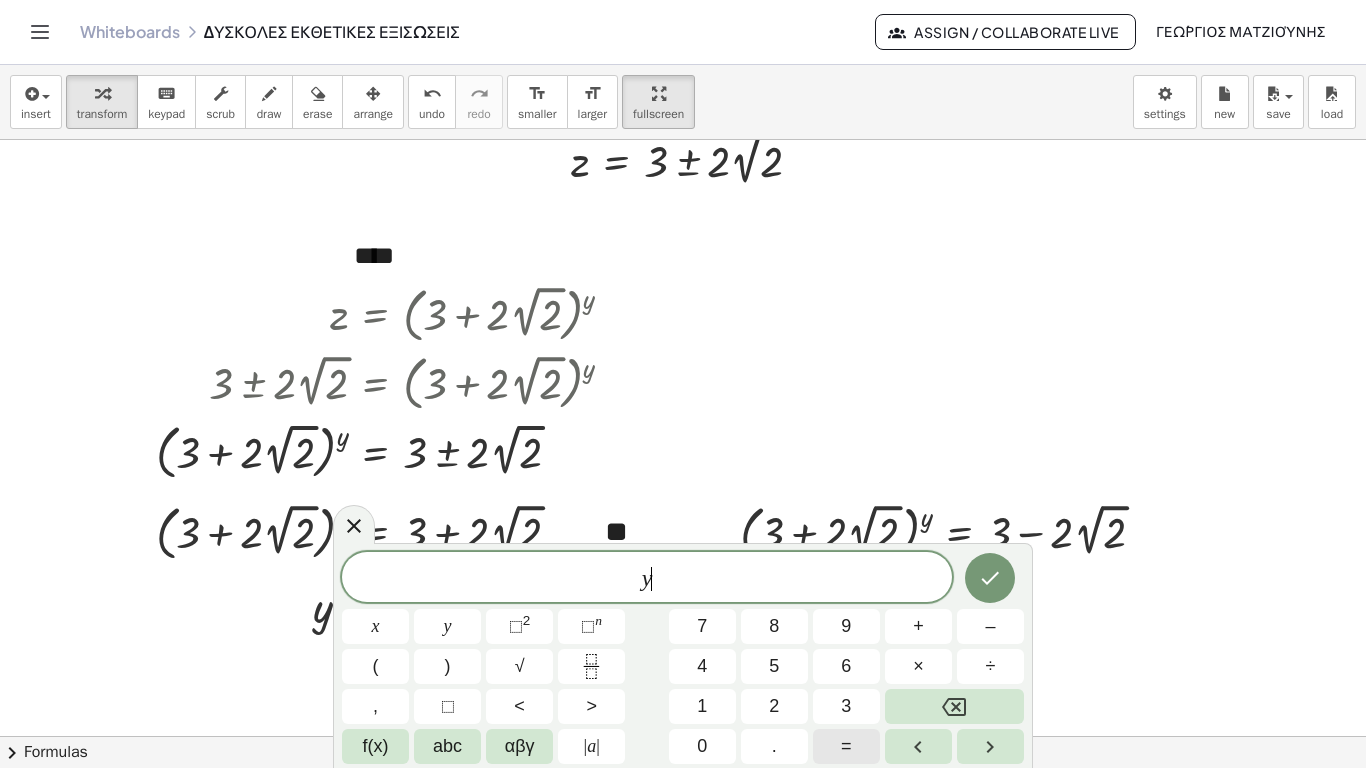 click on "=" at bounding box center [846, 746] 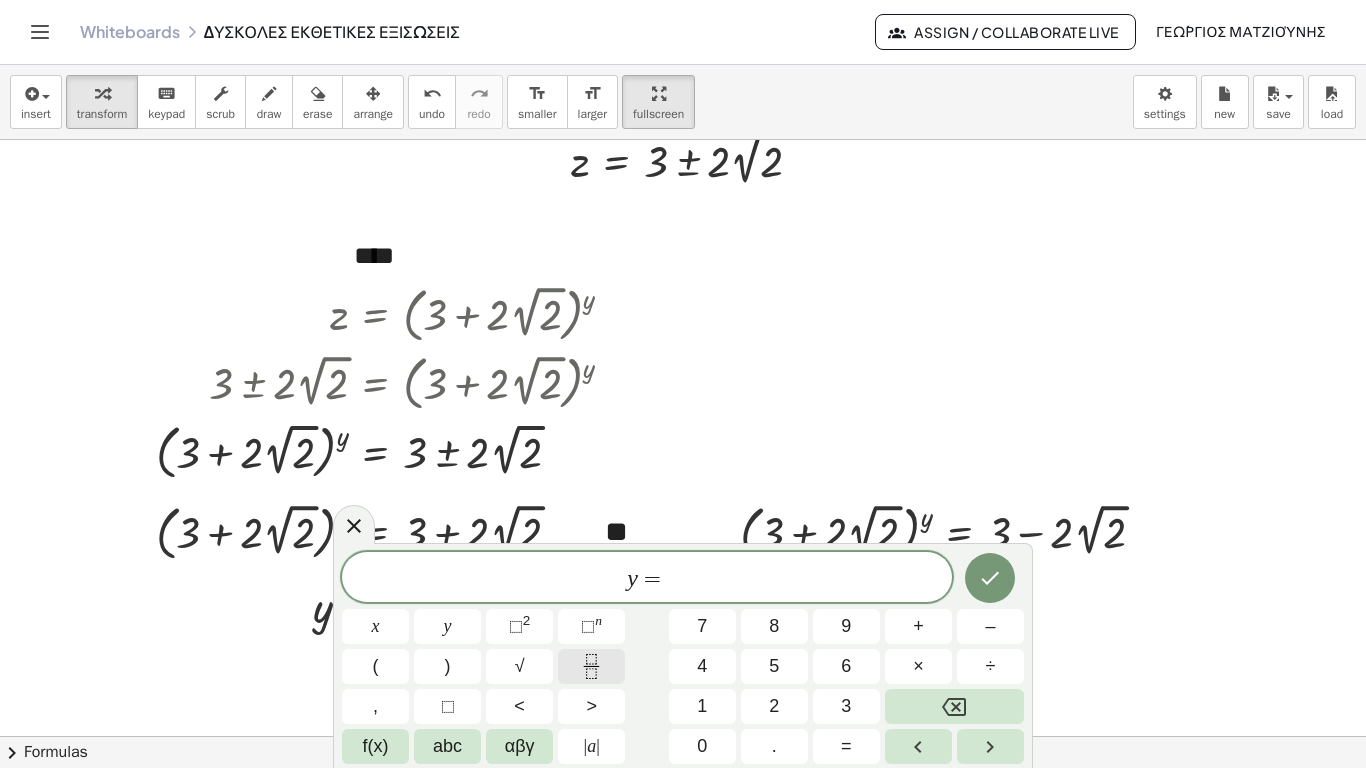 click 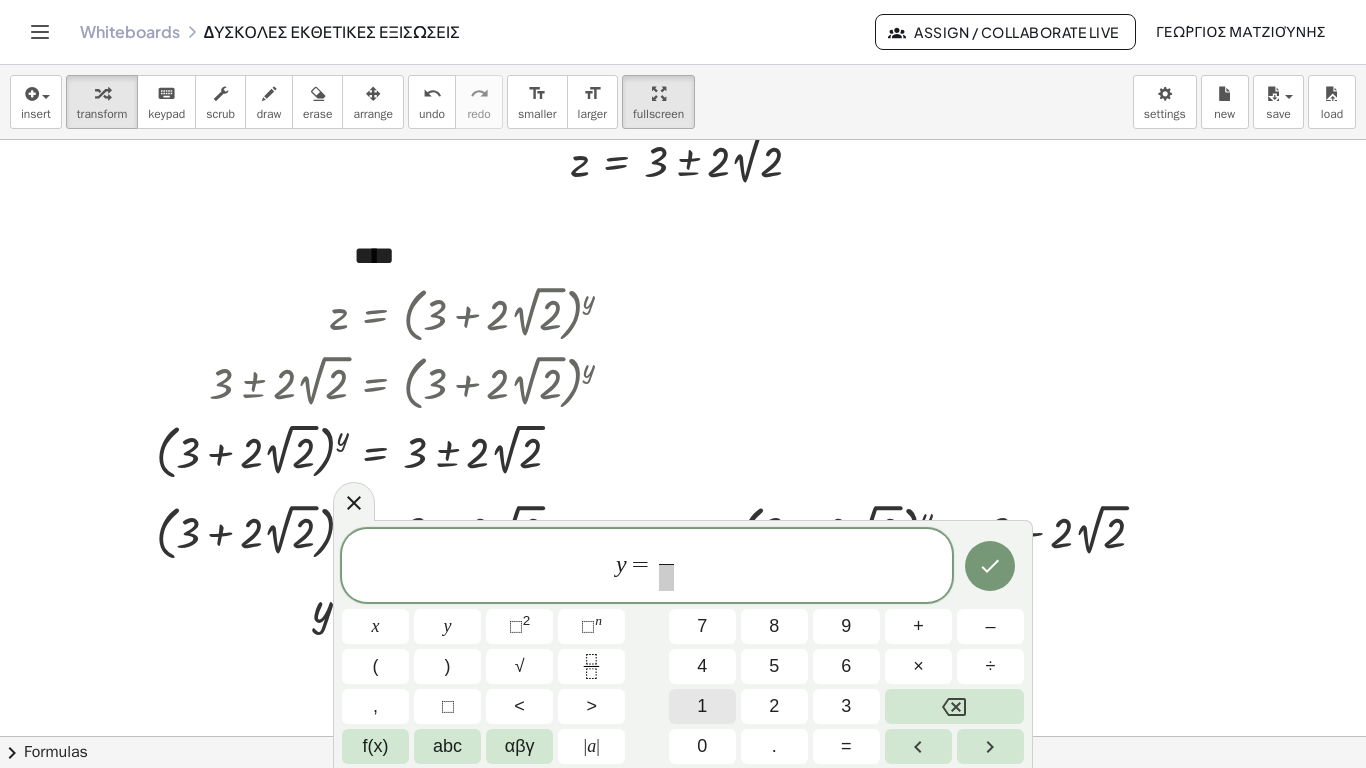 click on "1" at bounding box center [702, 706] 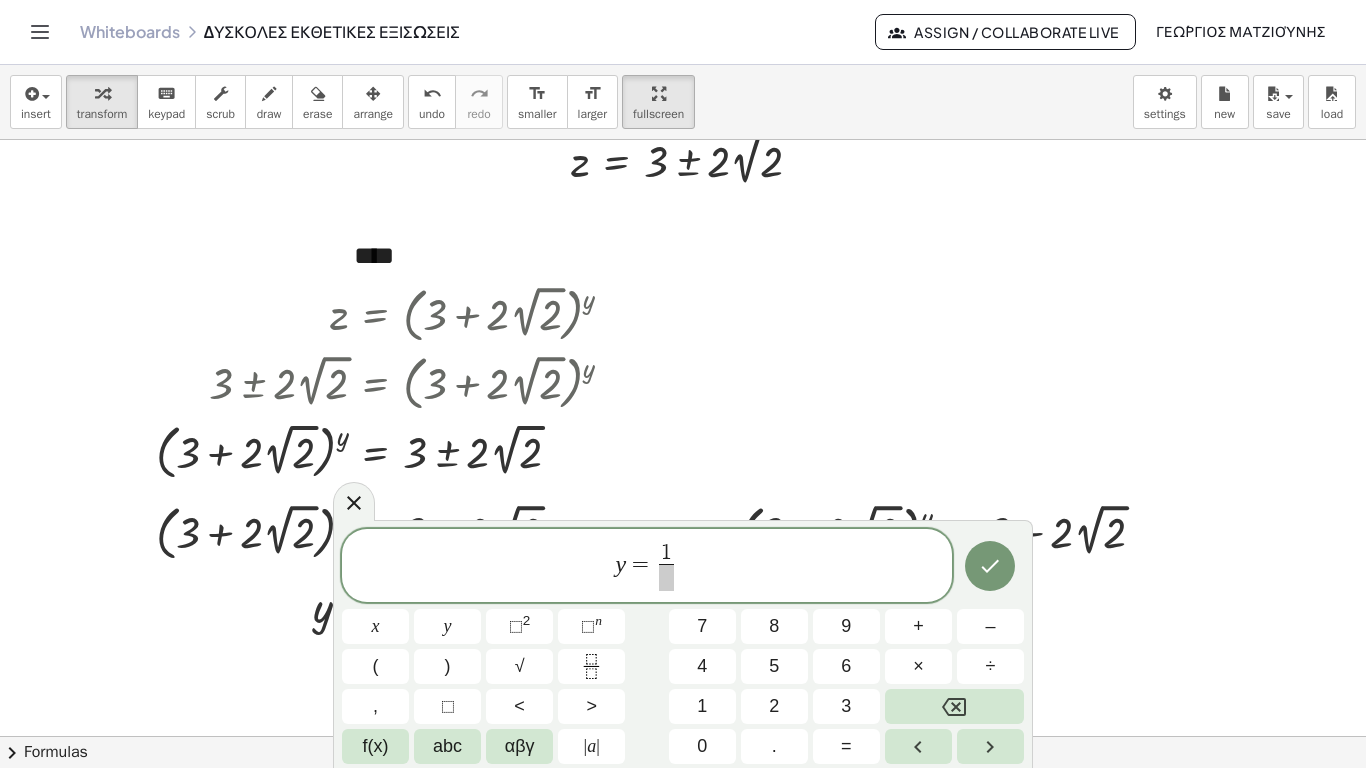 click at bounding box center [666, 577] 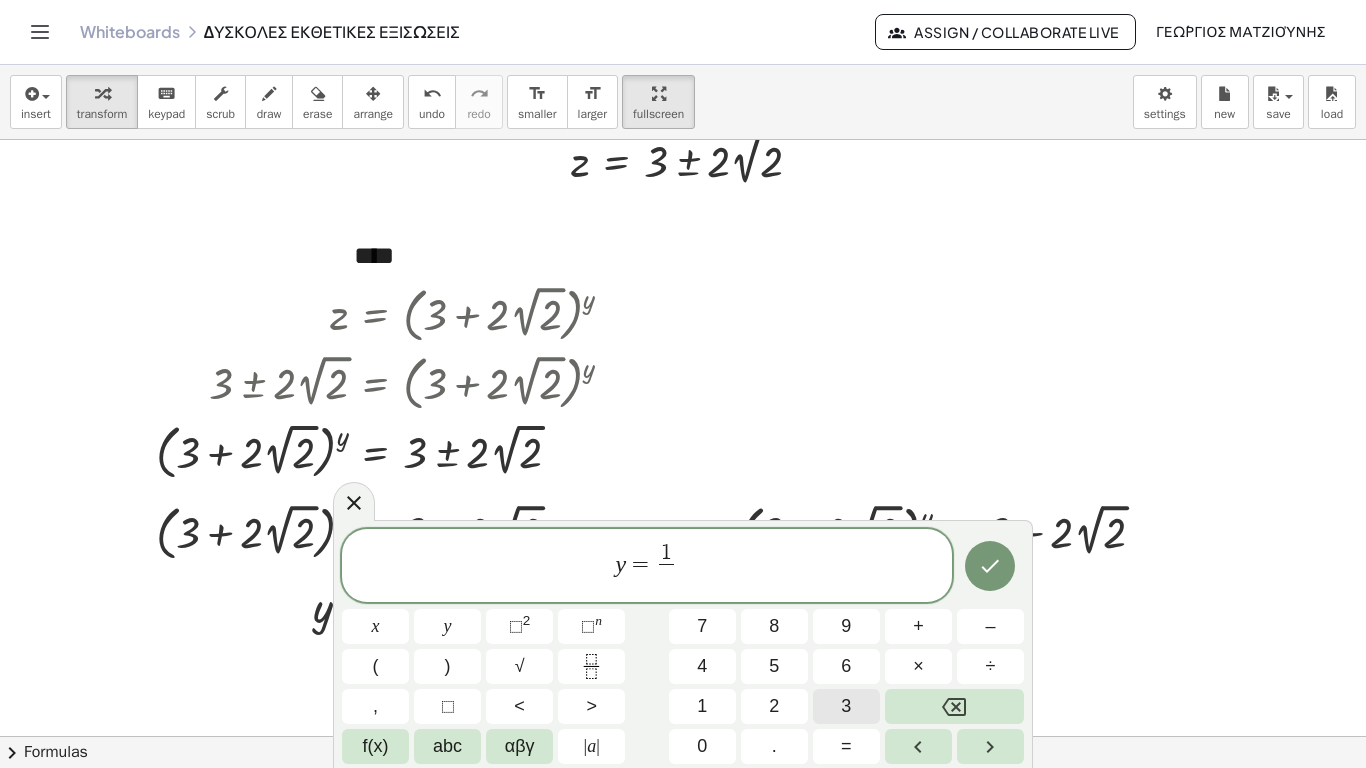 click on "3" at bounding box center (846, 706) 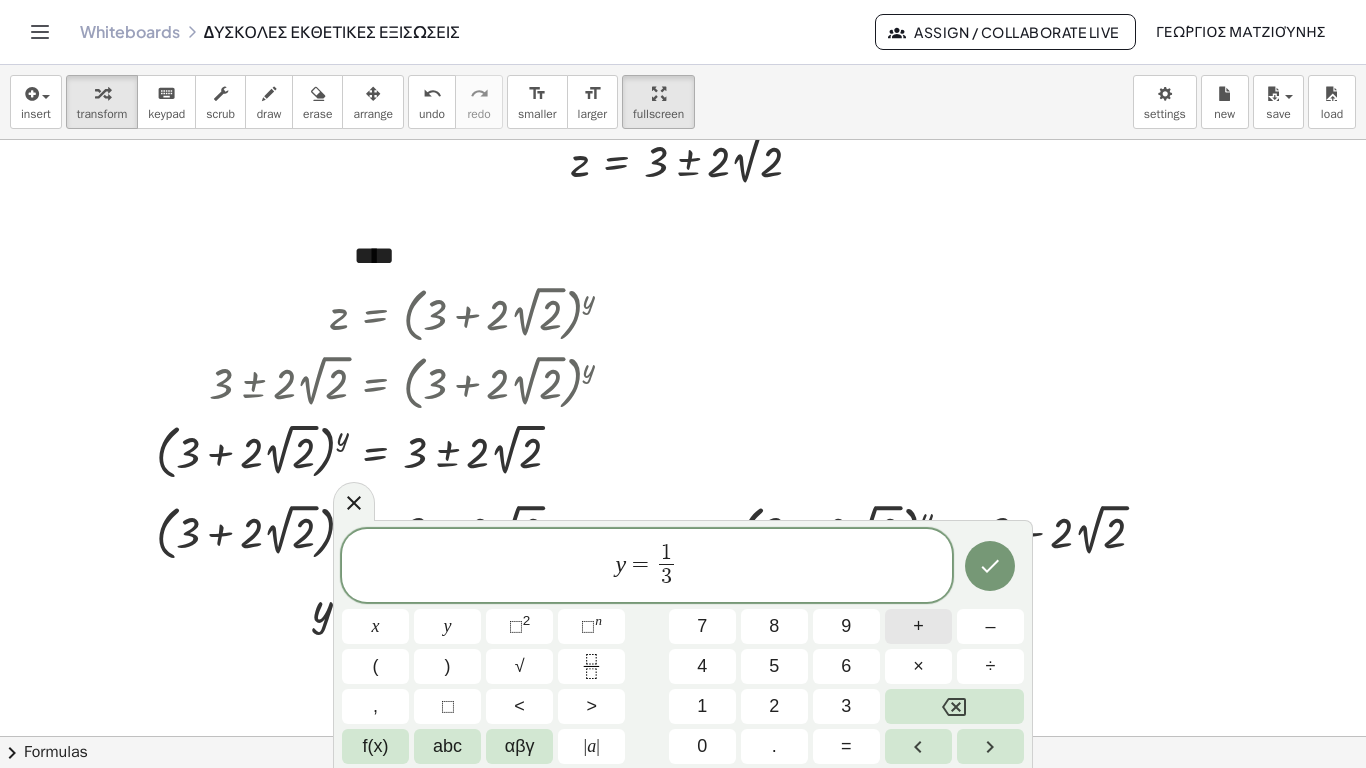 click on "+" at bounding box center [918, 626] 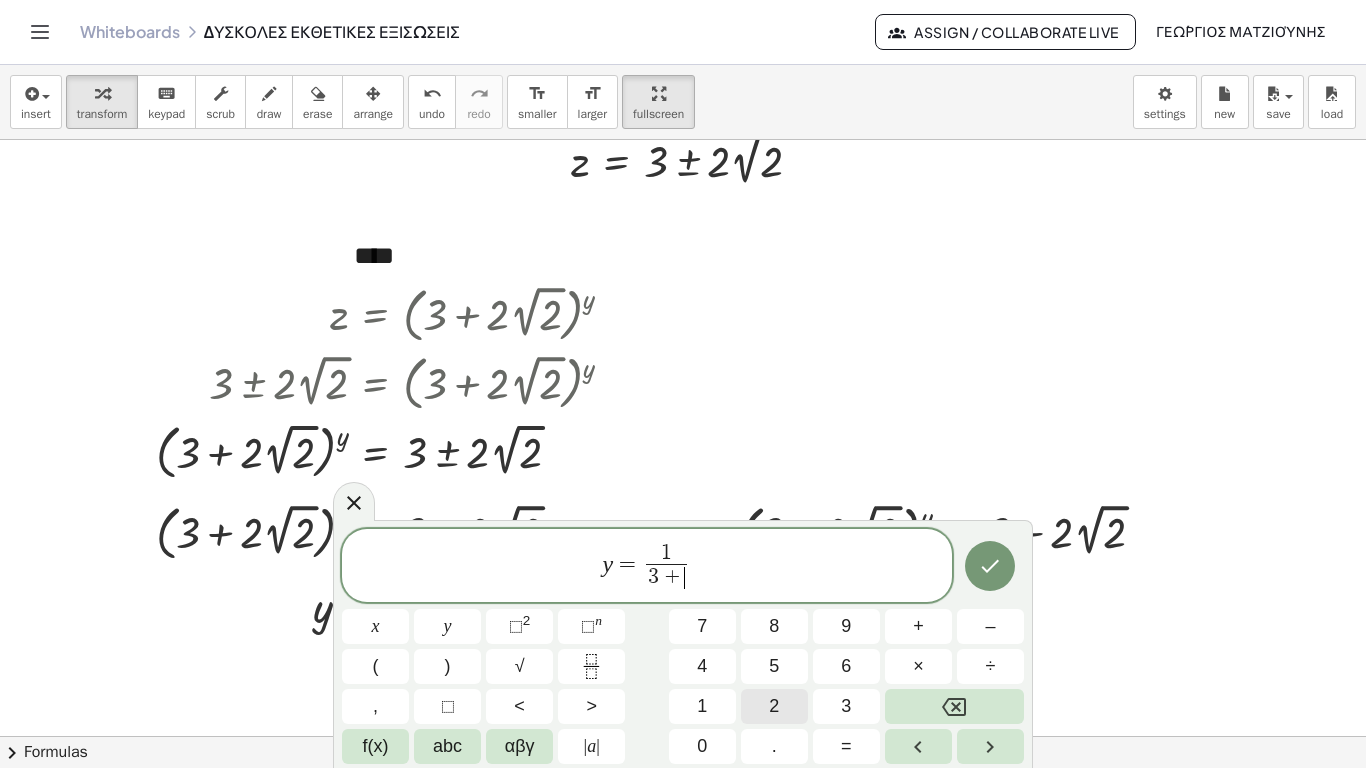 click on "2" at bounding box center [774, 706] 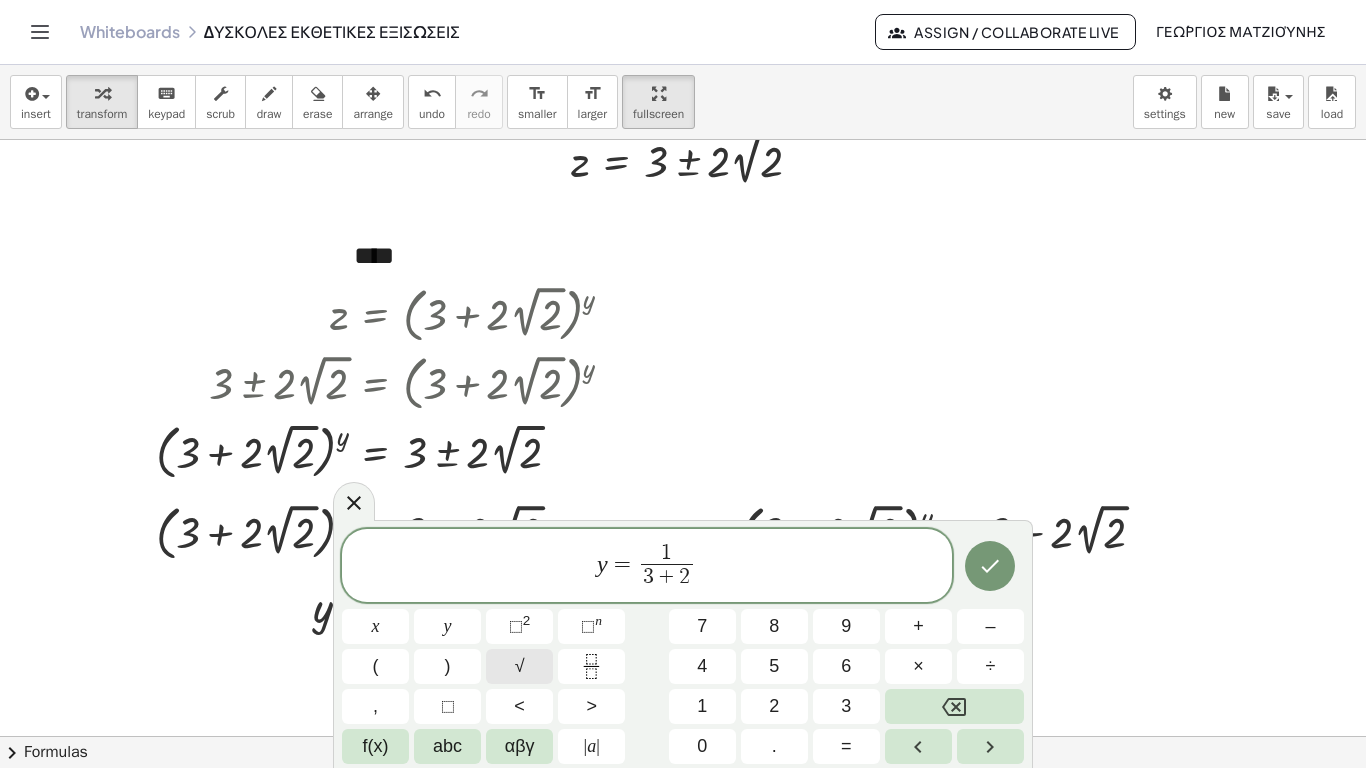 click on "√" at bounding box center (519, 666) 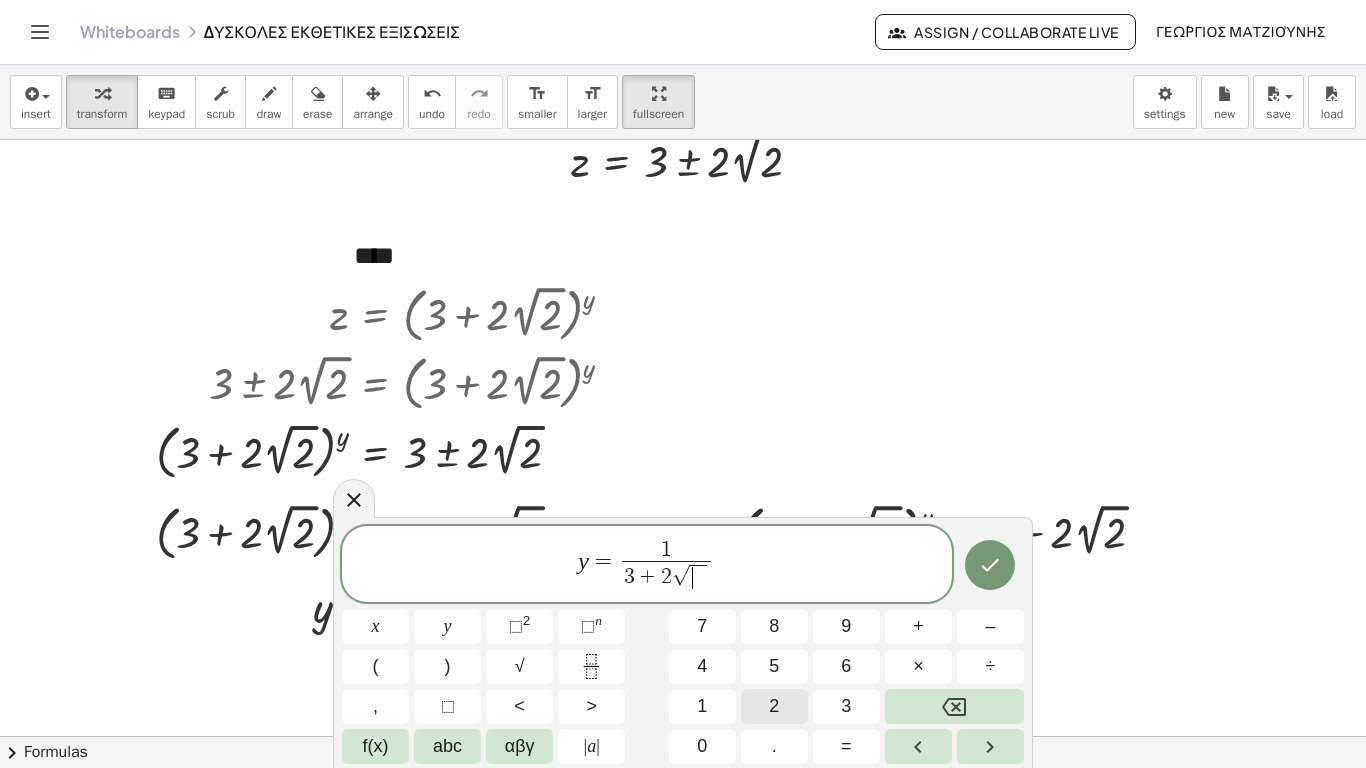click on "2" at bounding box center [774, 706] 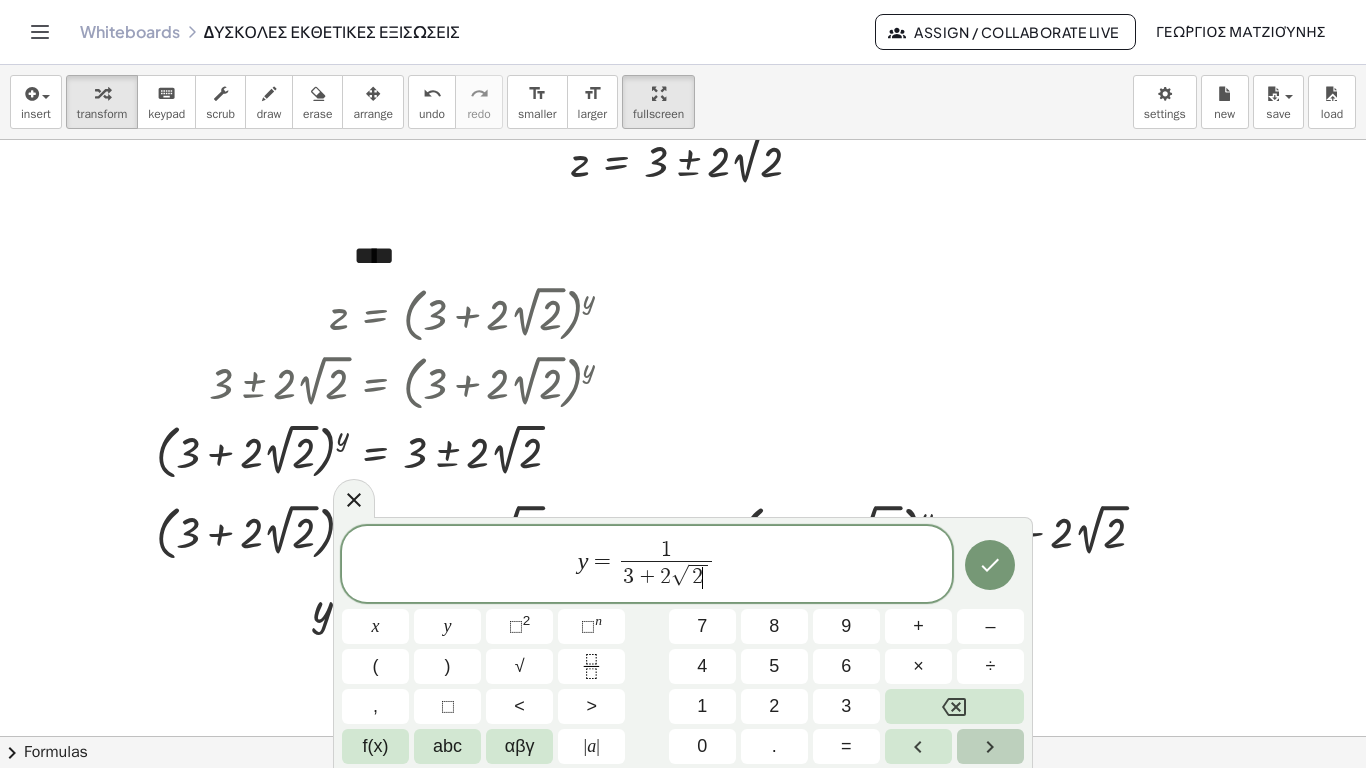 click 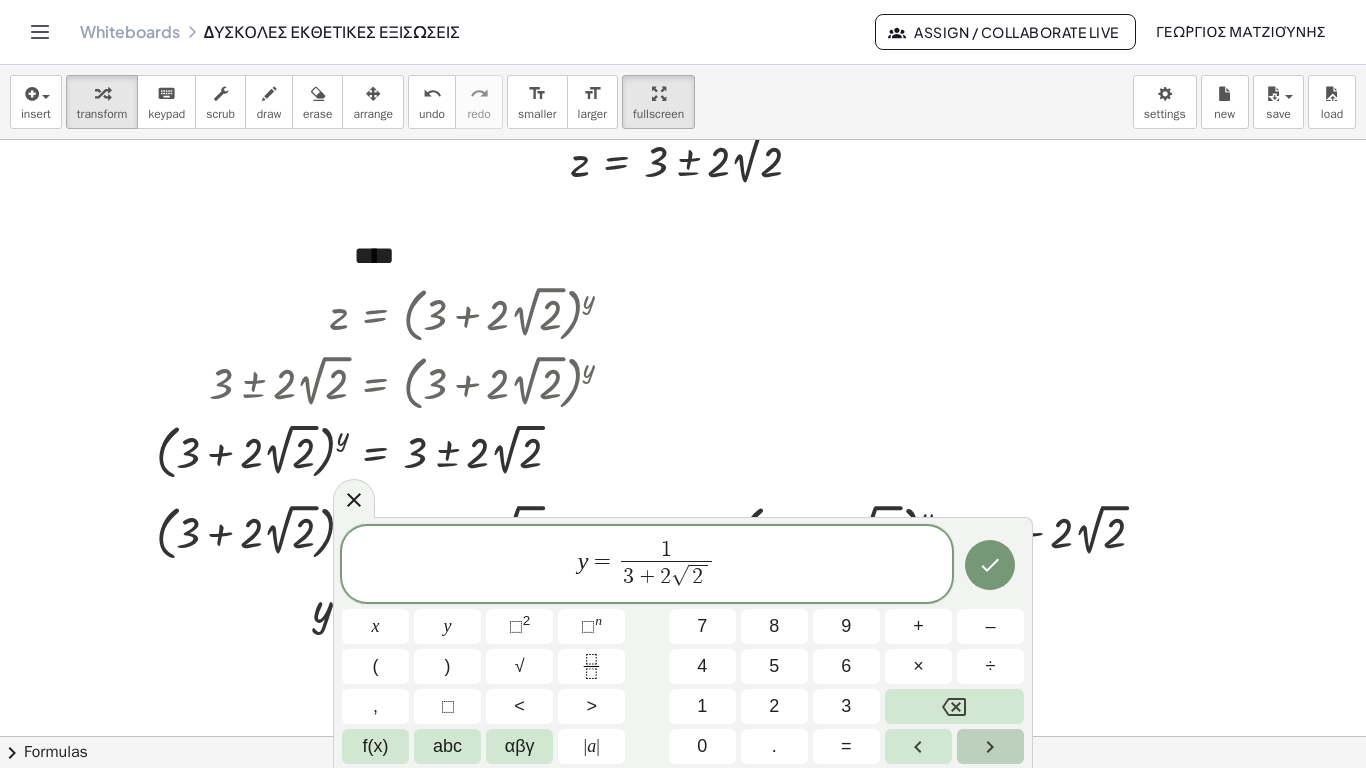 click 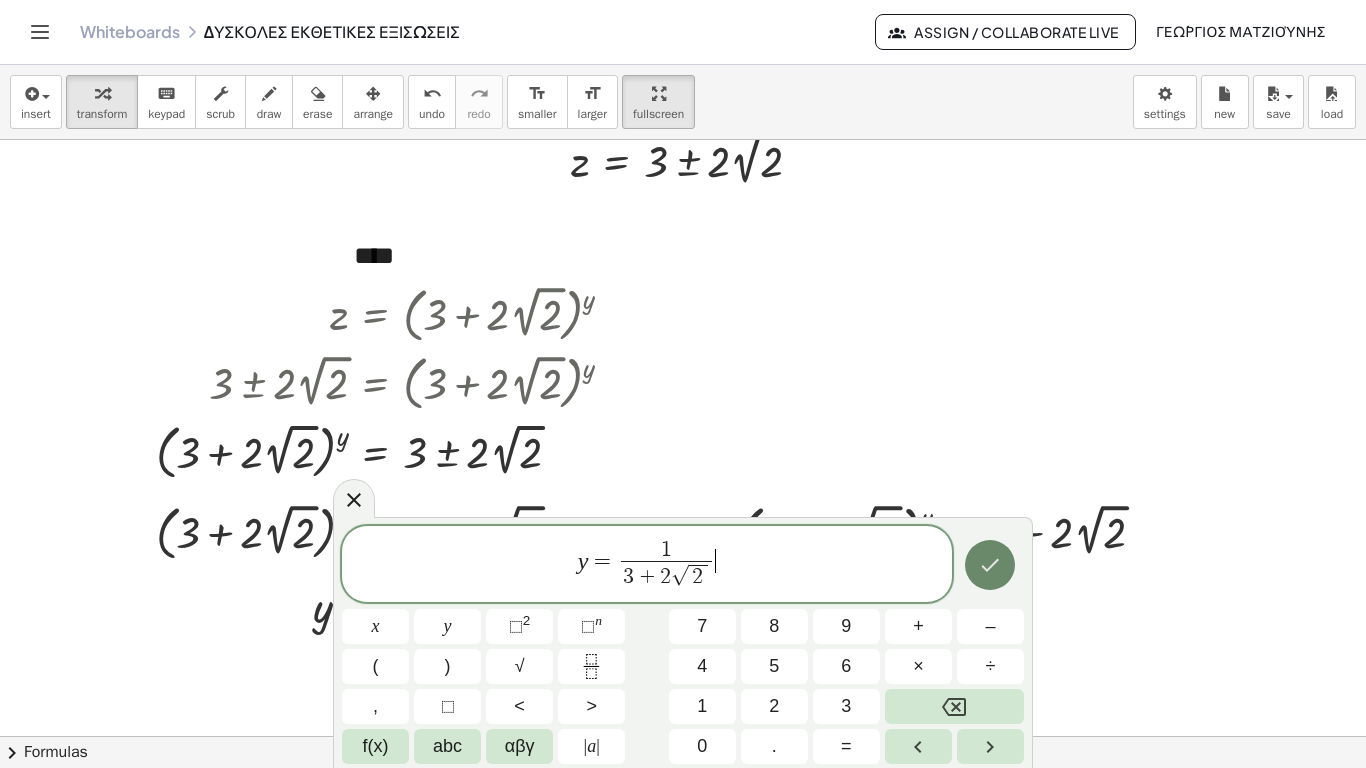 click 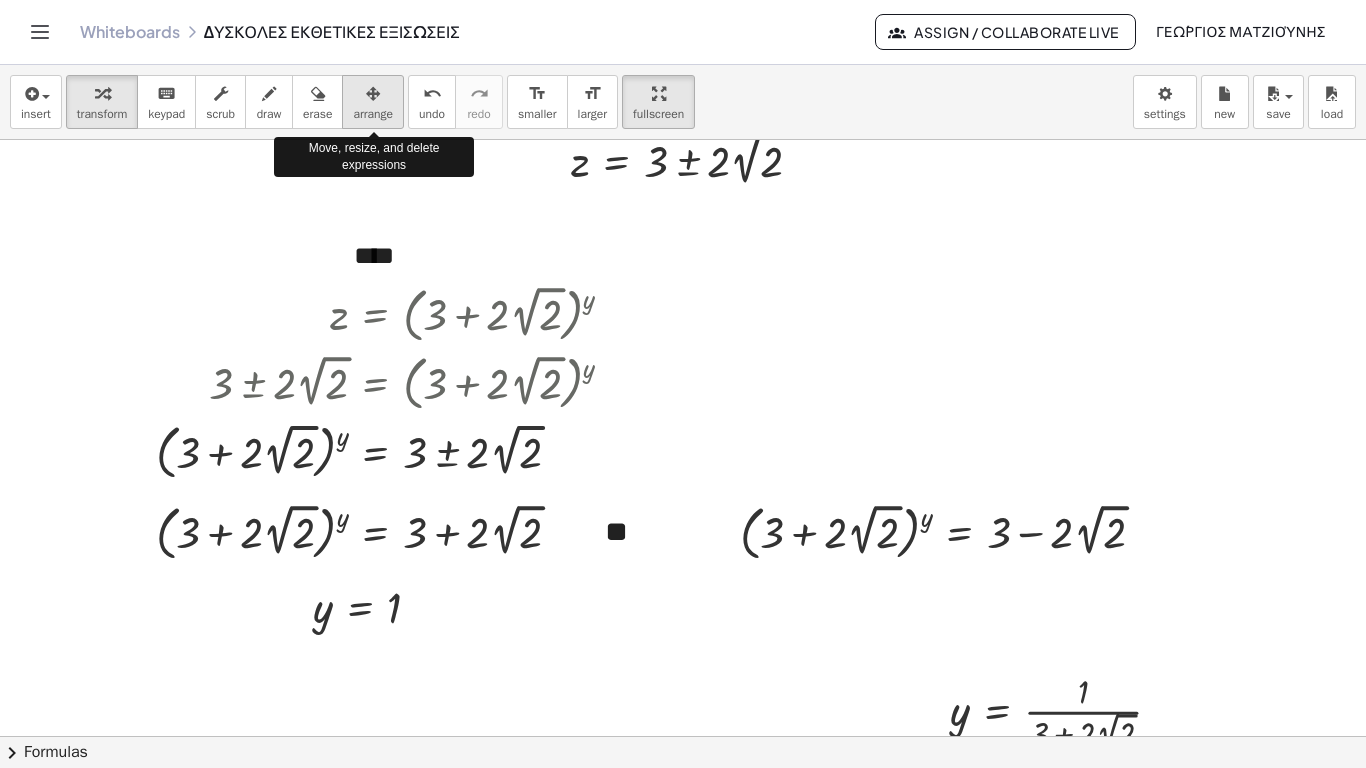 click on "arrange" at bounding box center (373, 102) 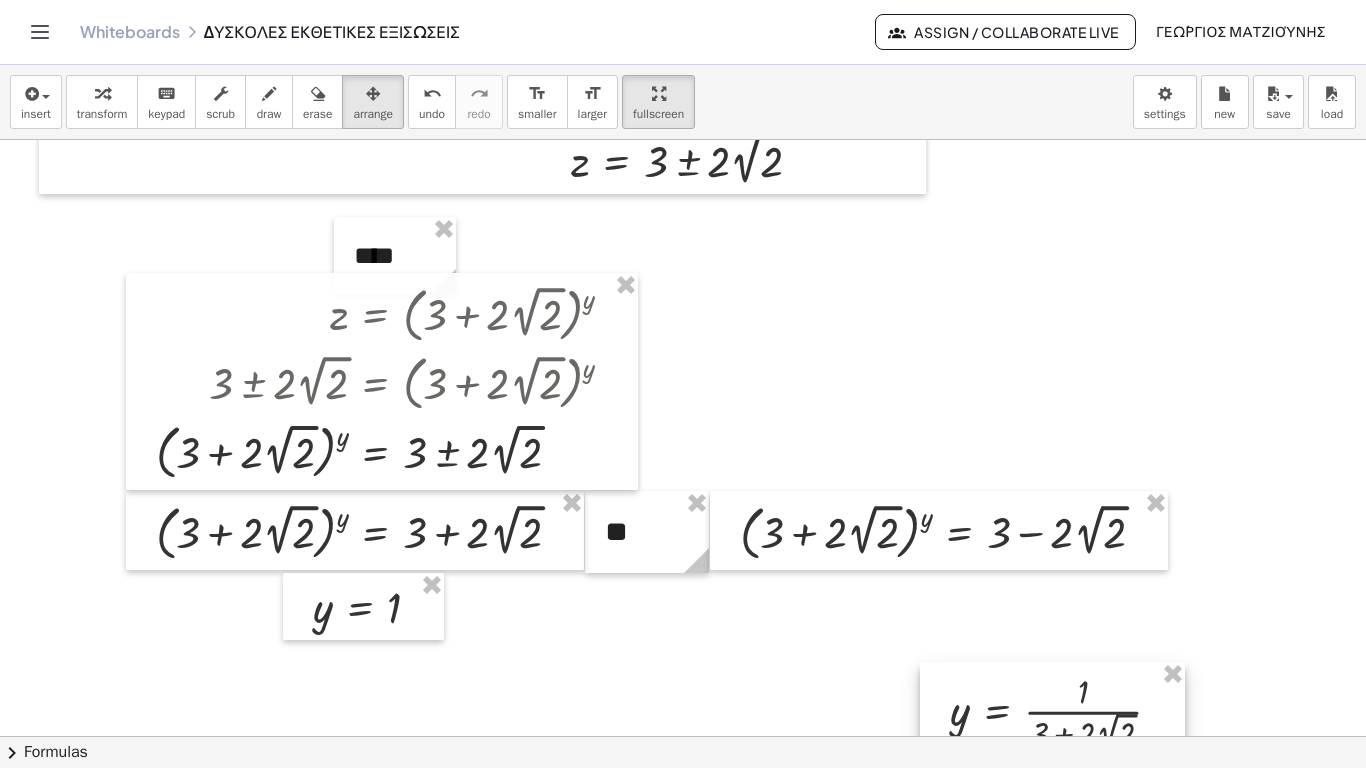 drag, startPoint x: 382, startPoint y: 40, endPoint x: 962, endPoint y: 614, distance: 816.01227 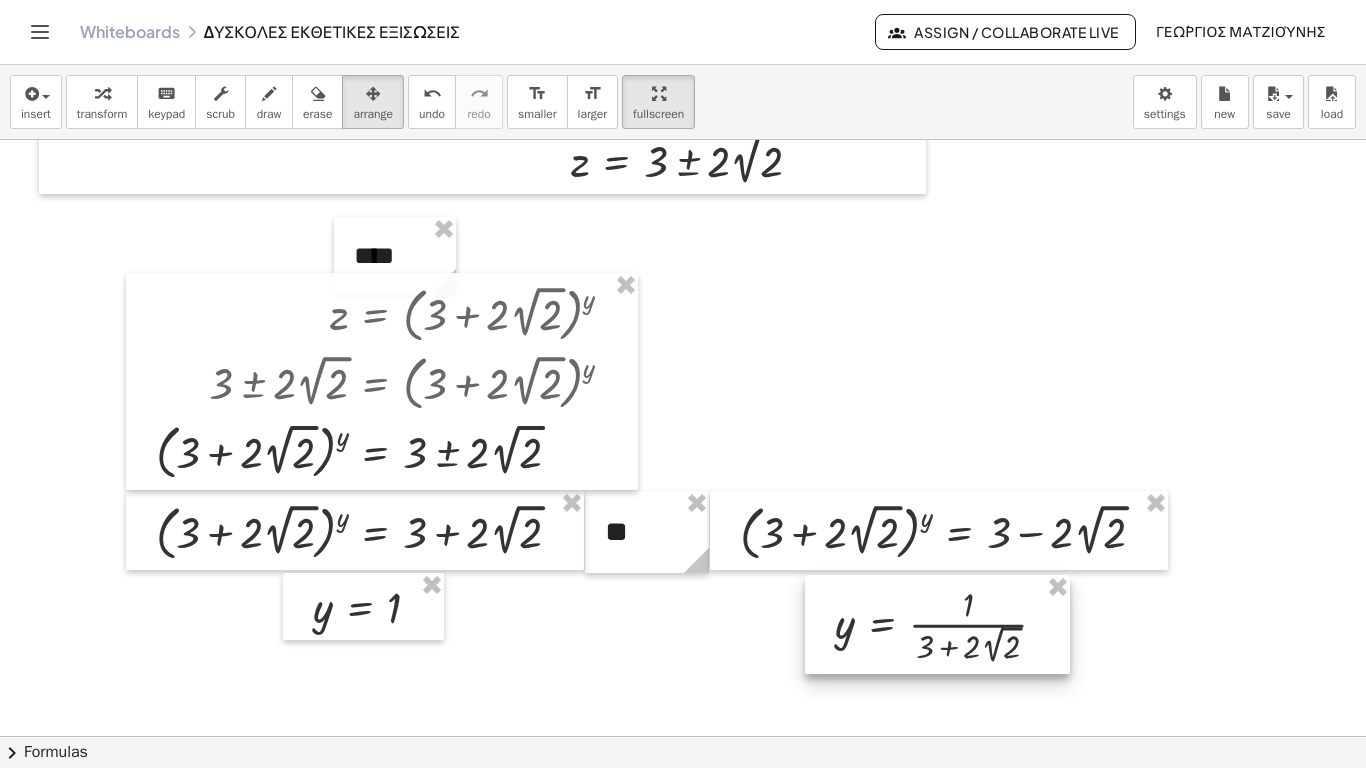 drag, startPoint x: 962, startPoint y: 614, endPoint x: 922, endPoint y: 598, distance: 43.081318 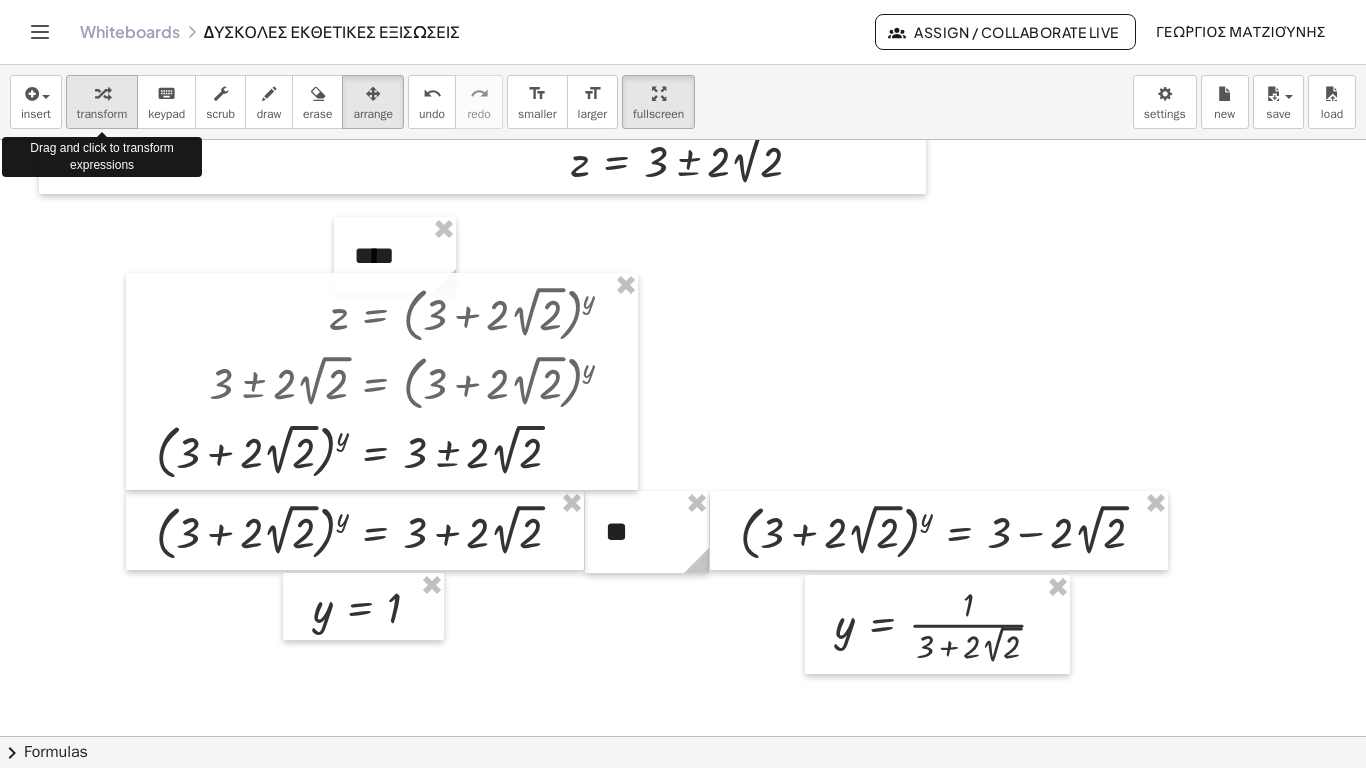 click on "transform" at bounding box center (102, 114) 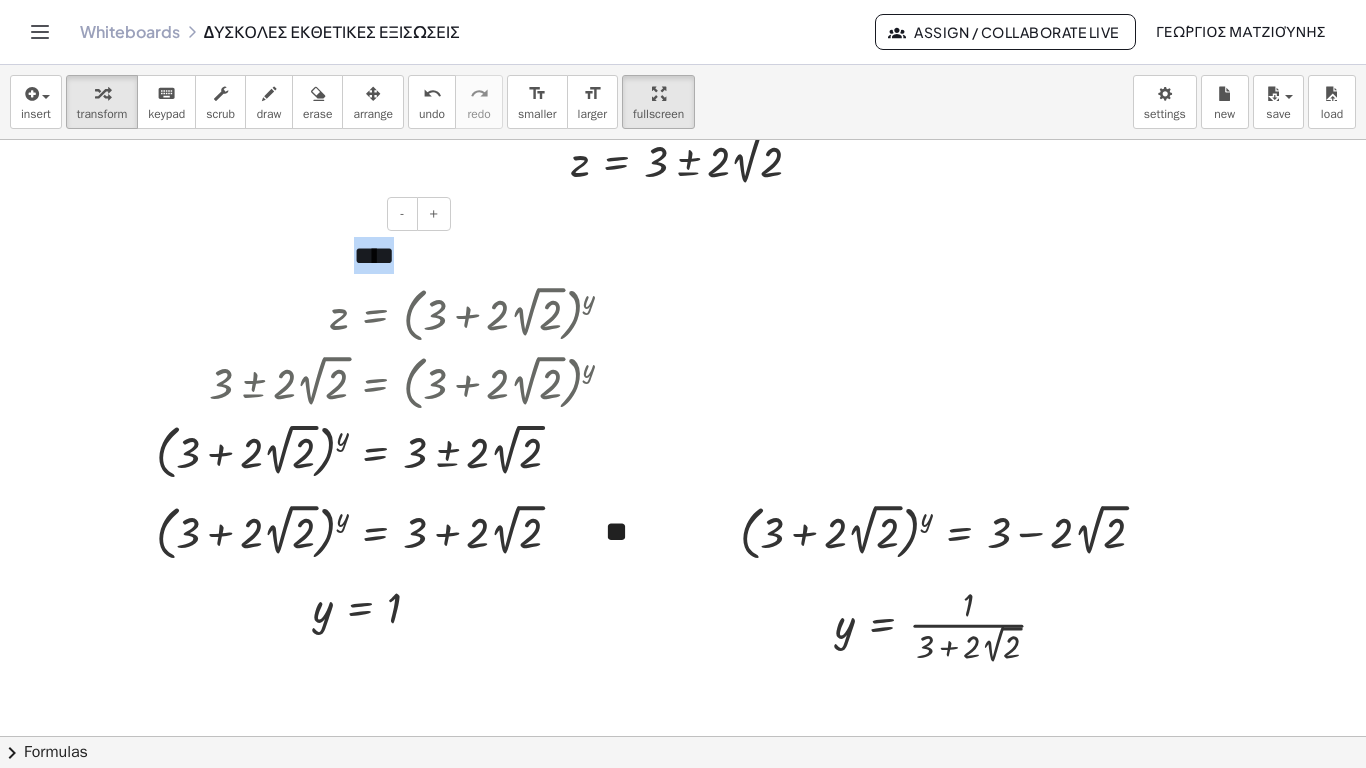 drag, startPoint x: 355, startPoint y: 195, endPoint x: 430, endPoint y: 196, distance: 75.00667 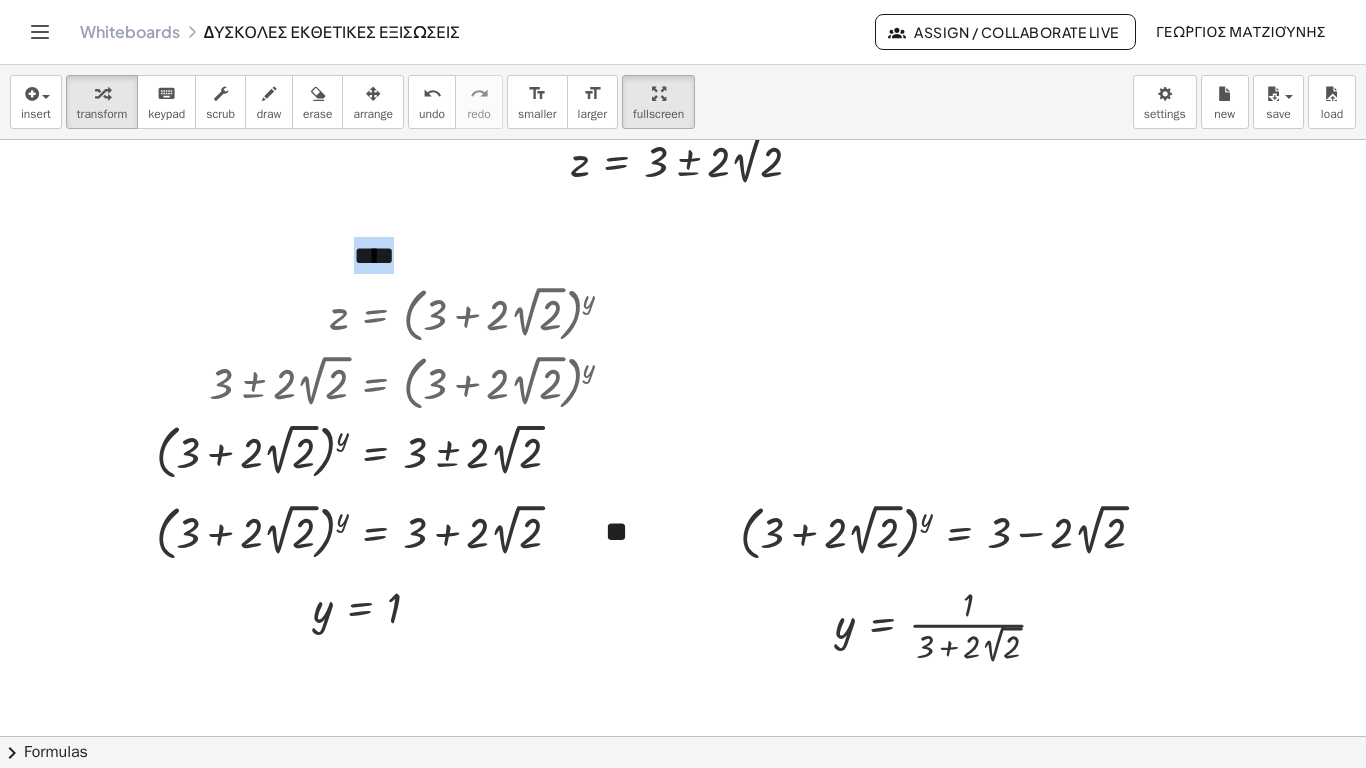copy on "****" 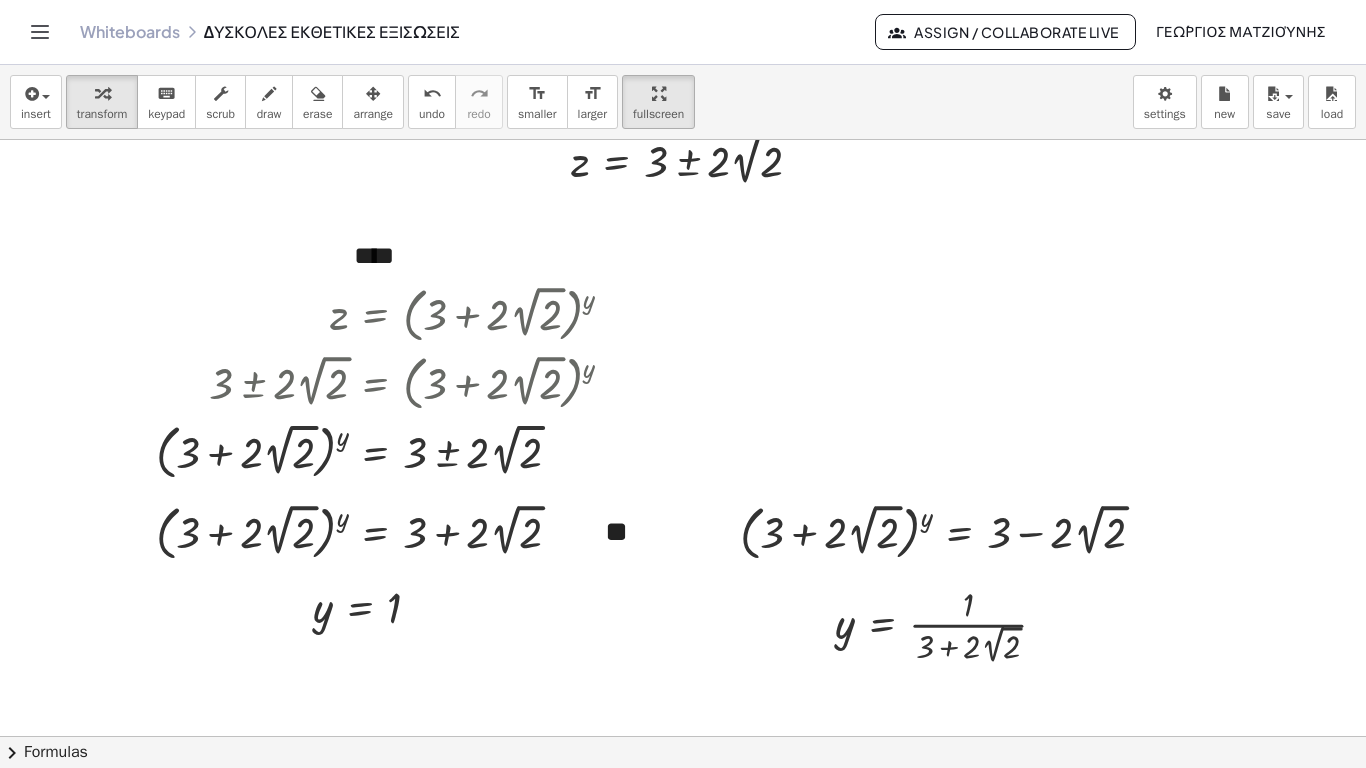 click at bounding box center [683, -1913] 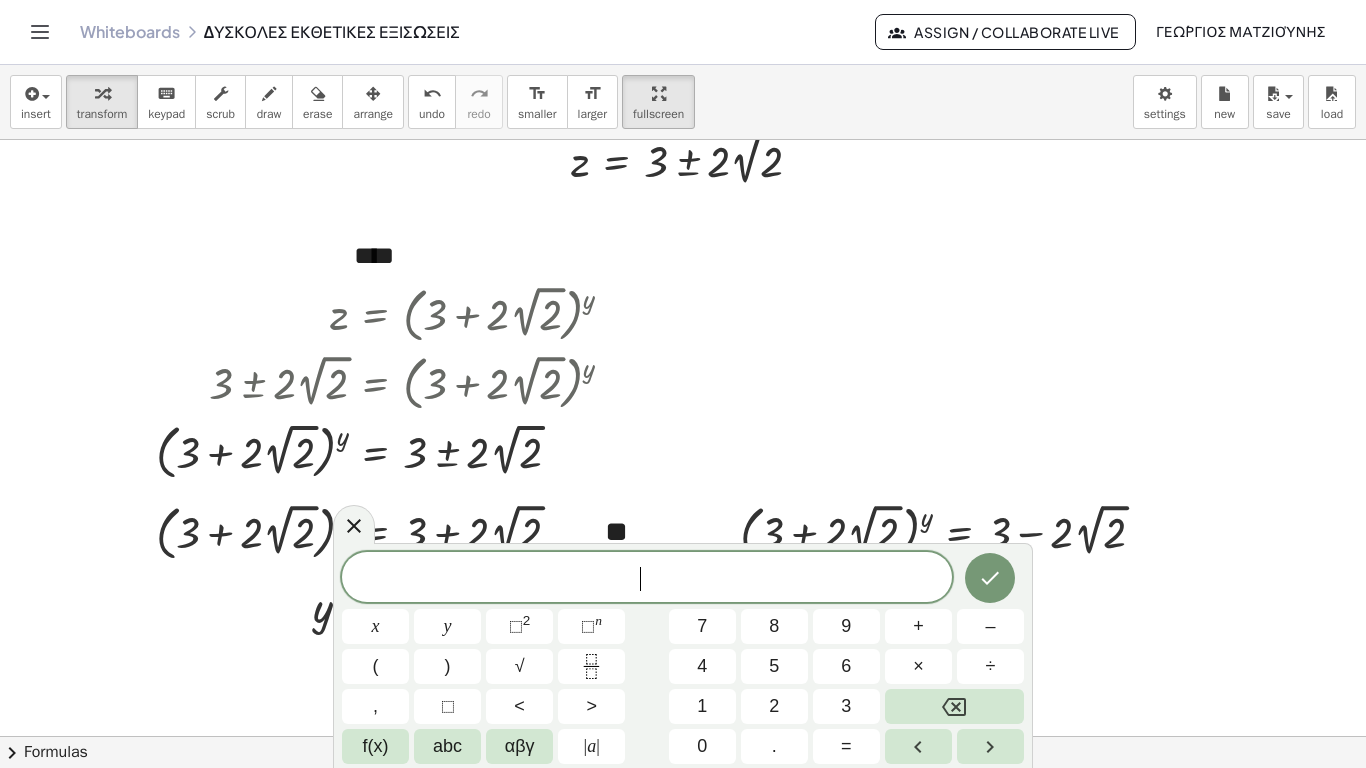 drag, startPoint x: 1070, startPoint y: 696, endPoint x: 1042, endPoint y: 685, distance: 30.083218 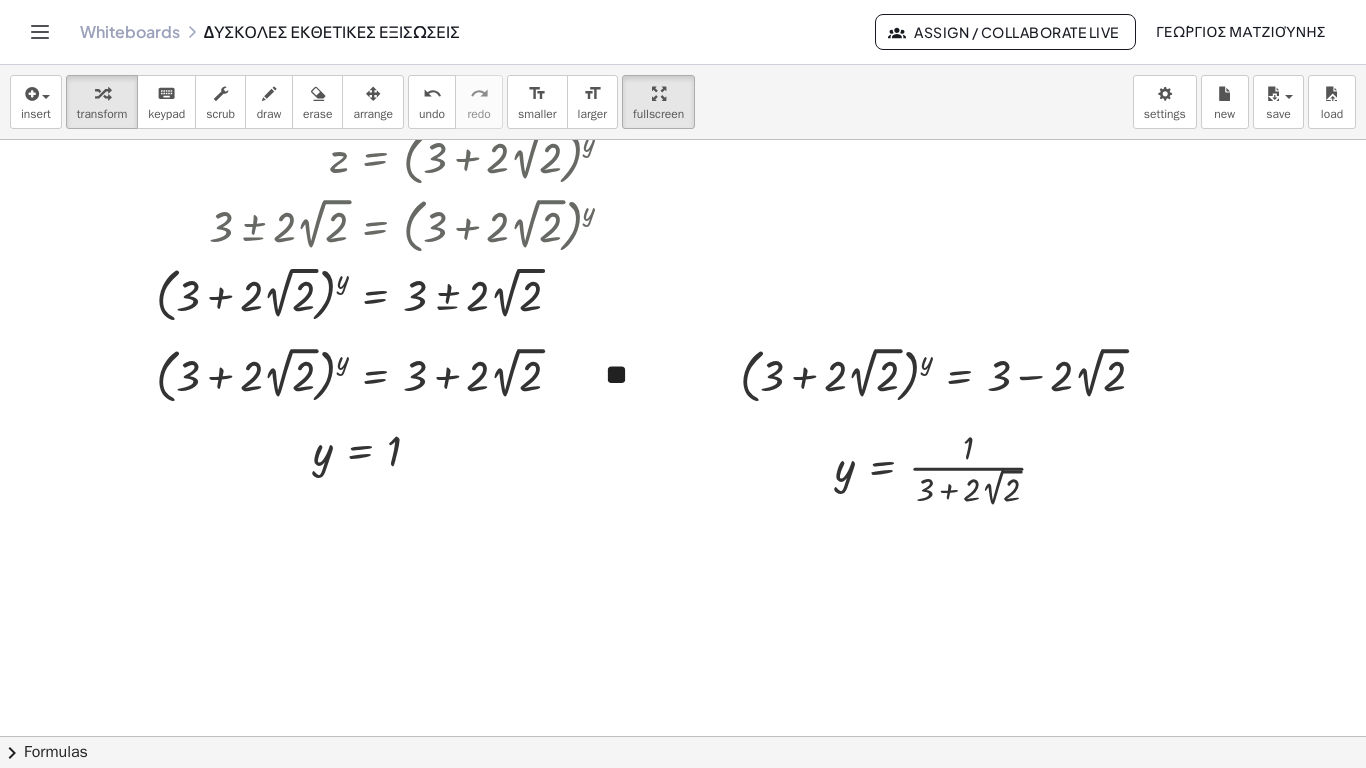 scroll, scrollTop: 5188, scrollLeft: 0, axis: vertical 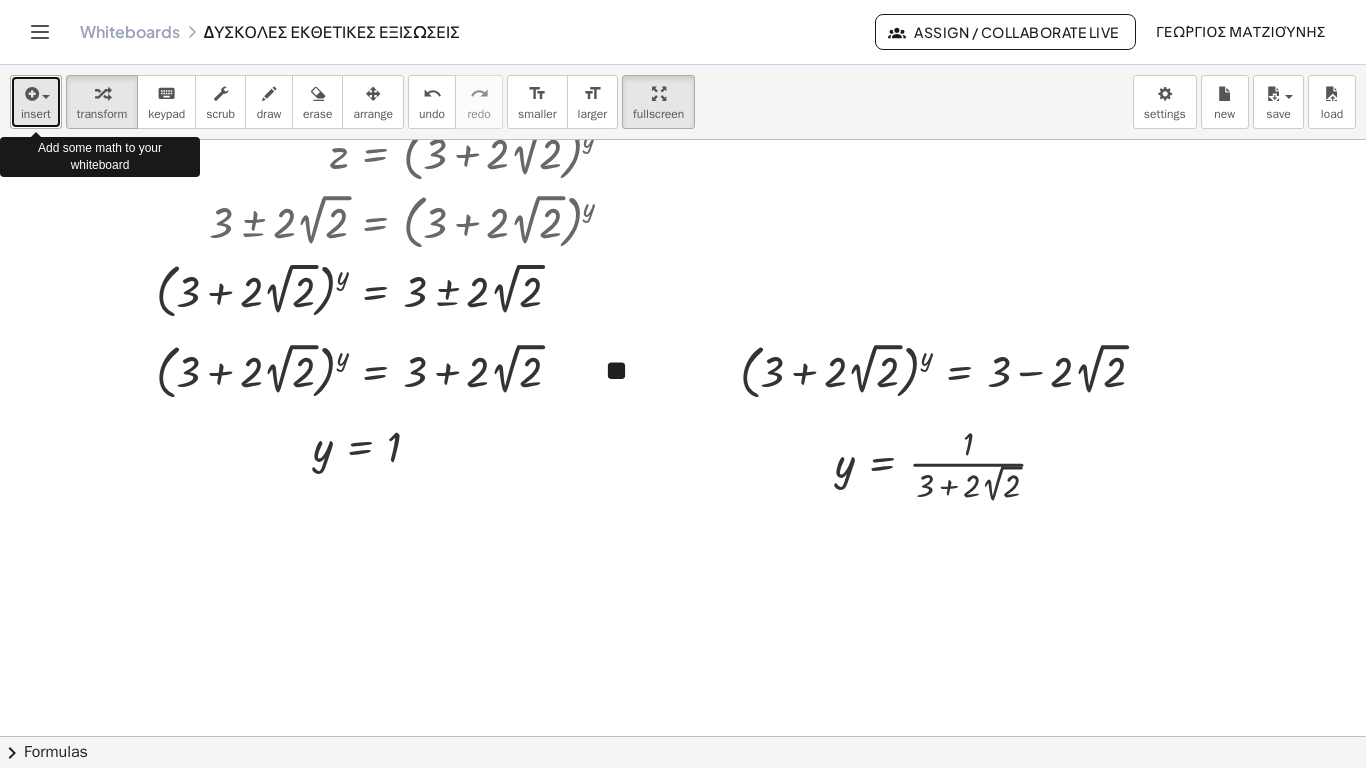 click on "insert" at bounding box center [36, 114] 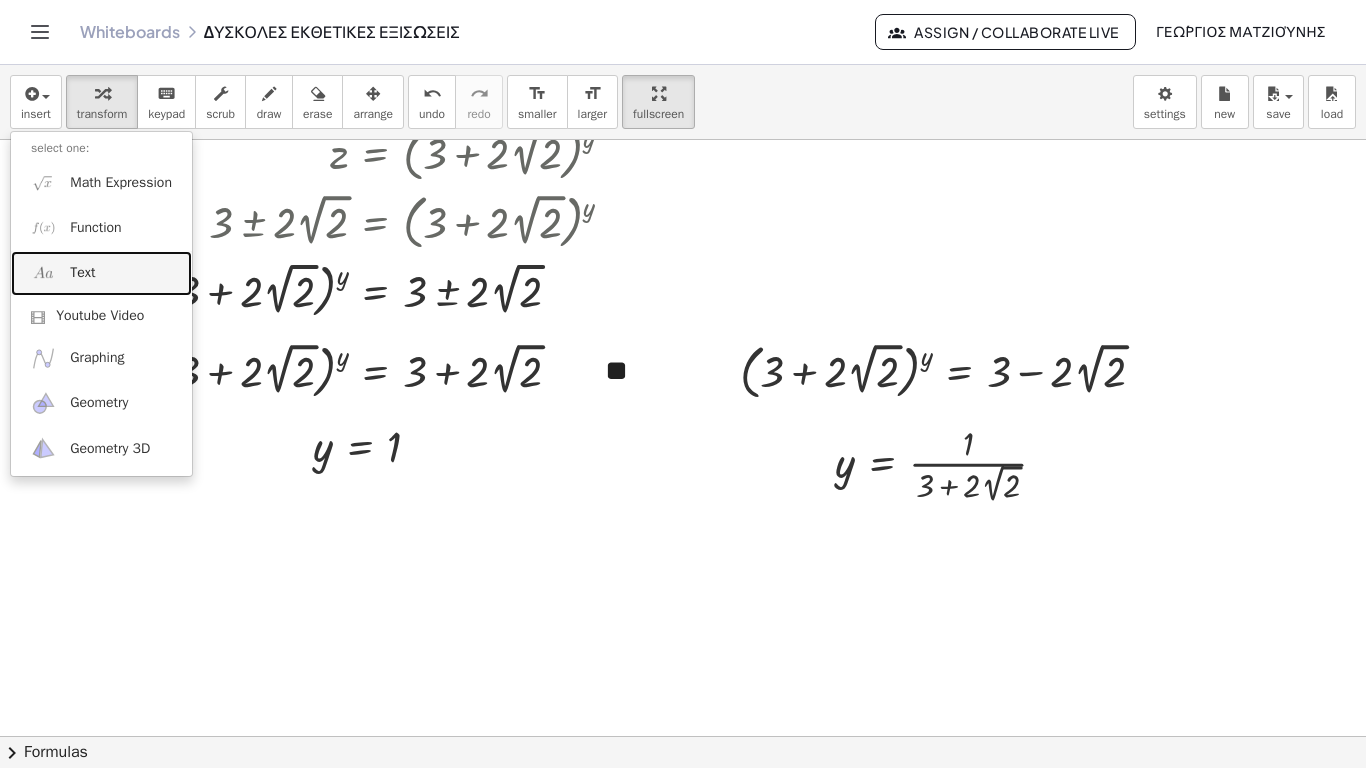 click on "Text" at bounding box center [82, 273] 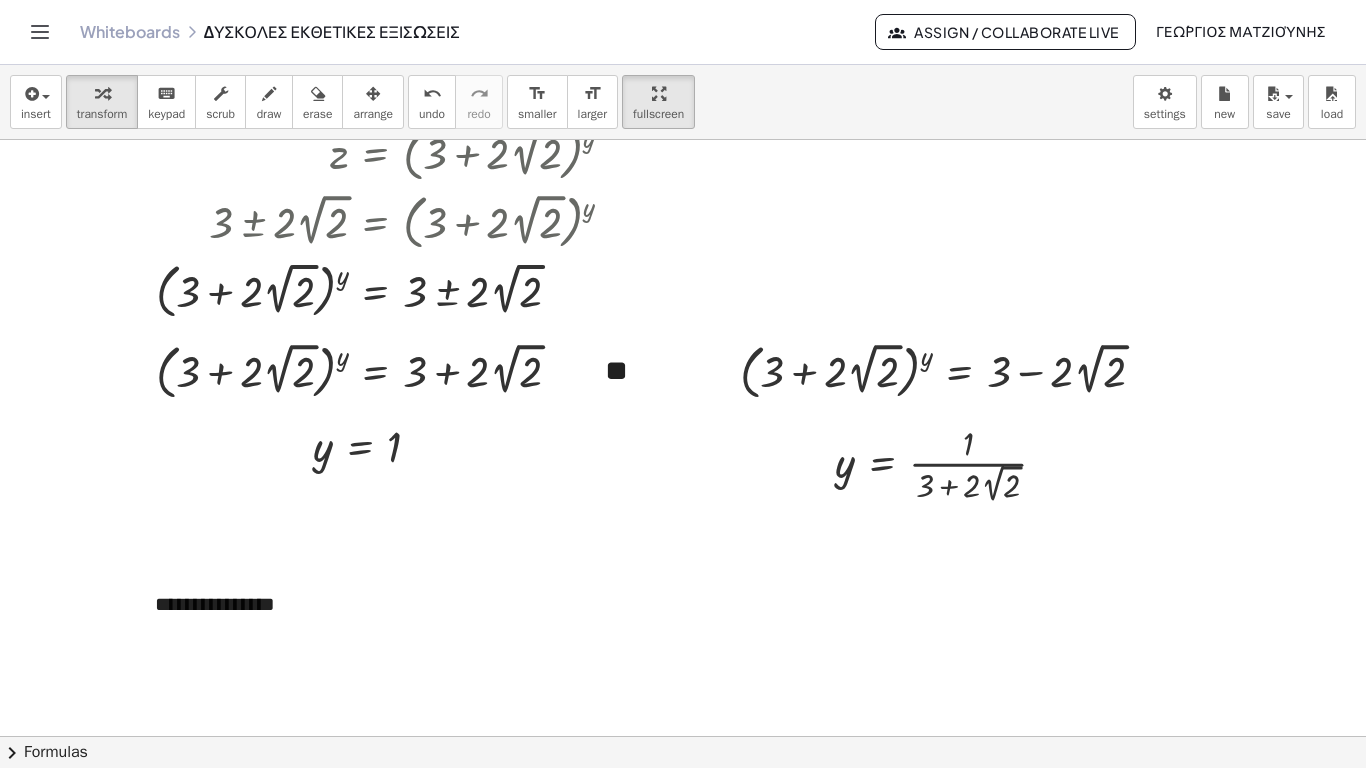 type 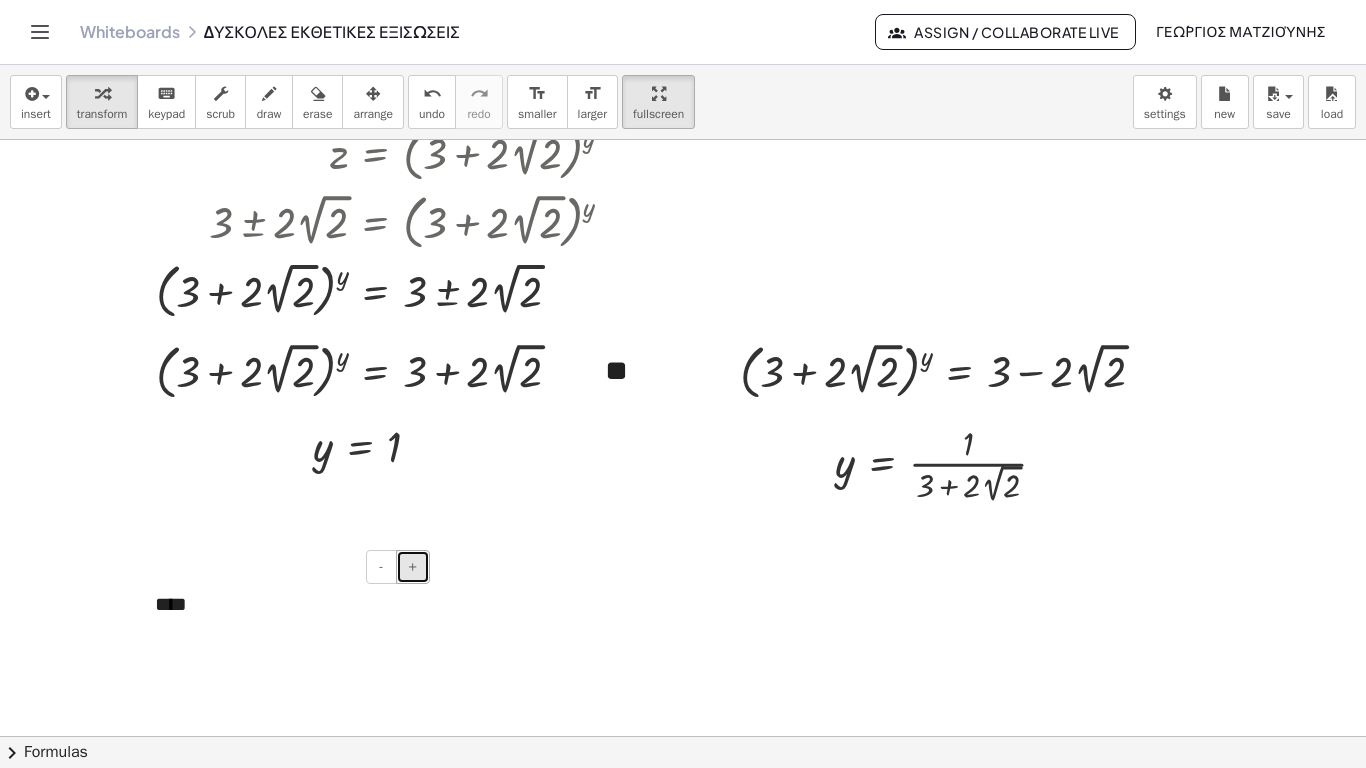 click on "+" at bounding box center [413, 566] 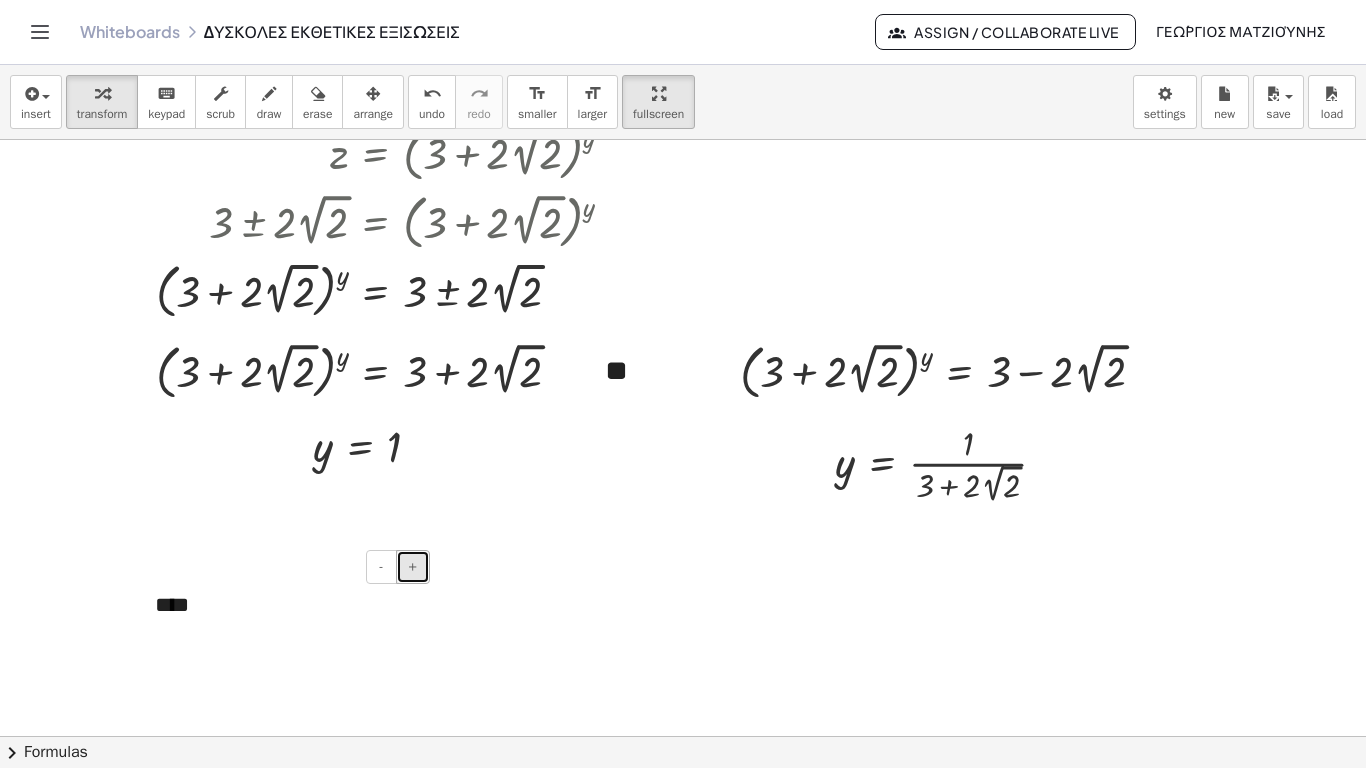 click on "+" at bounding box center [413, 566] 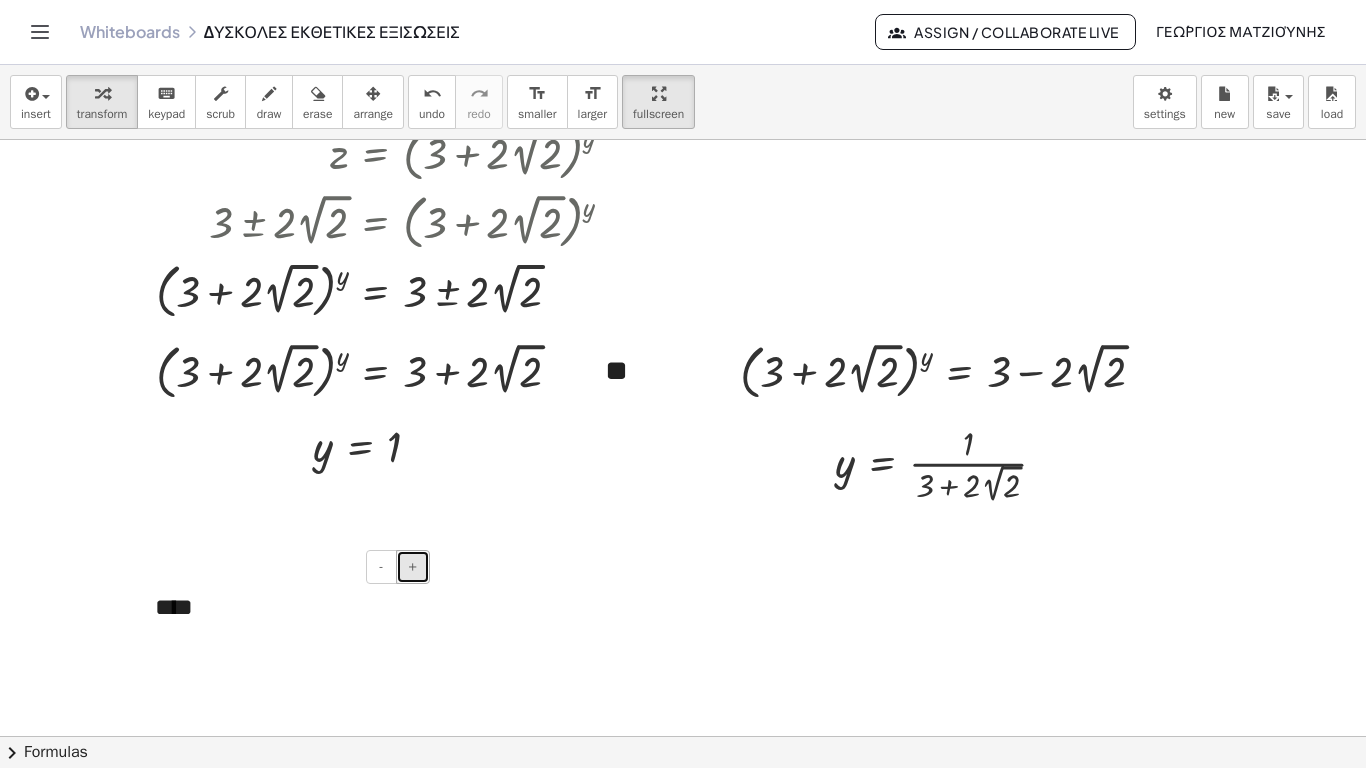 click on "+" at bounding box center (413, 566) 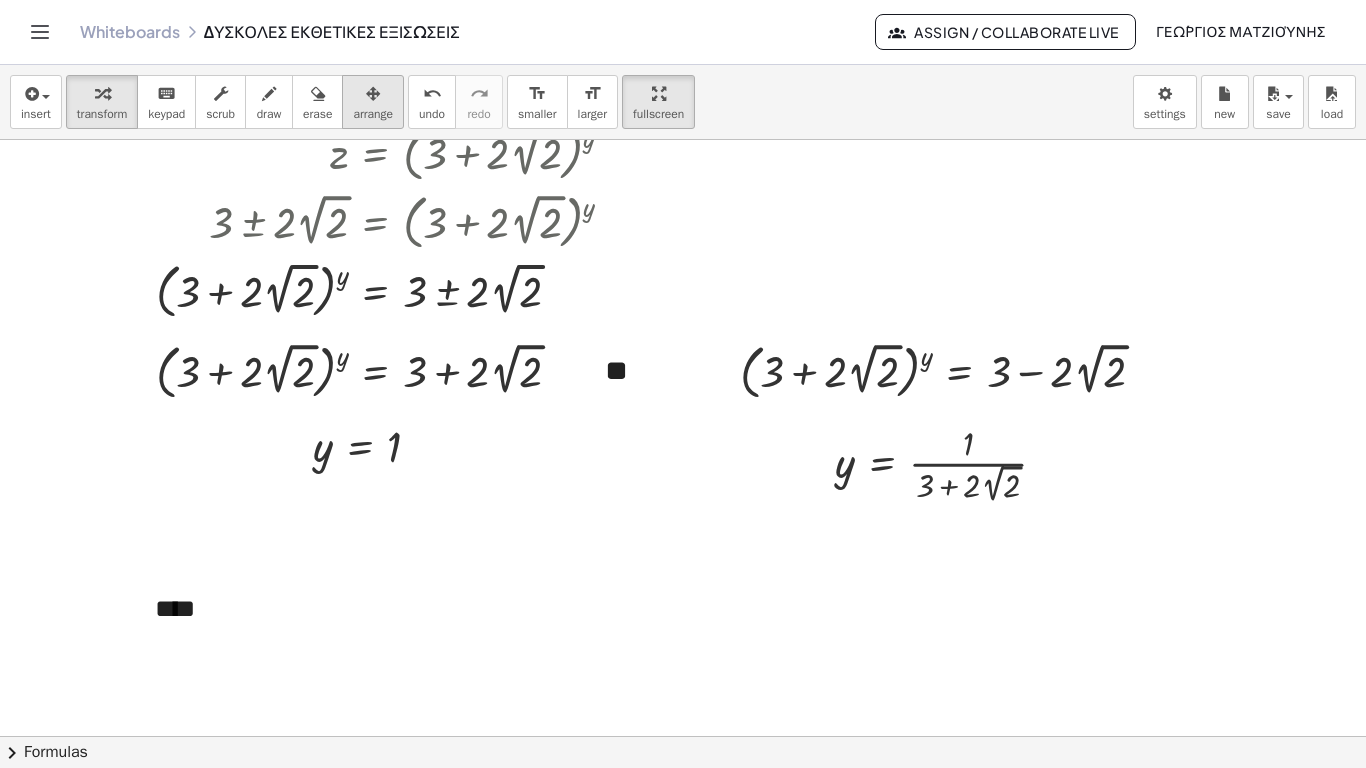 click on "arrange" at bounding box center [373, 114] 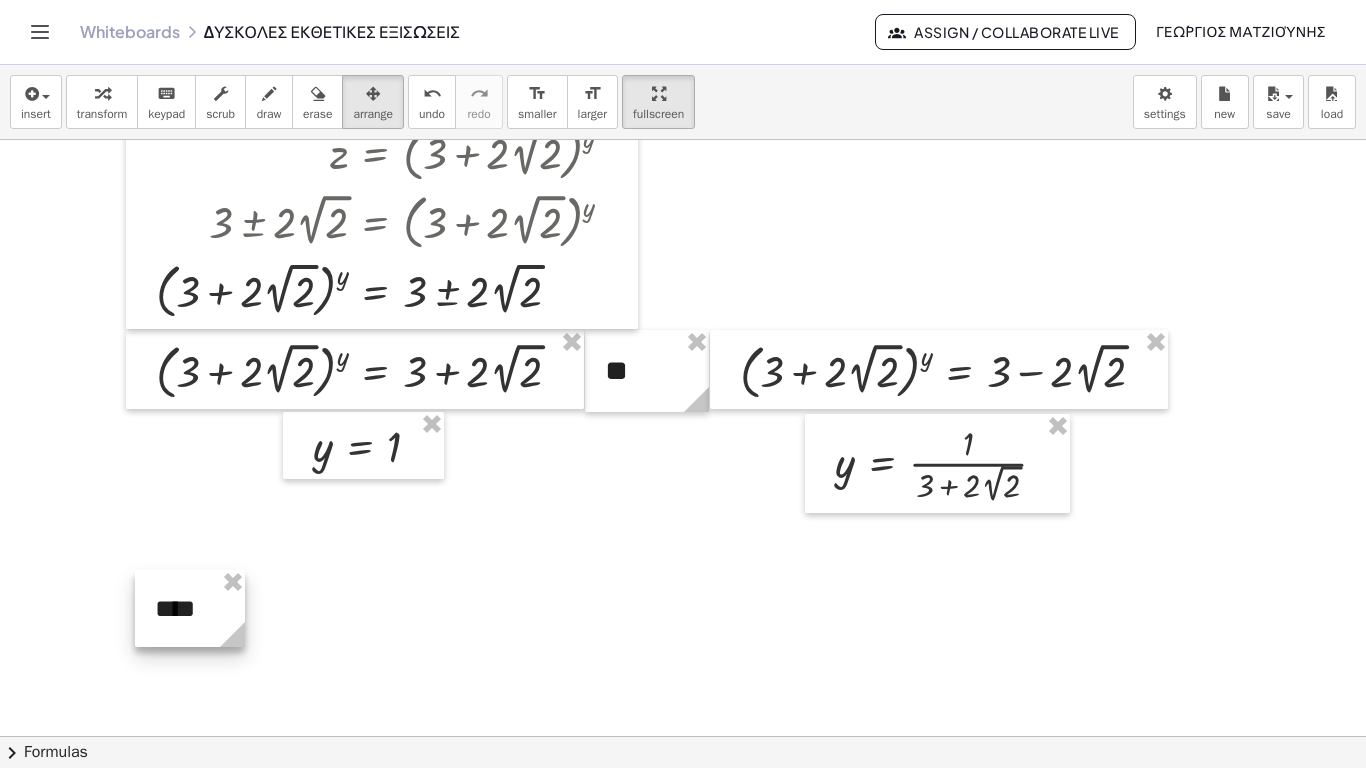 drag, startPoint x: 428, startPoint y: 577, endPoint x: 238, endPoint y: 571, distance: 190.09471 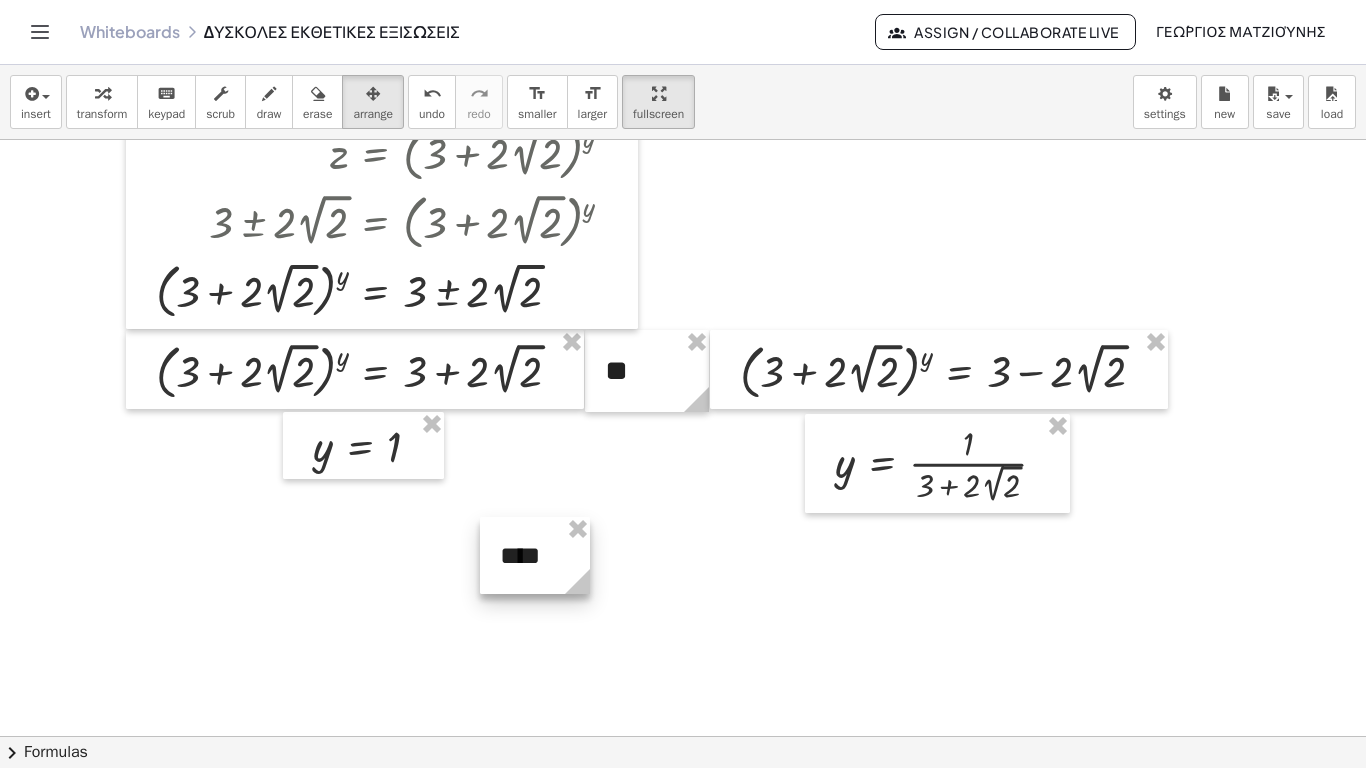 drag, startPoint x: 201, startPoint y: 552, endPoint x: 546, endPoint y: 499, distance: 349.04727 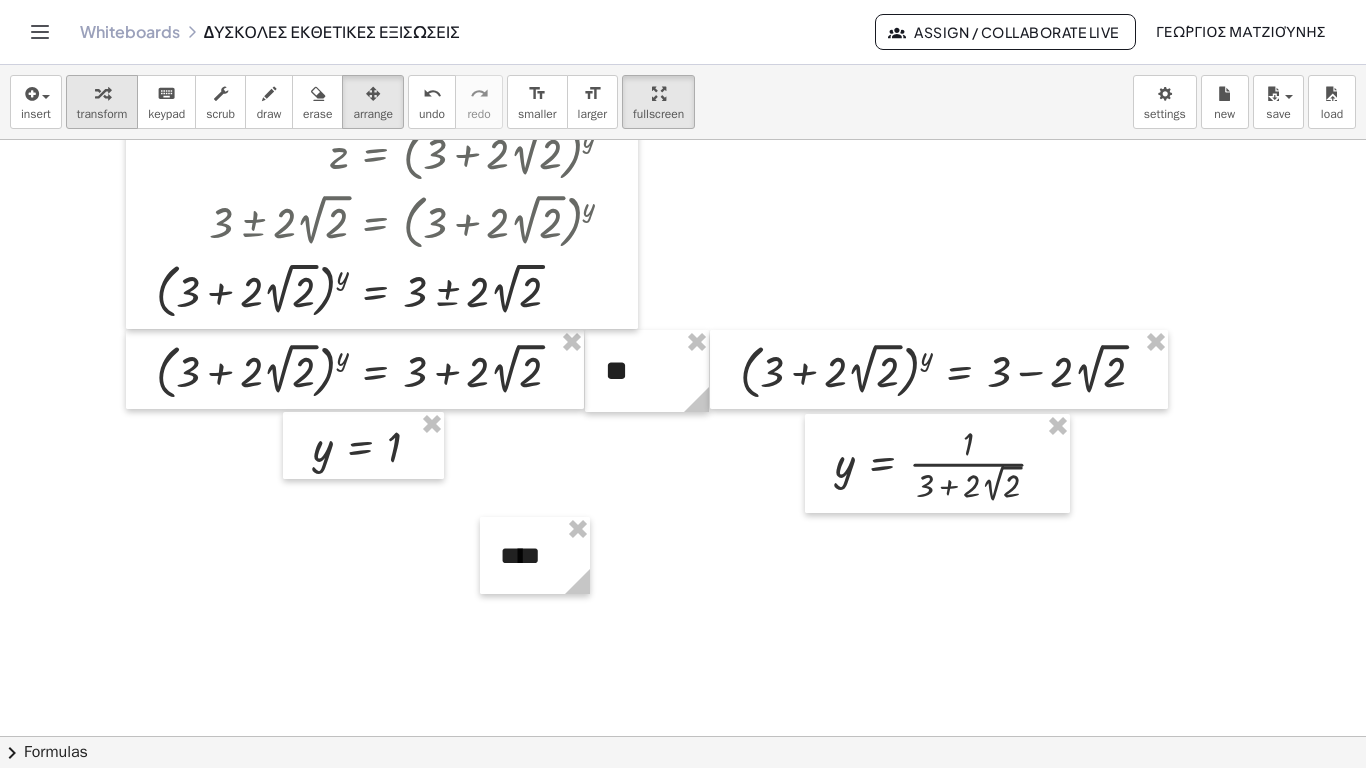 click at bounding box center [102, 94] 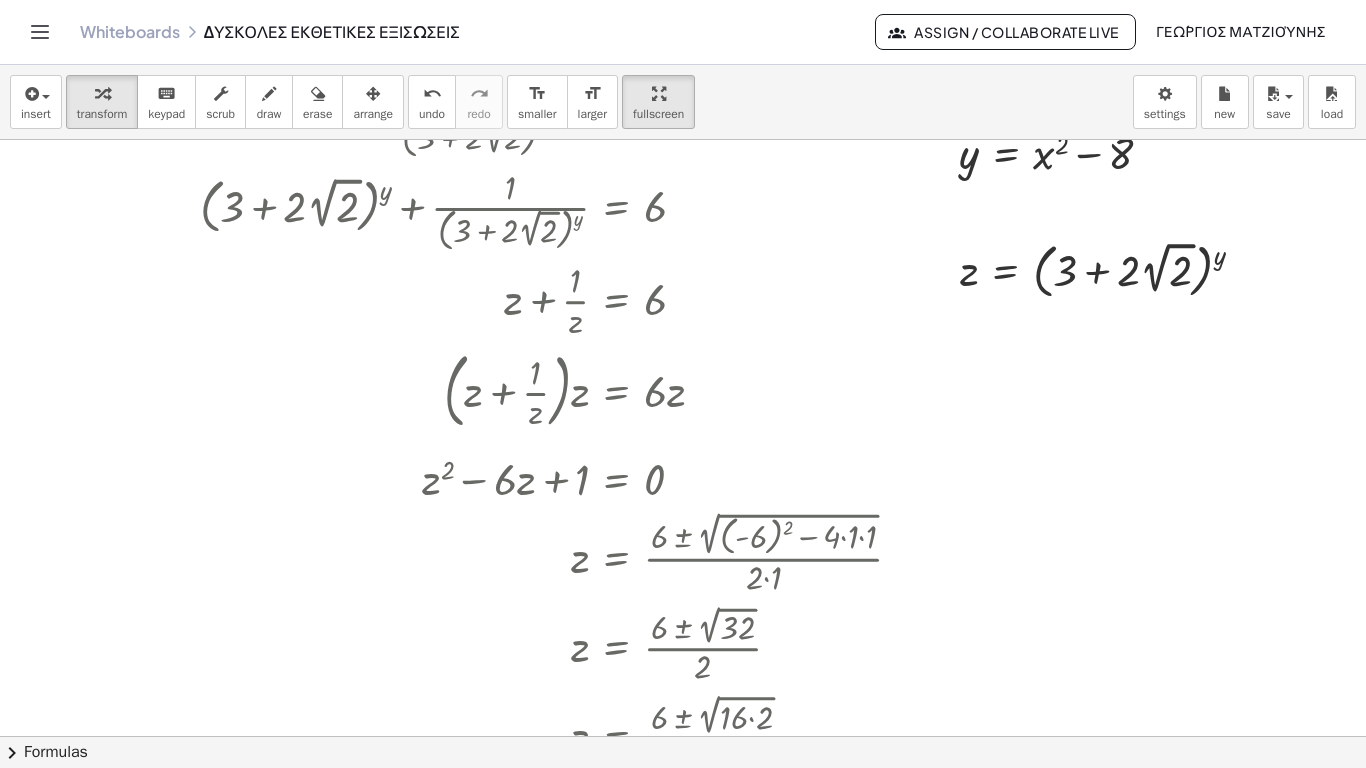 scroll, scrollTop: 4088, scrollLeft: 0, axis: vertical 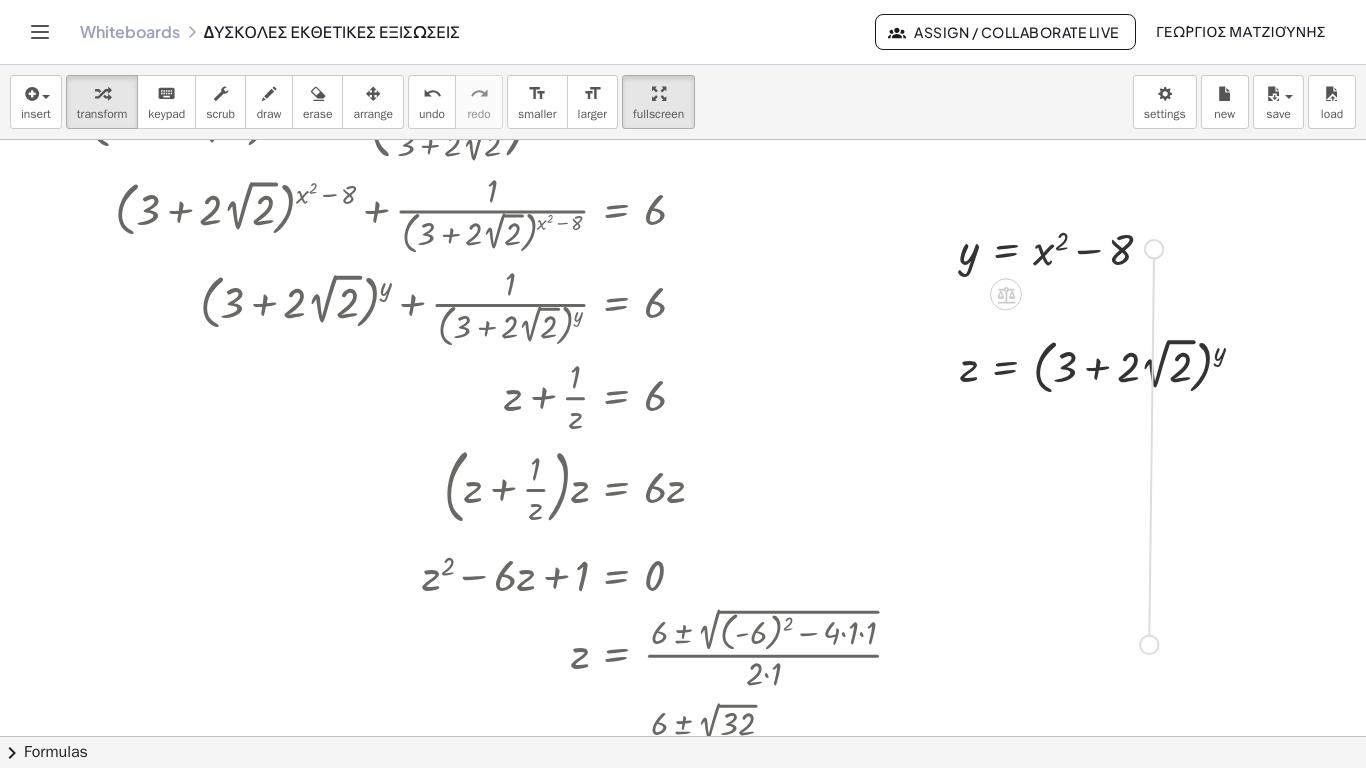 drag, startPoint x: 1156, startPoint y: 186, endPoint x: 1153, endPoint y: 600, distance: 414.01086 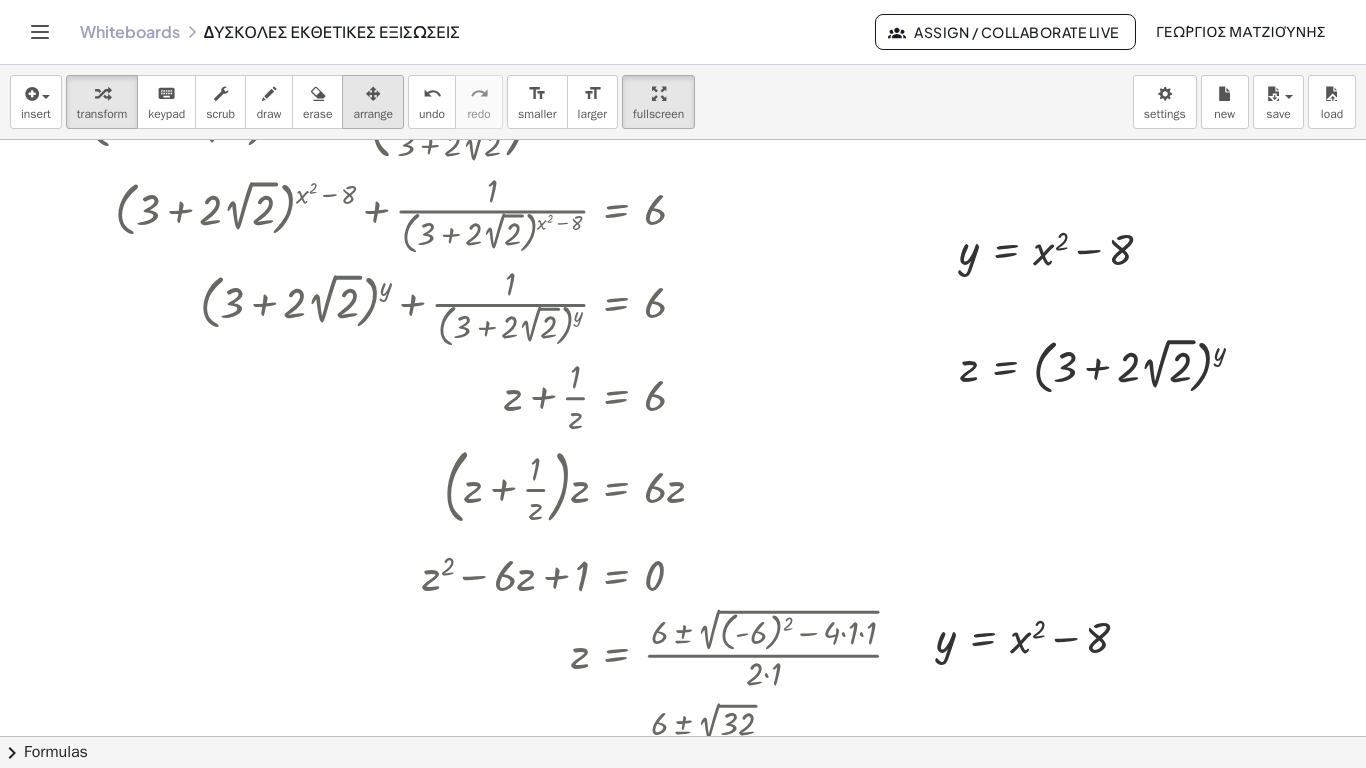 click at bounding box center [373, 93] 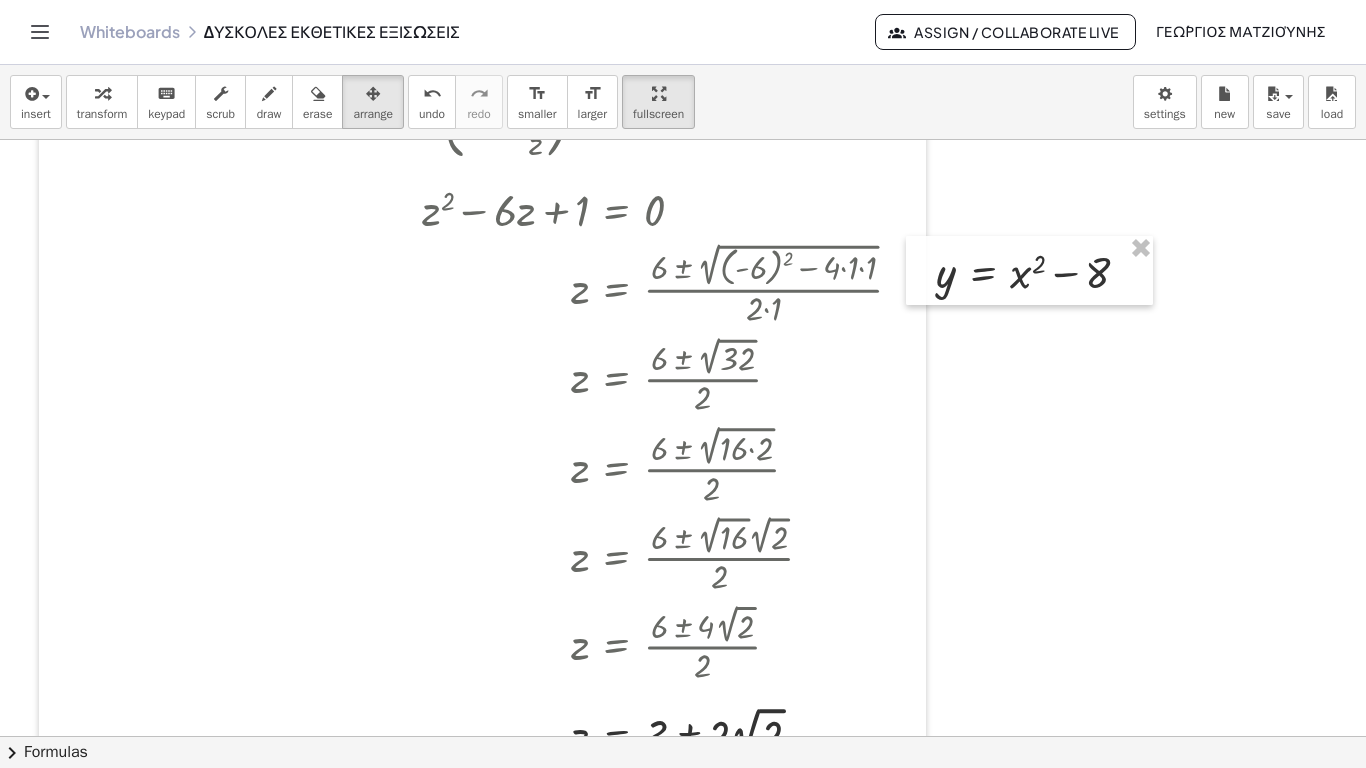 scroll, scrollTop: 4488, scrollLeft: 0, axis: vertical 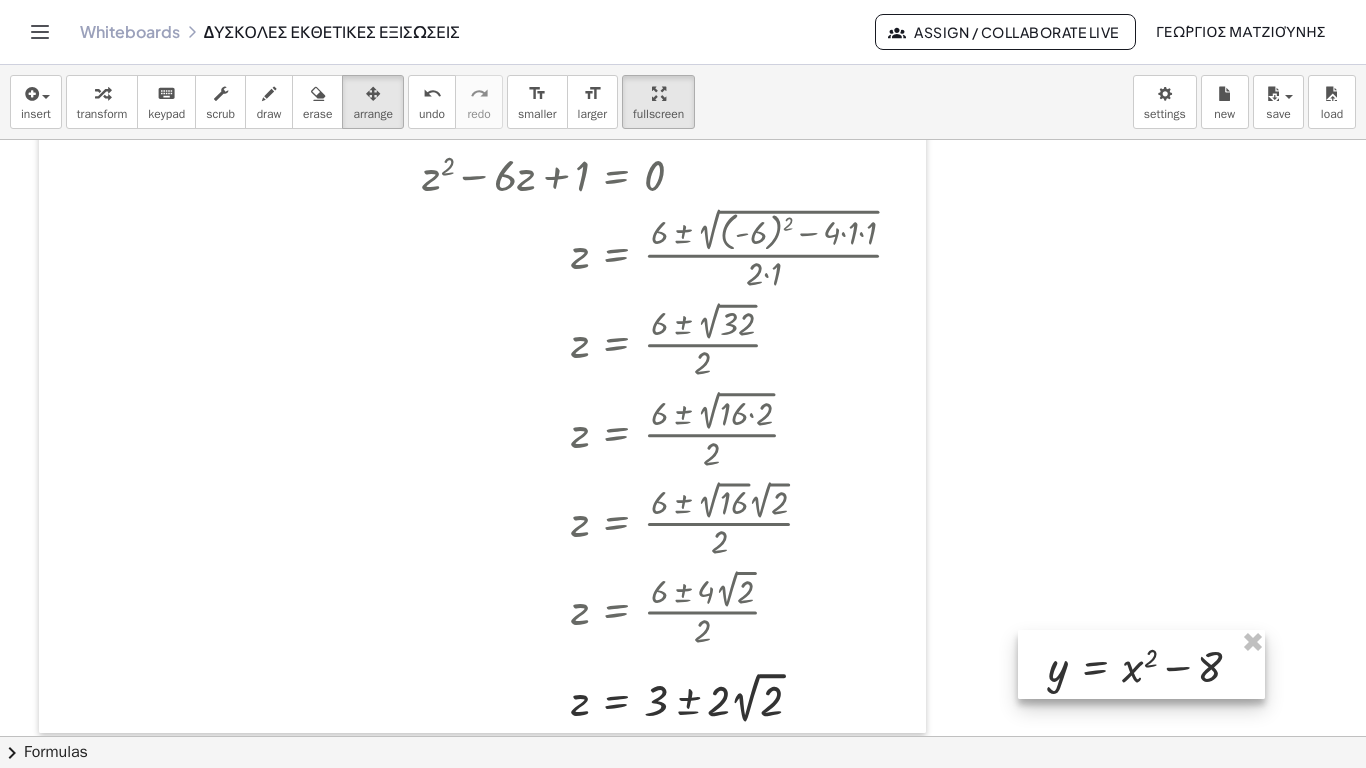 drag, startPoint x: 1052, startPoint y: 190, endPoint x: 1164, endPoint y: 618, distance: 442.41156 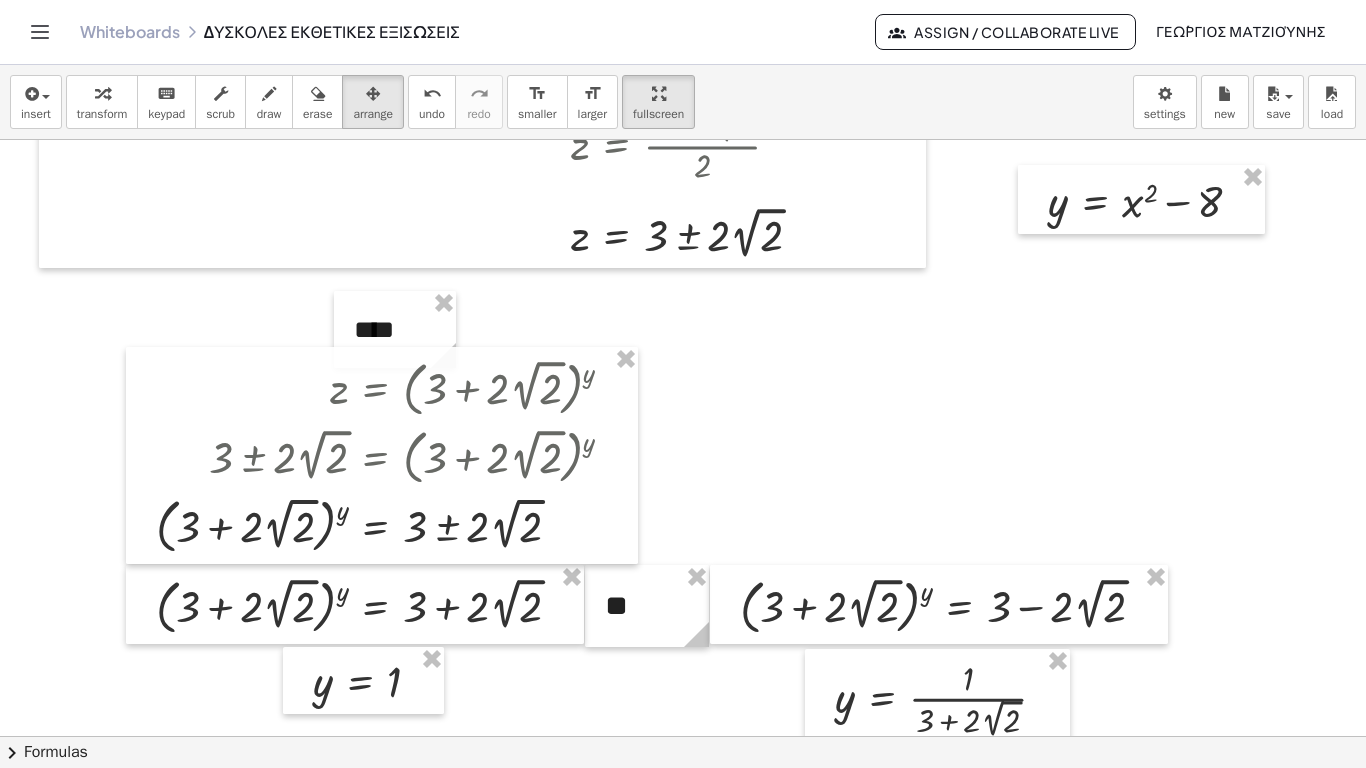 scroll, scrollTop: 4988, scrollLeft: 0, axis: vertical 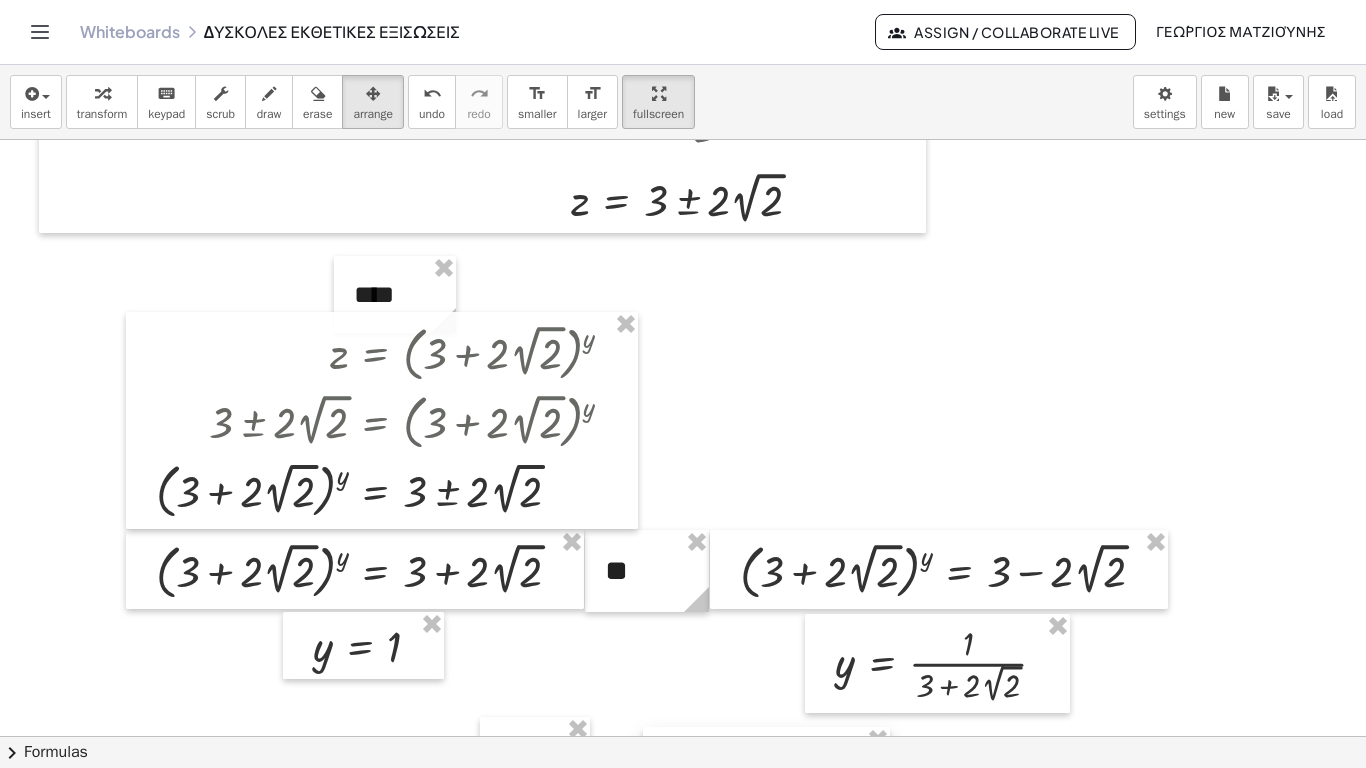 drag, startPoint x: 1150, startPoint y: 121, endPoint x: 777, endPoint y: 717, distance: 703.09674 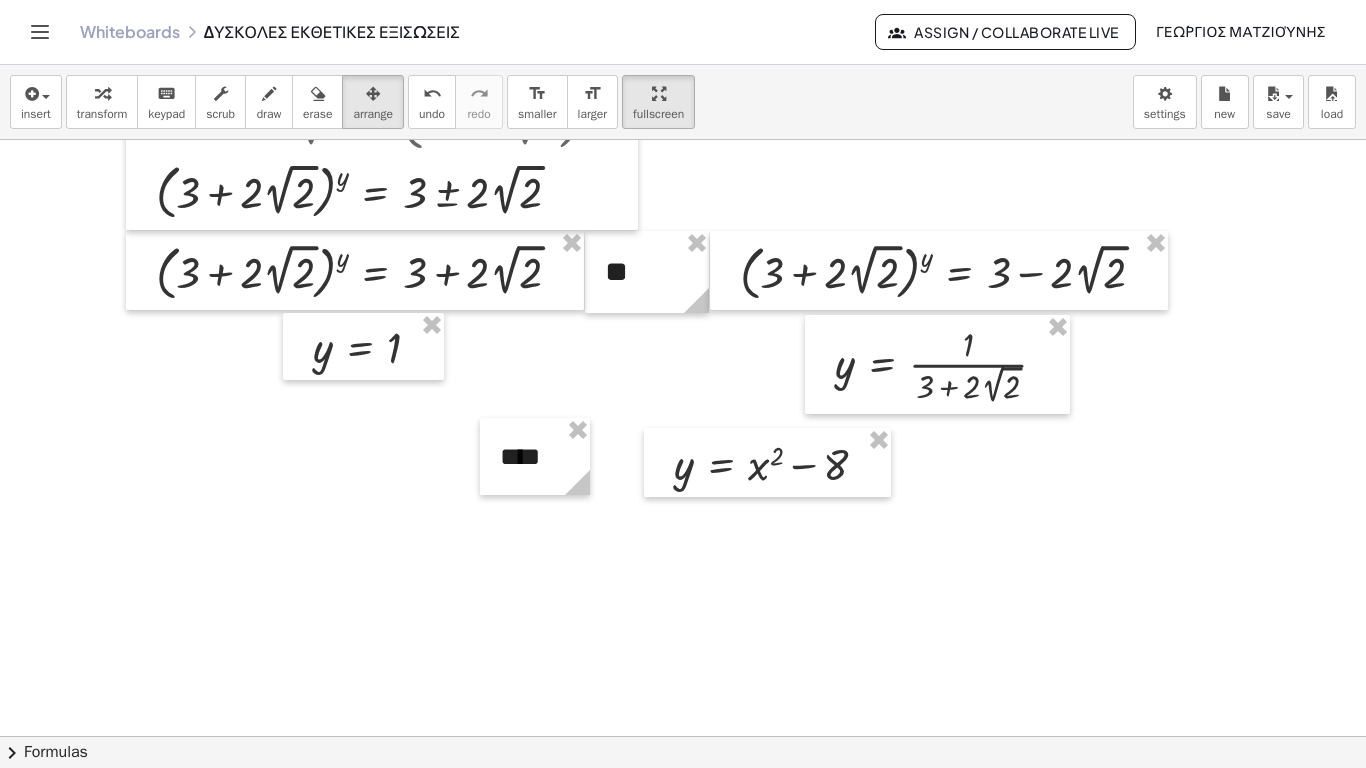 scroll, scrollTop: 5288, scrollLeft: 0, axis: vertical 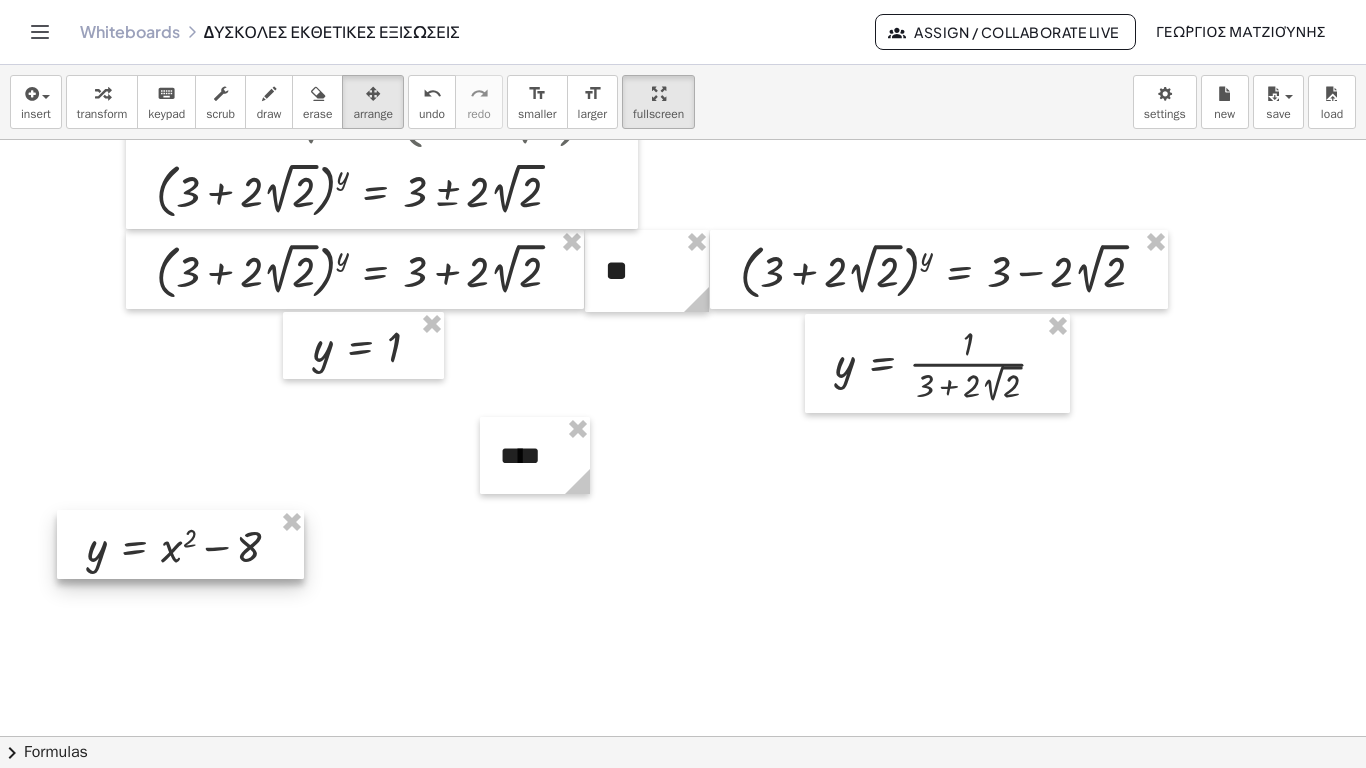 drag, startPoint x: 787, startPoint y: 414, endPoint x: 201, endPoint y: 497, distance: 591.8488 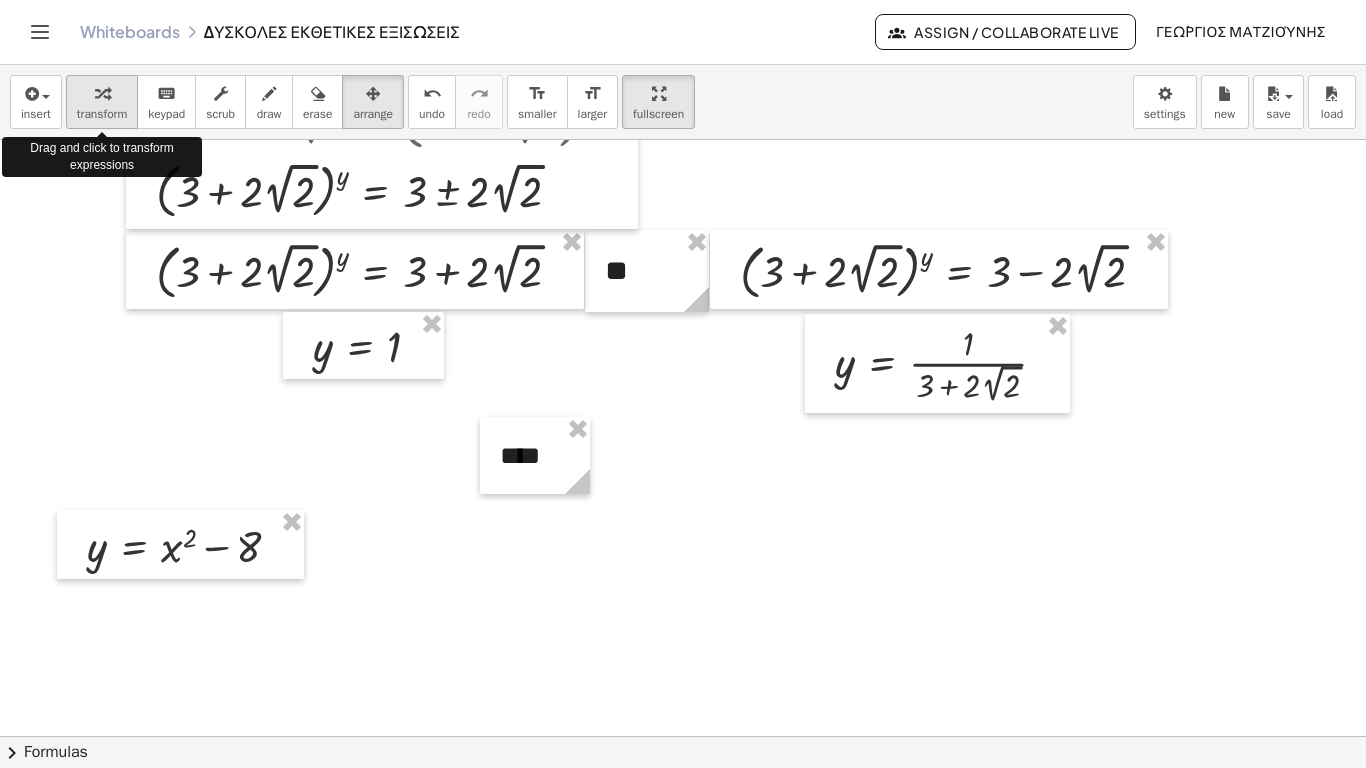 click at bounding box center (102, 93) 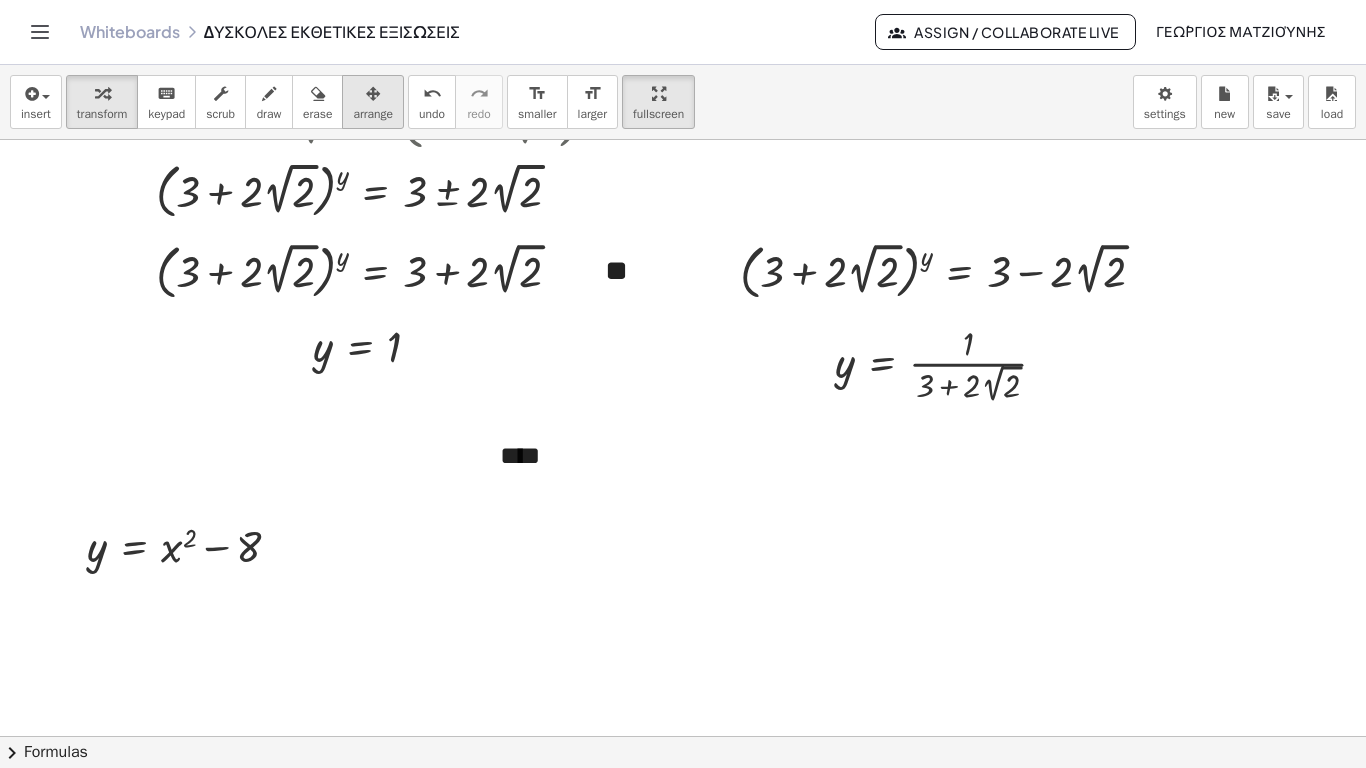 click at bounding box center [373, 93] 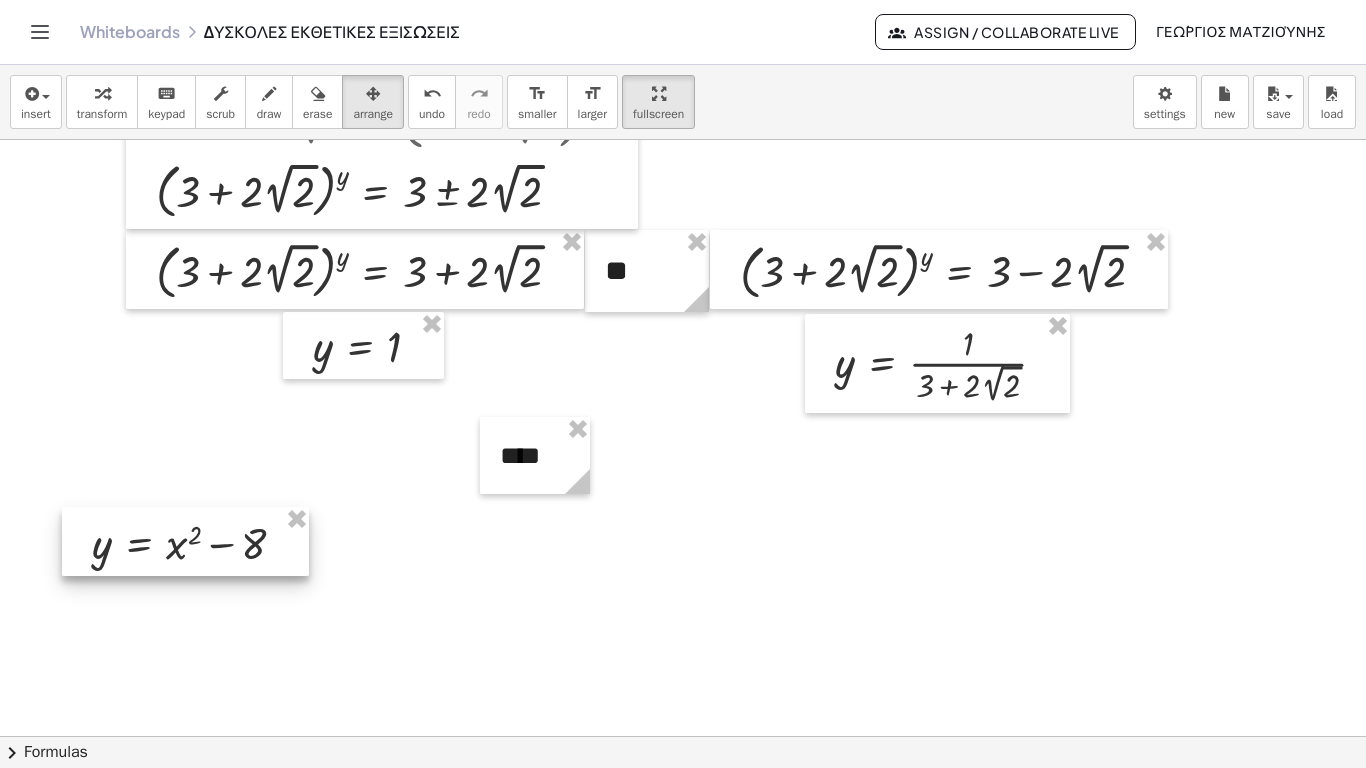 click at bounding box center (185, 541) 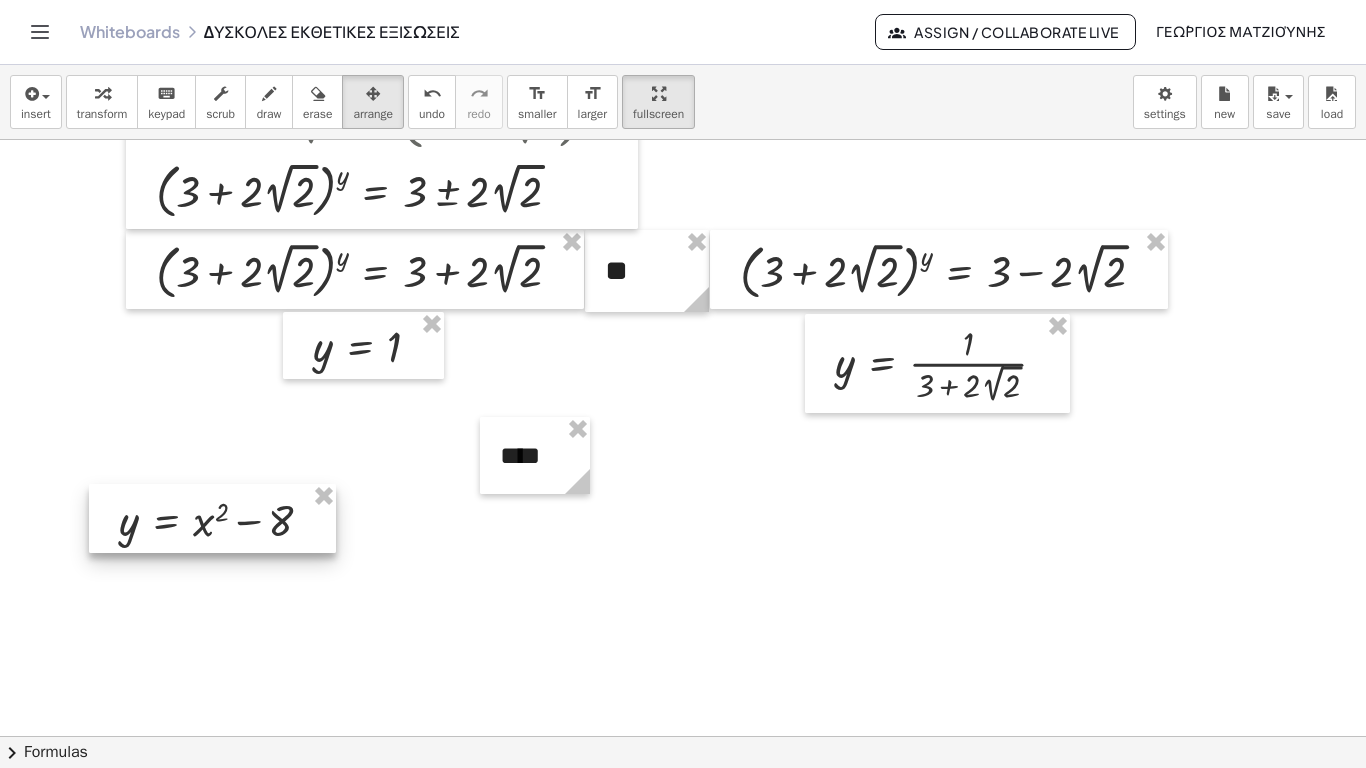 drag, startPoint x: 231, startPoint y: 480, endPoint x: 257, endPoint y: 457, distance: 34.713108 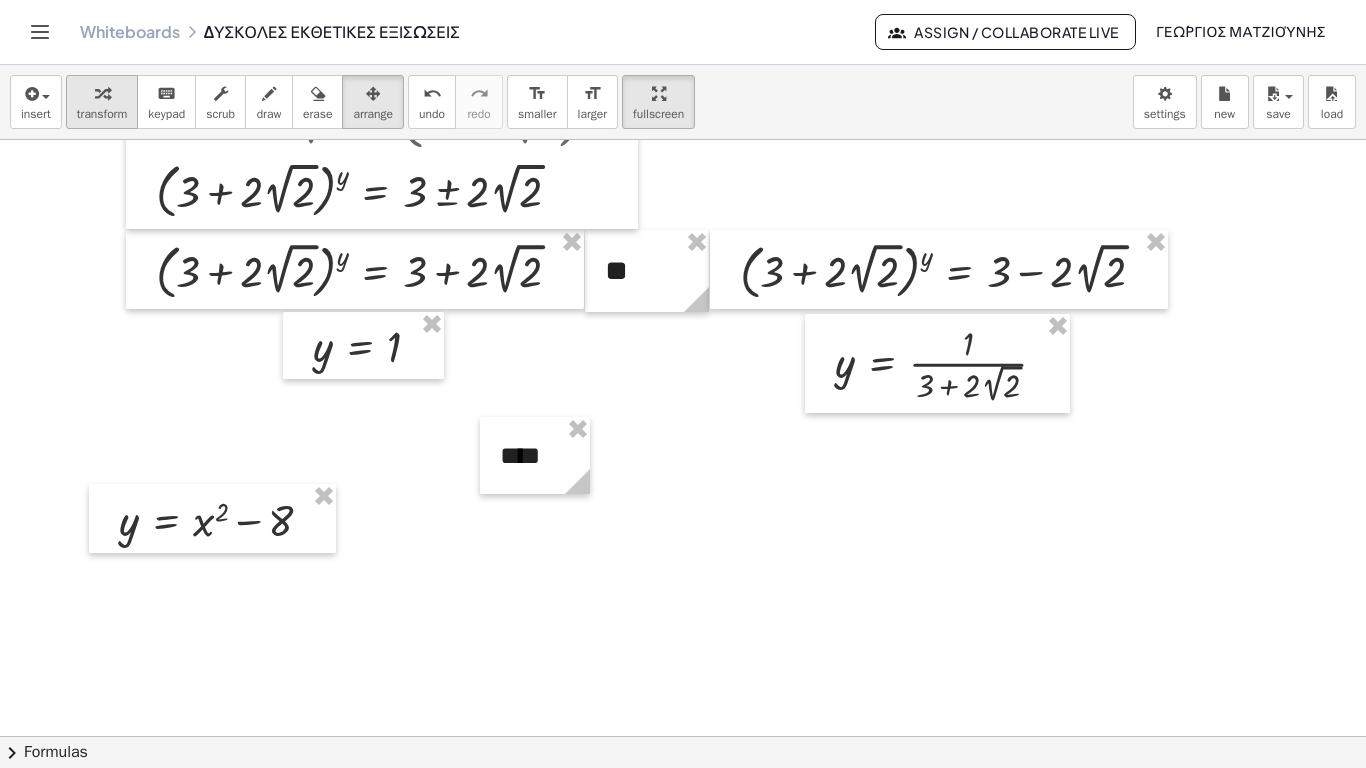 click on "transform" at bounding box center [102, 114] 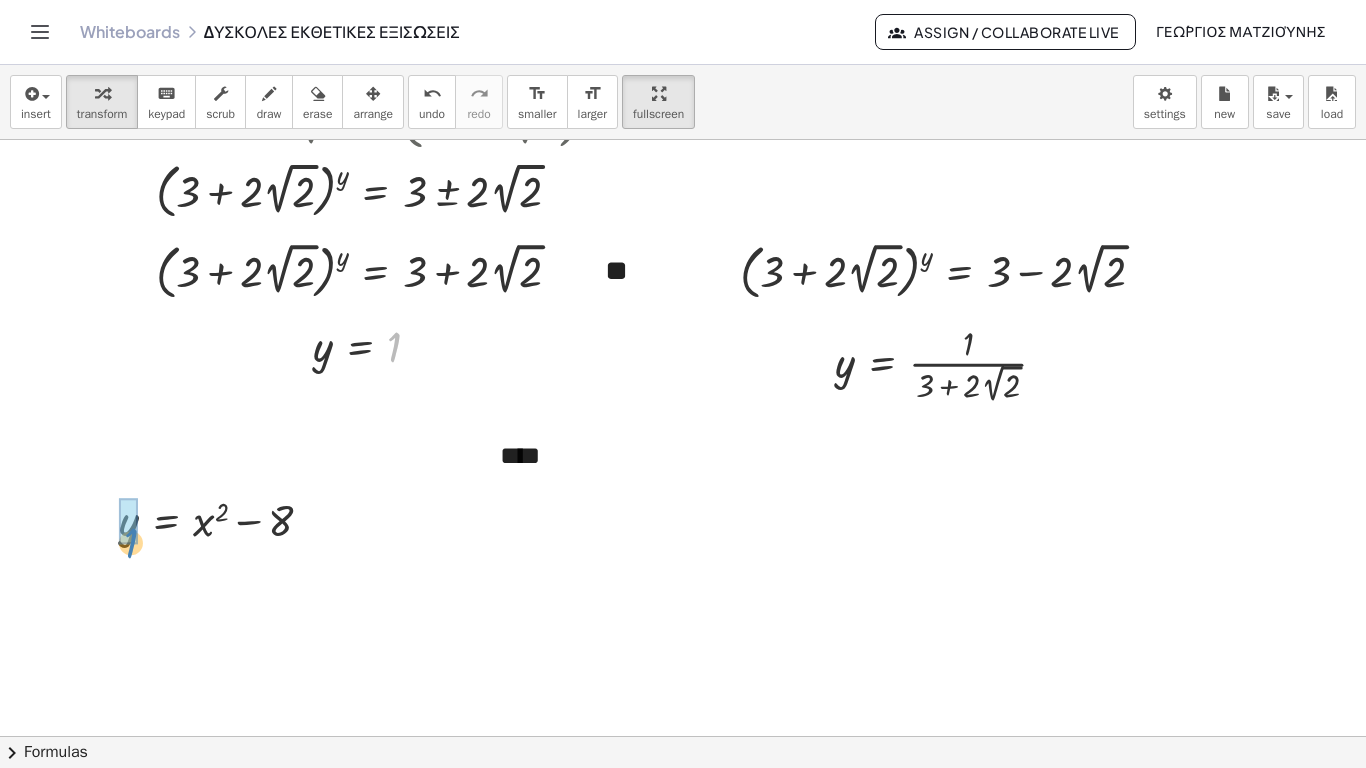 drag, startPoint x: 399, startPoint y: 296, endPoint x: 135, endPoint y: 492, distance: 328.8039 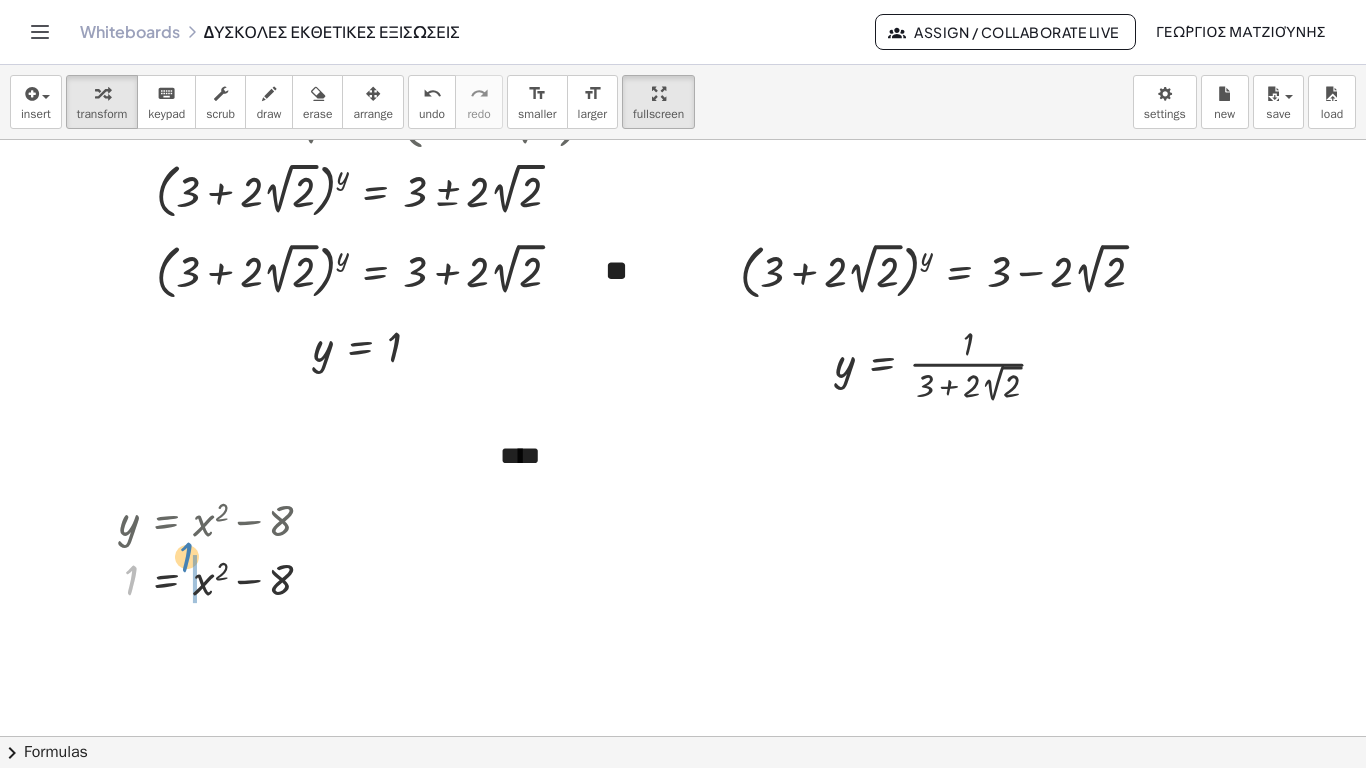 drag, startPoint x: 129, startPoint y: 528, endPoint x: 184, endPoint y: 505, distance: 59.615433 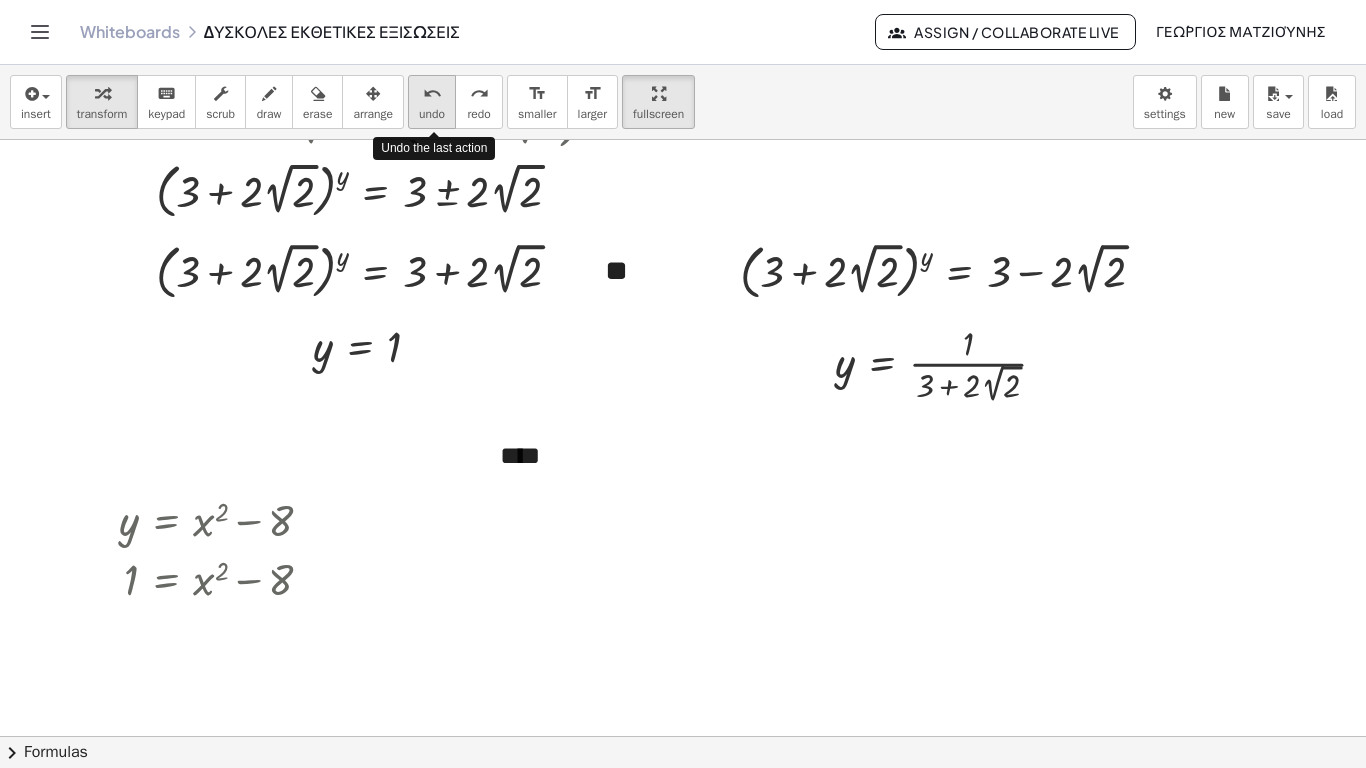 click on "undo" at bounding box center (432, 94) 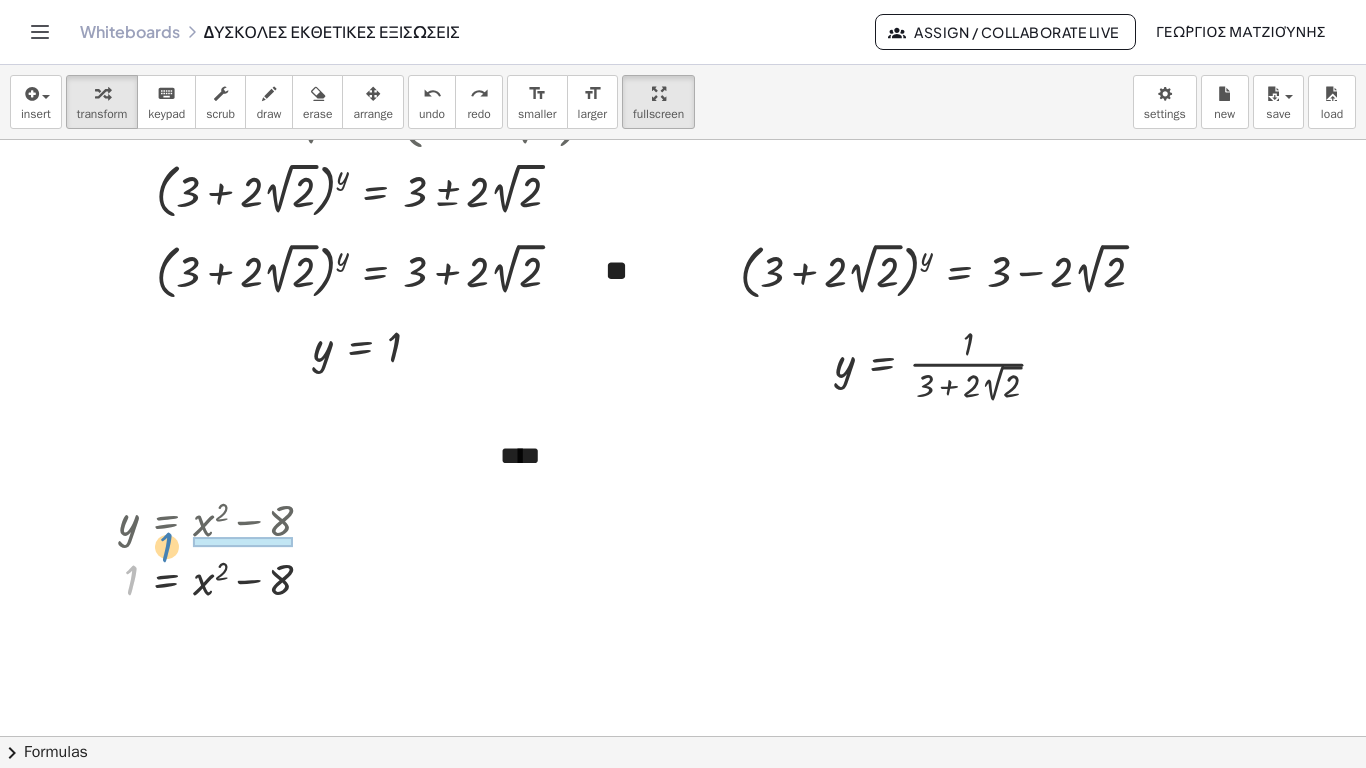 drag, startPoint x: 128, startPoint y: 528, endPoint x: 163, endPoint y: 495, distance: 48.104053 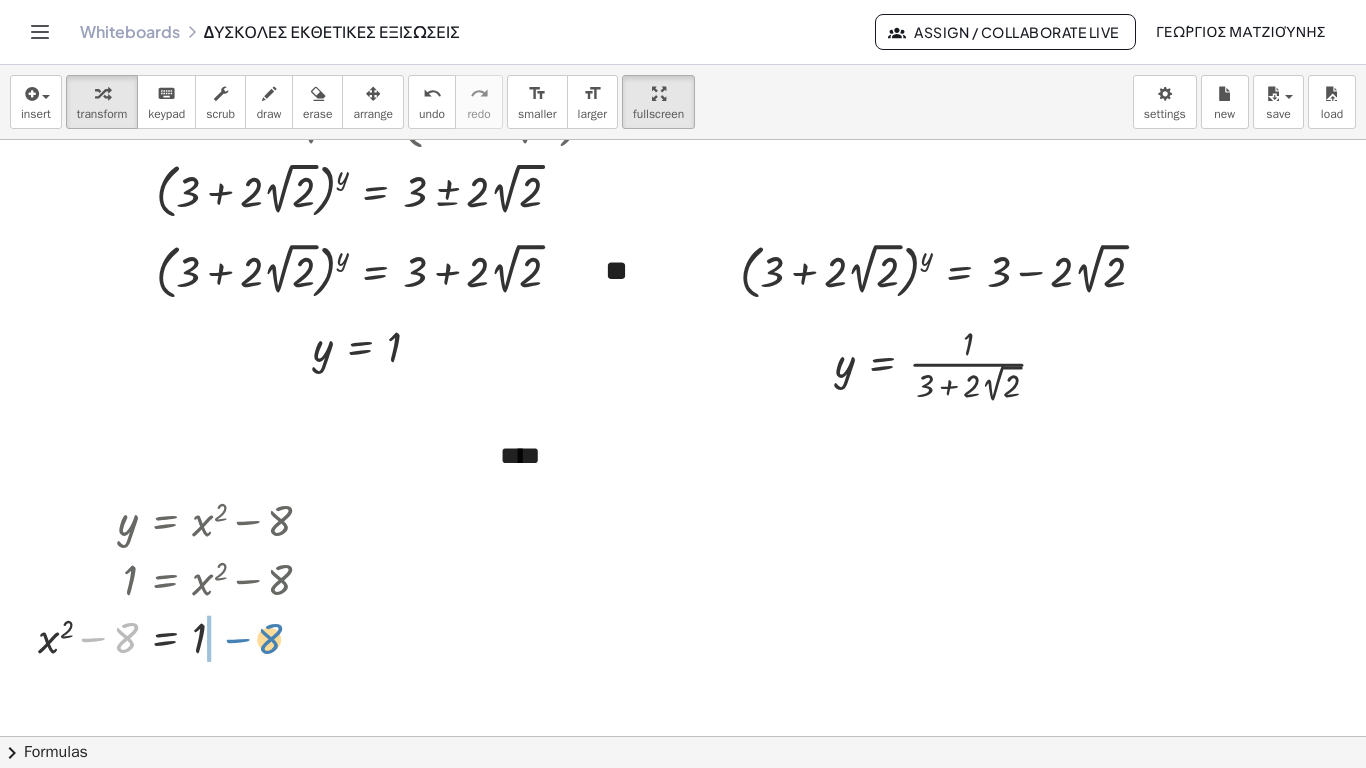 drag, startPoint x: 101, startPoint y: 573, endPoint x: 245, endPoint y: 574, distance: 144.00348 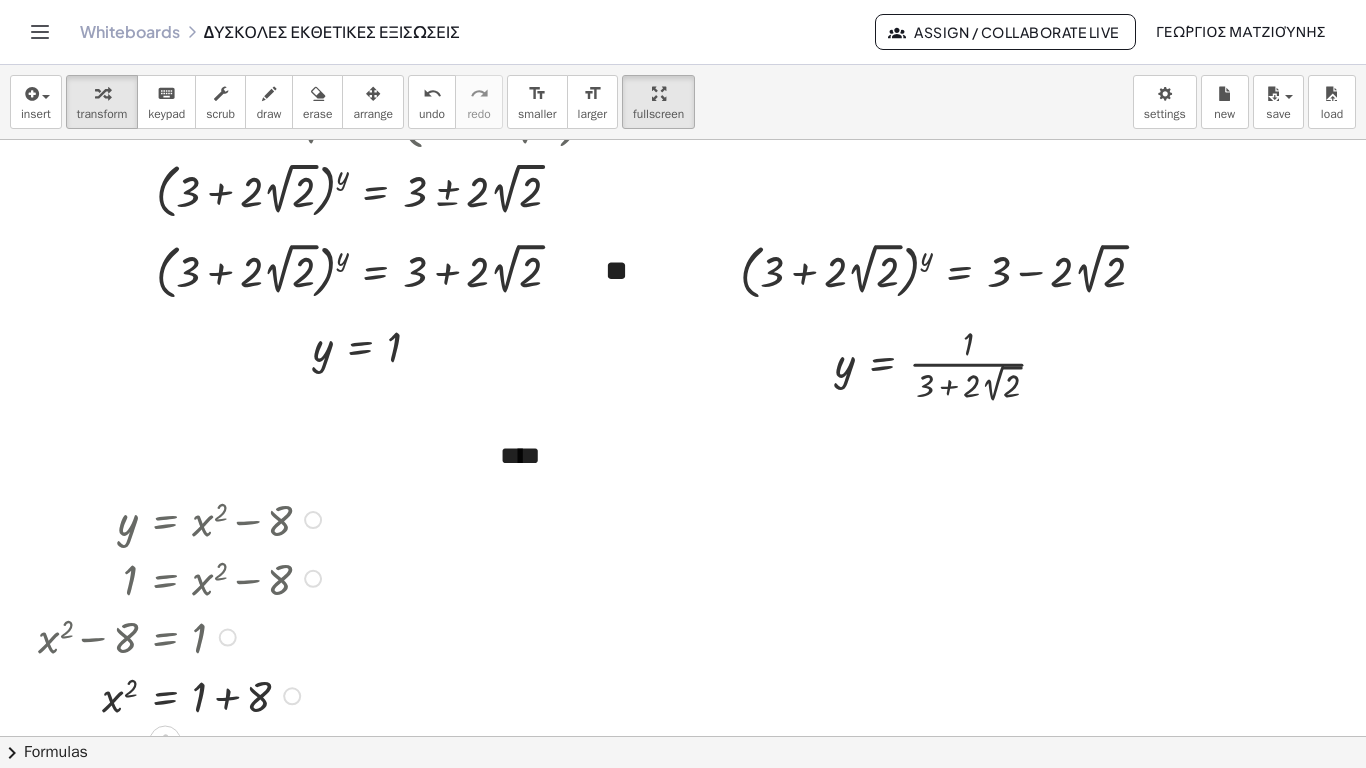 click at bounding box center [182, 694] 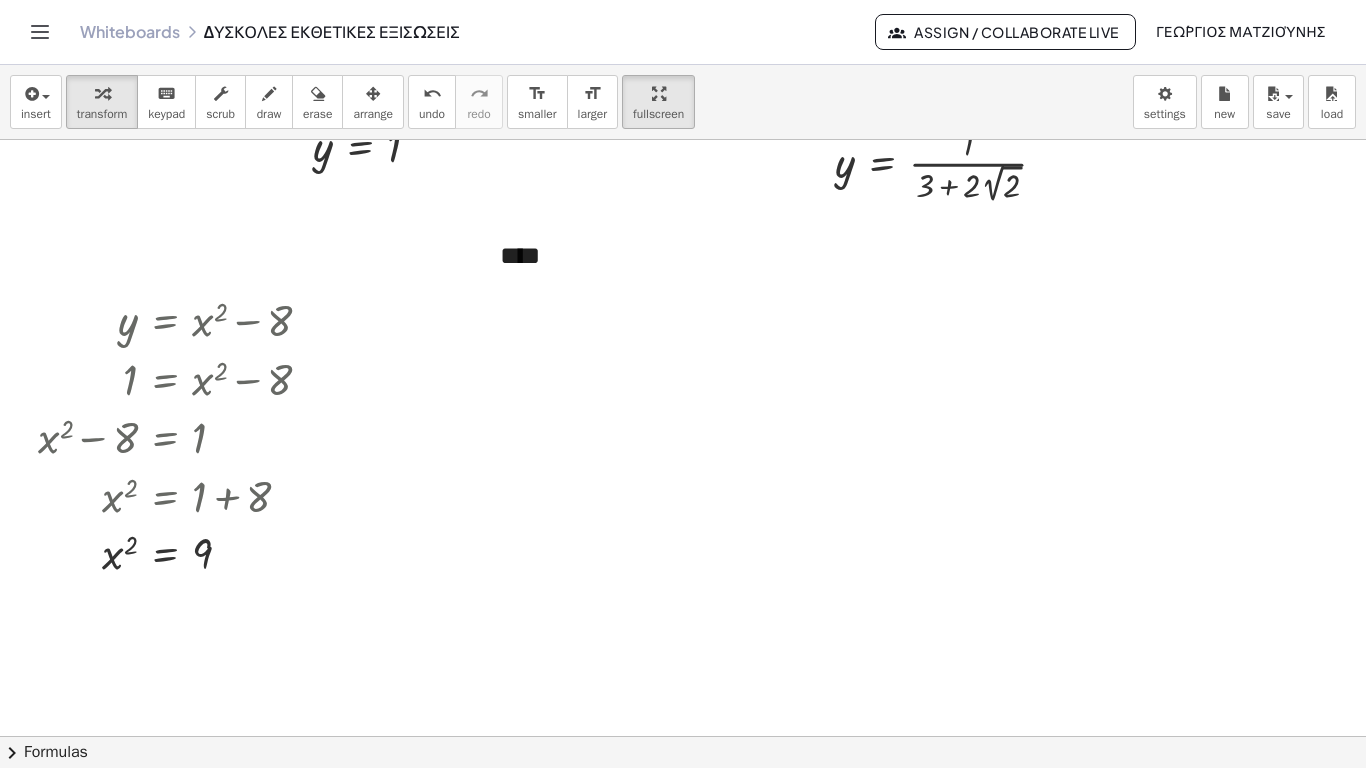 scroll, scrollTop: 5588, scrollLeft: 0, axis: vertical 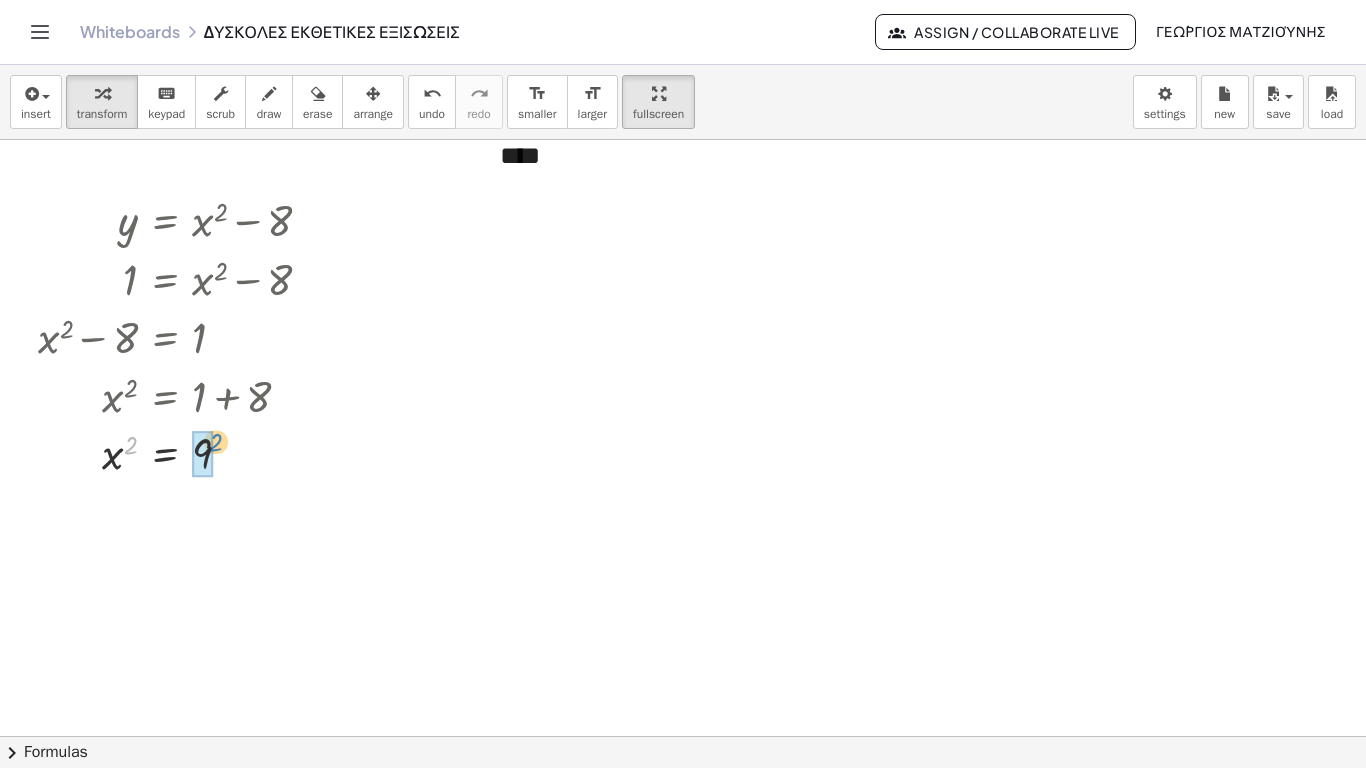 drag, startPoint x: 132, startPoint y: 383, endPoint x: 217, endPoint y: 380, distance: 85.052925 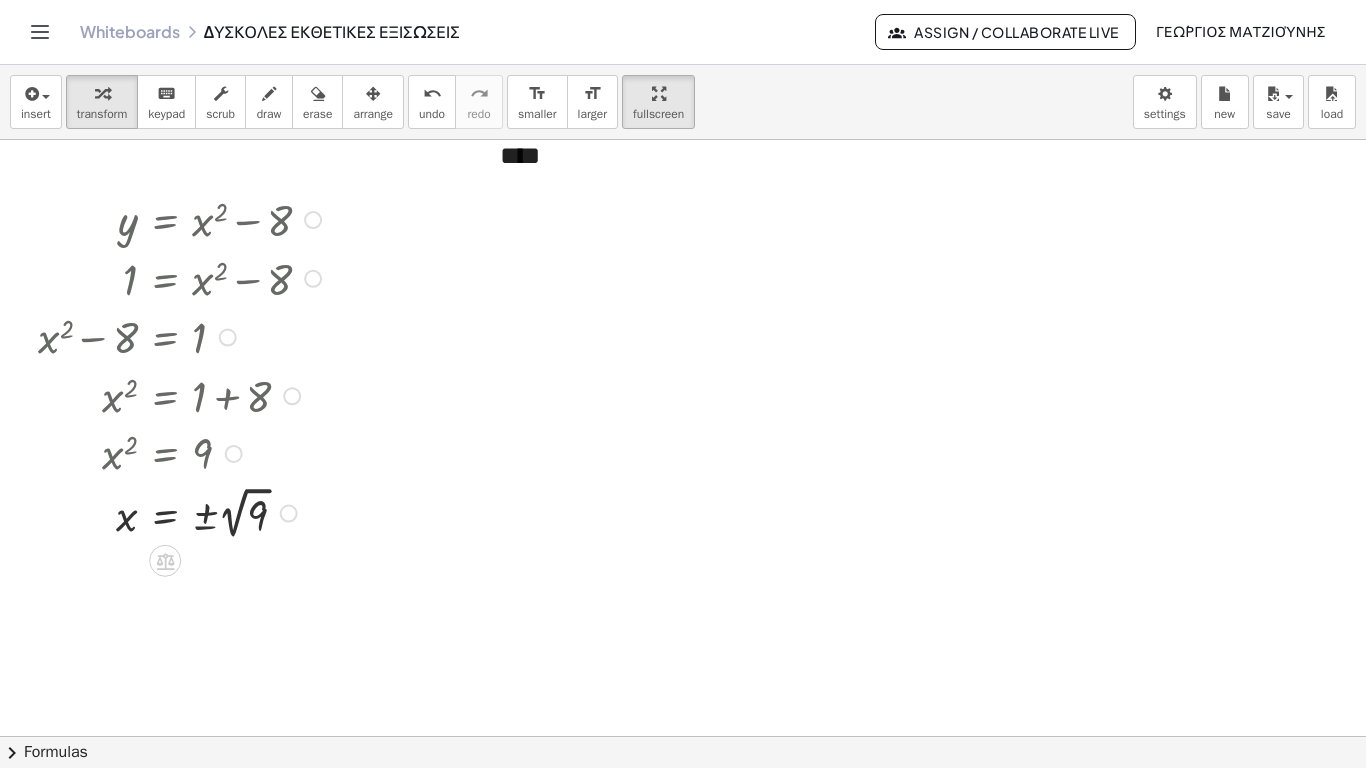click at bounding box center [182, 512] 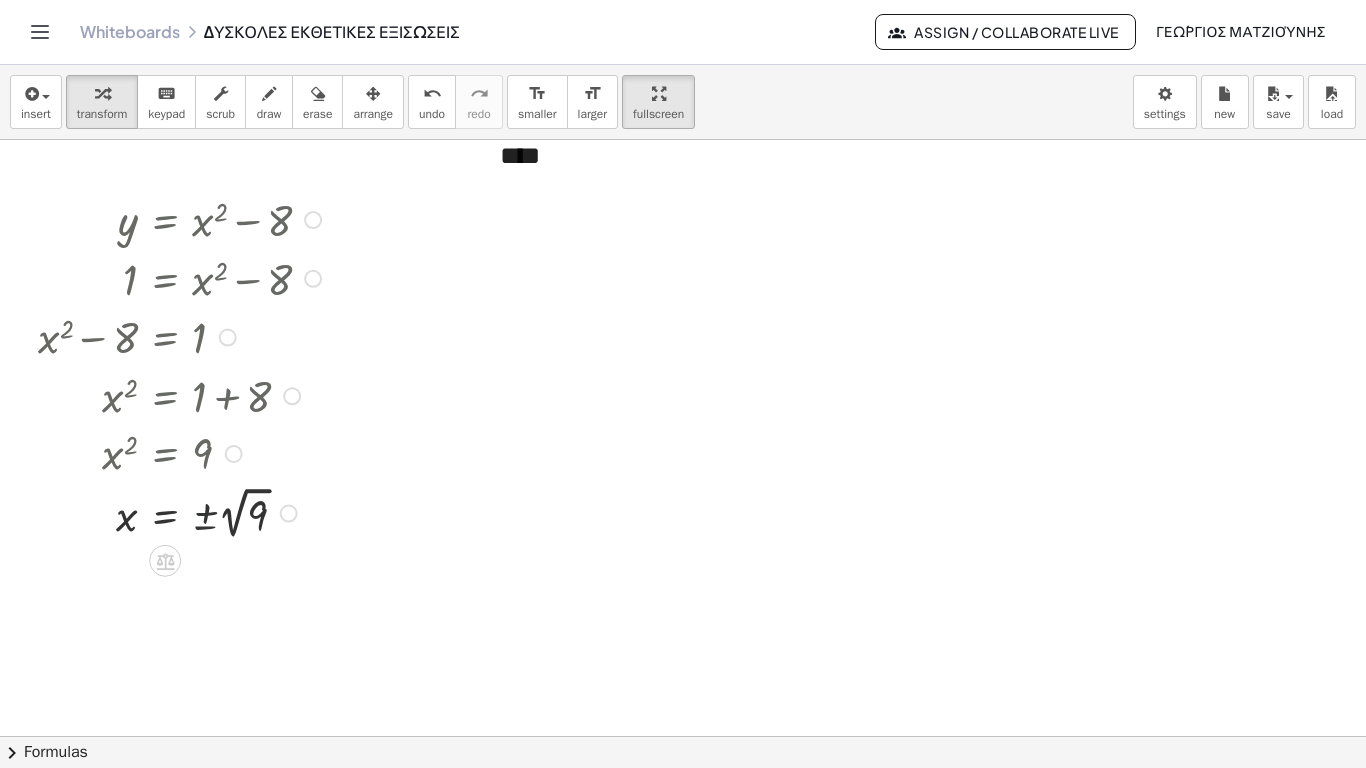 click at bounding box center (182, 512) 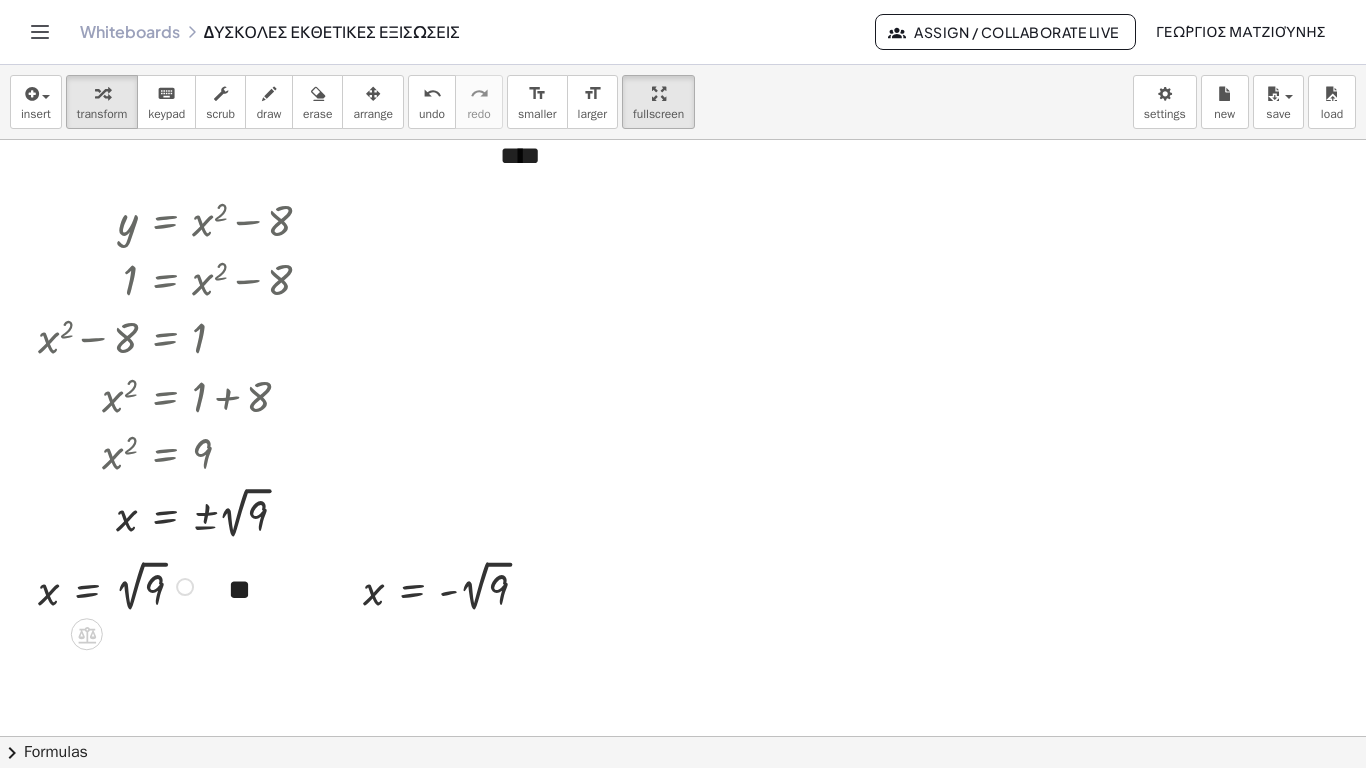 click at bounding box center [118, 585] 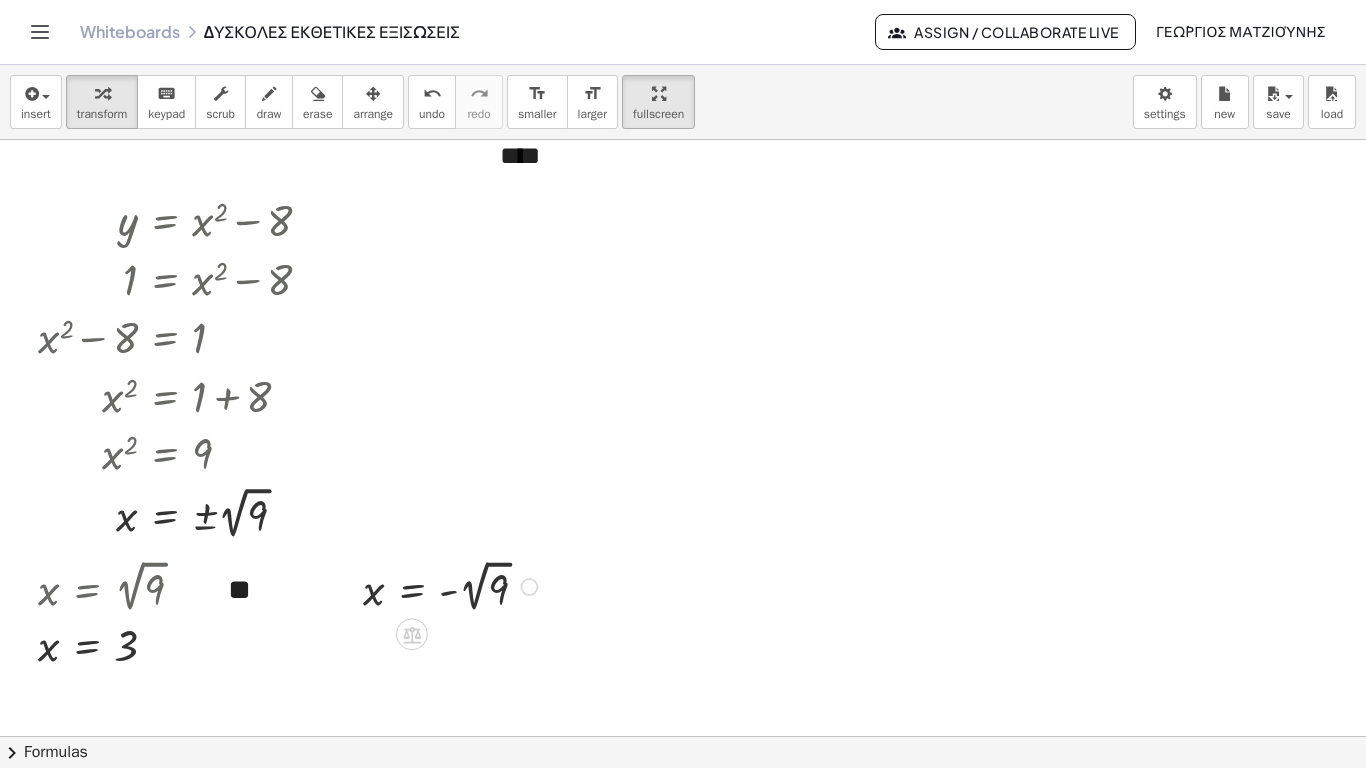 click at bounding box center [453, 585] 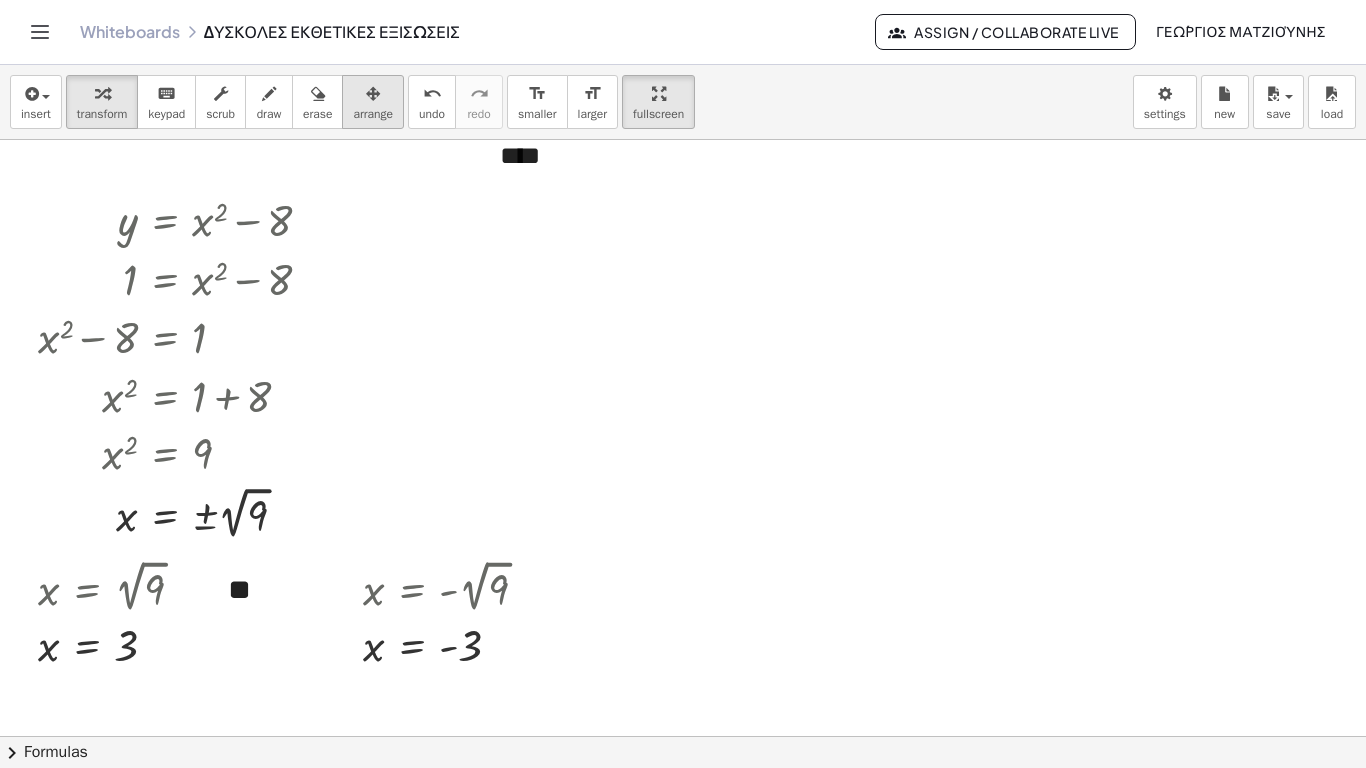 click on "arrange" at bounding box center (373, 114) 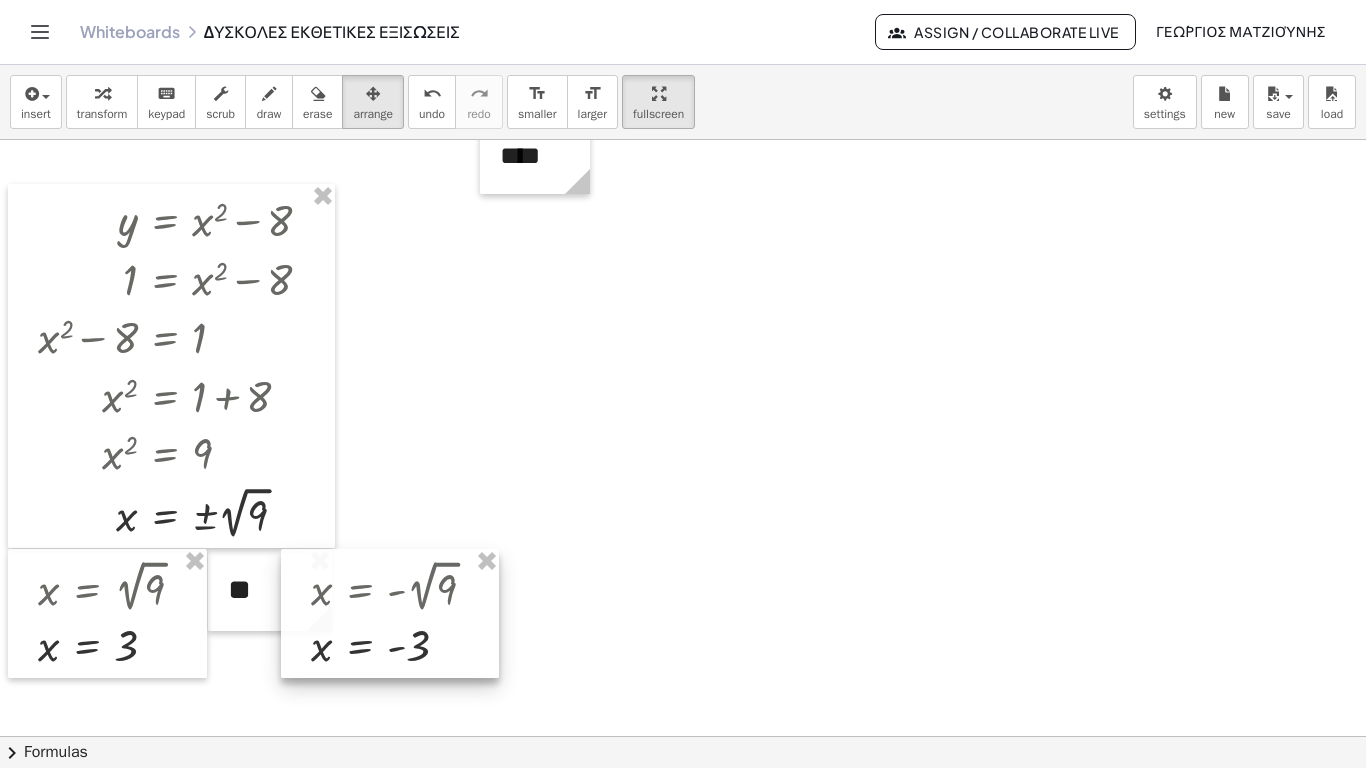 drag, startPoint x: 452, startPoint y: 565, endPoint x: 400, endPoint y: 565, distance: 52 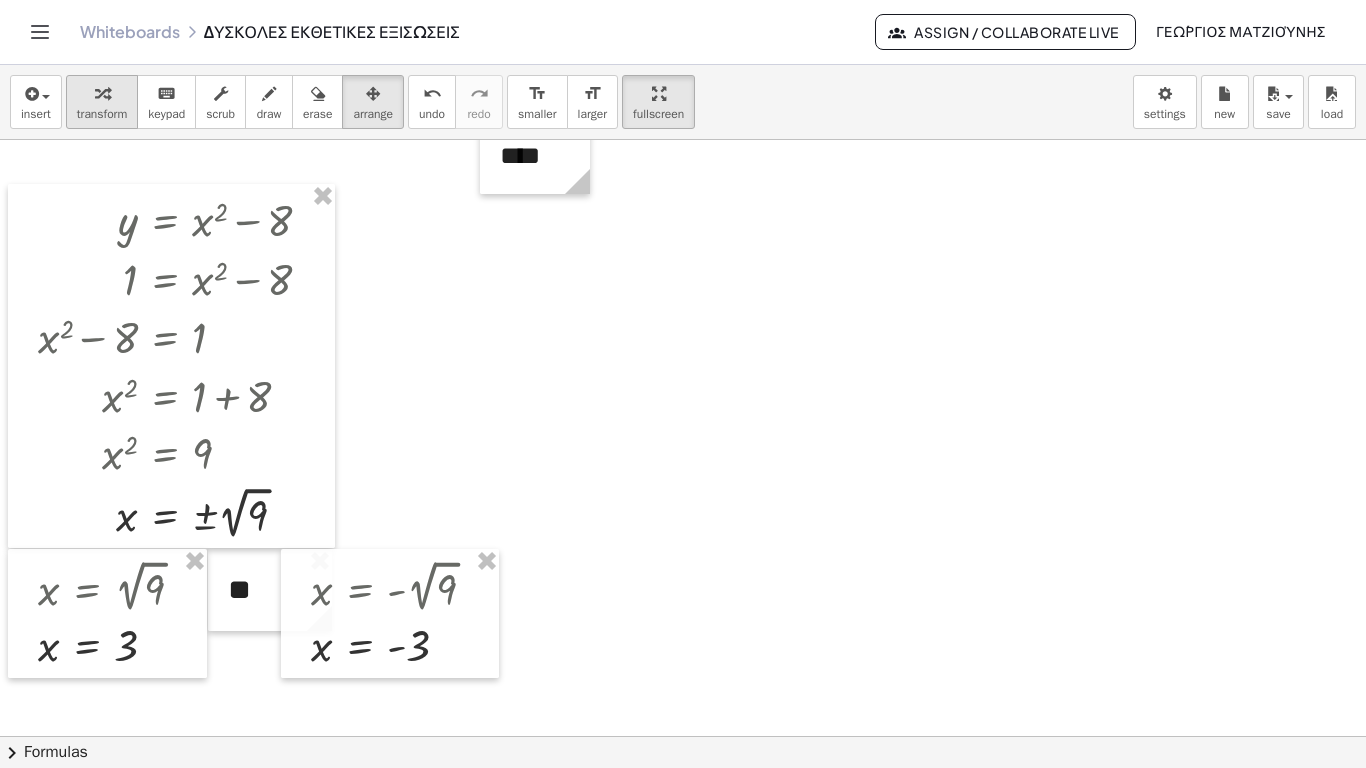 click at bounding box center (102, 93) 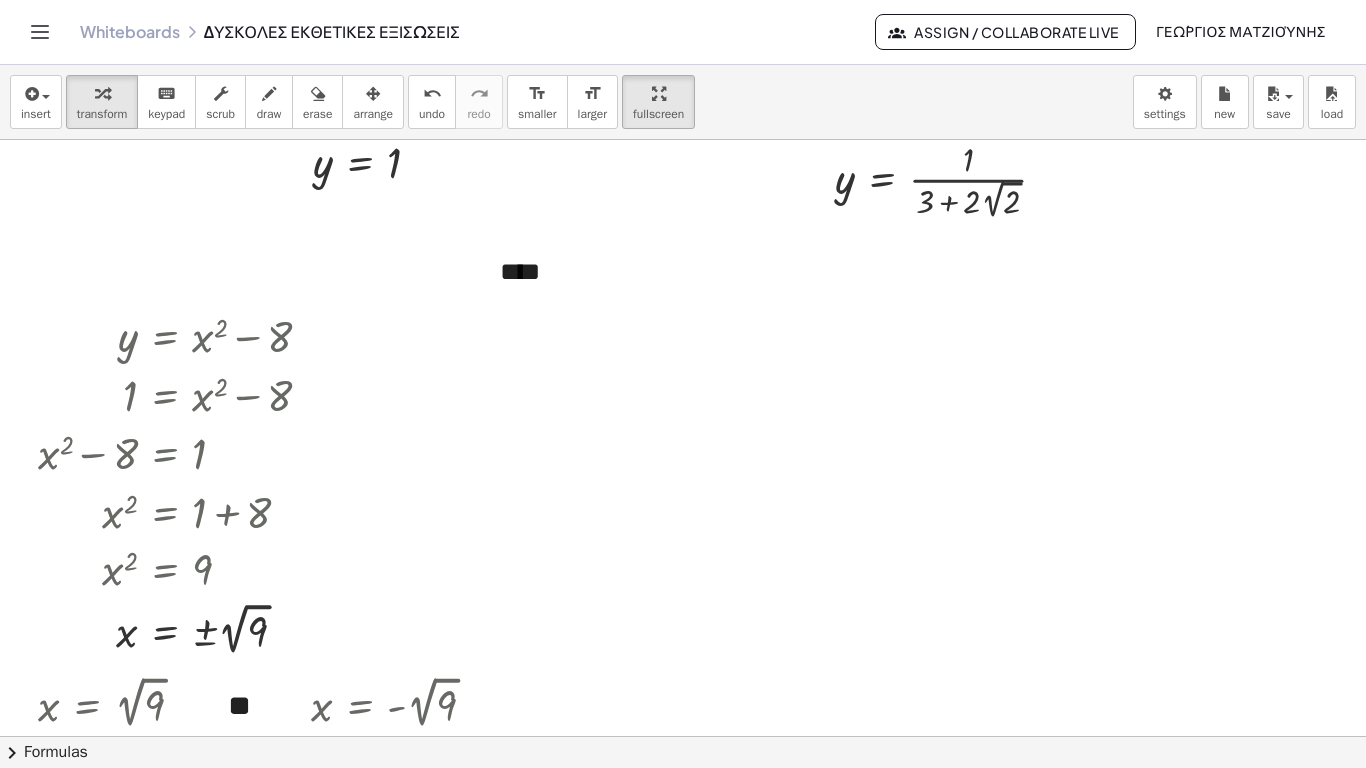 scroll, scrollTop: 5388, scrollLeft: 0, axis: vertical 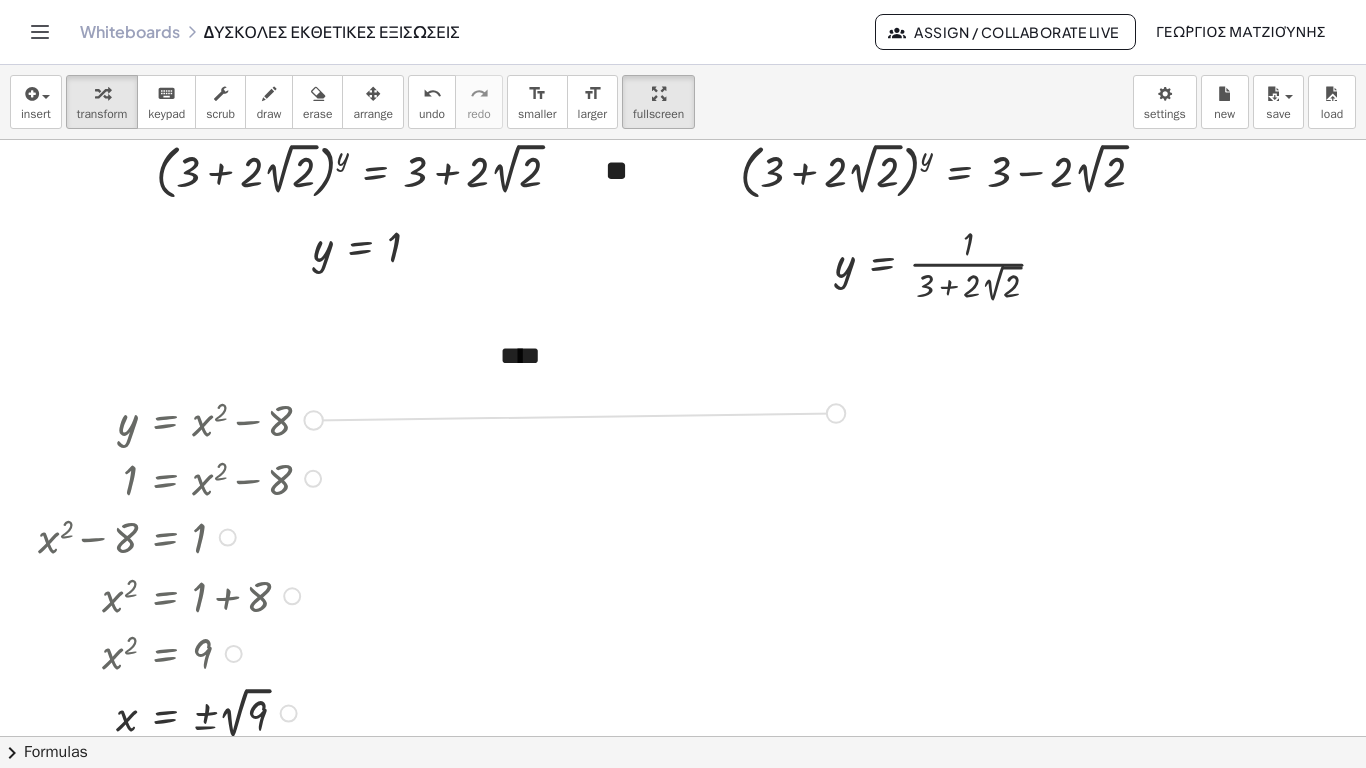 drag, startPoint x: 316, startPoint y: 358, endPoint x: 858, endPoint y: 351, distance: 542.0452 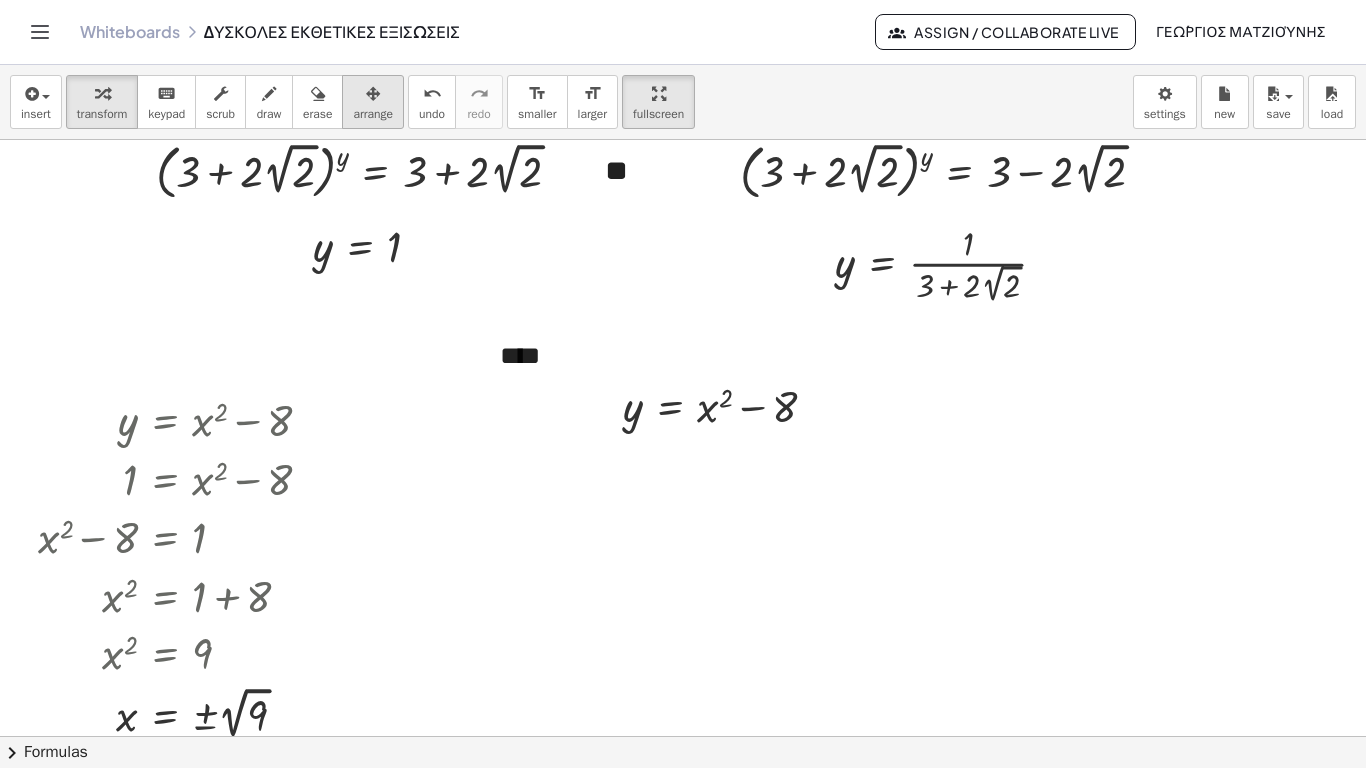click on "arrange" at bounding box center (373, 114) 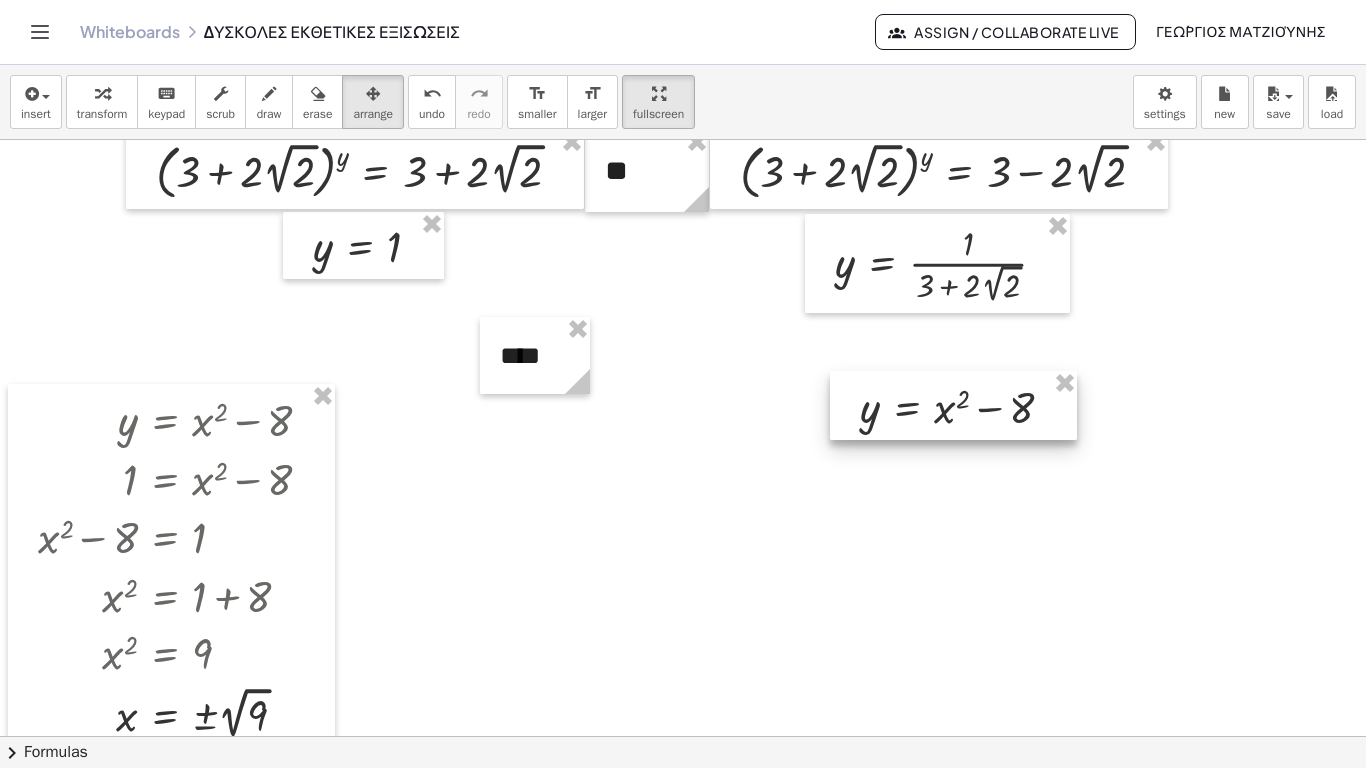 drag, startPoint x: 373, startPoint y: 41, endPoint x: 926, endPoint y: 347, distance: 632.0166 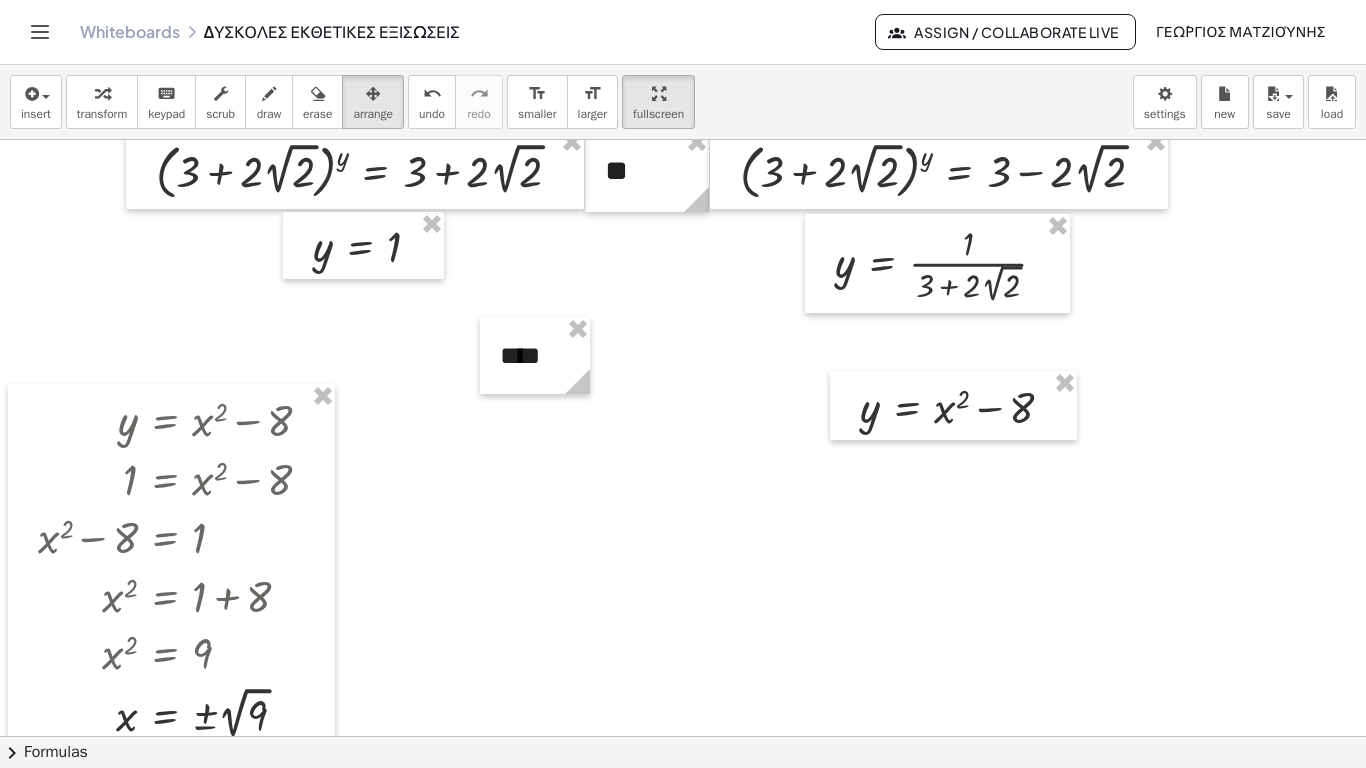 drag, startPoint x: 102, startPoint y: 29, endPoint x: 1088, endPoint y: 197, distance: 1000.20996 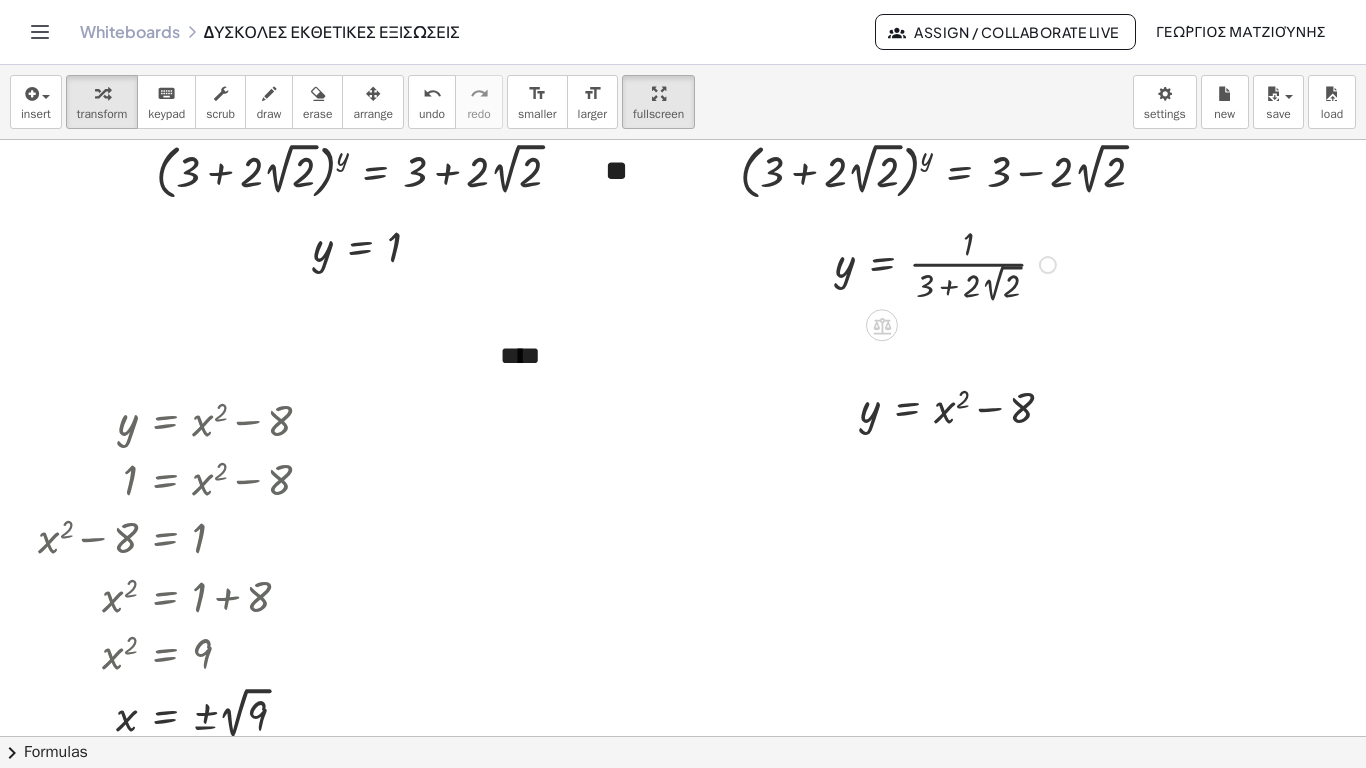 click at bounding box center (1048, 265) 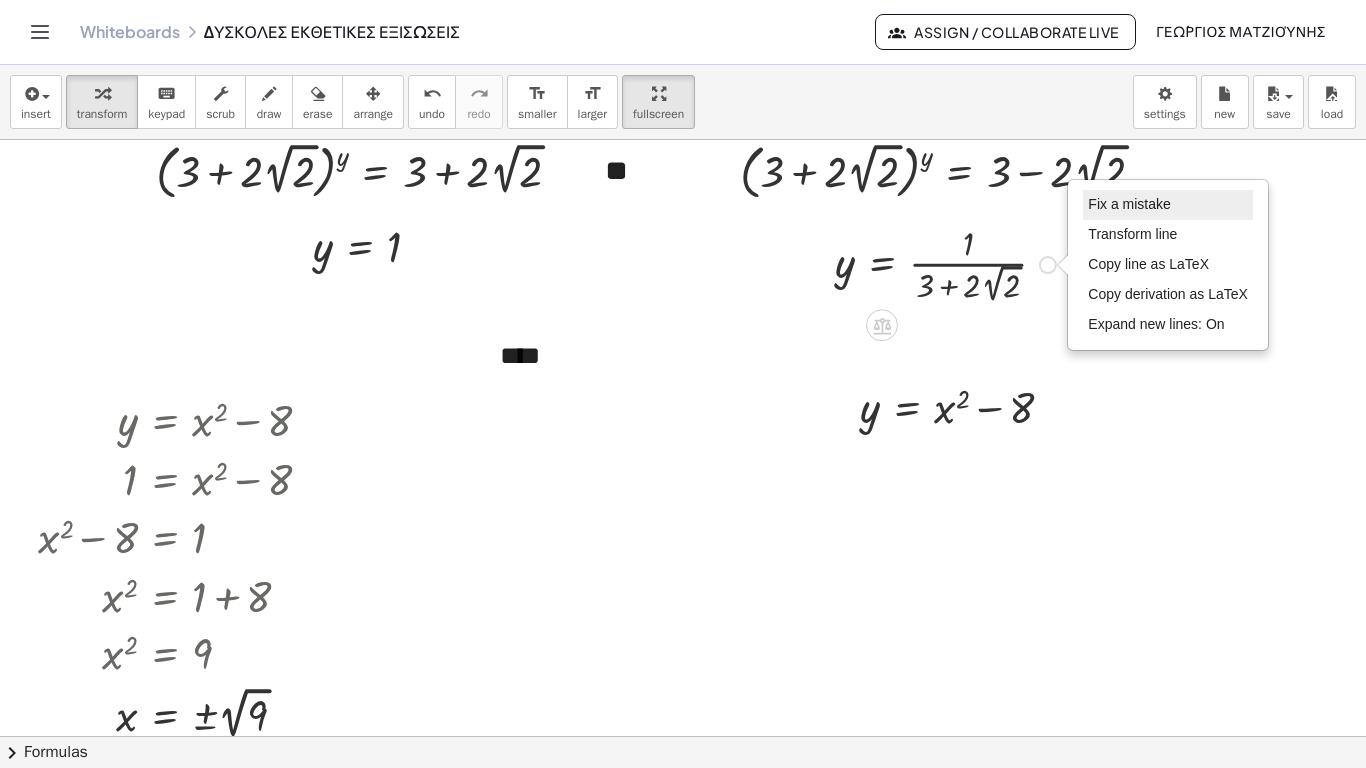 click on "Fix a mistake" at bounding box center [1129, 204] 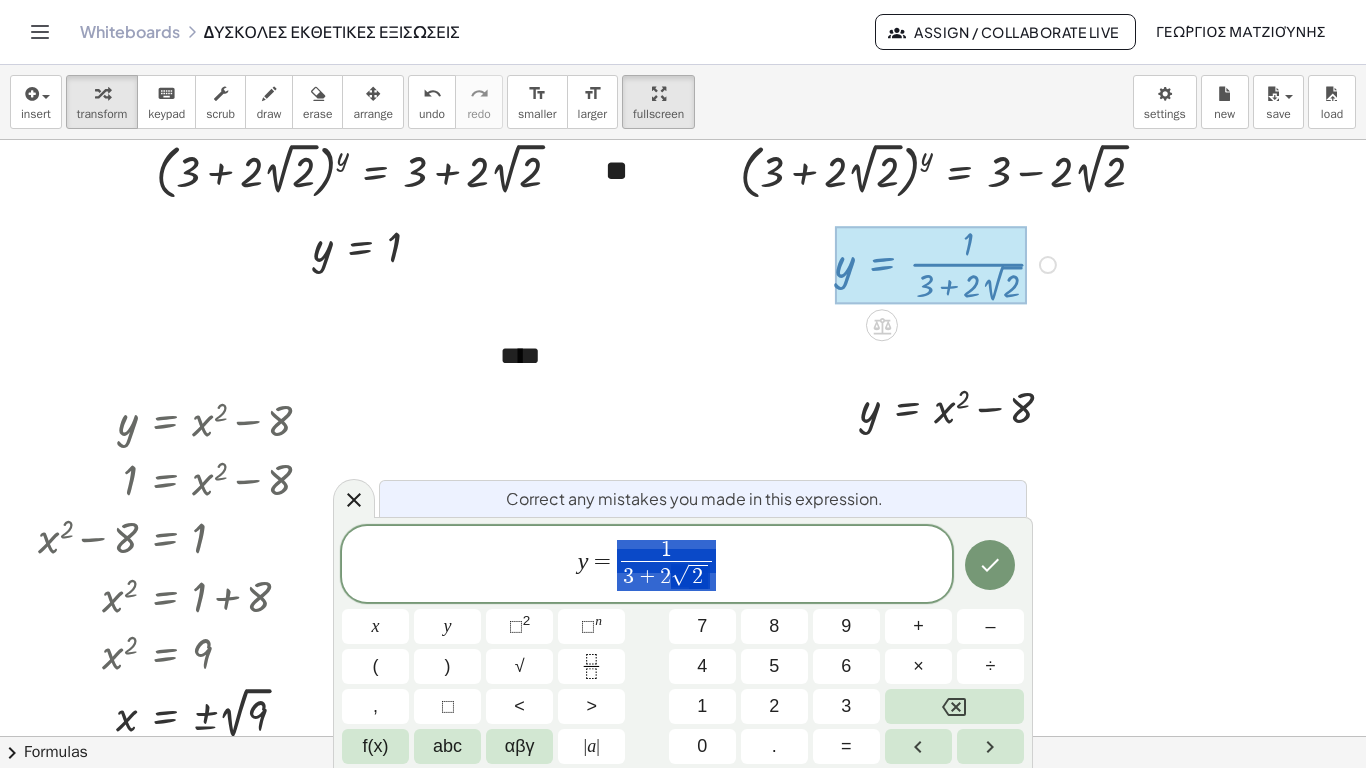 drag, startPoint x: 620, startPoint y: 565, endPoint x: 694, endPoint y: 563, distance: 74.02702 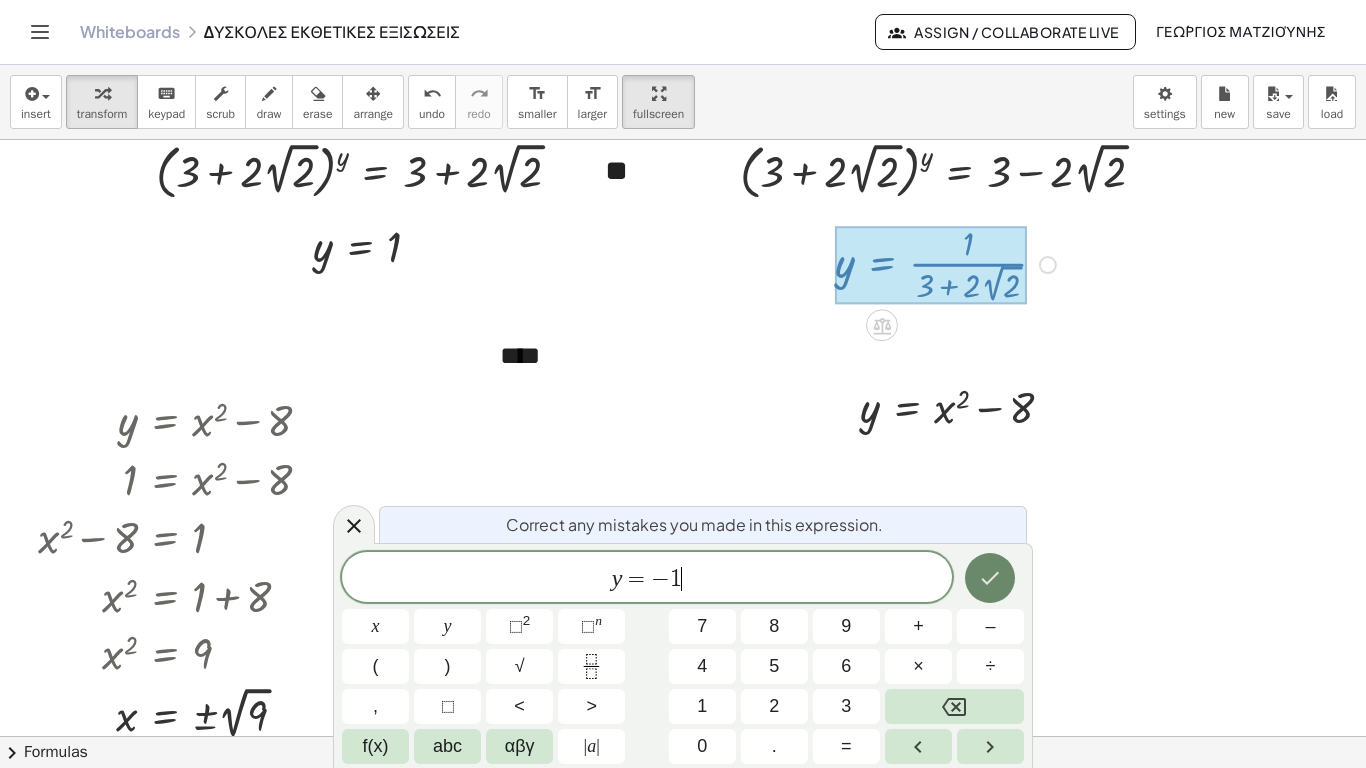 click 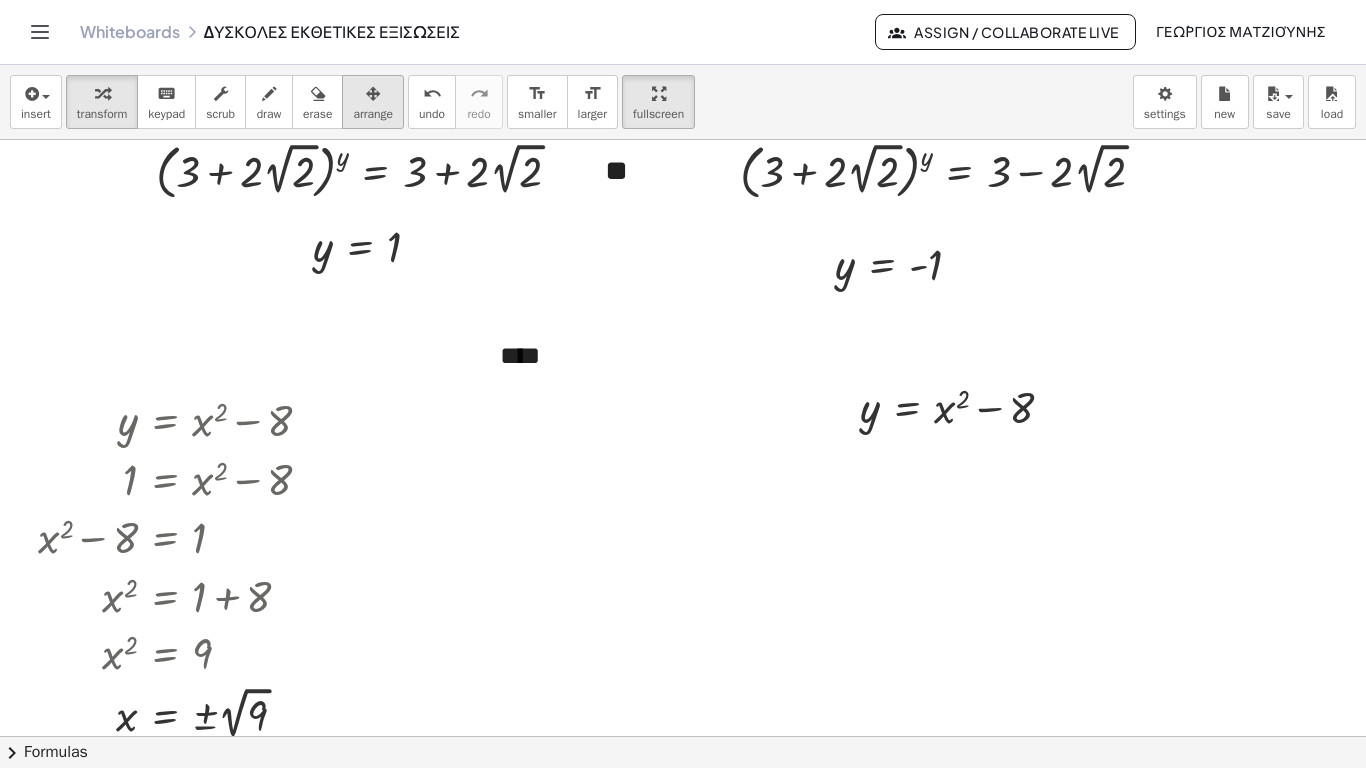 click at bounding box center [373, 94] 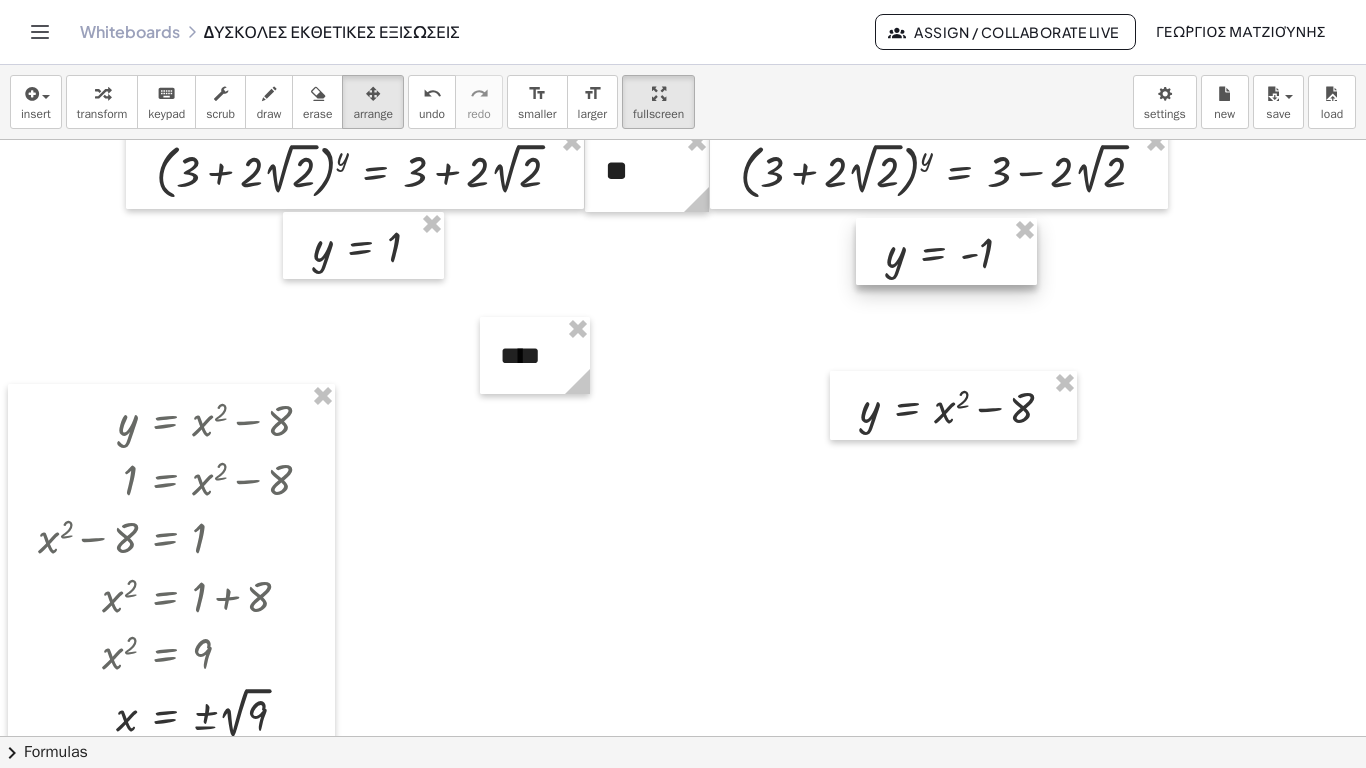 drag, startPoint x: 903, startPoint y: 222, endPoint x: 954, endPoint y: 210, distance: 52.392746 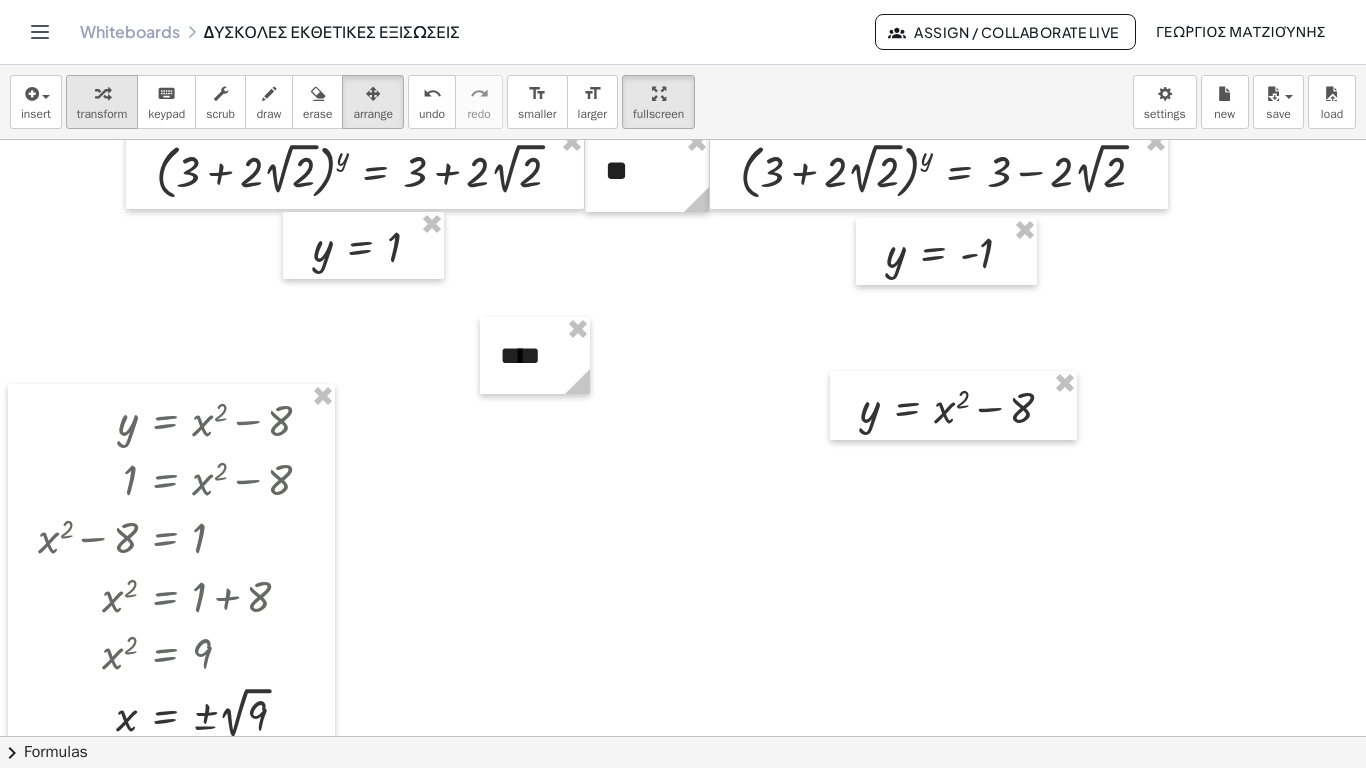 click at bounding box center (102, 94) 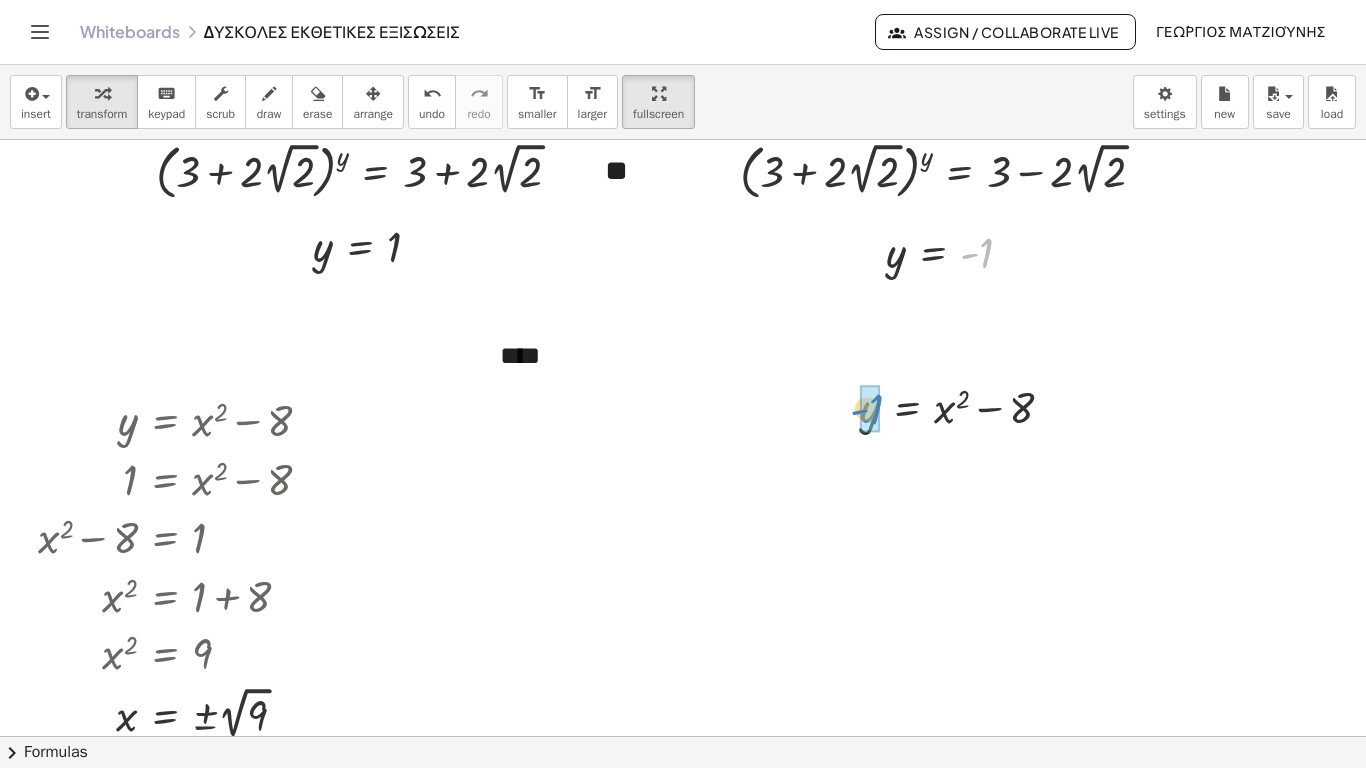 drag, startPoint x: 984, startPoint y: 198, endPoint x: 874, endPoint y: 354, distance: 190.88216 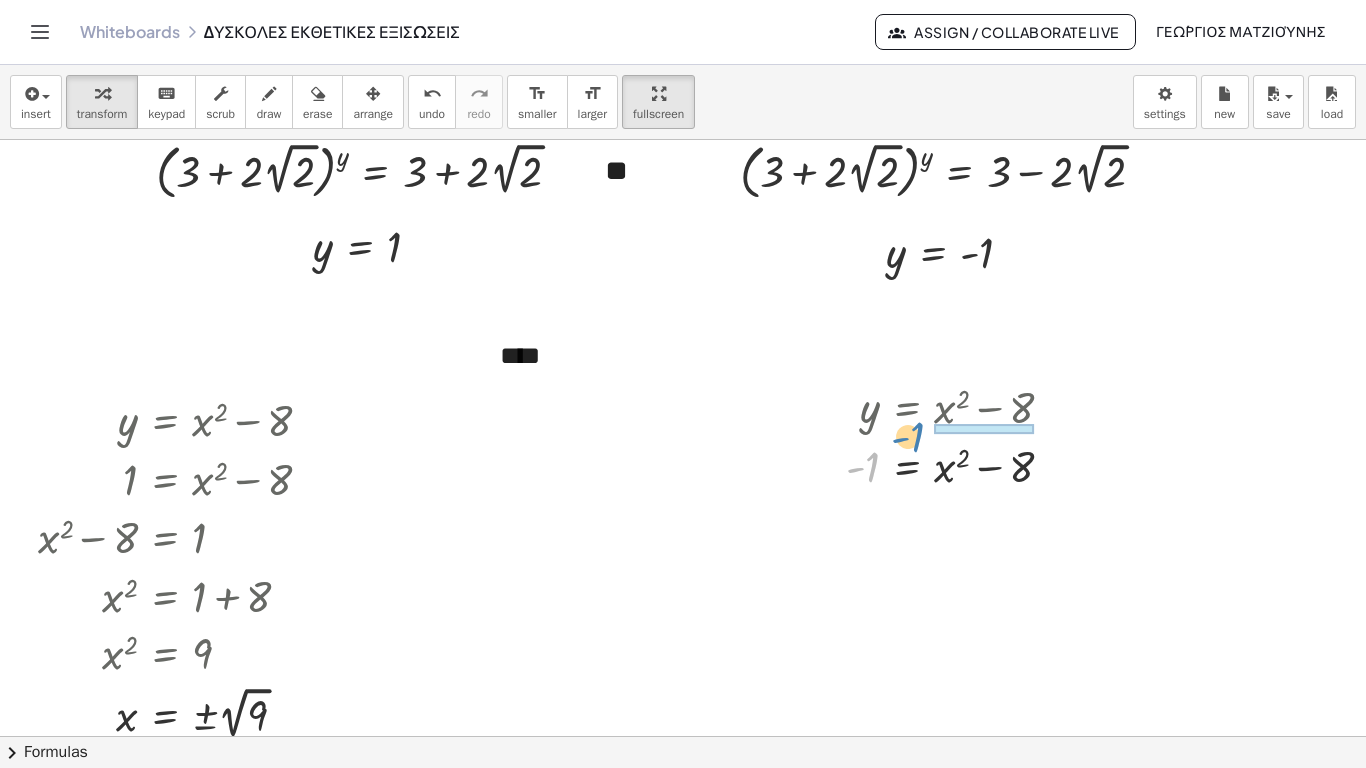 drag, startPoint x: 867, startPoint y: 415, endPoint x: 912, endPoint y: 385, distance: 54.08327 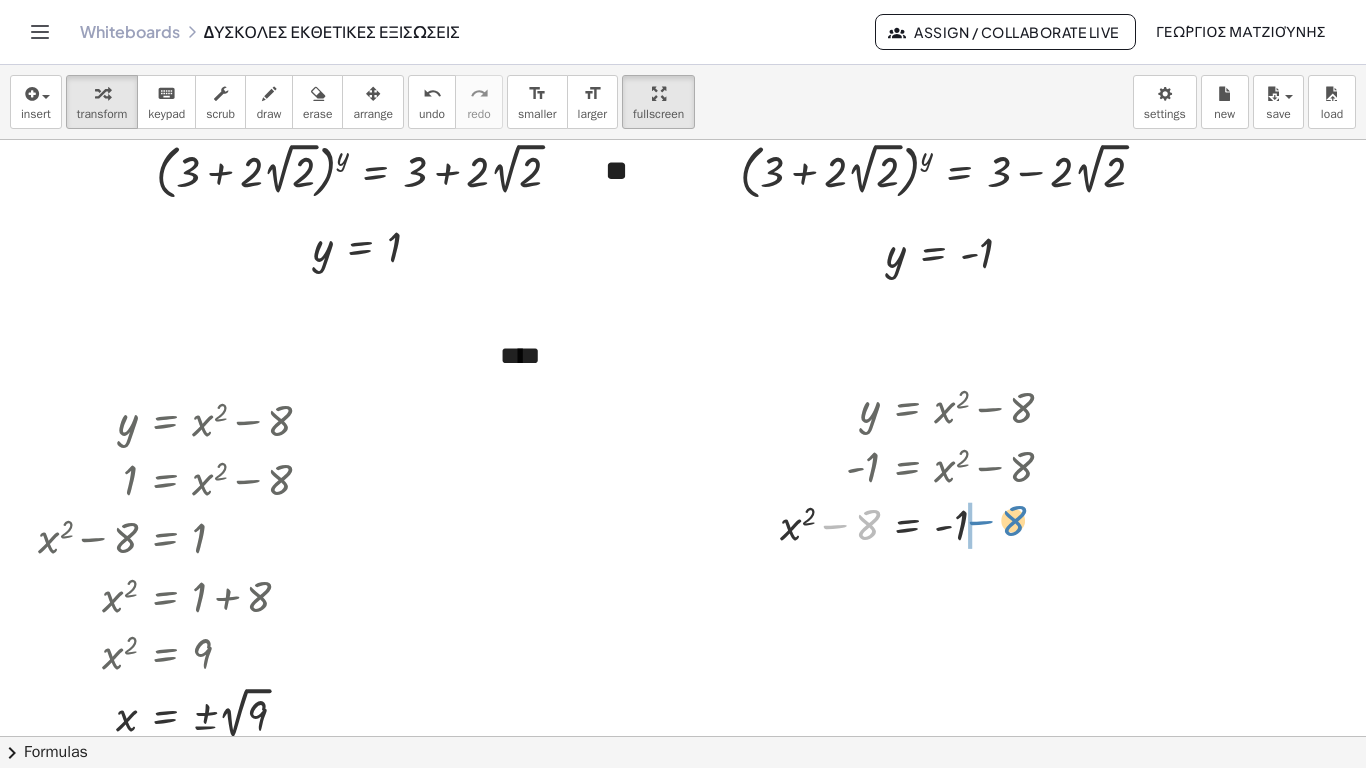 drag, startPoint x: 834, startPoint y: 462, endPoint x: 980, endPoint y: 457, distance: 146.08559 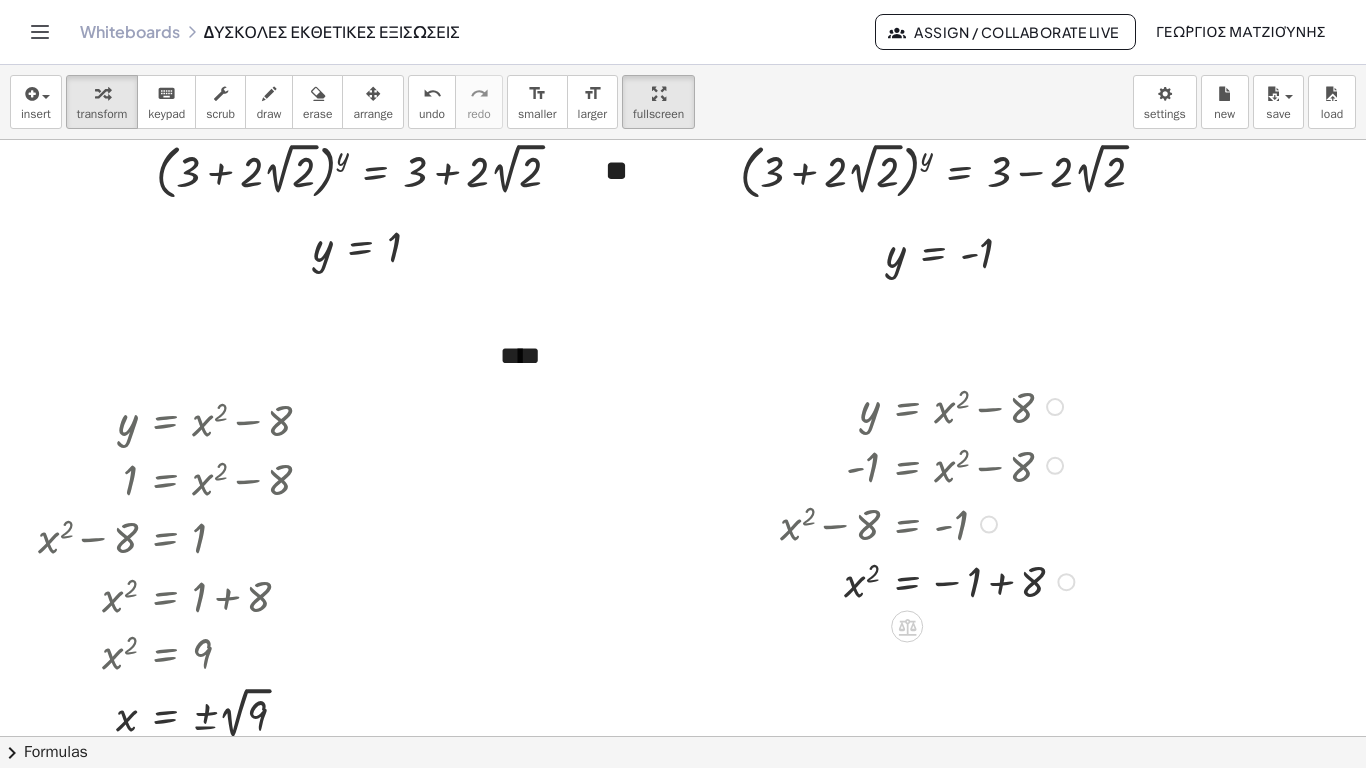 click at bounding box center (930, 580) 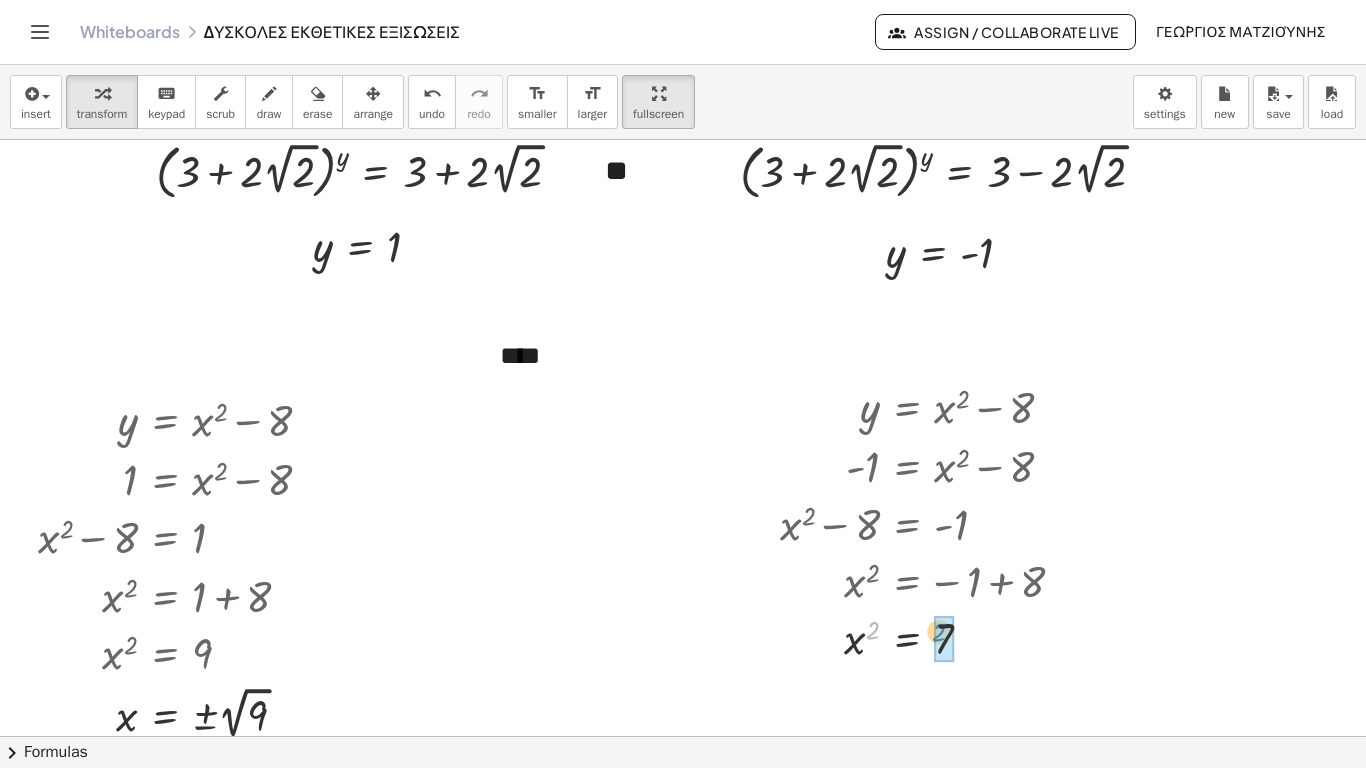 drag, startPoint x: 871, startPoint y: 569, endPoint x: 932, endPoint y: 572, distance: 61.073727 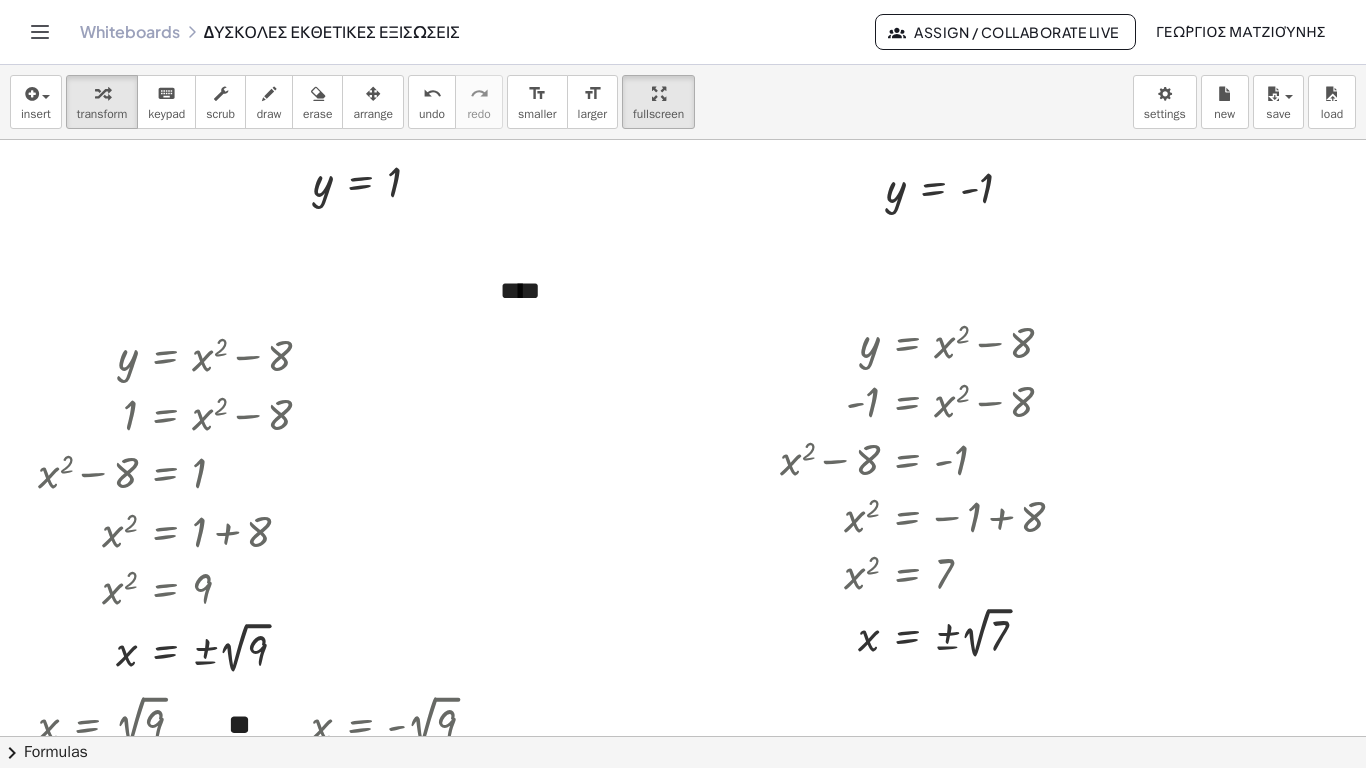 scroll, scrollTop: 5488, scrollLeft: 0, axis: vertical 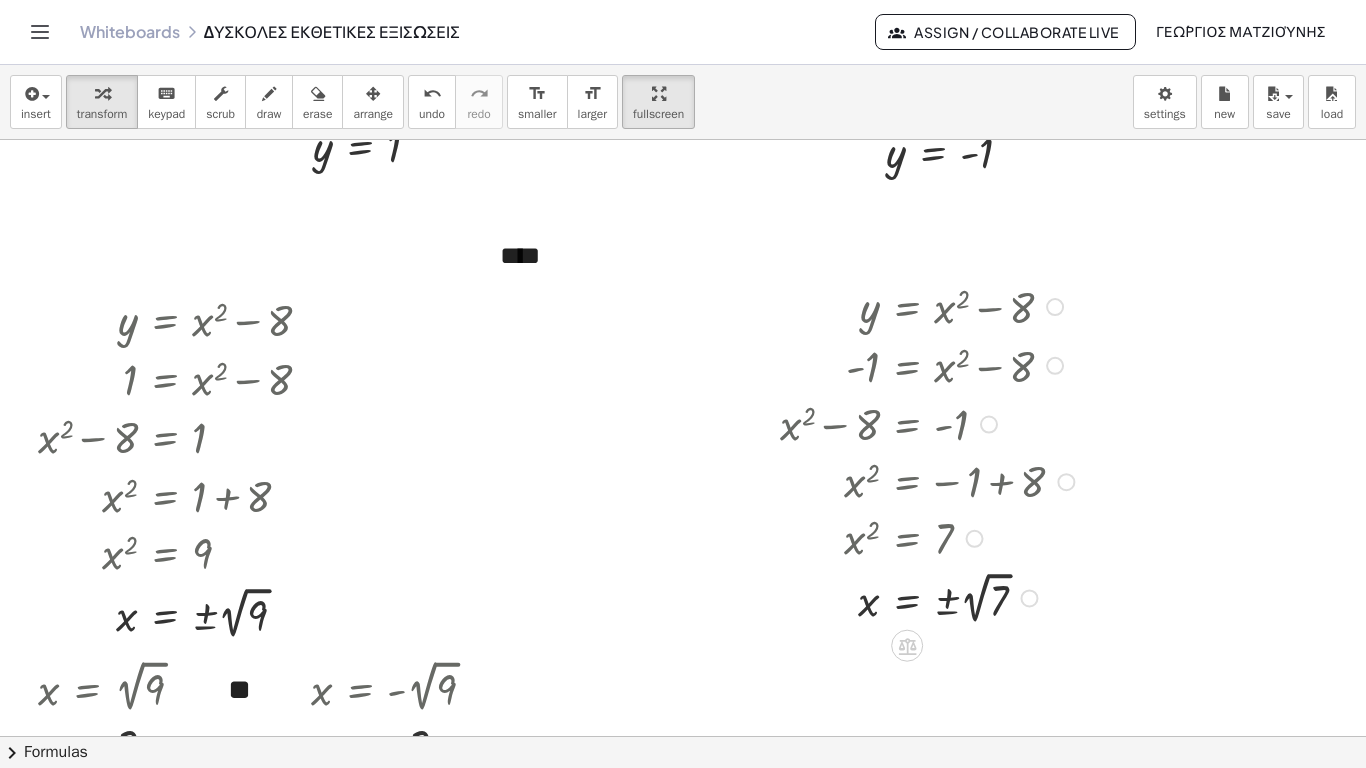 click at bounding box center (930, 596) 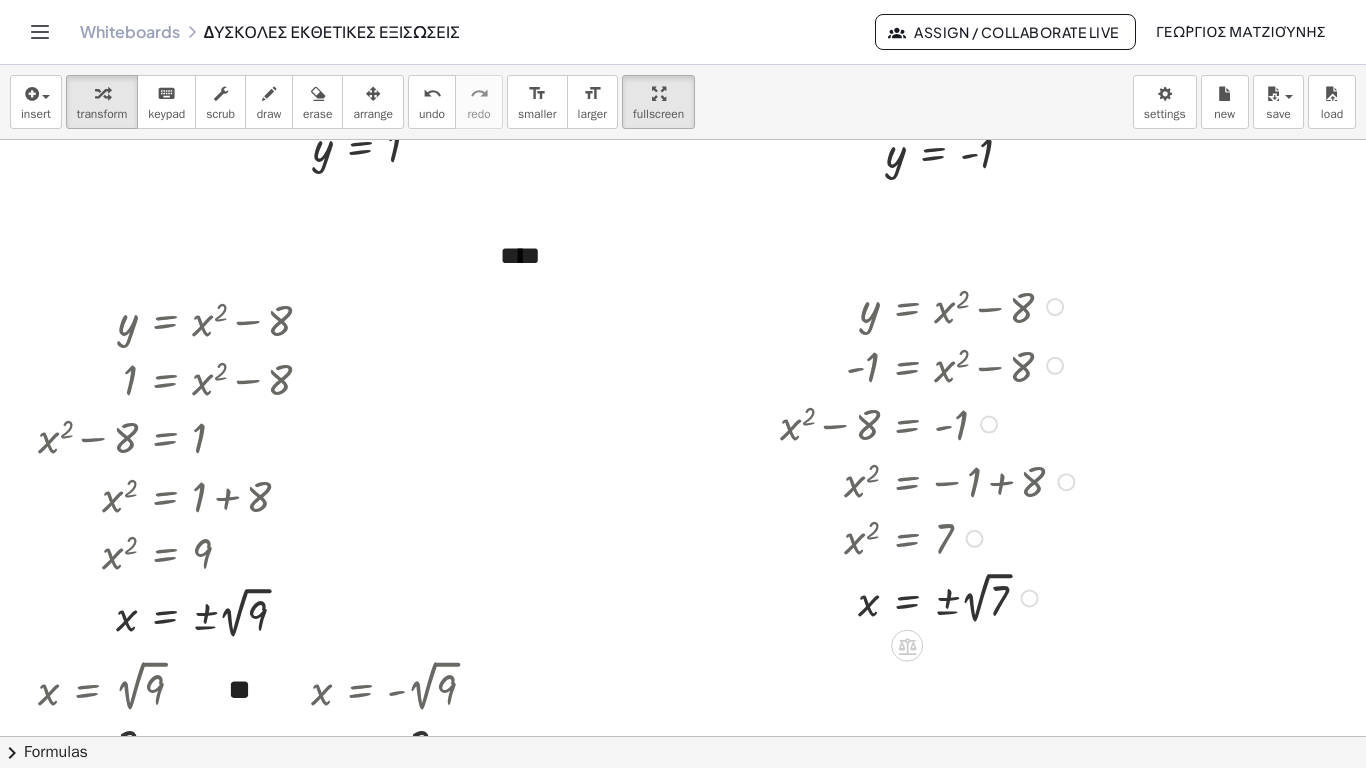 click at bounding box center [930, 596] 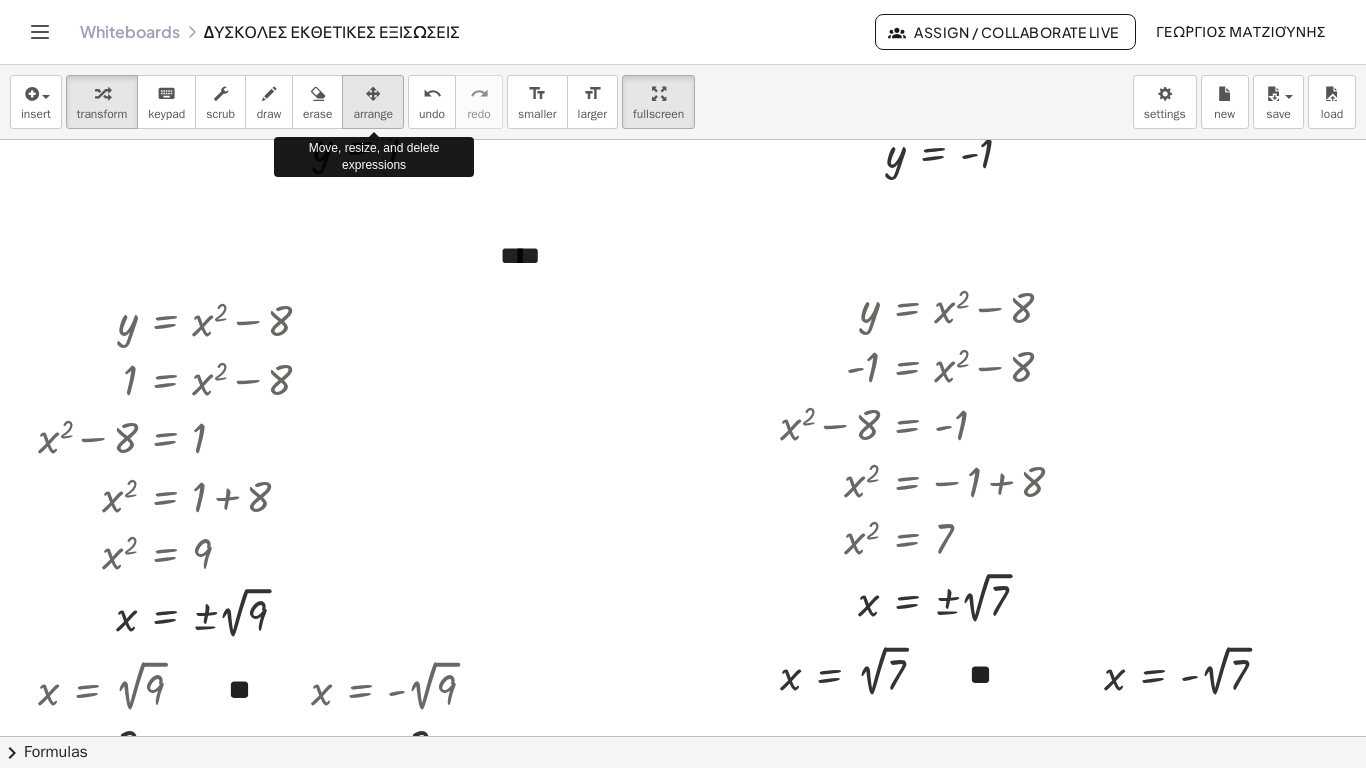 click on "arrange" at bounding box center (373, 114) 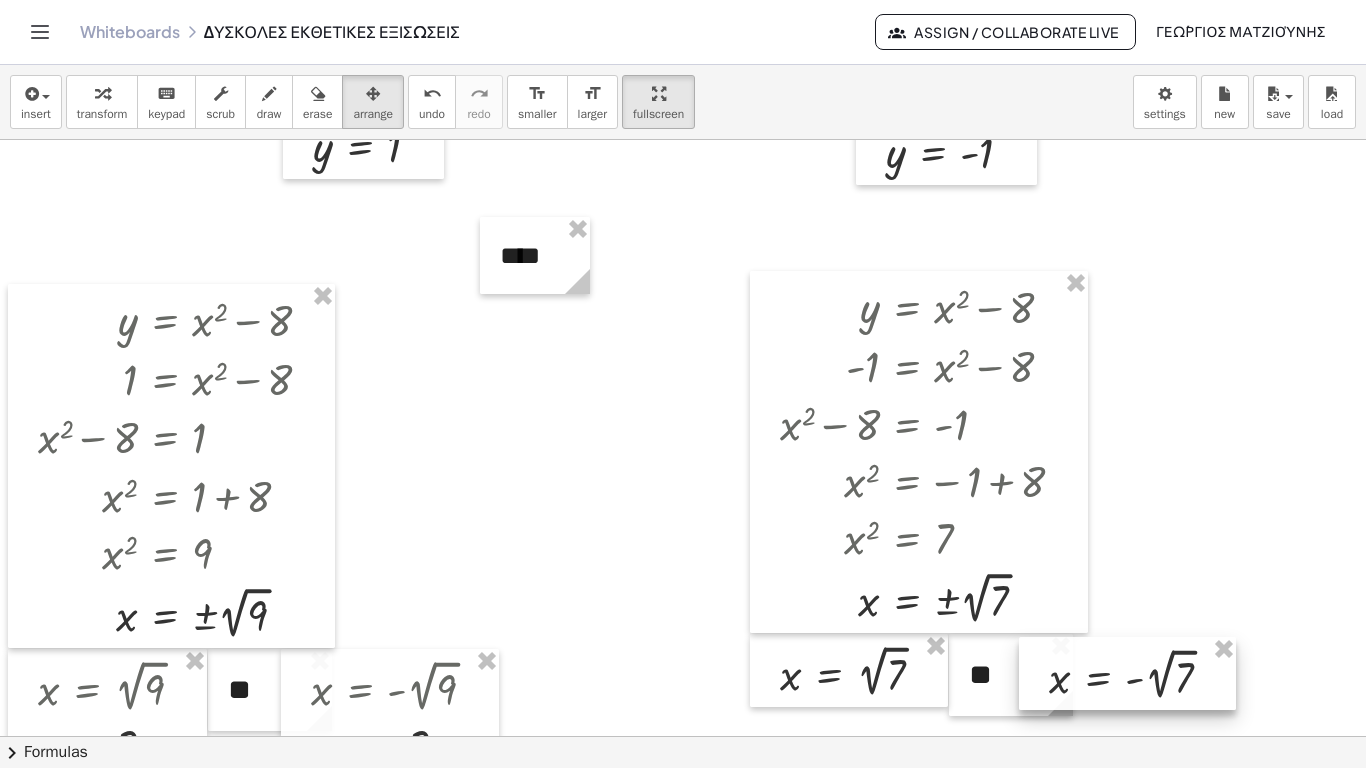 drag, startPoint x: 1180, startPoint y: 615, endPoint x: 1125, endPoint y: 618, distance: 55.081757 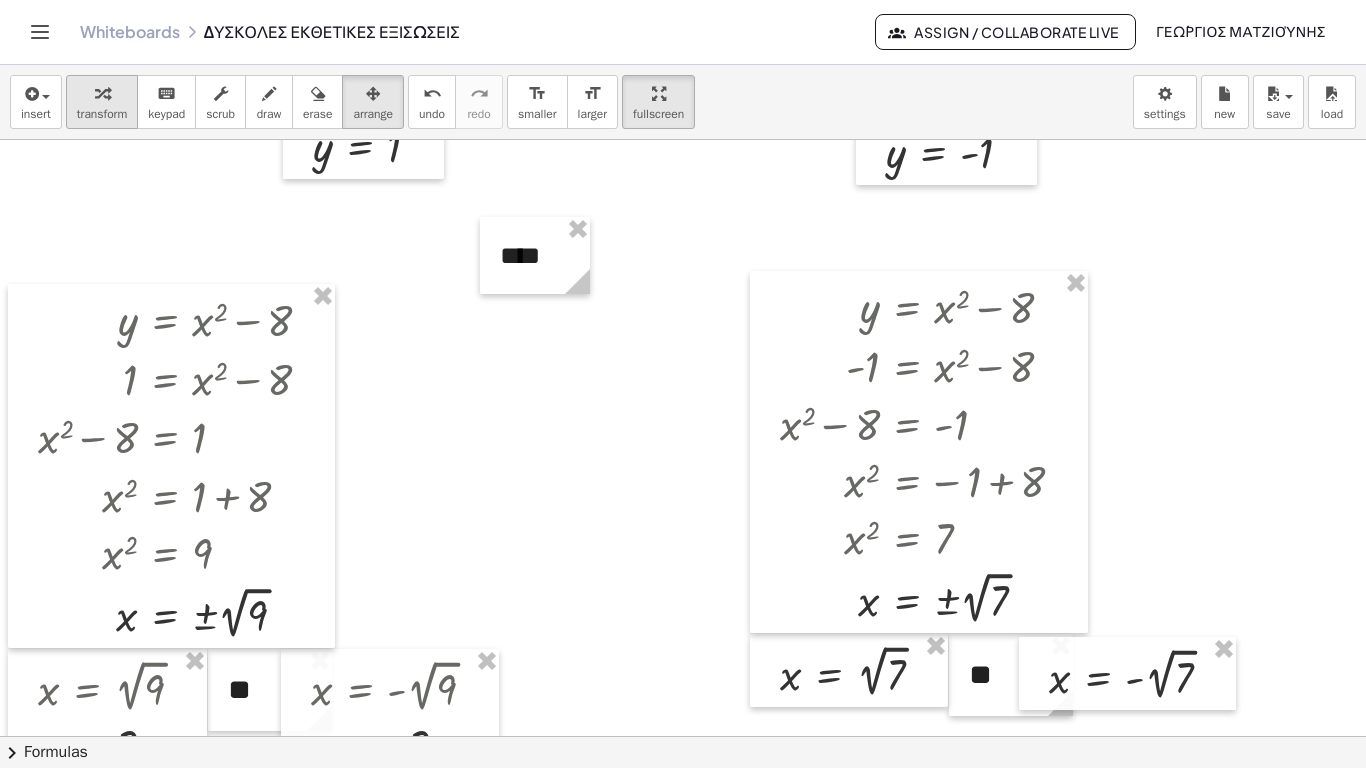 click at bounding box center (102, 94) 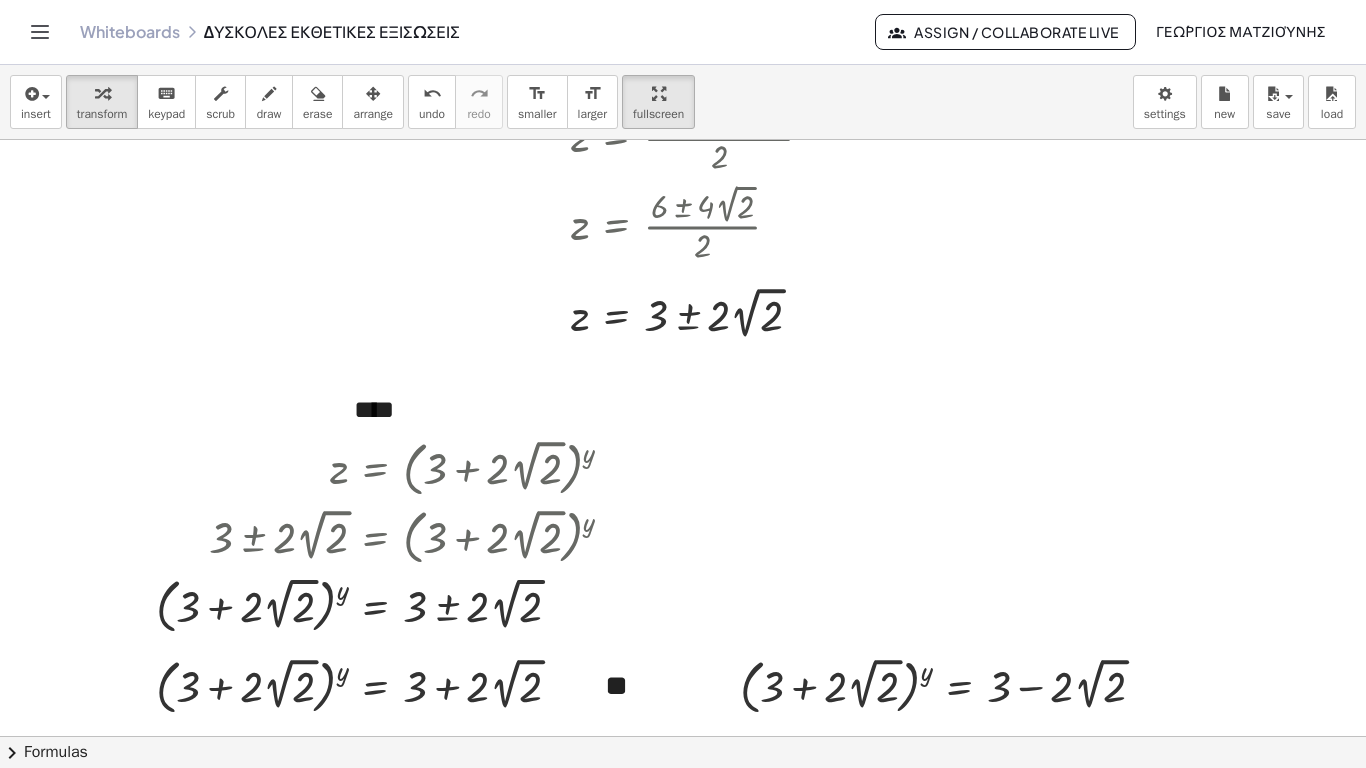scroll, scrollTop: 4788, scrollLeft: 0, axis: vertical 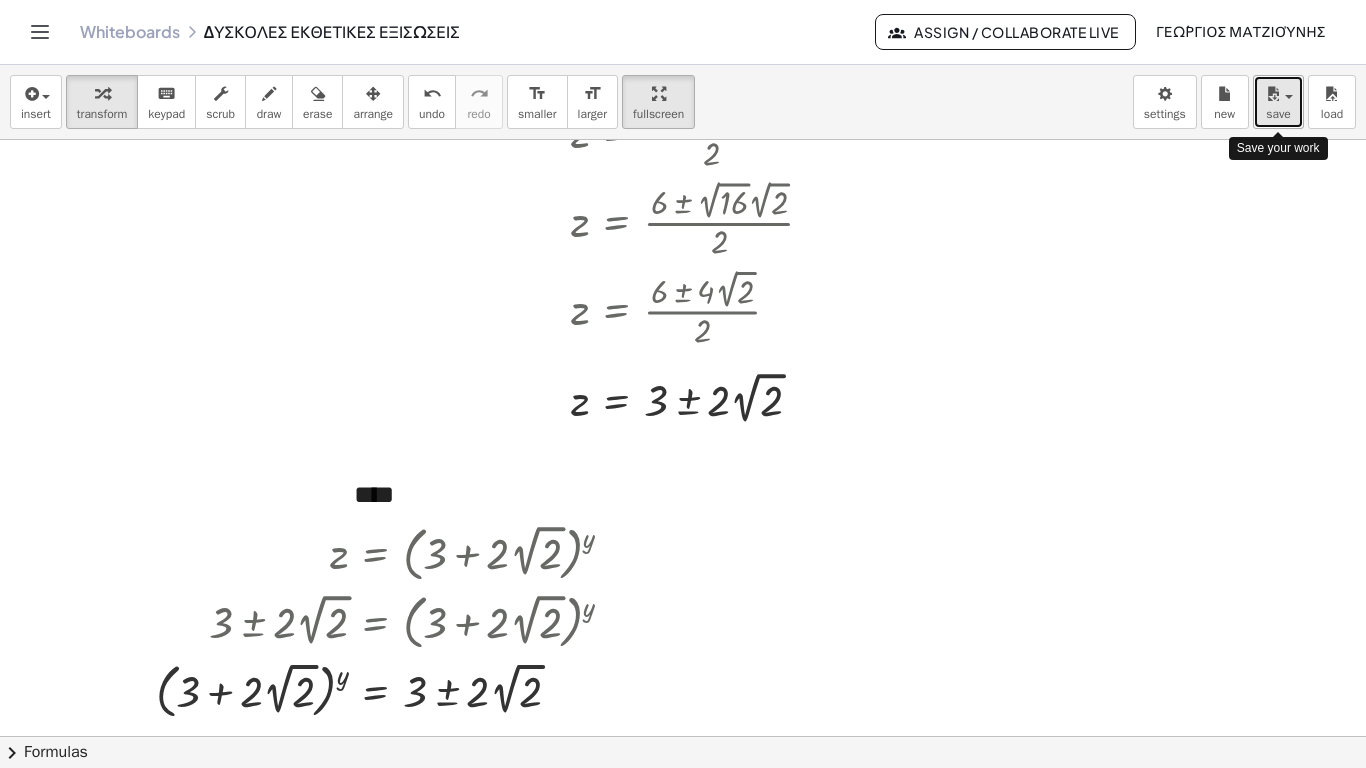 click at bounding box center (1278, 93) 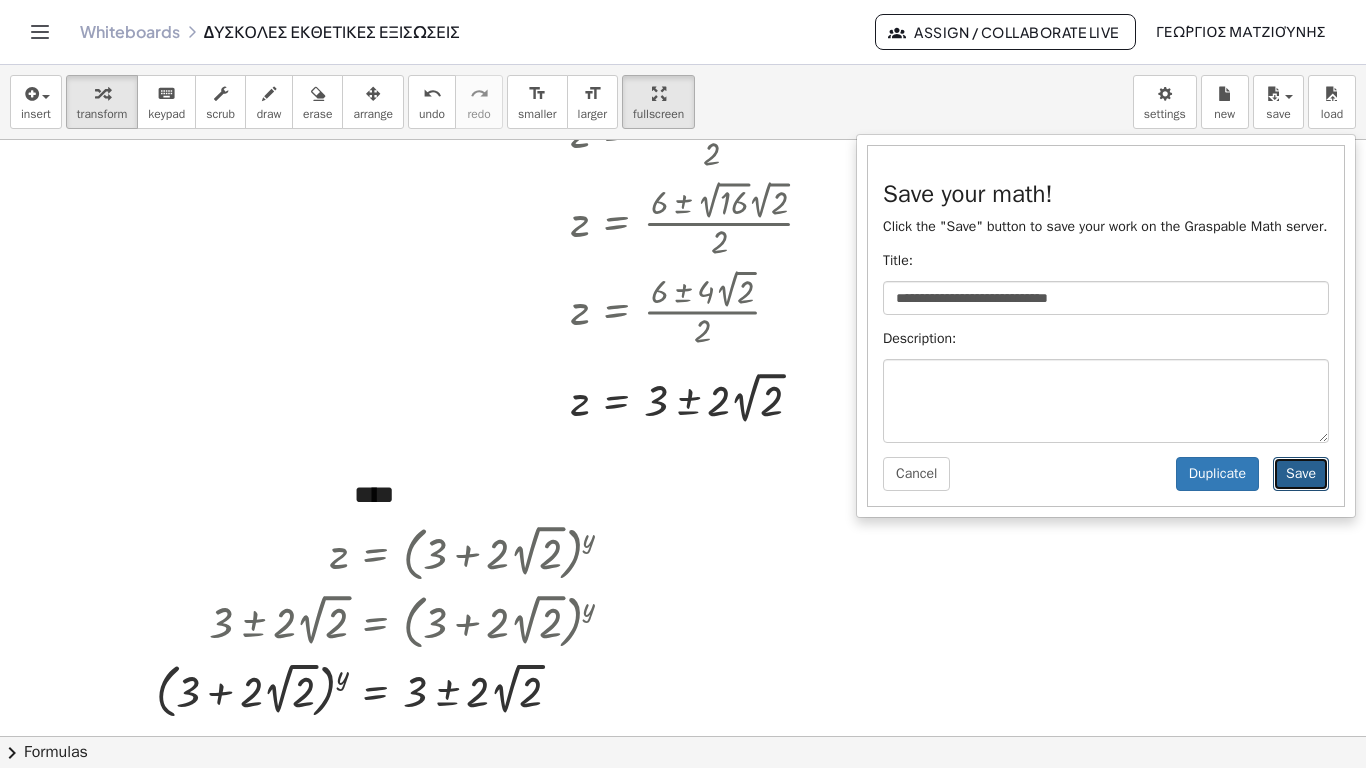 click on "Save" at bounding box center [1301, 474] 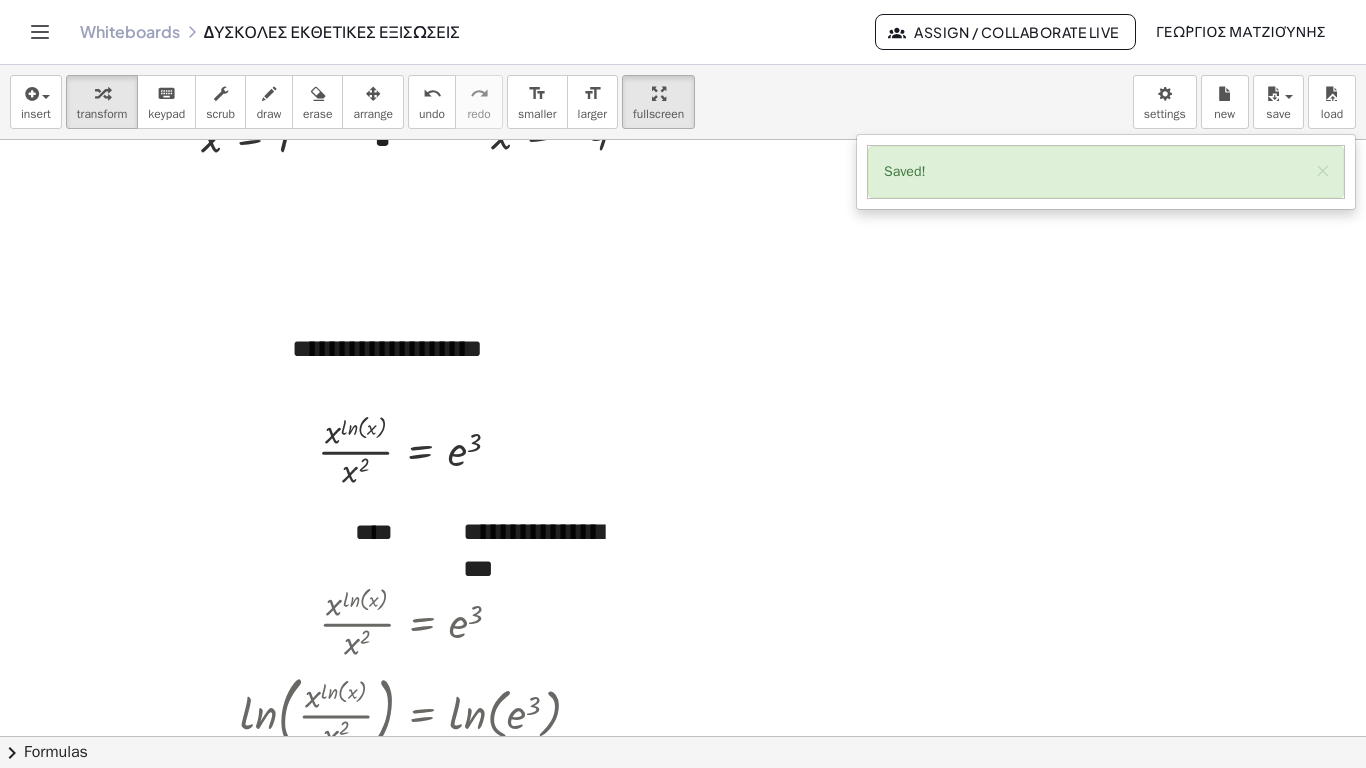 scroll, scrollTop: 2000, scrollLeft: 0, axis: vertical 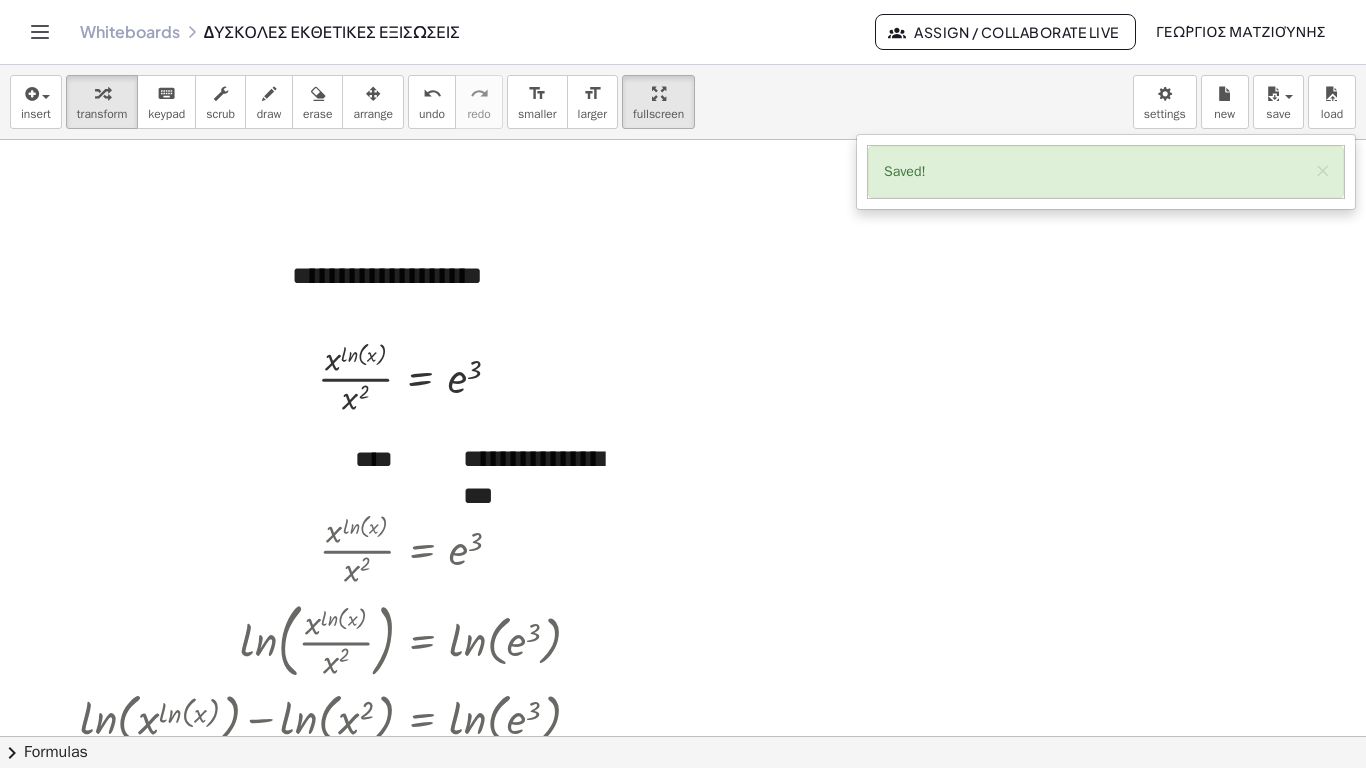 click at bounding box center (683, 1445) 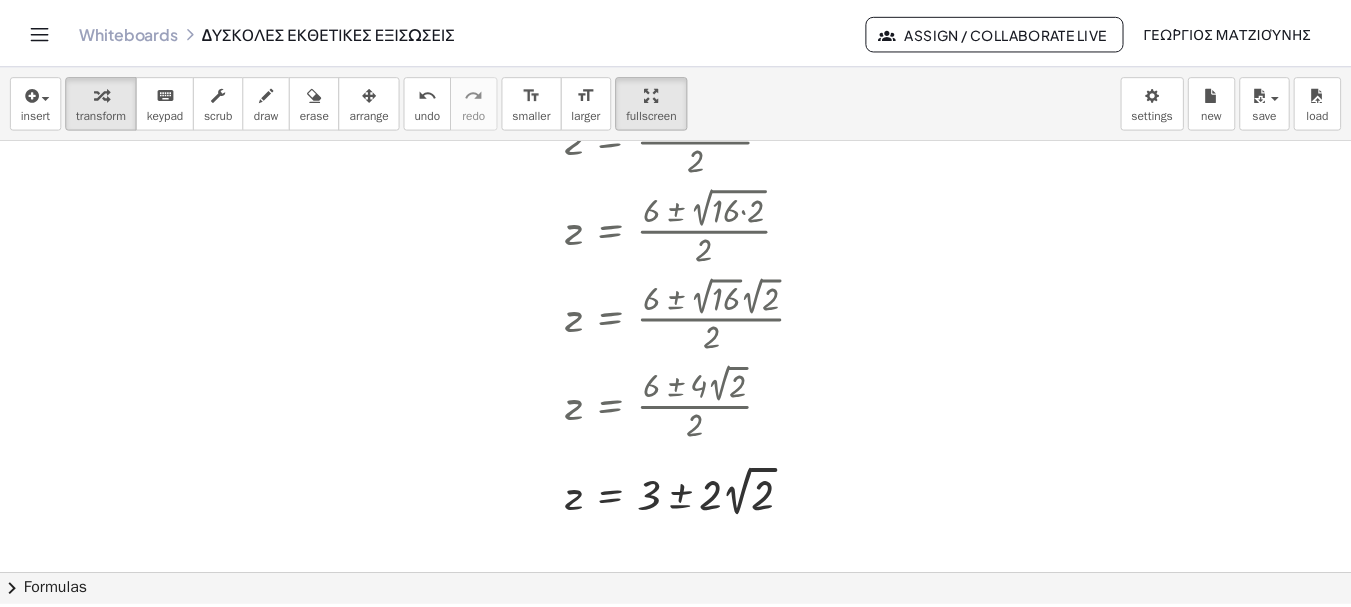 scroll, scrollTop: 4700, scrollLeft: 0, axis: vertical 